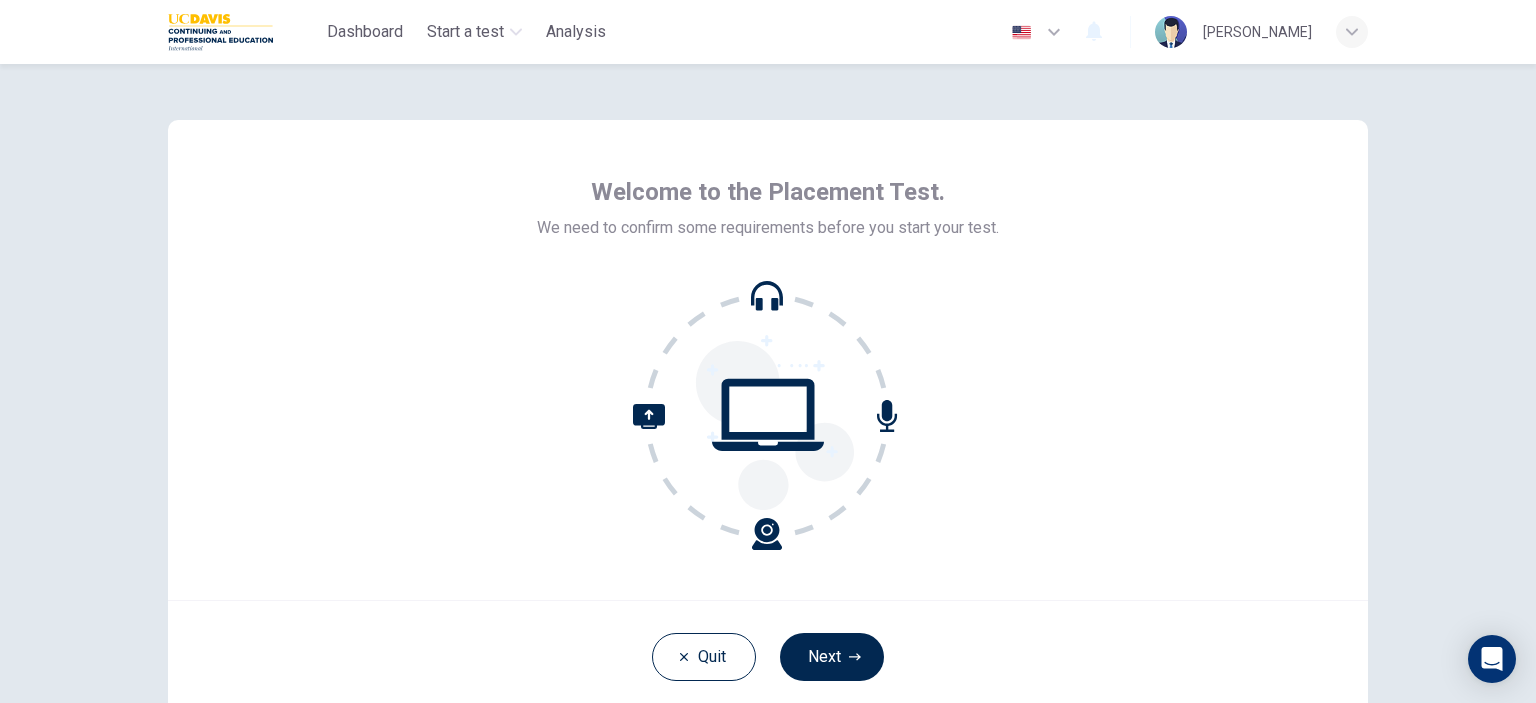 scroll, scrollTop: 0, scrollLeft: 0, axis: both 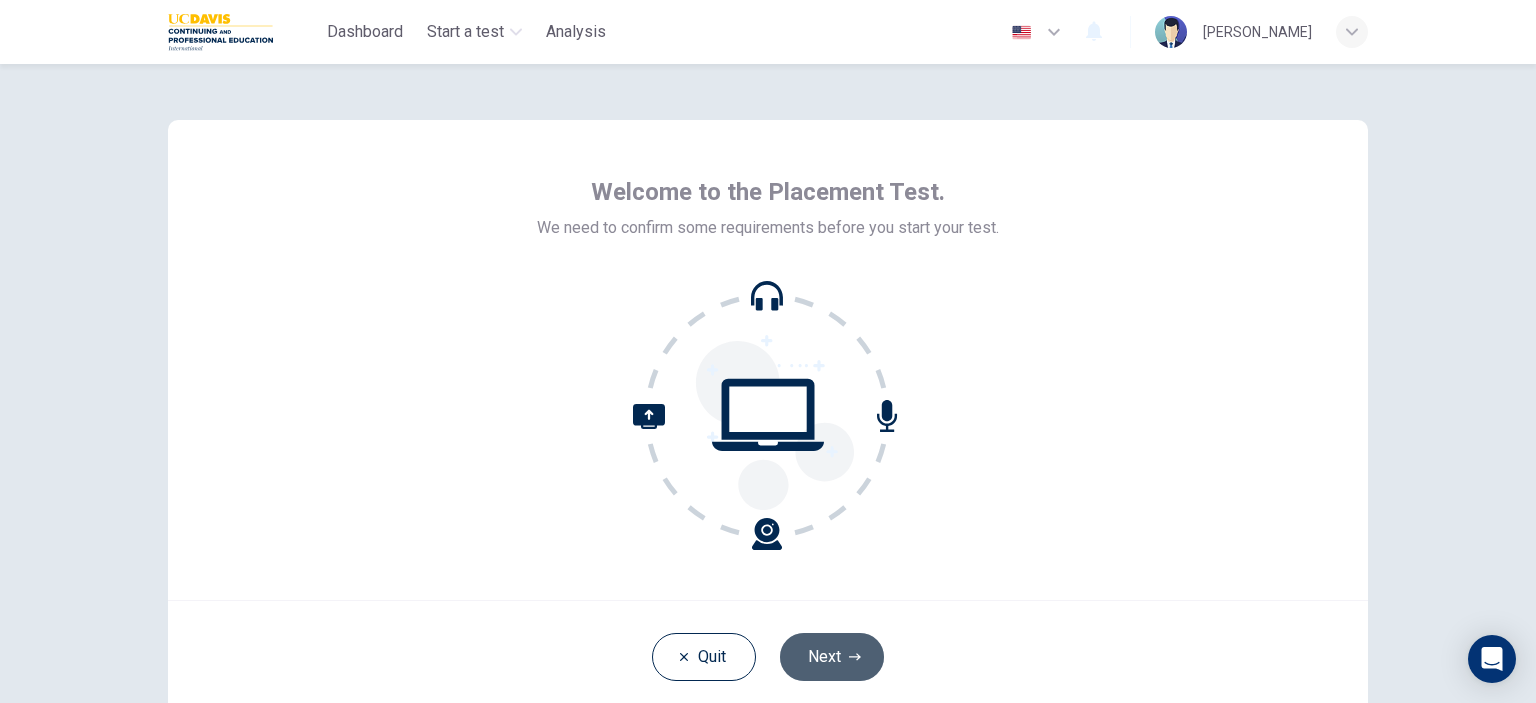 click on "Next" at bounding box center [832, 657] 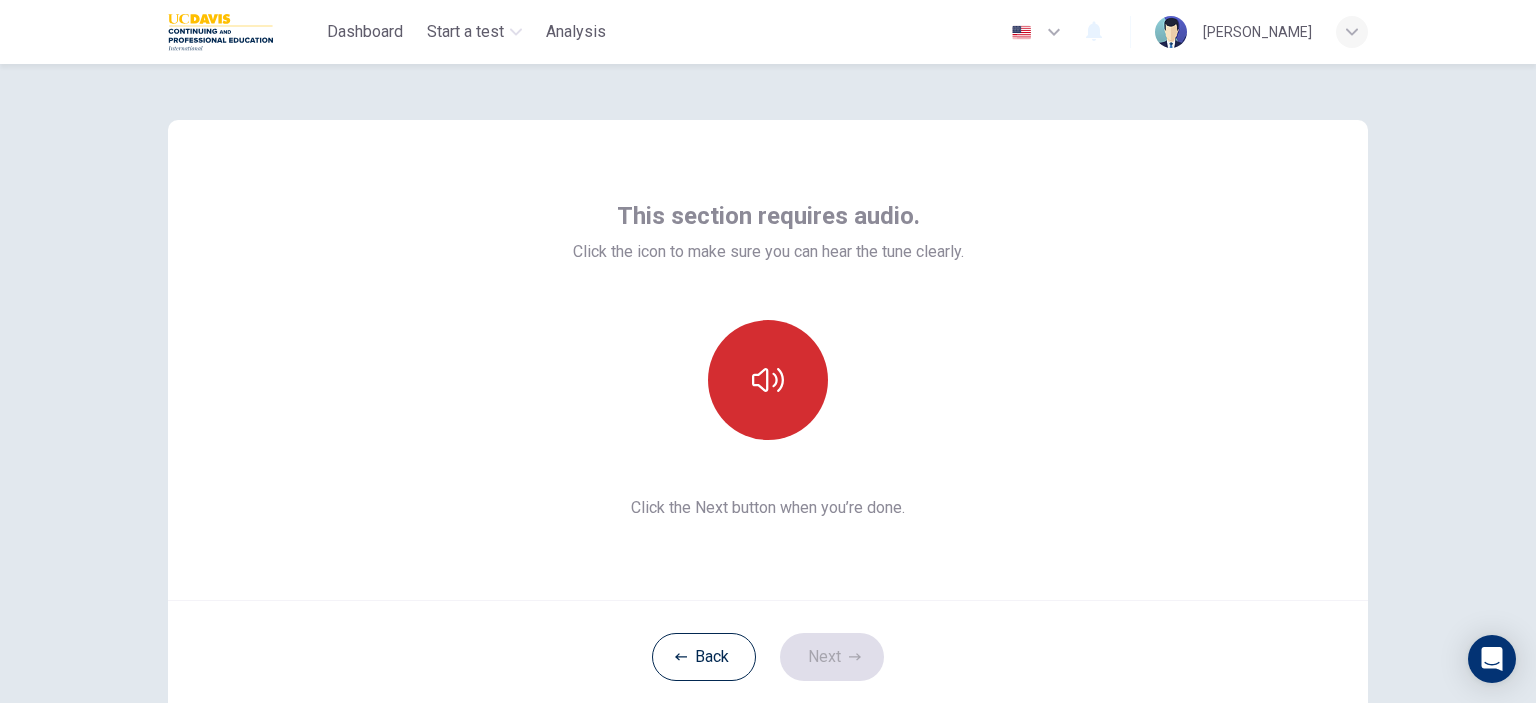 click at bounding box center [768, 380] 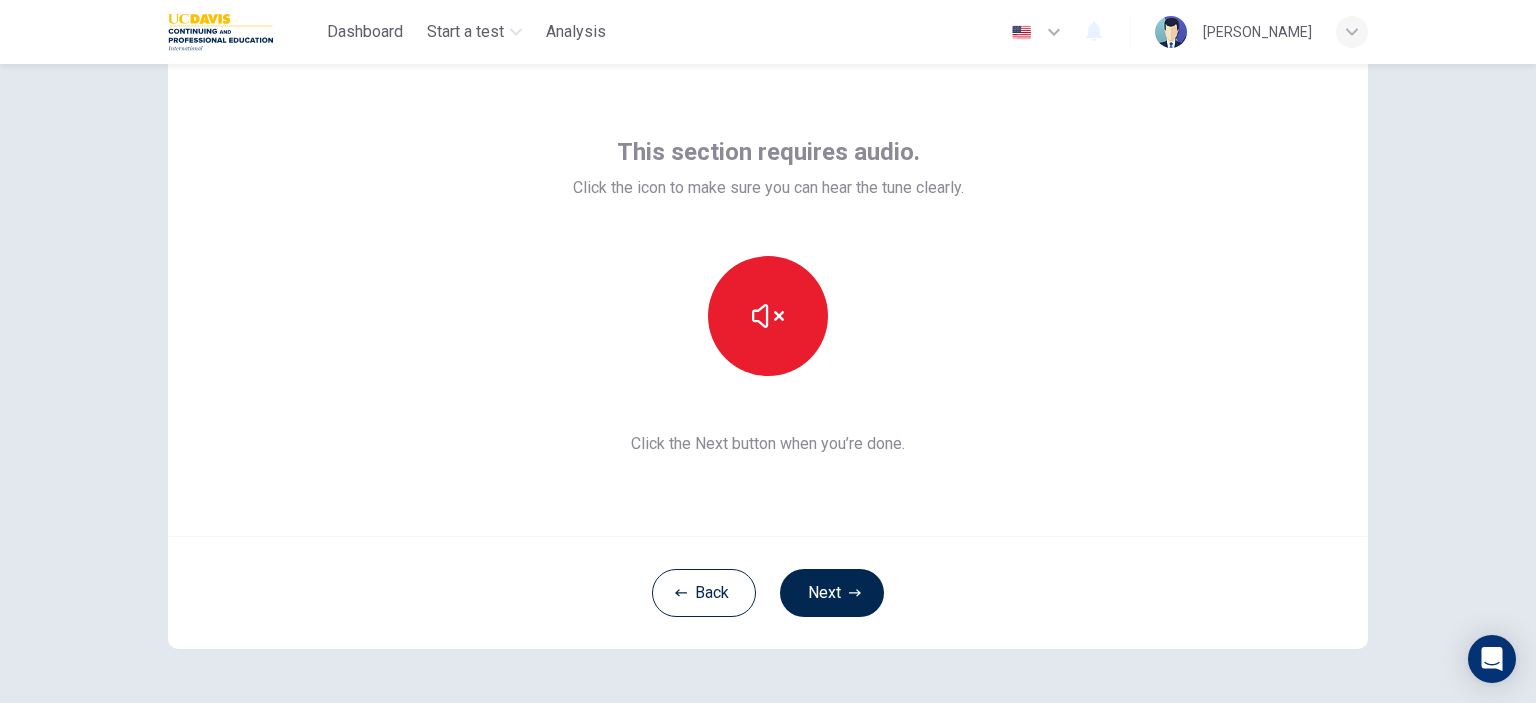 scroll, scrollTop: 100, scrollLeft: 0, axis: vertical 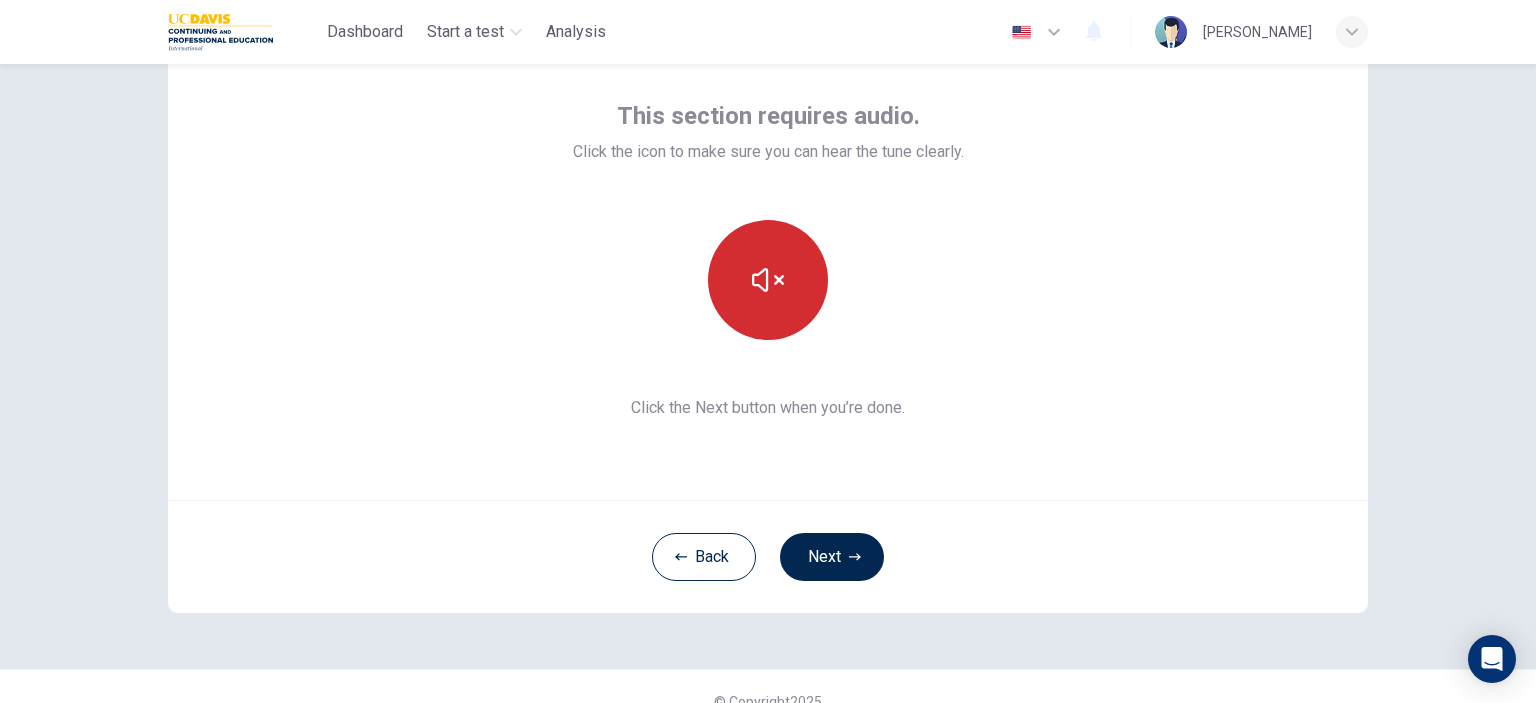 click at bounding box center [768, 280] 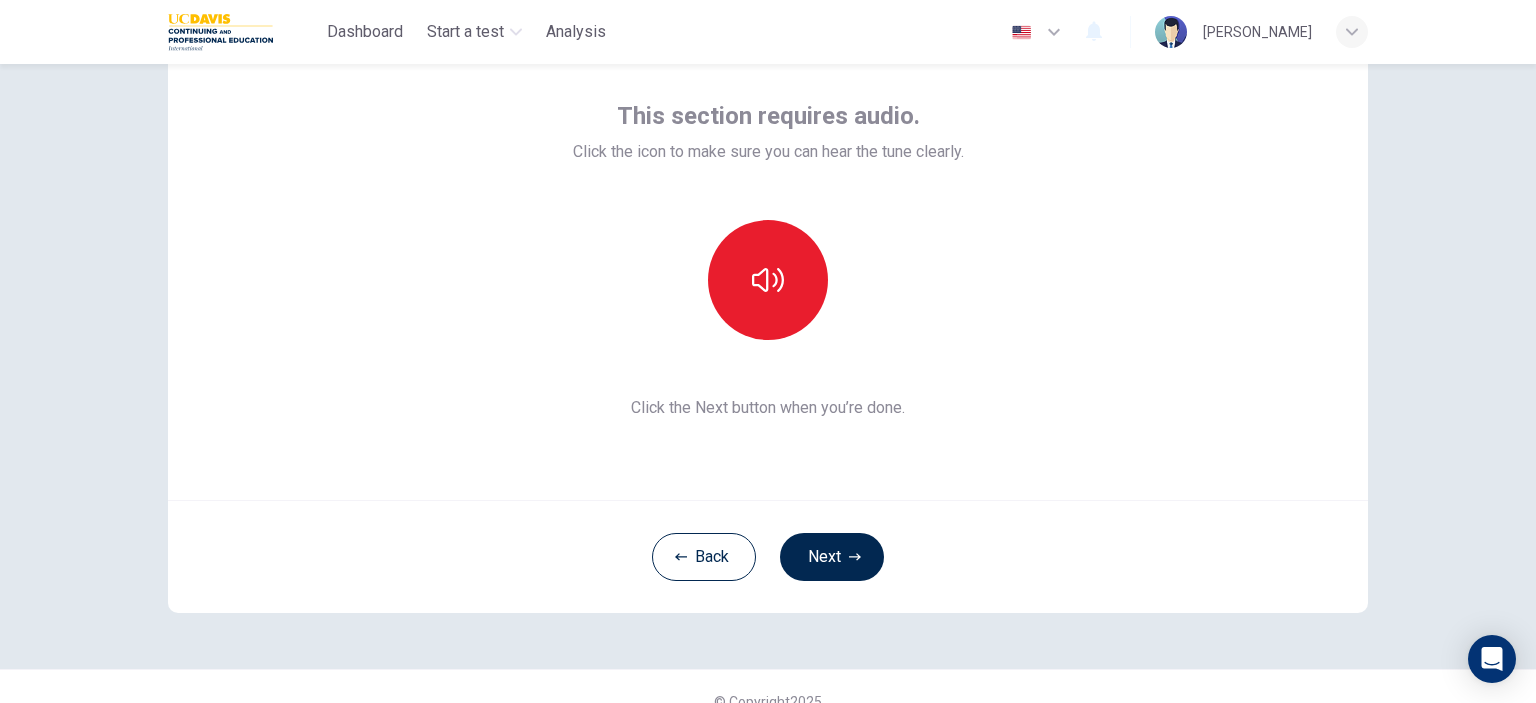 click on "This section requires audio. Click the icon to make sure you can hear the tune clearly. Click the Next button when you’re done." at bounding box center [768, 260] 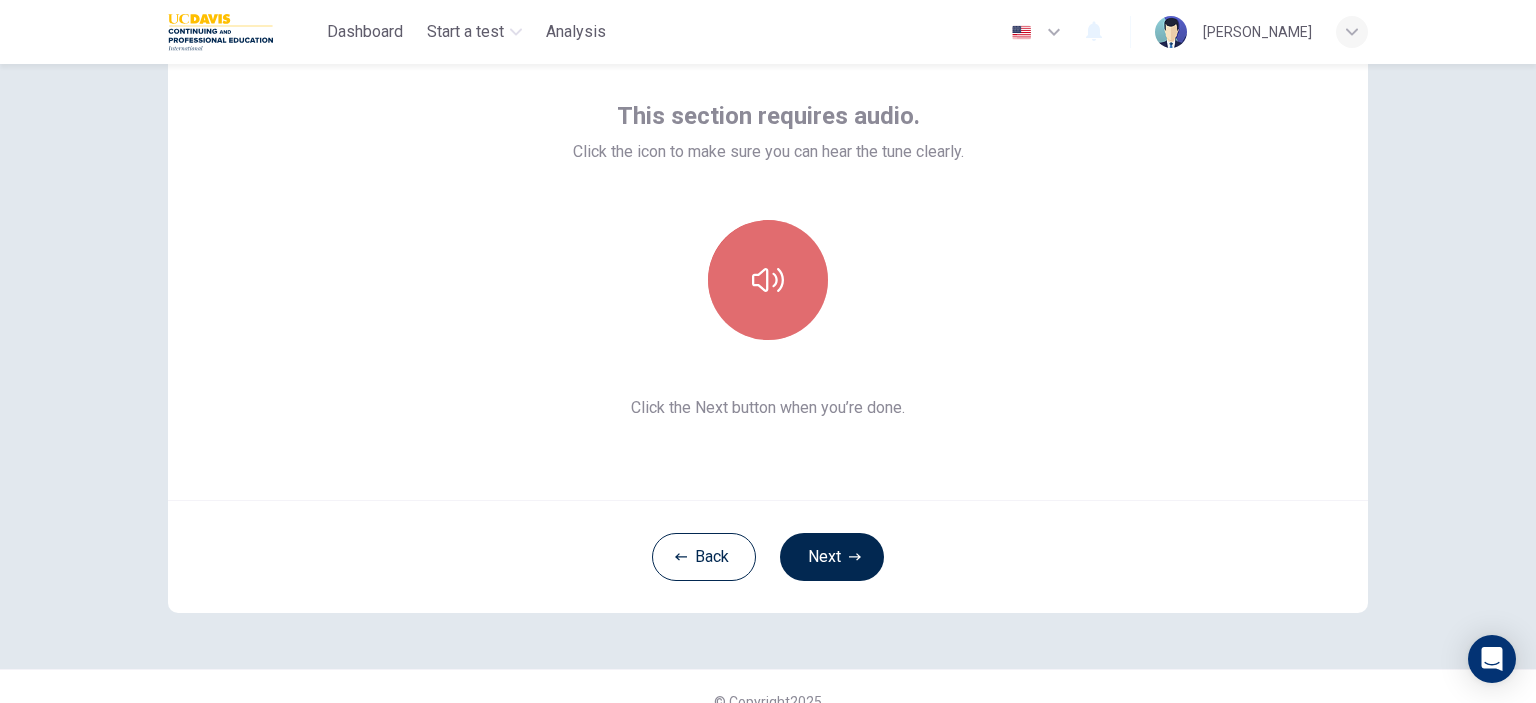 click at bounding box center (768, 280) 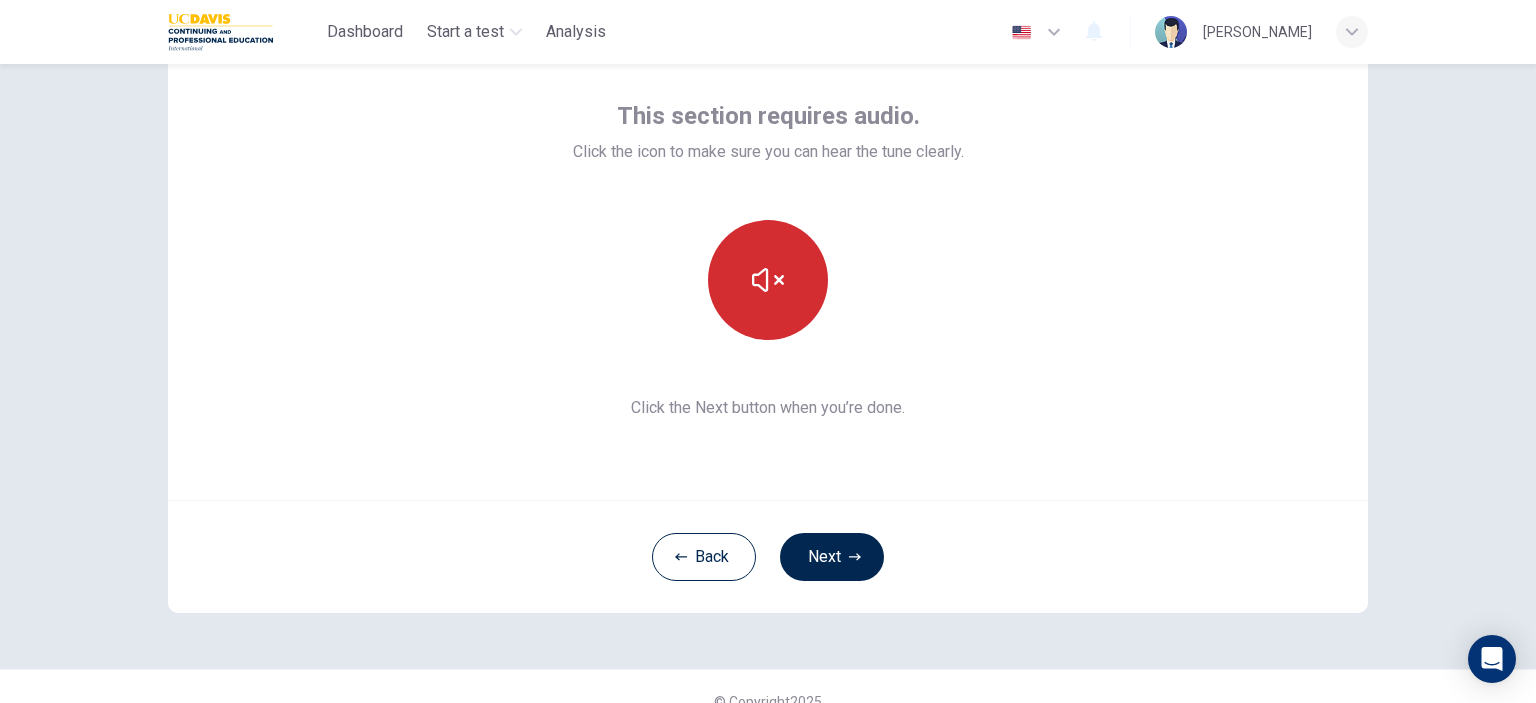 click at bounding box center (768, 280) 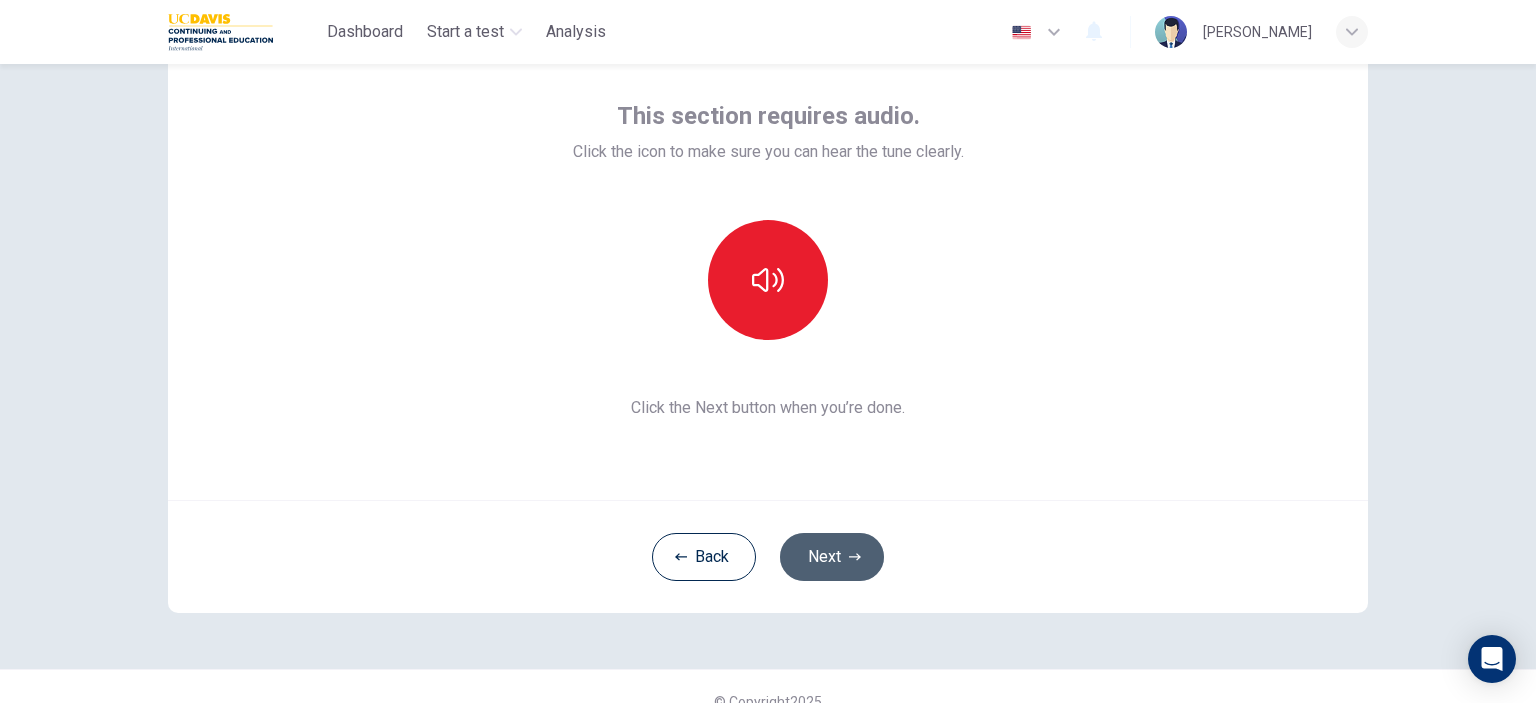 click on "Next" at bounding box center [832, 557] 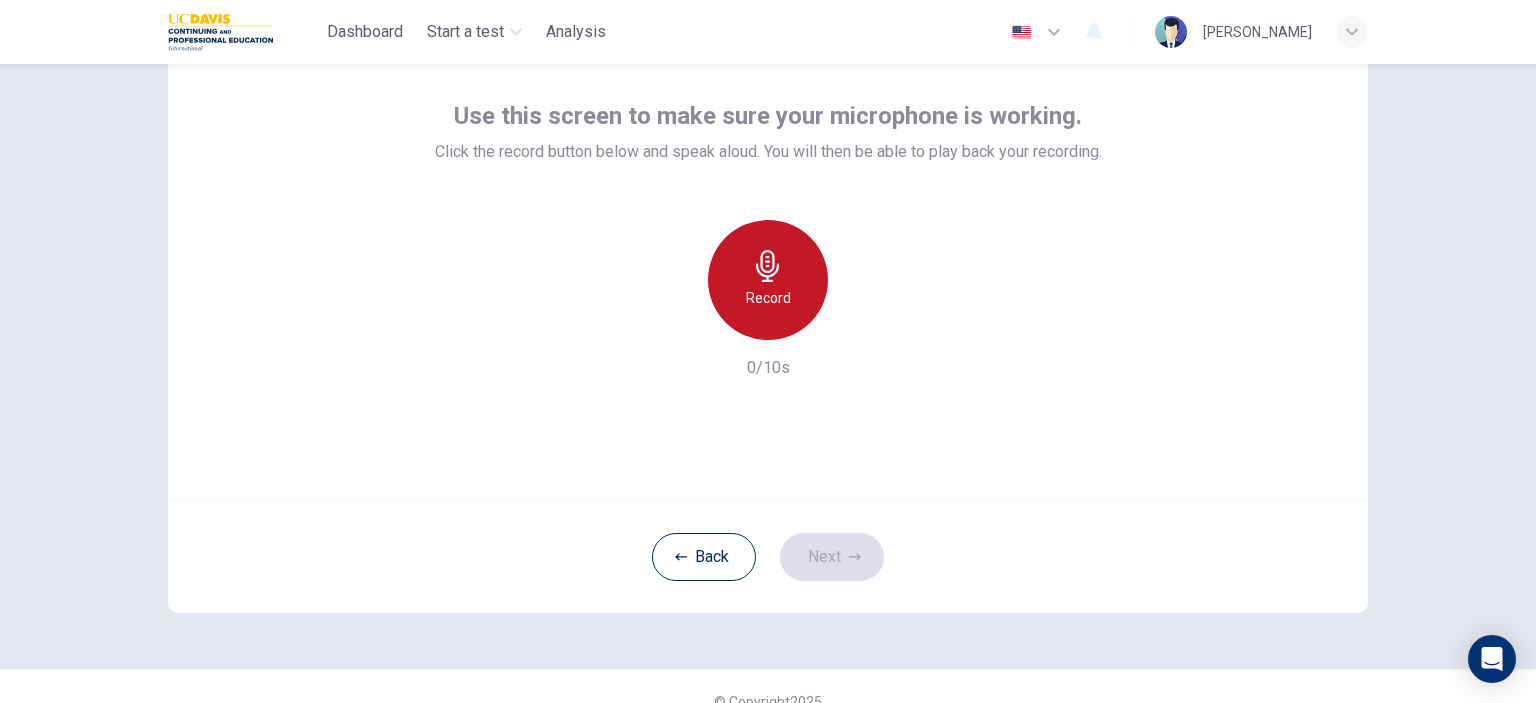 click on "Record" at bounding box center [768, 298] 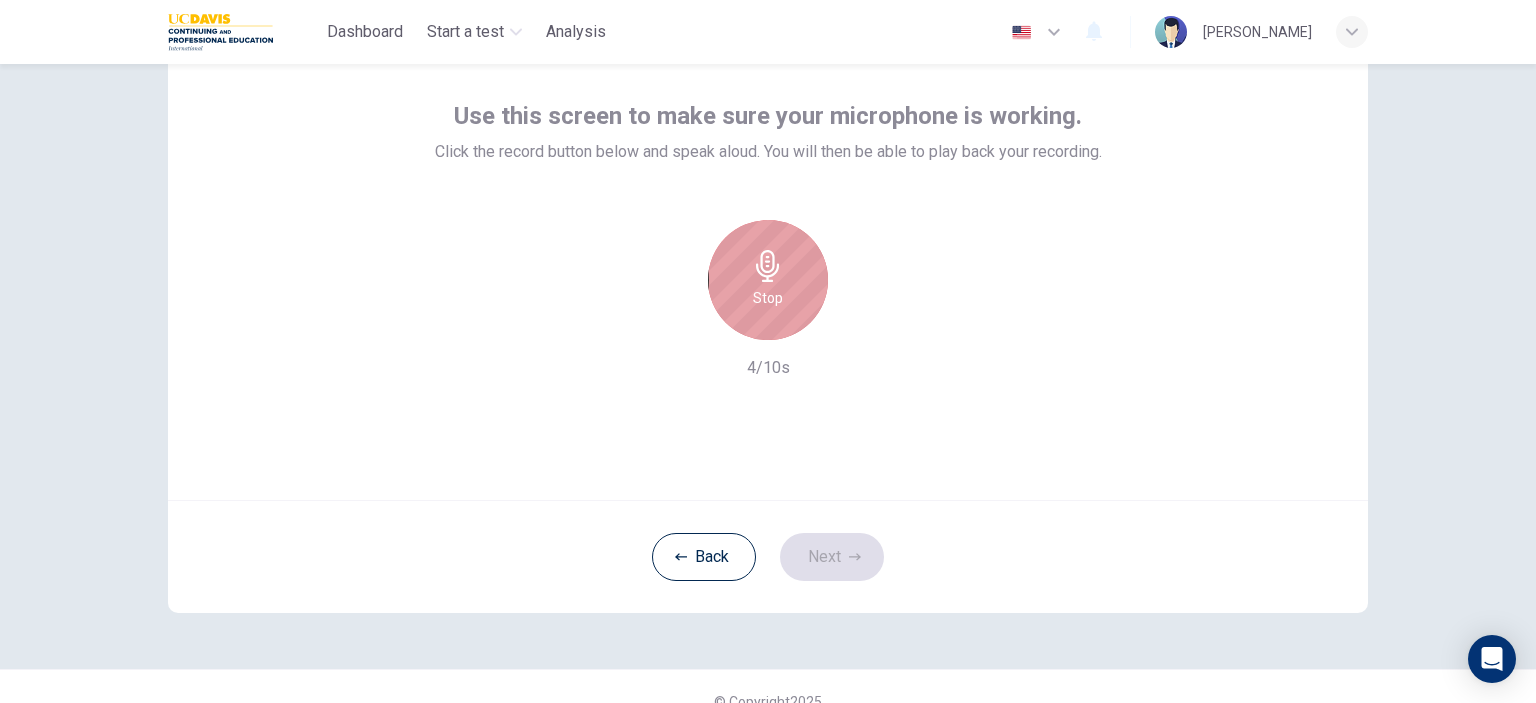 click on "Stop" at bounding box center (768, 280) 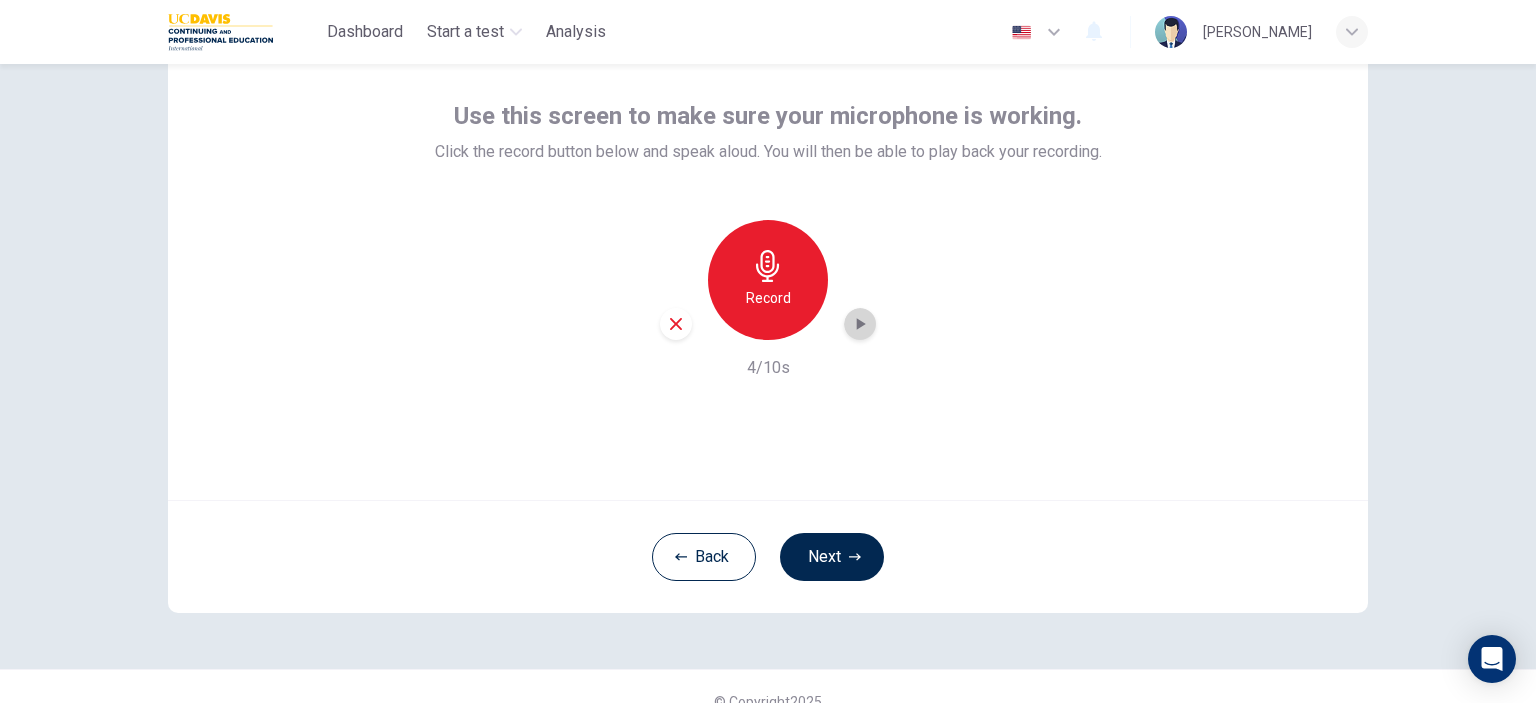 click 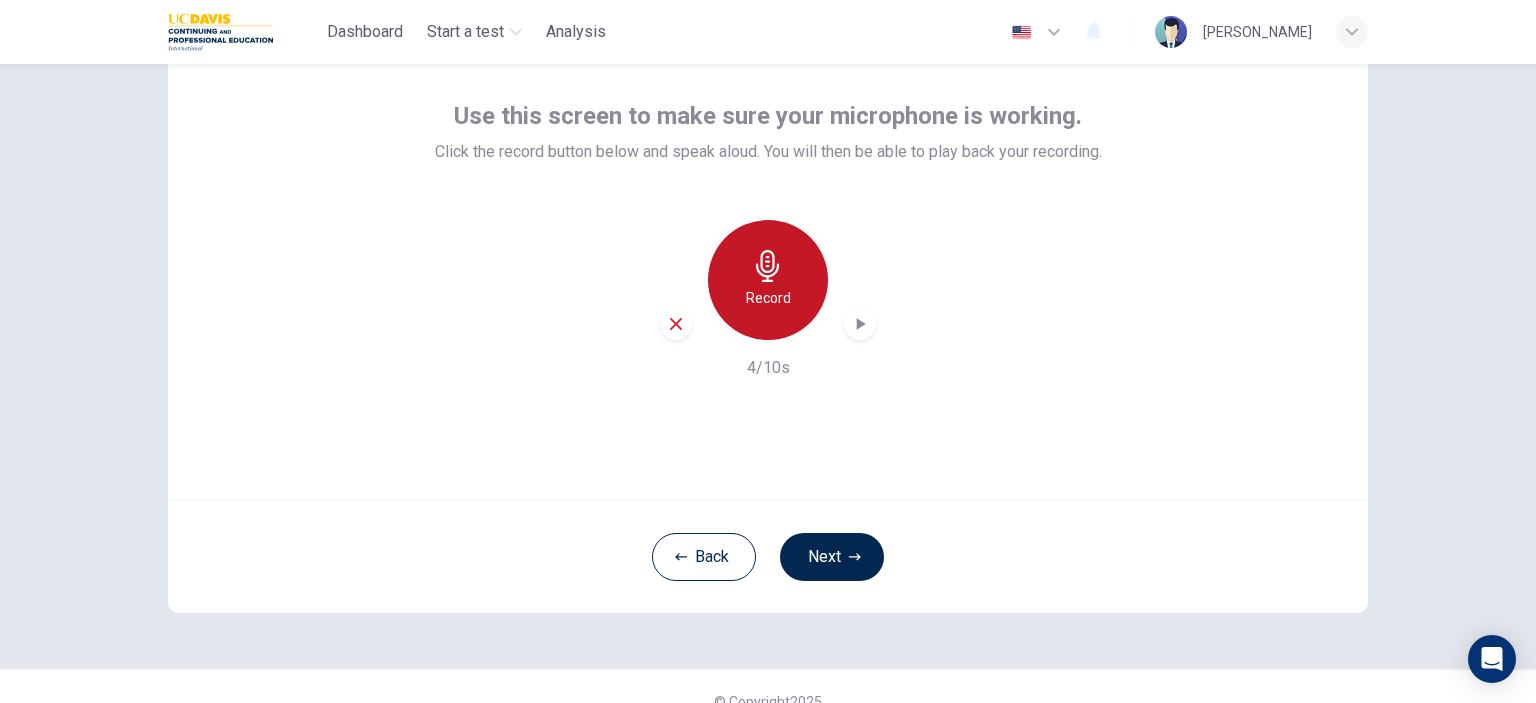 click on "Record" at bounding box center [768, 298] 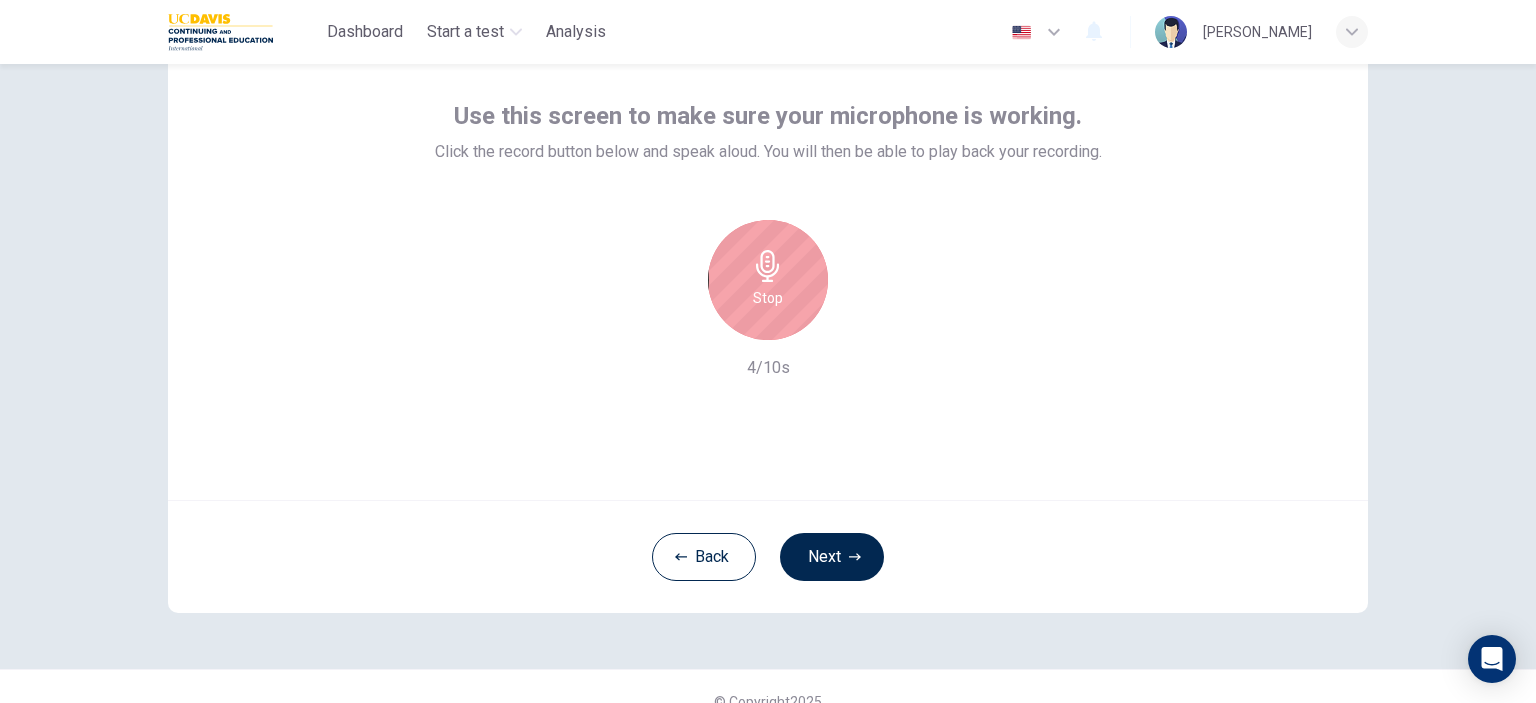 click on "Stop" at bounding box center [768, 298] 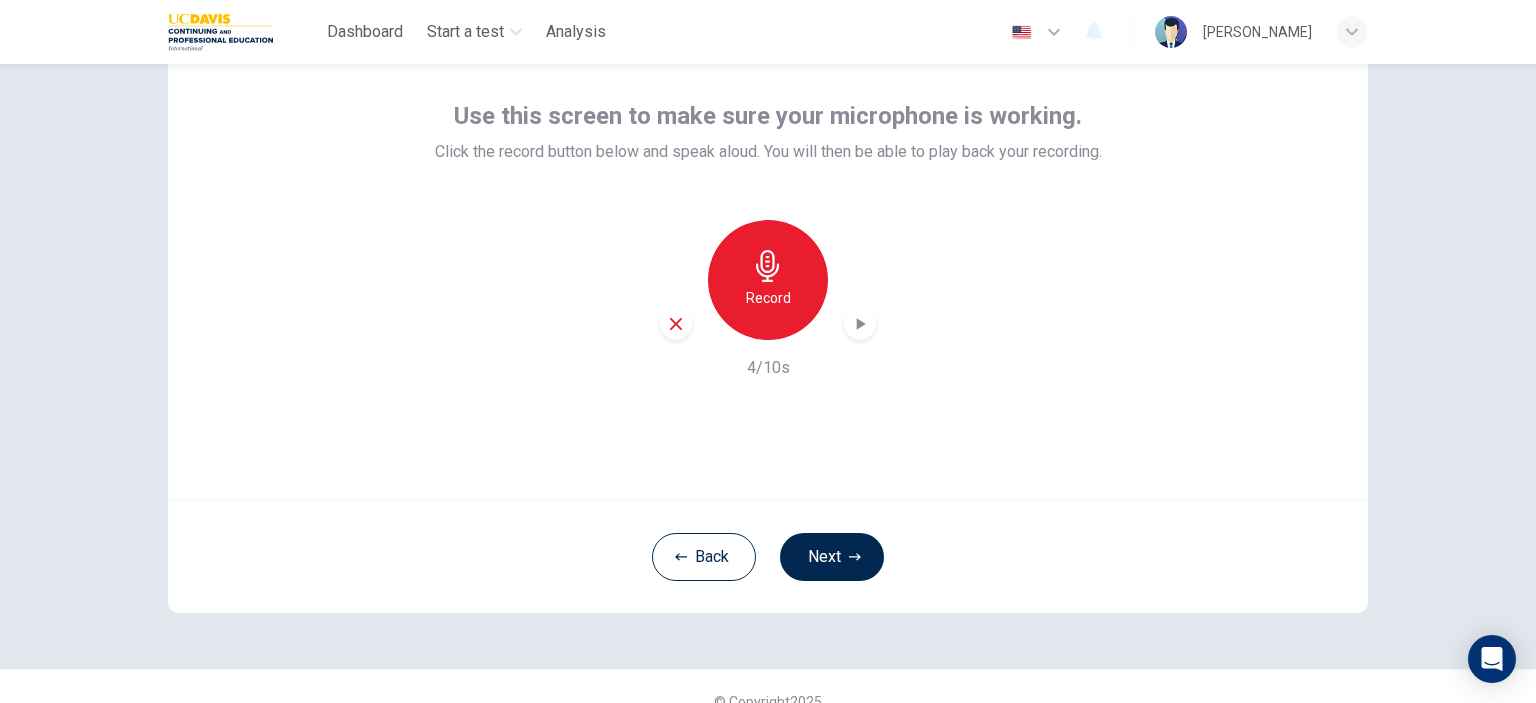 click 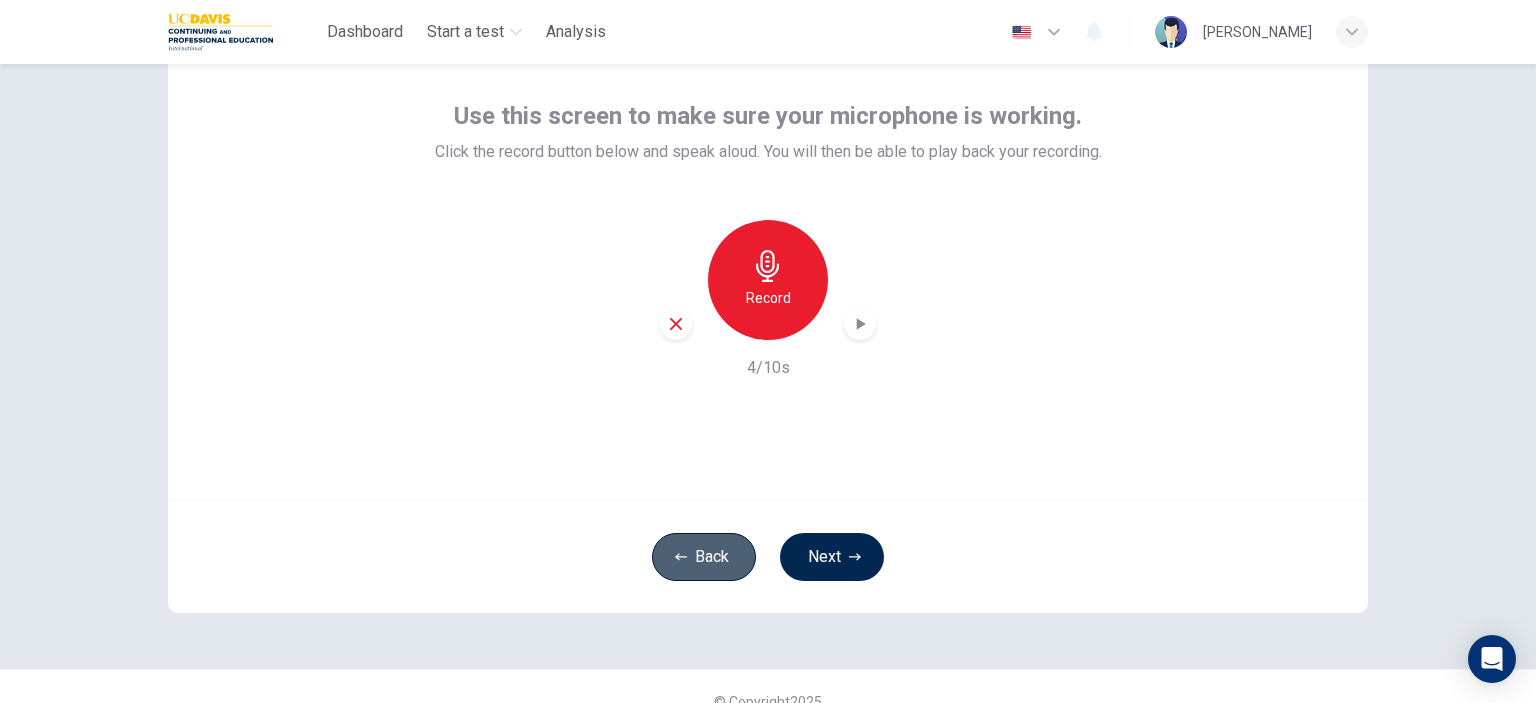 click on "Back" at bounding box center [704, 557] 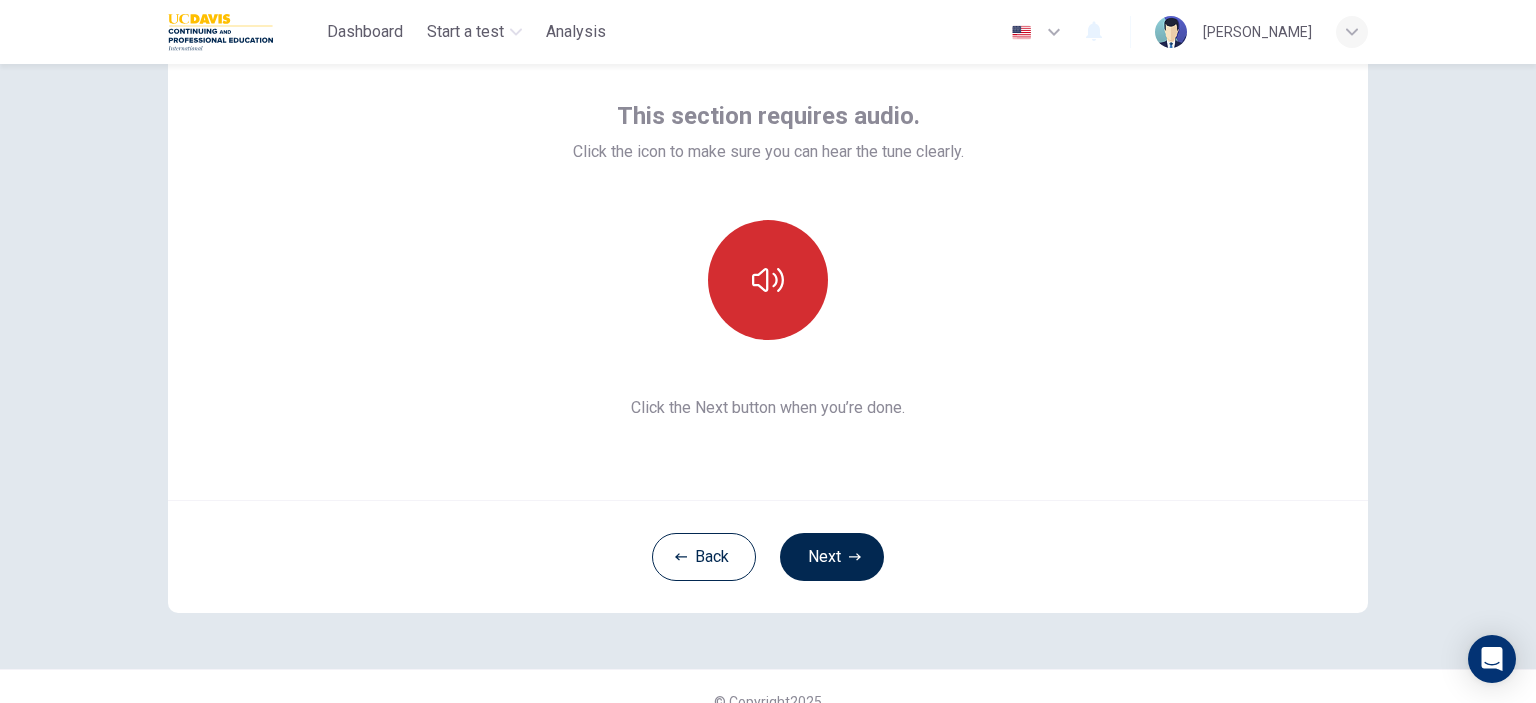 click 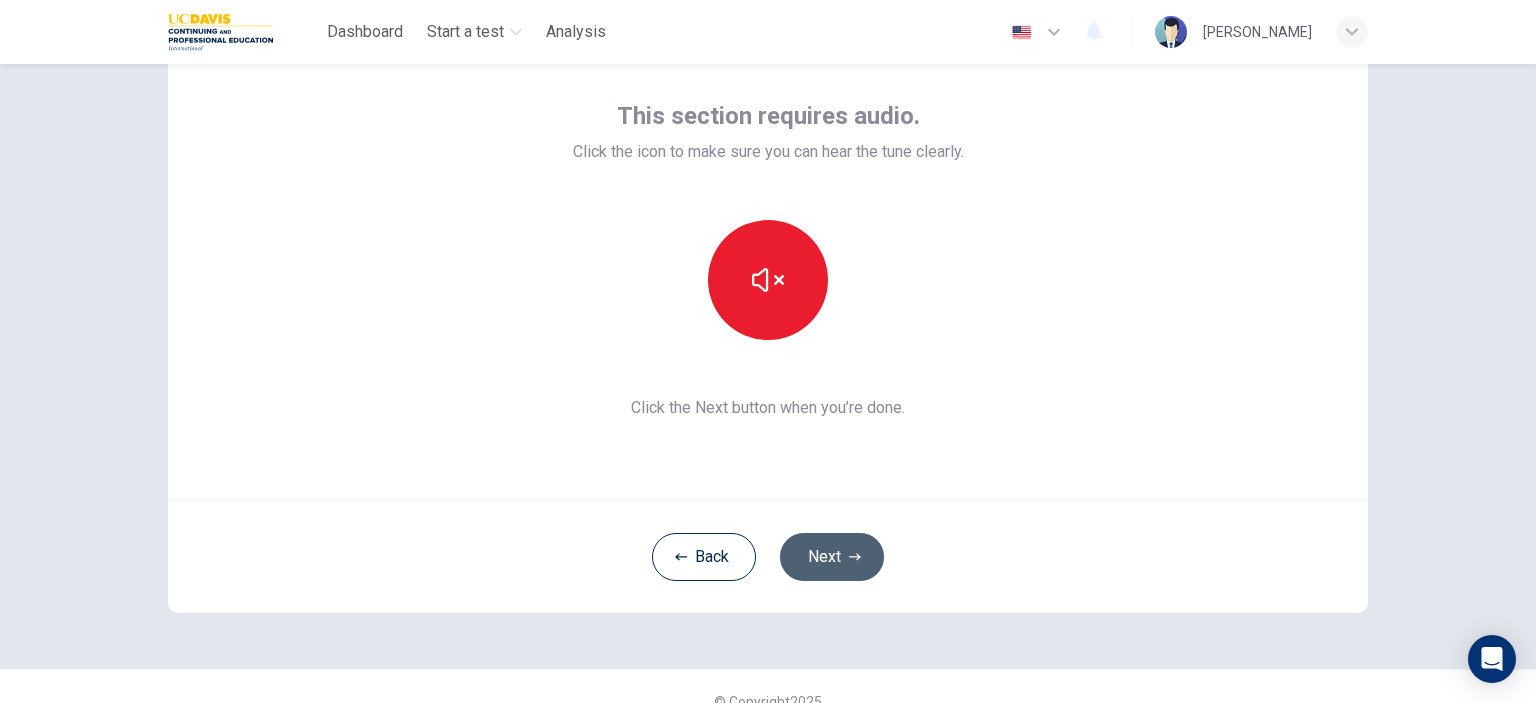 click on "Next" at bounding box center [832, 557] 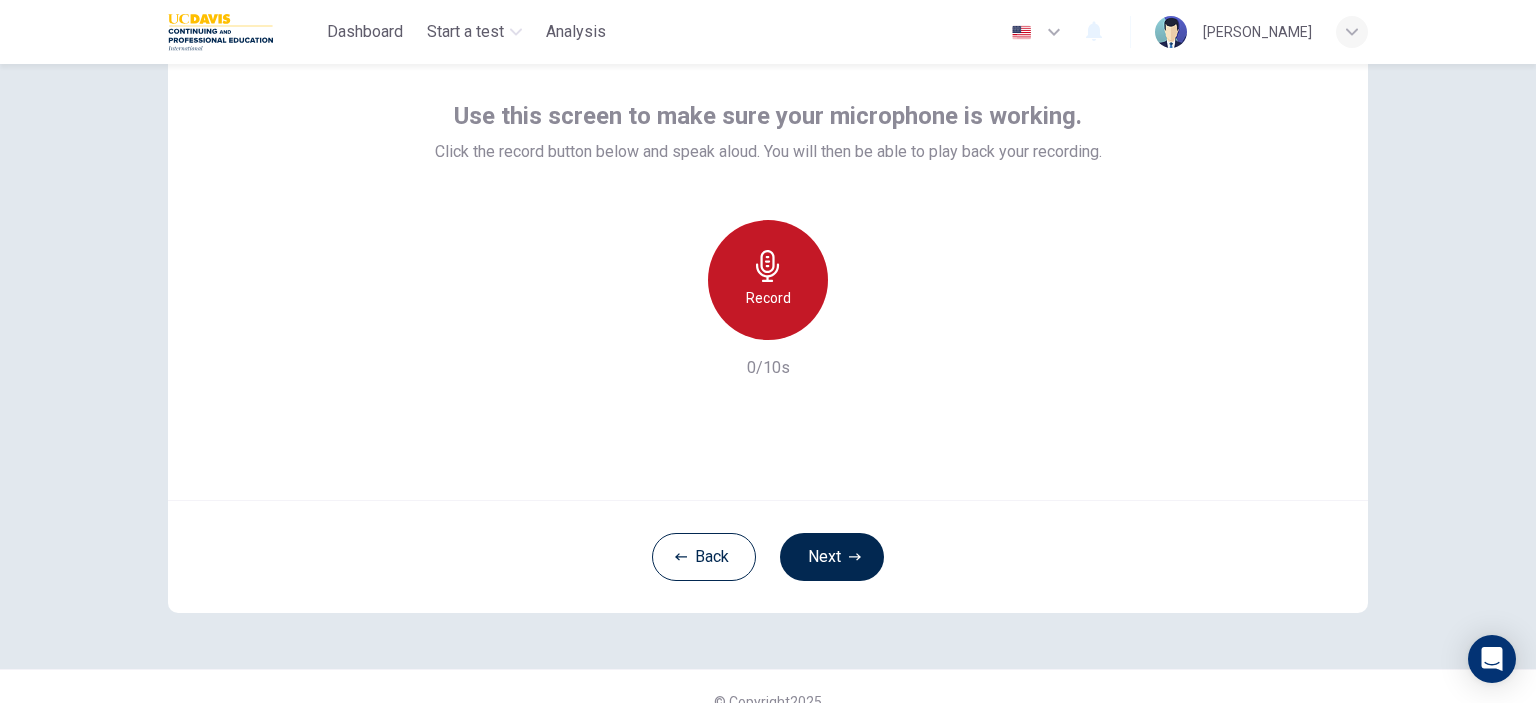 click 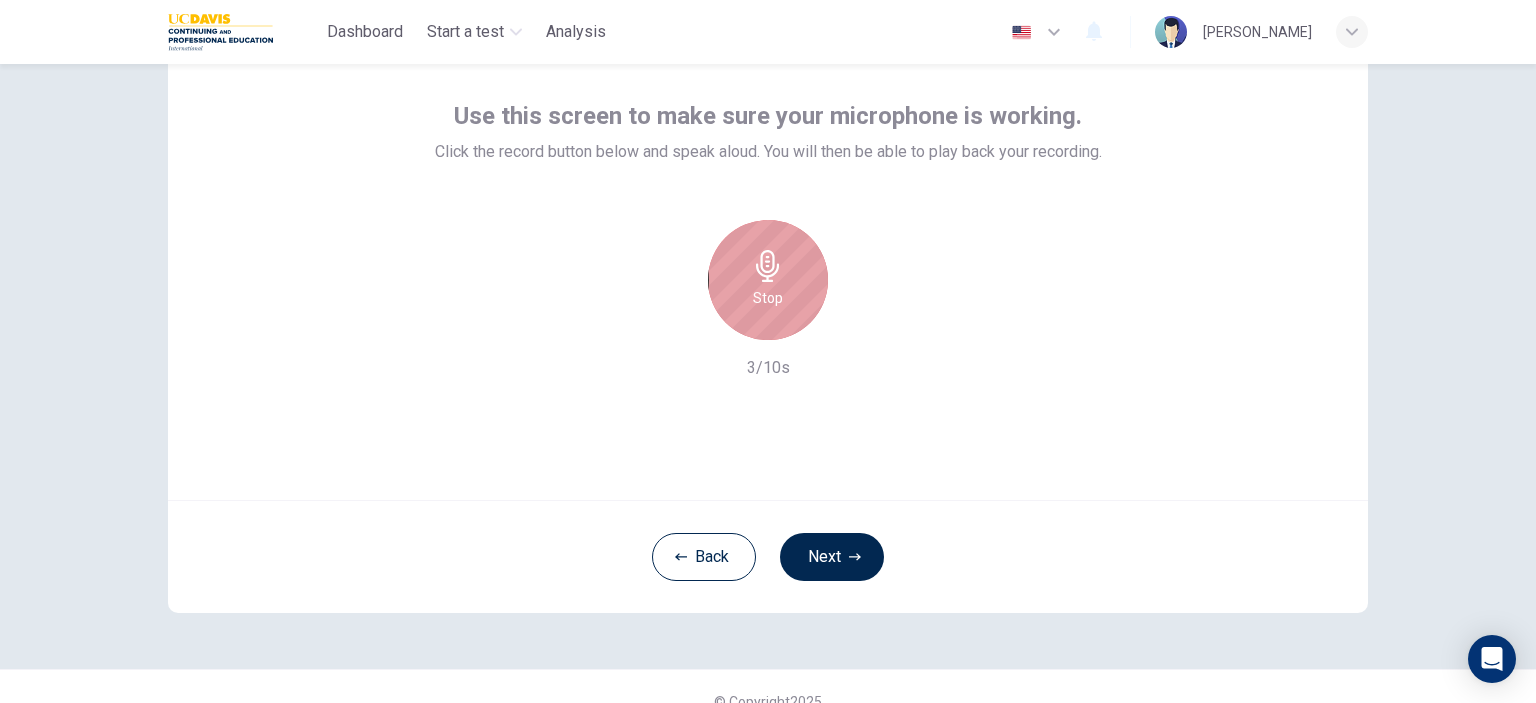 click 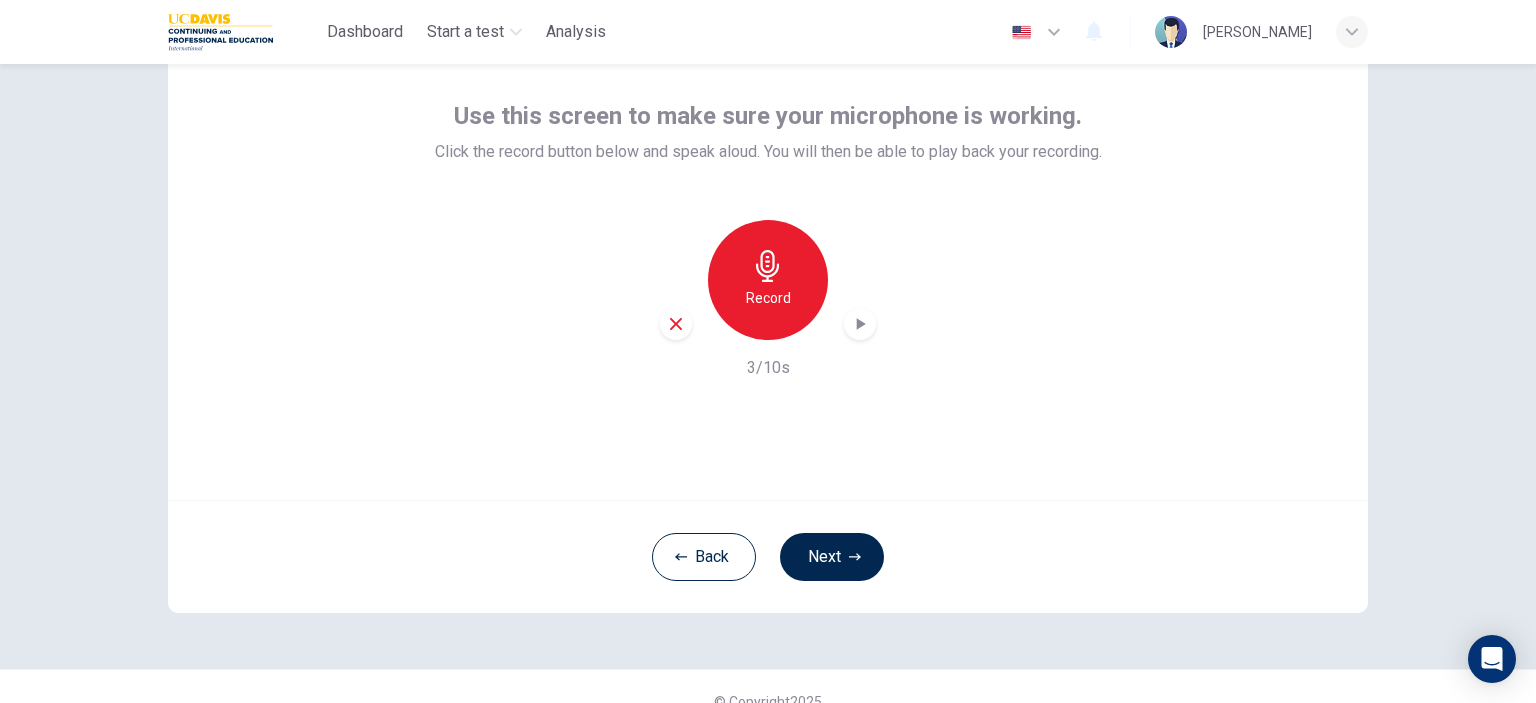 click 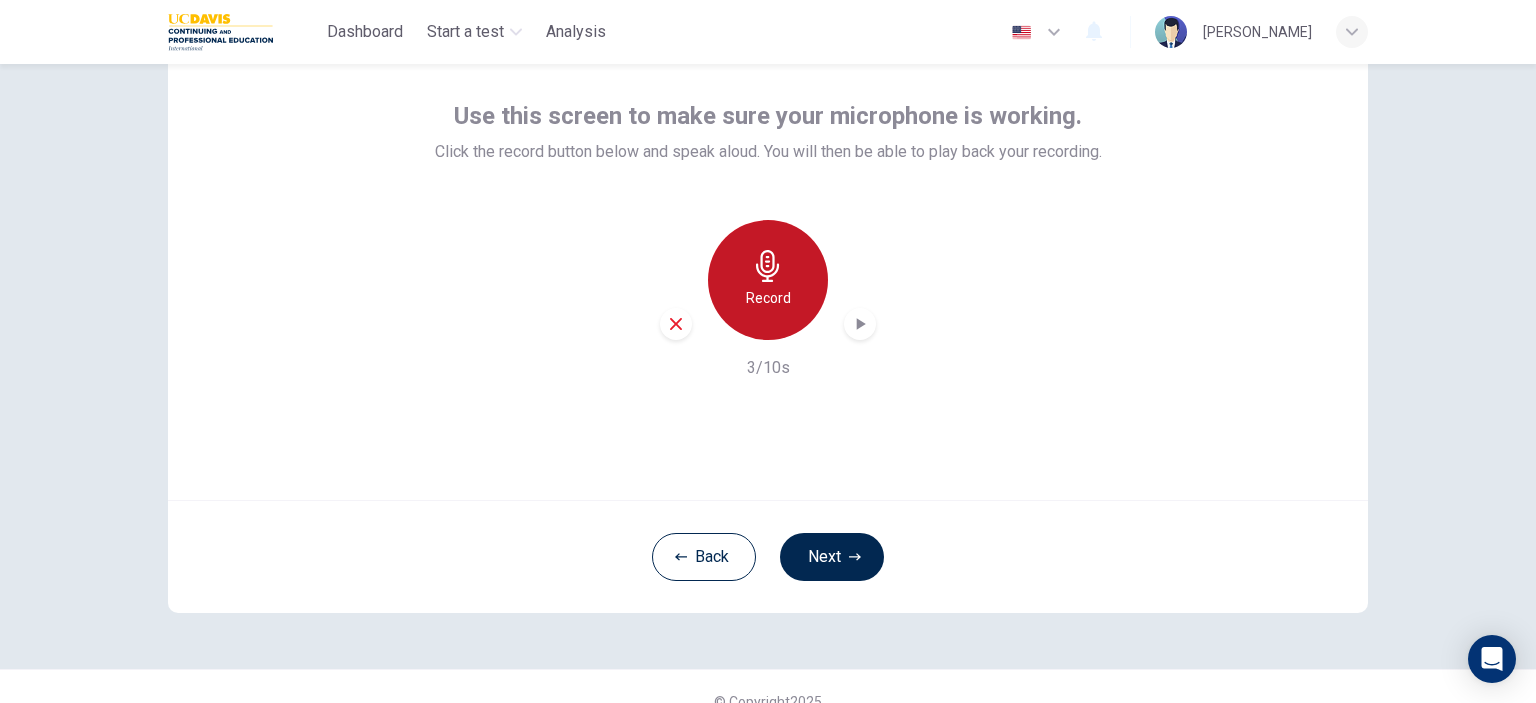 click on "Record" at bounding box center [768, 280] 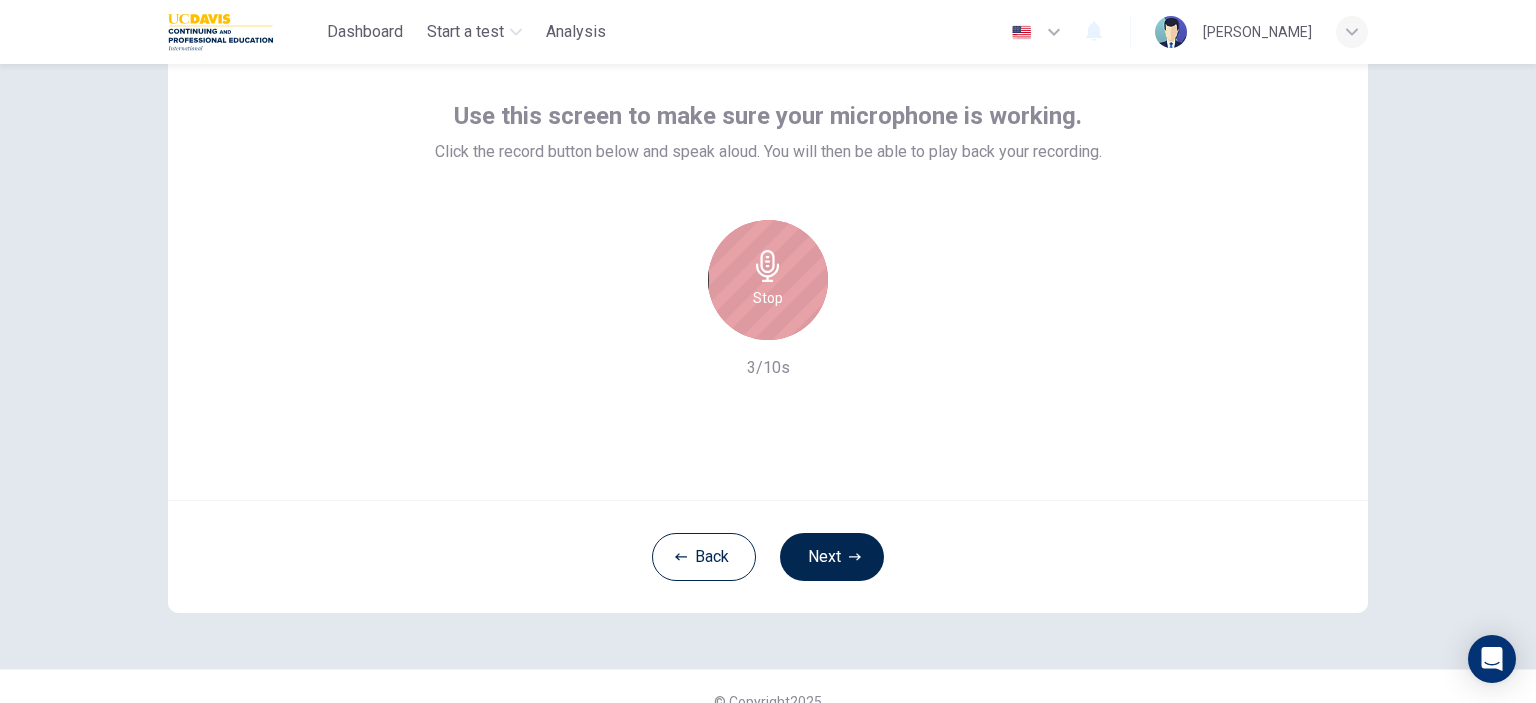 click on "Stop" at bounding box center (768, 280) 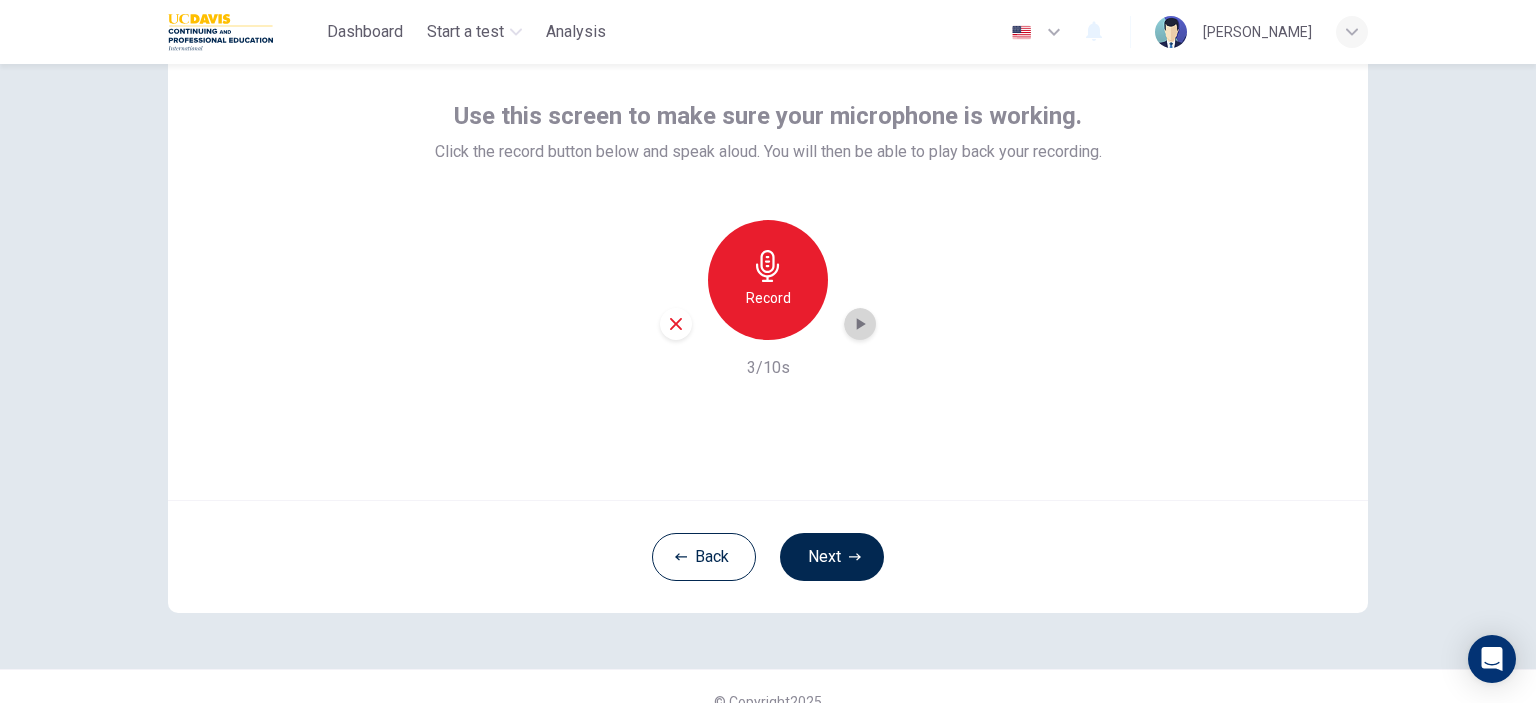 click 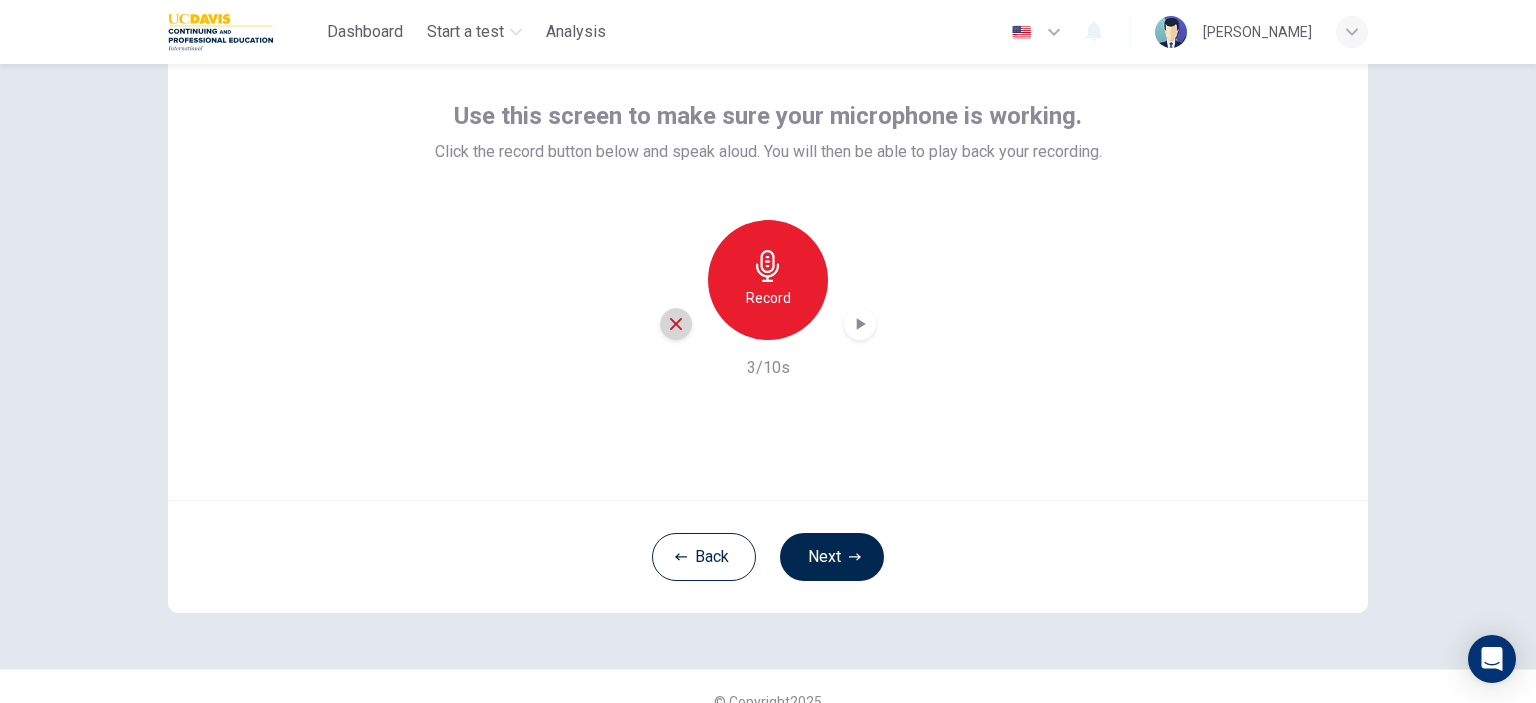 click 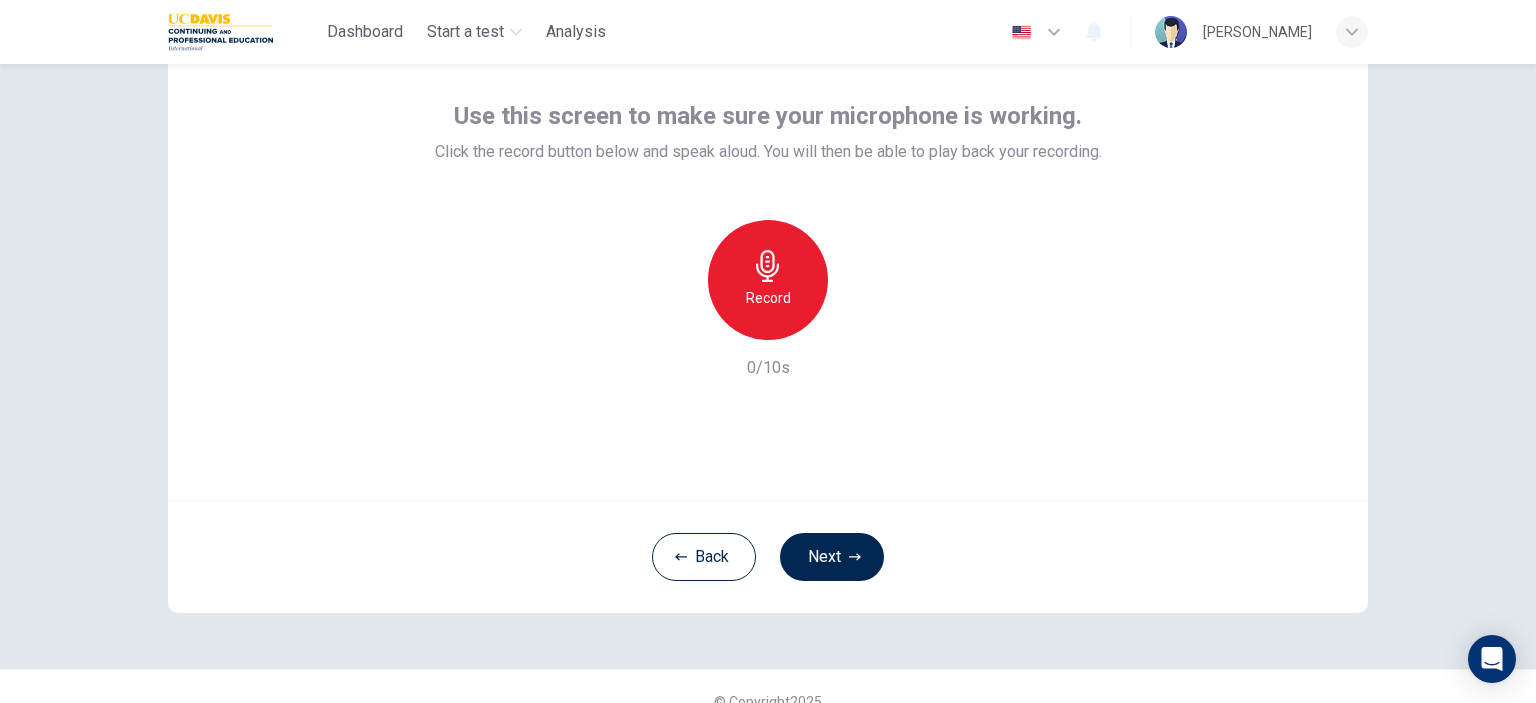 click on "Record" at bounding box center (768, 298) 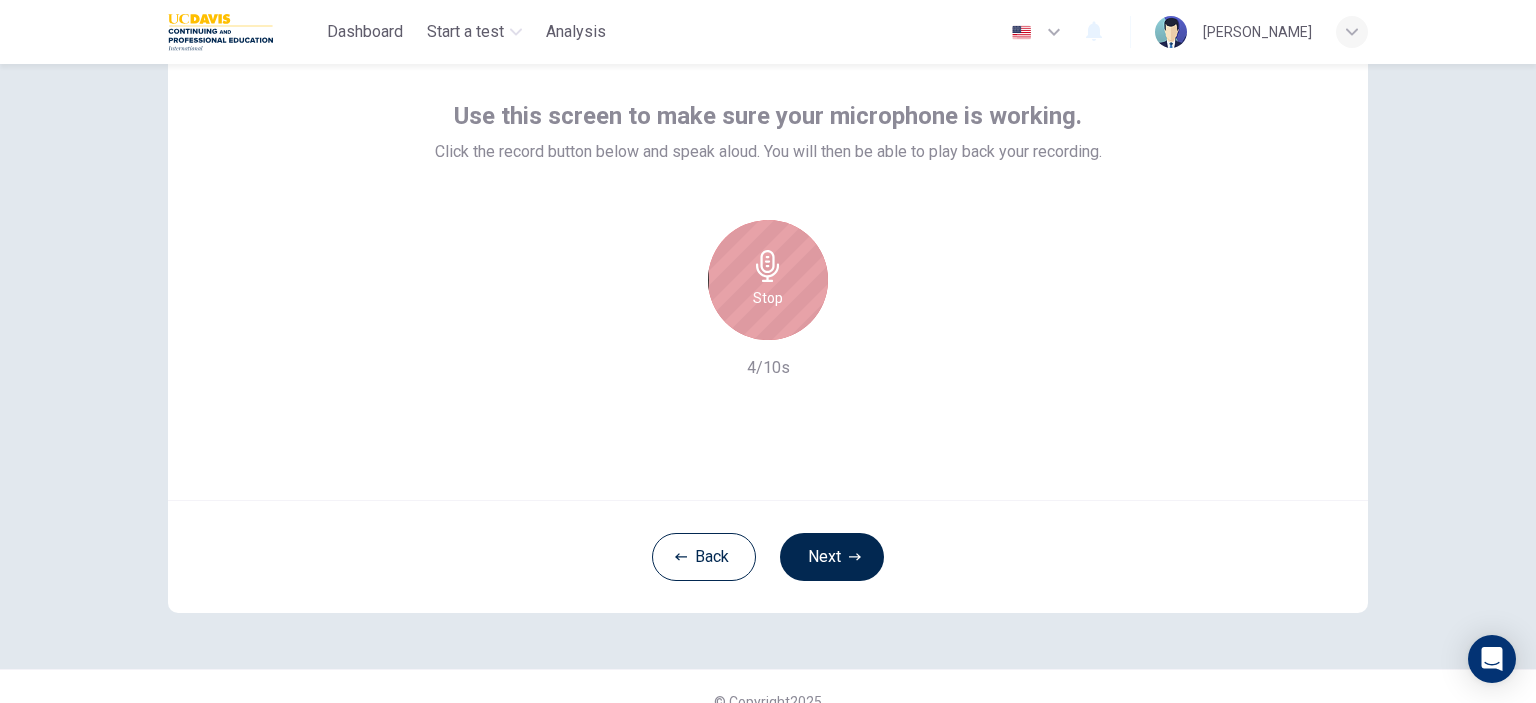 click on "Stop" at bounding box center (768, 298) 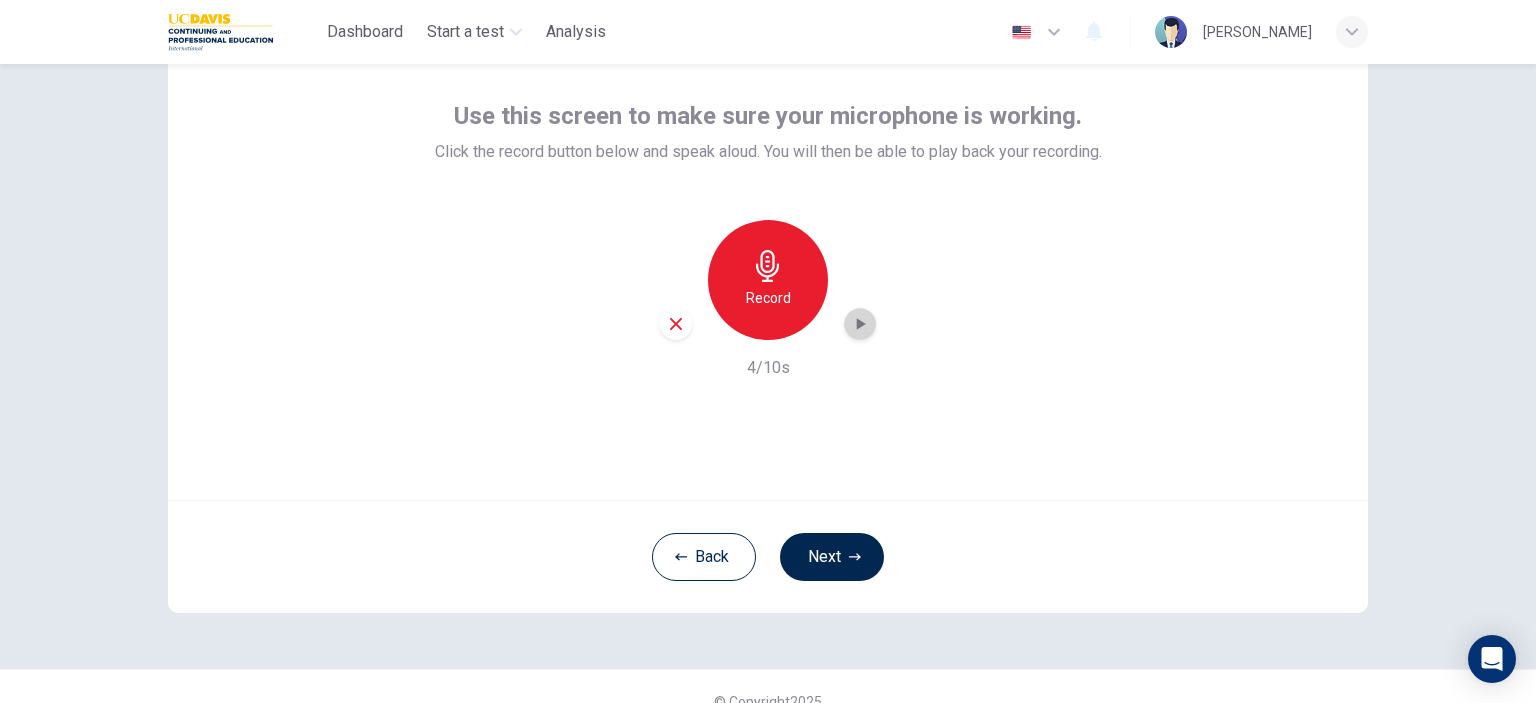 click 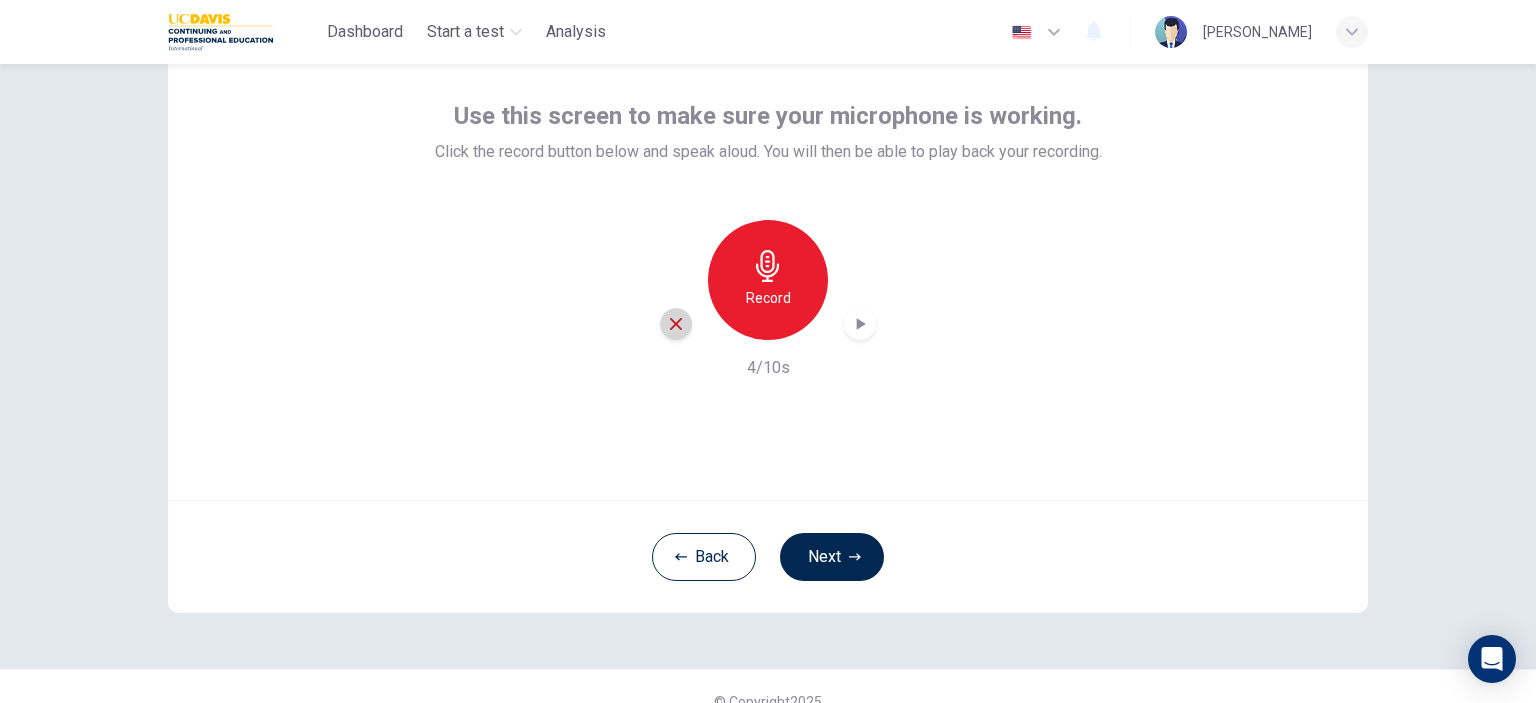 click 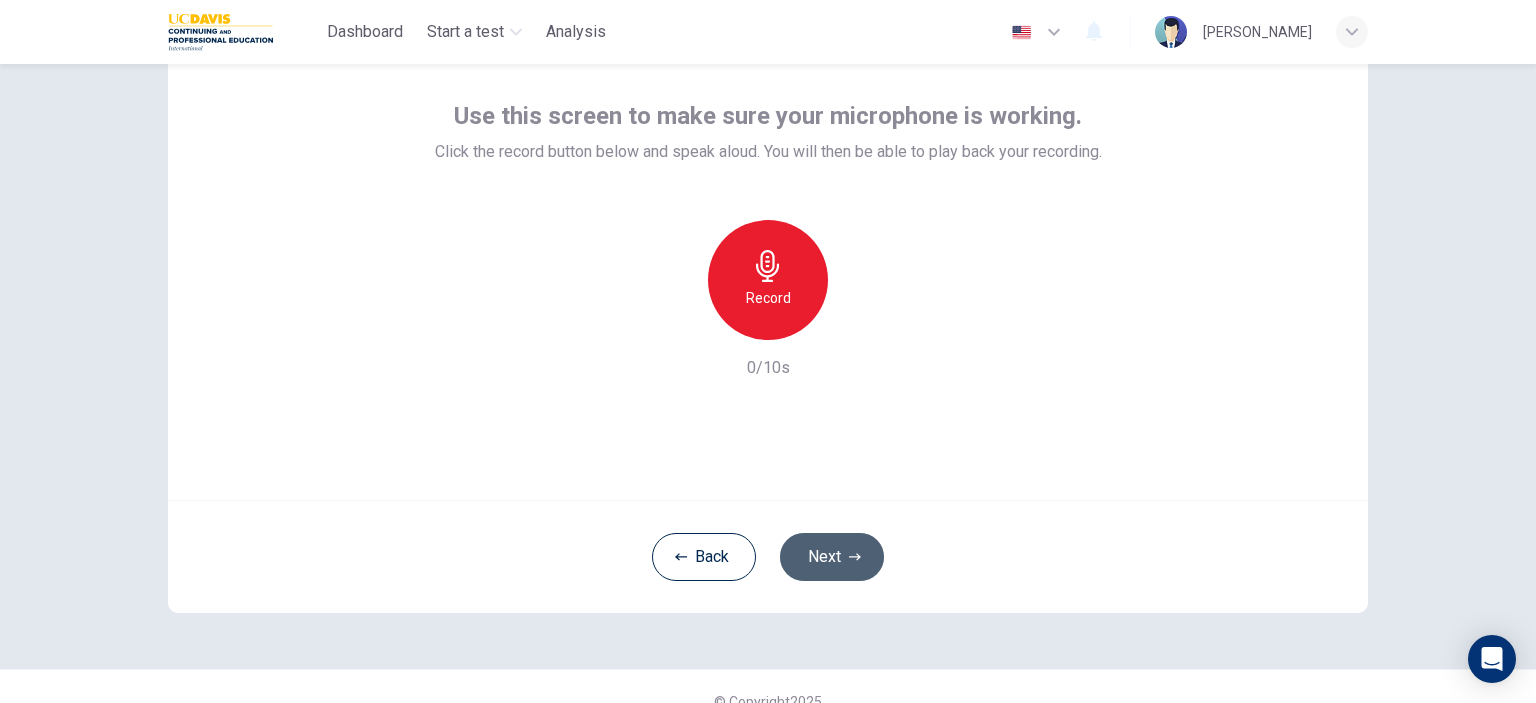 click on "Next" at bounding box center (832, 557) 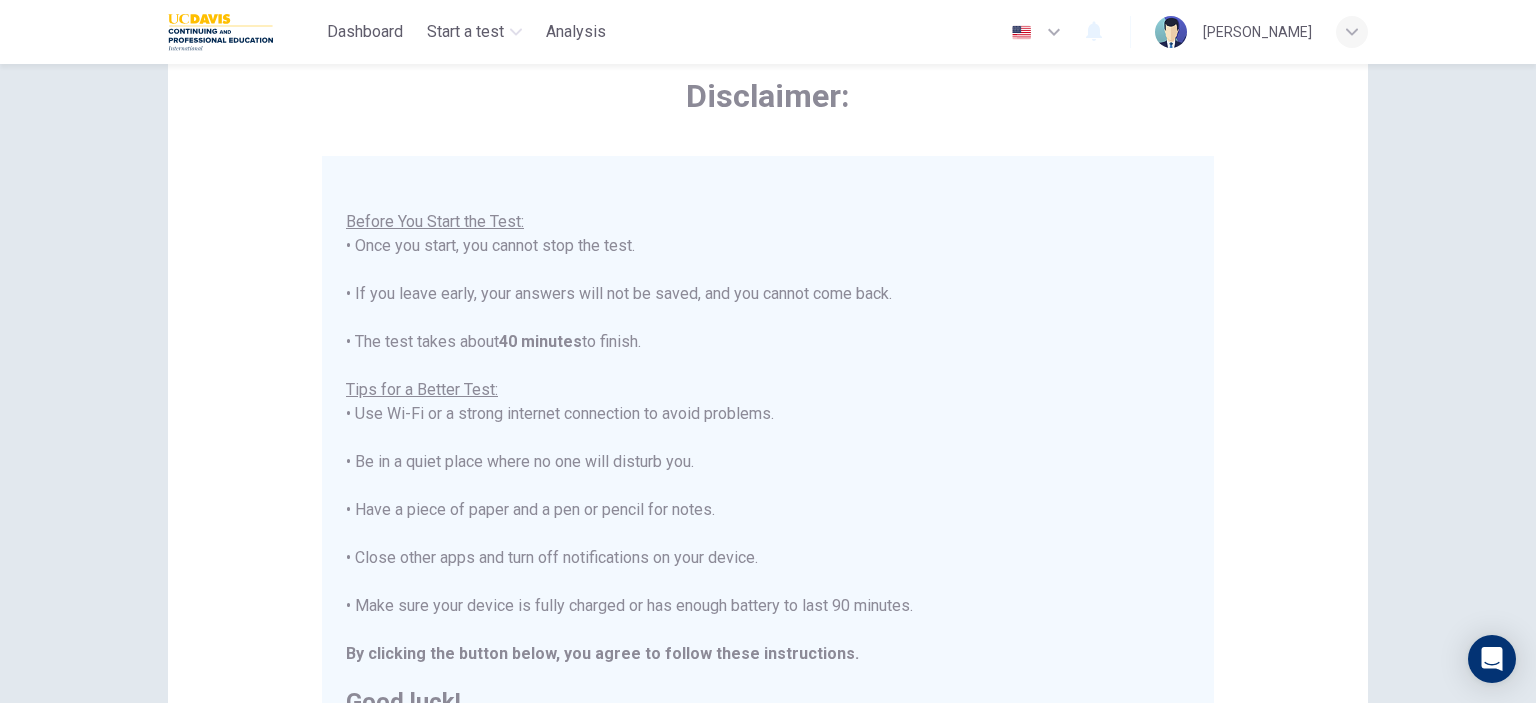 scroll, scrollTop: 23, scrollLeft: 0, axis: vertical 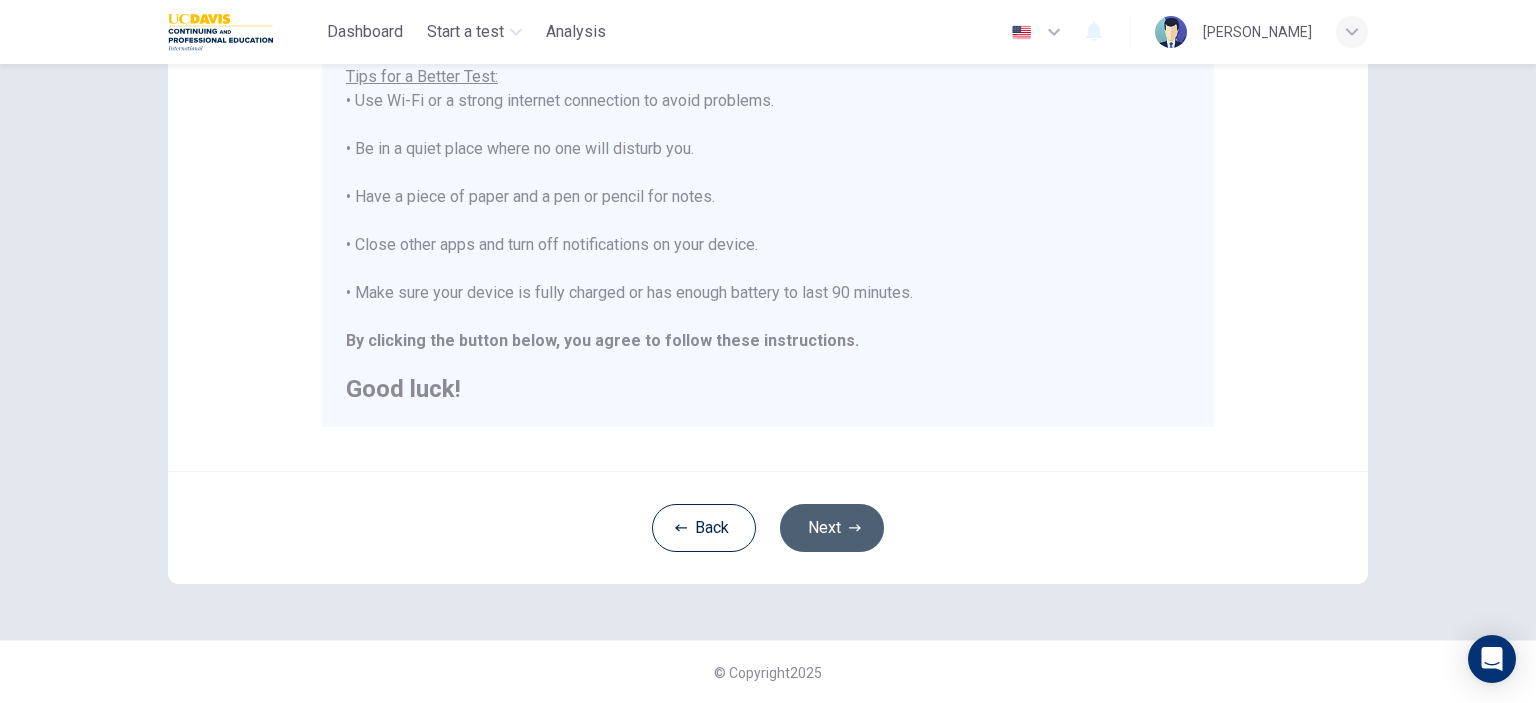 click on "Next" at bounding box center (832, 528) 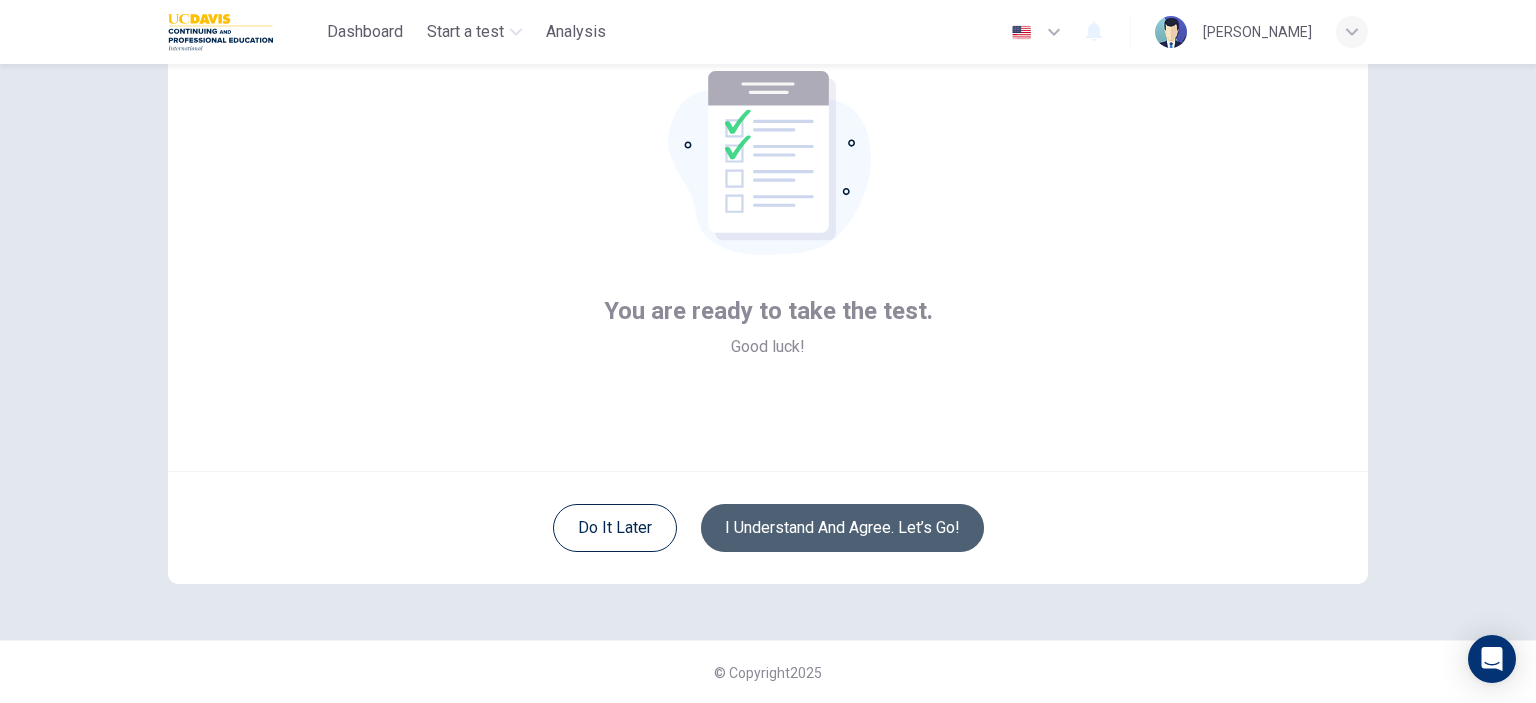 click on "I understand and agree. Let’s go!" at bounding box center [842, 528] 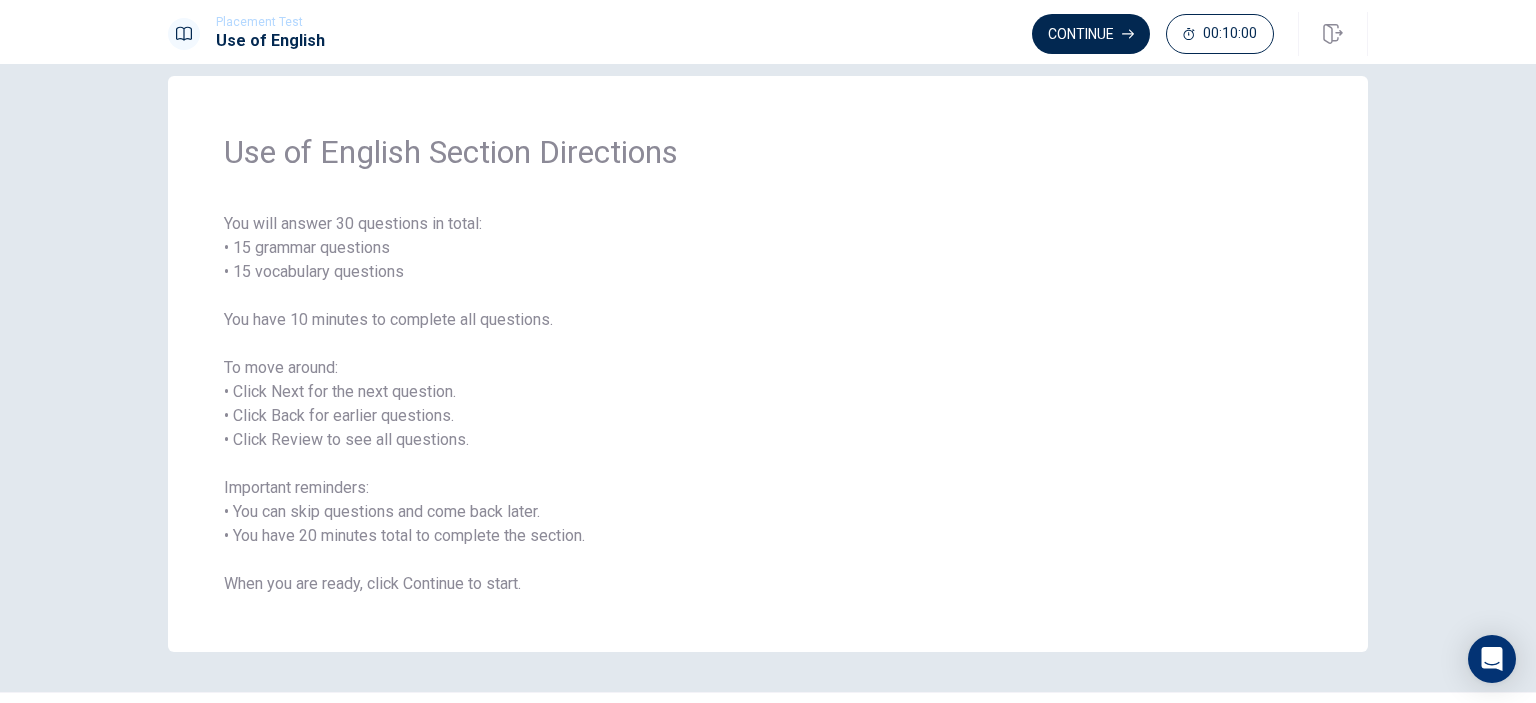 scroll, scrollTop: 0, scrollLeft: 0, axis: both 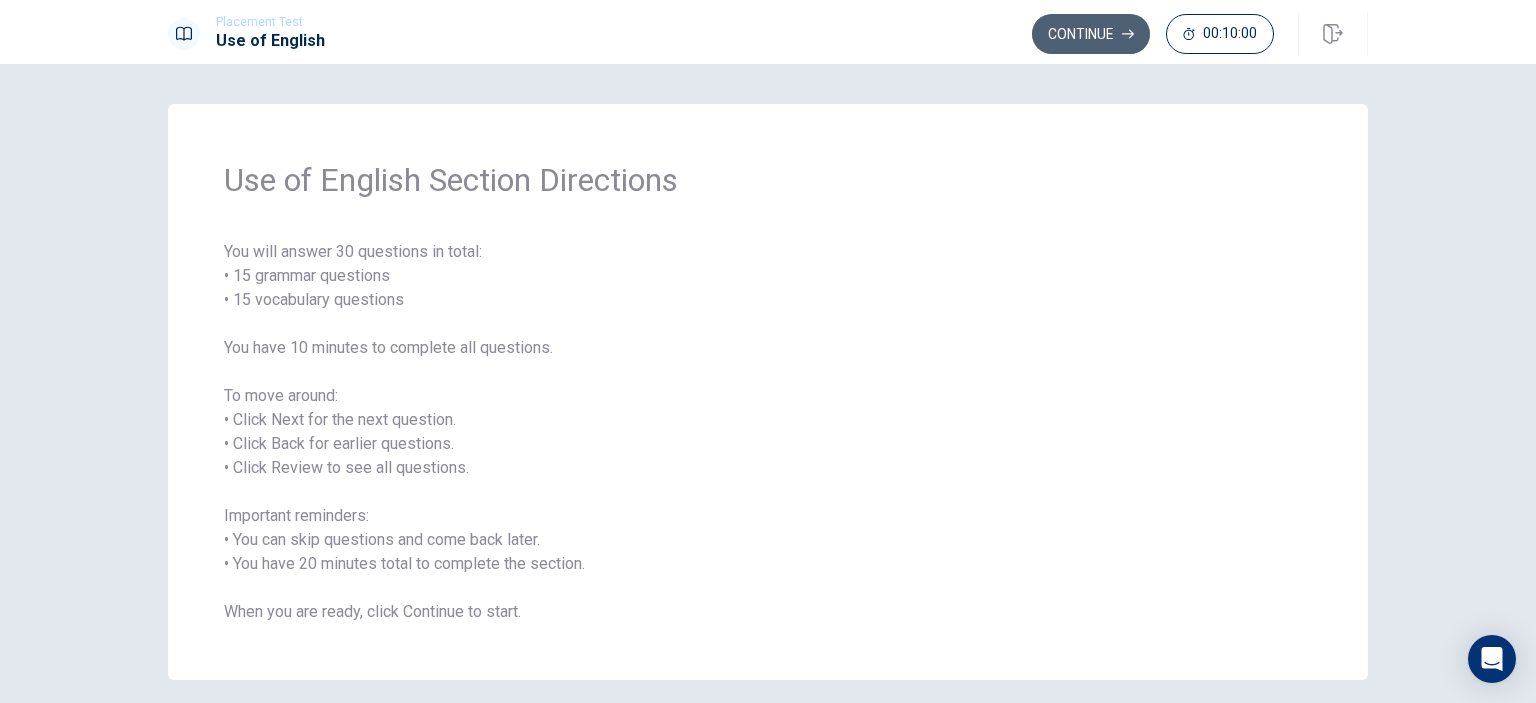click on "Continue" at bounding box center (1091, 34) 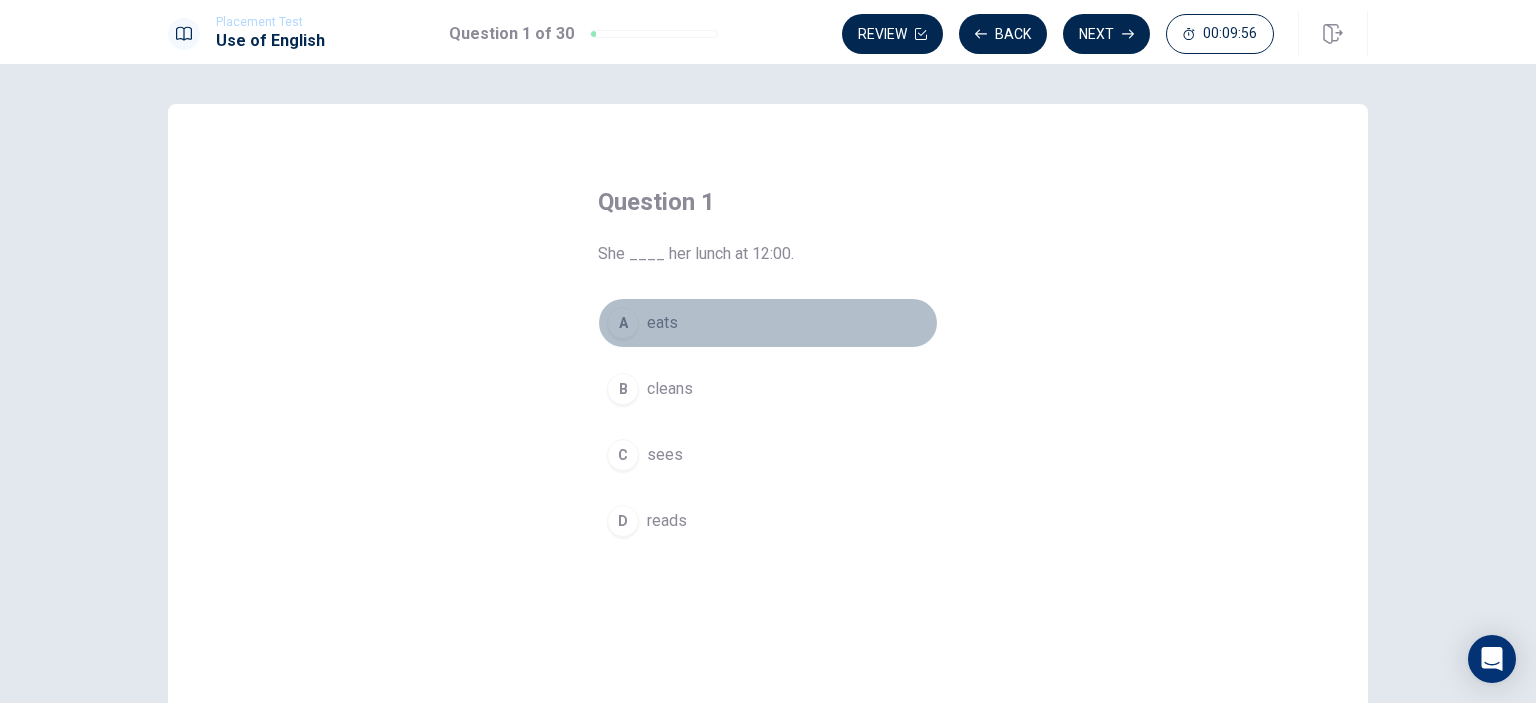 click on "eats" at bounding box center (662, 323) 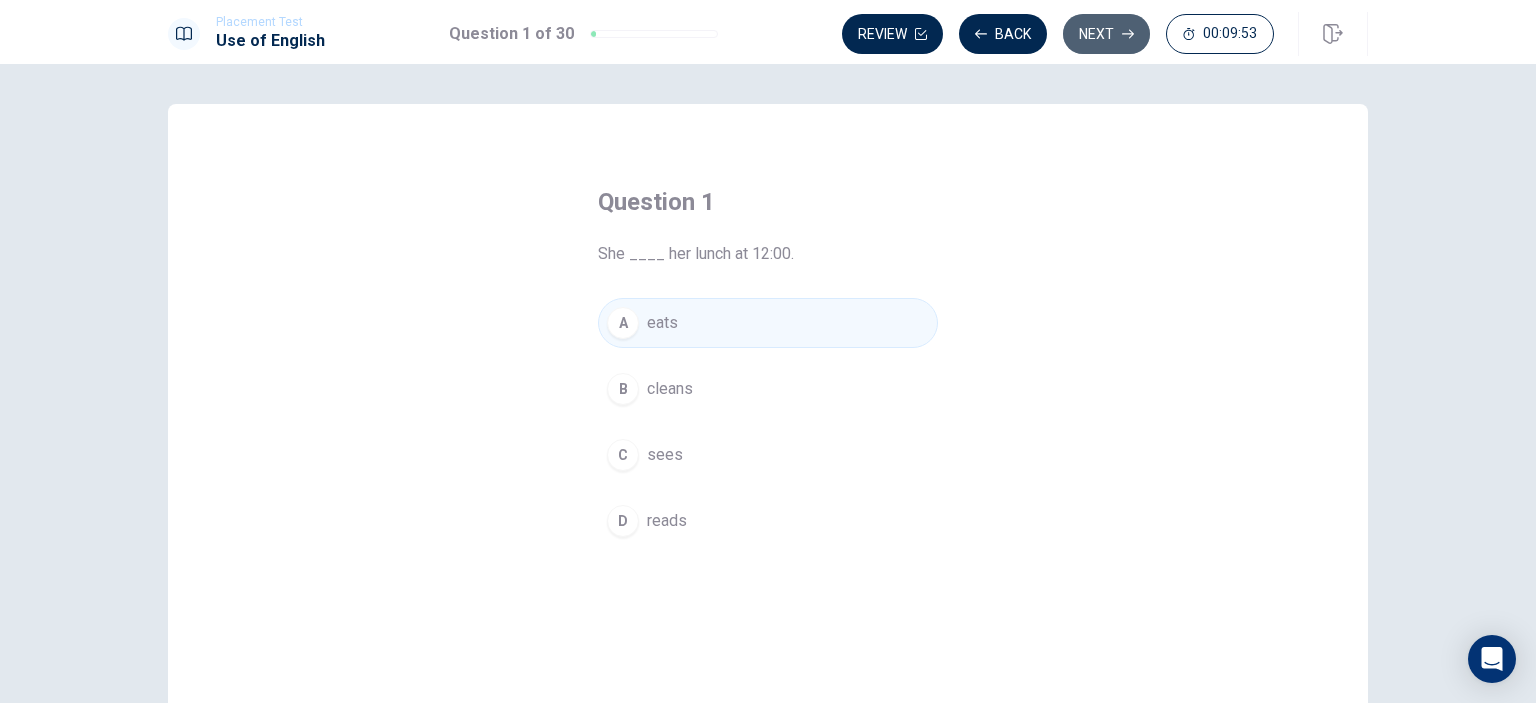 click on "Next" at bounding box center (1106, 34) 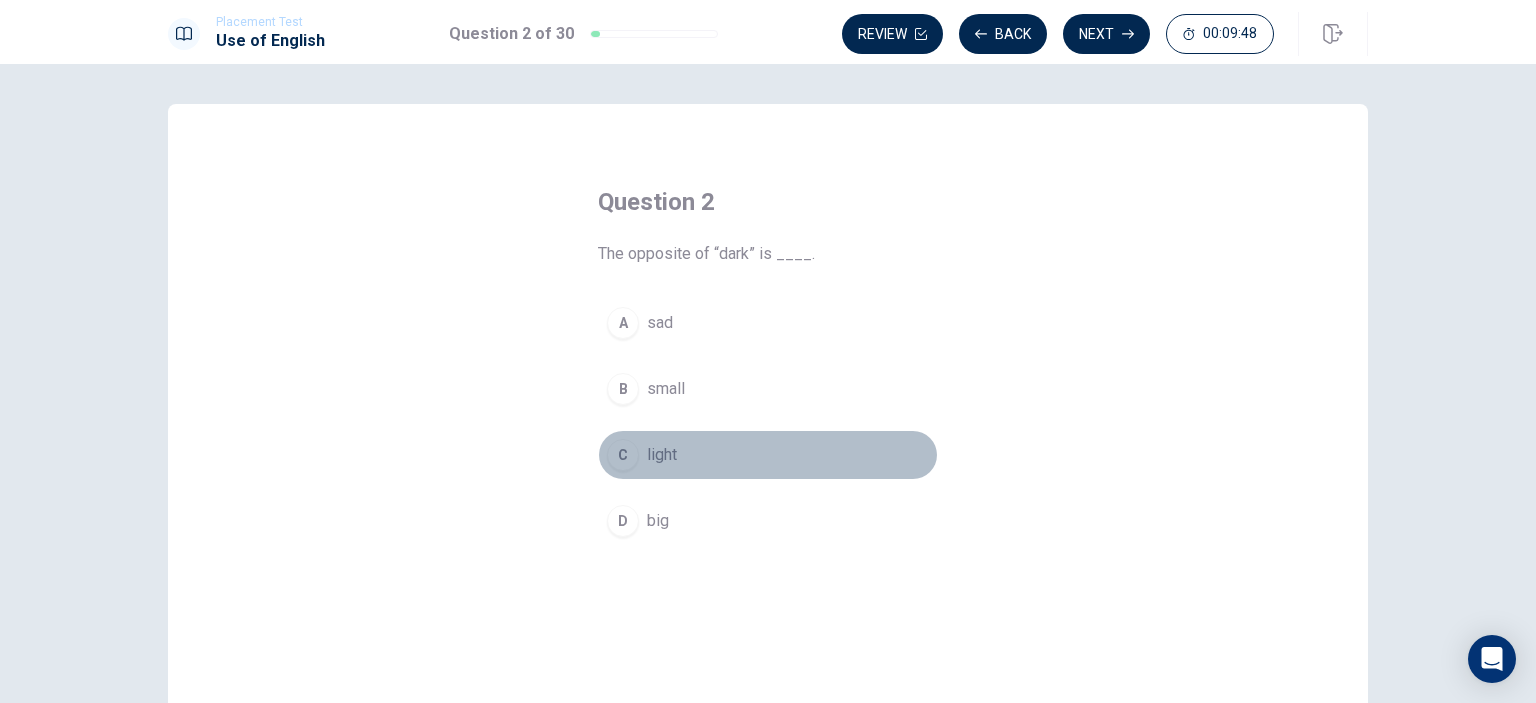 click on "light" at bounding box center [662, 455] 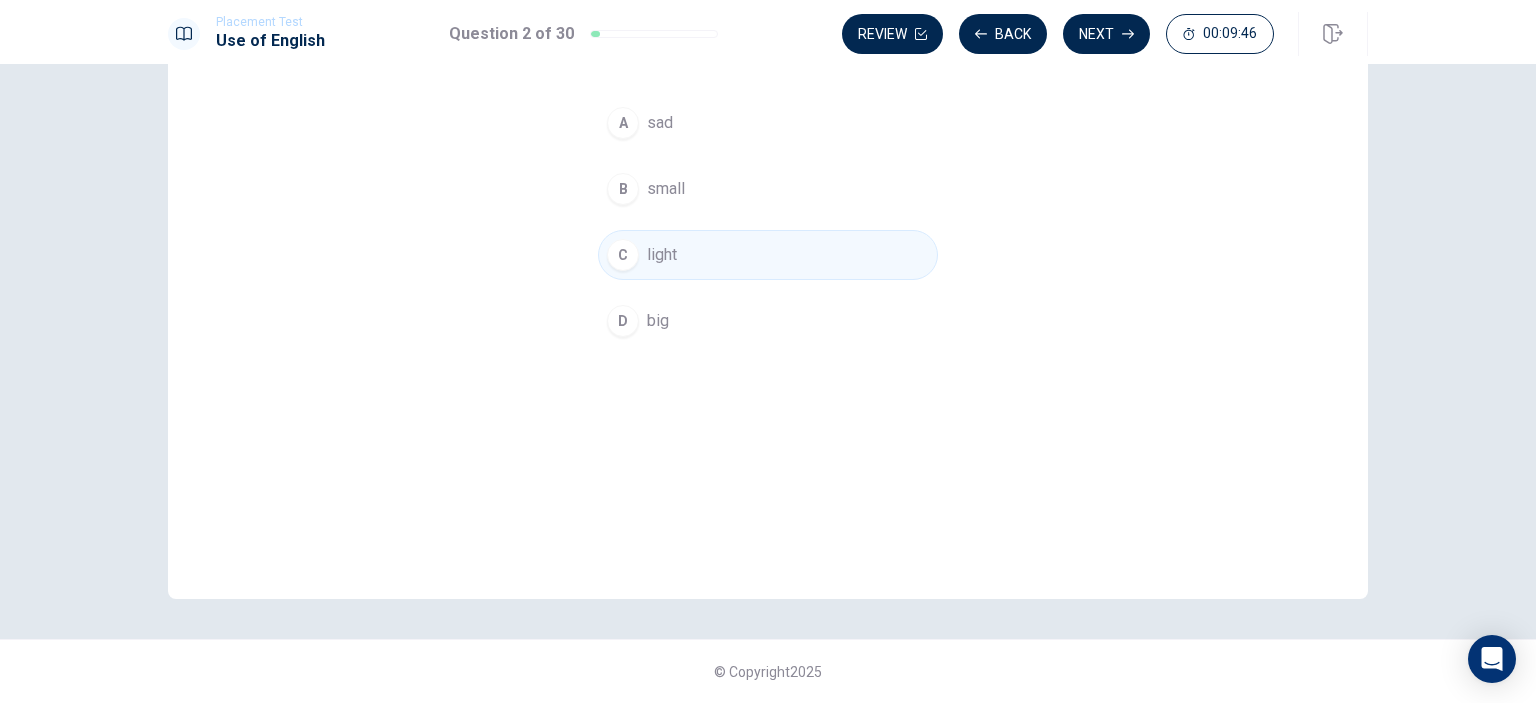 scroll, scrollTop: 0, scrollLeft: 0, axis: both 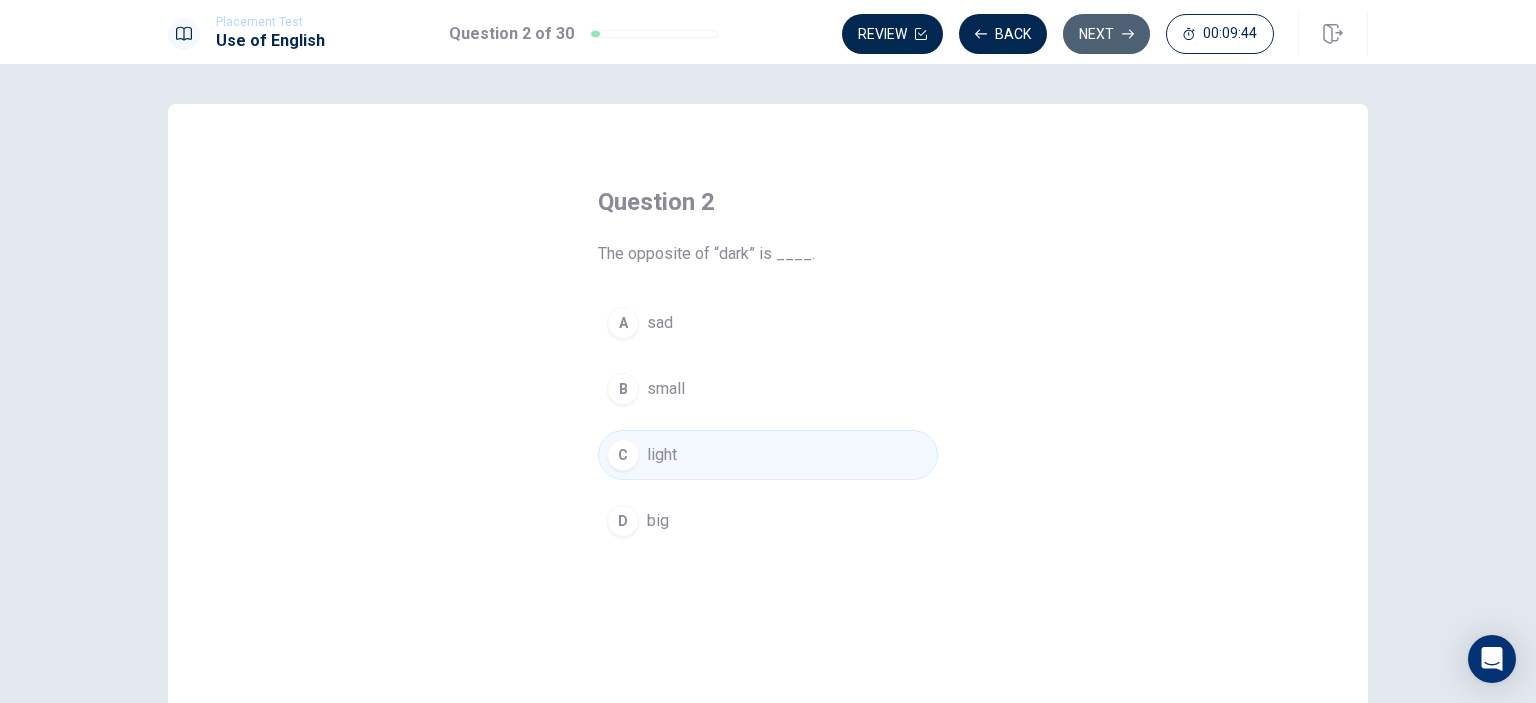 click on "Next" at bounding box center [1106, 34] 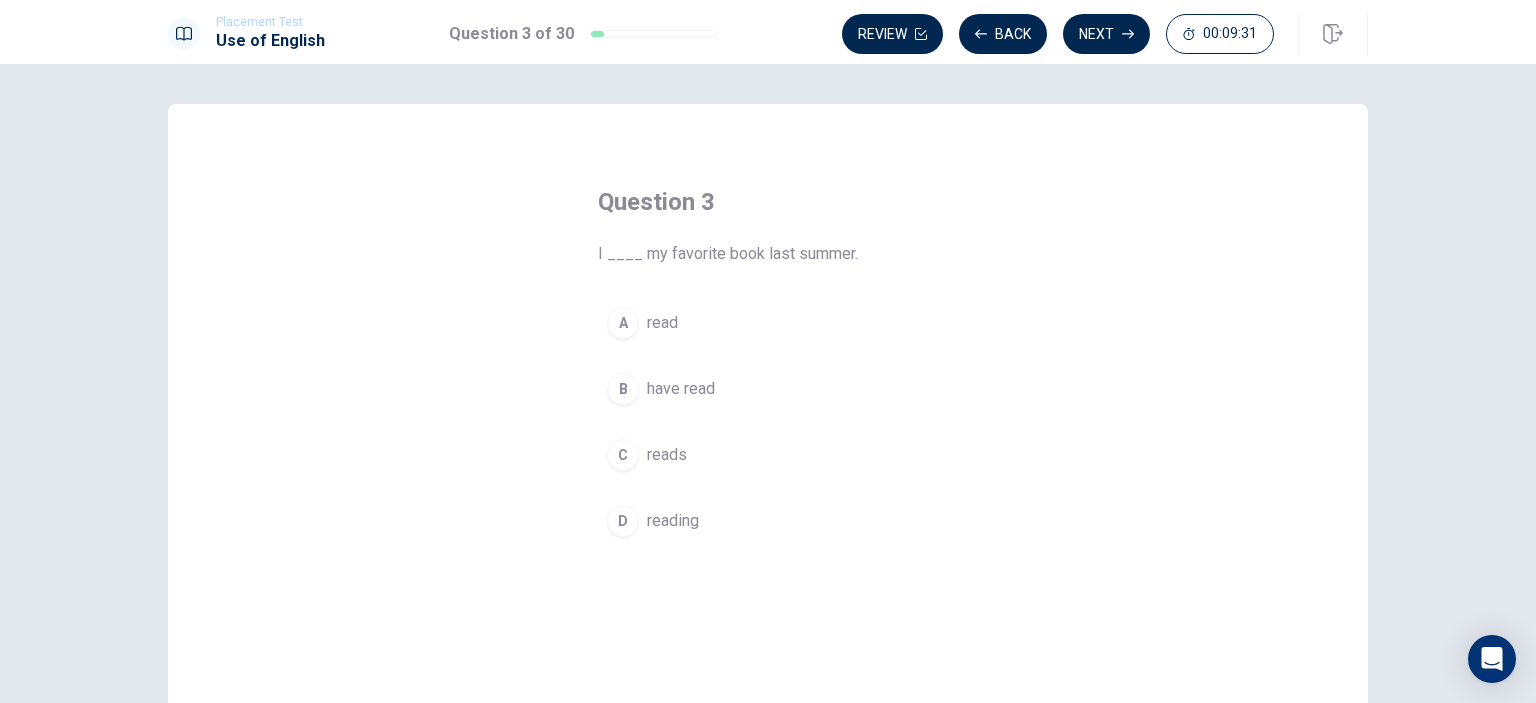 click on "read" at bounding box center (662, 323) 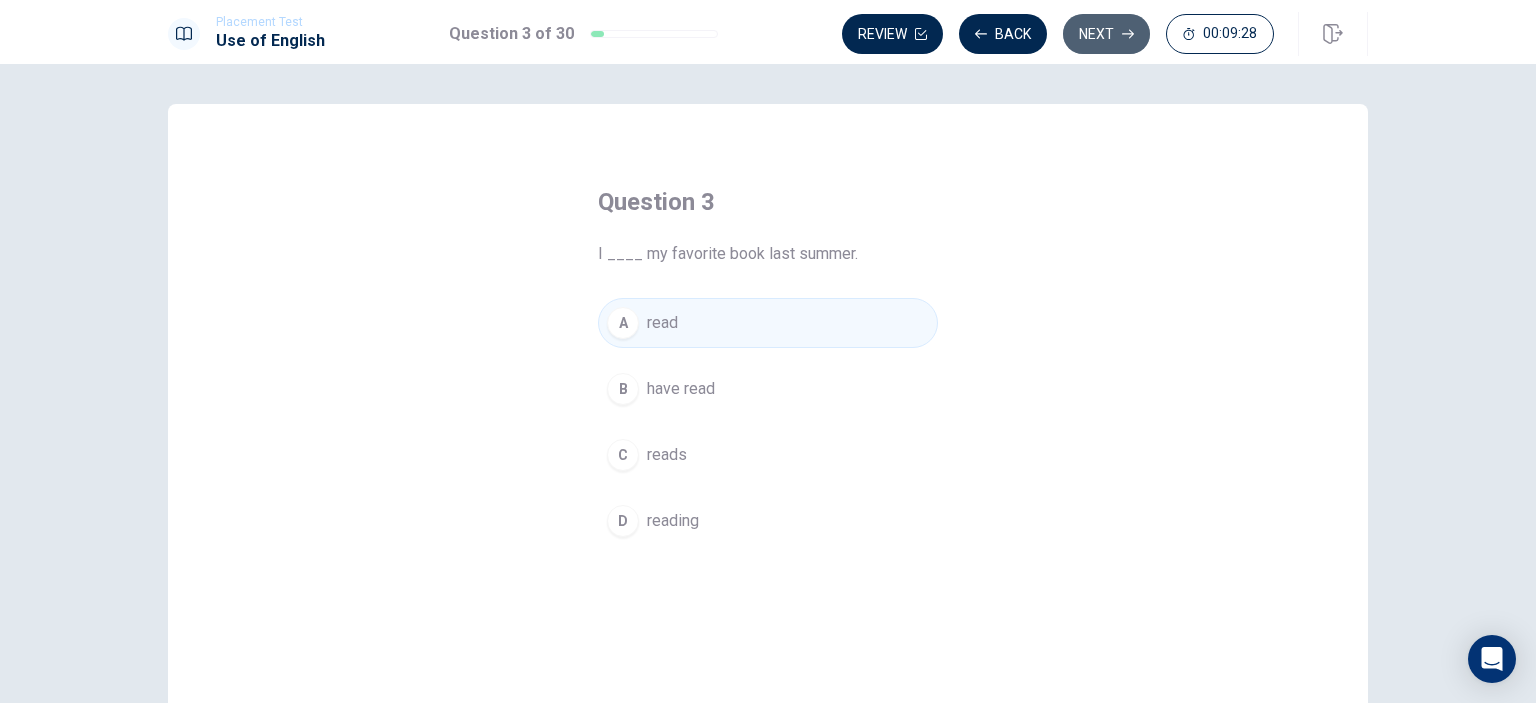 click on "Next" at bounding box center [1106, 34] 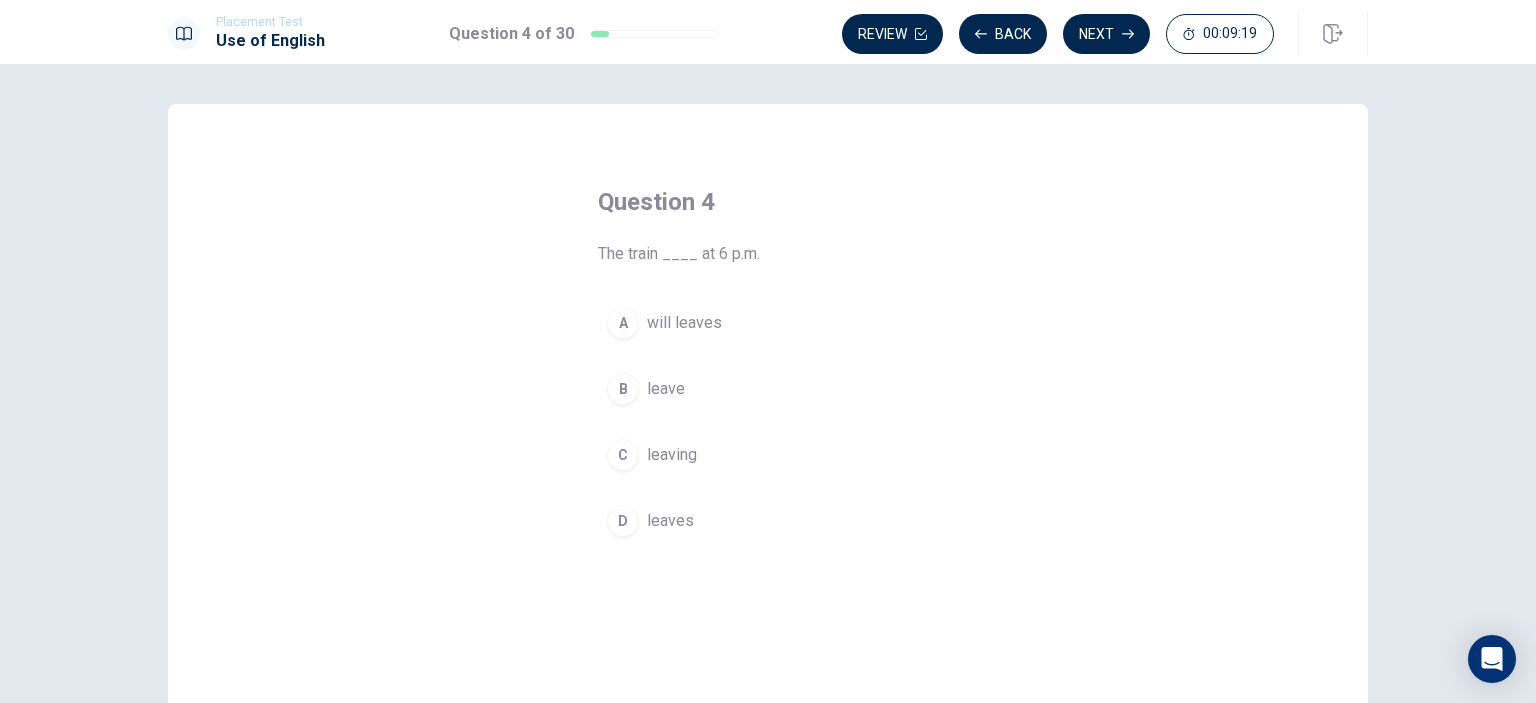 click on "leaves" at bounding box center [670, 521] 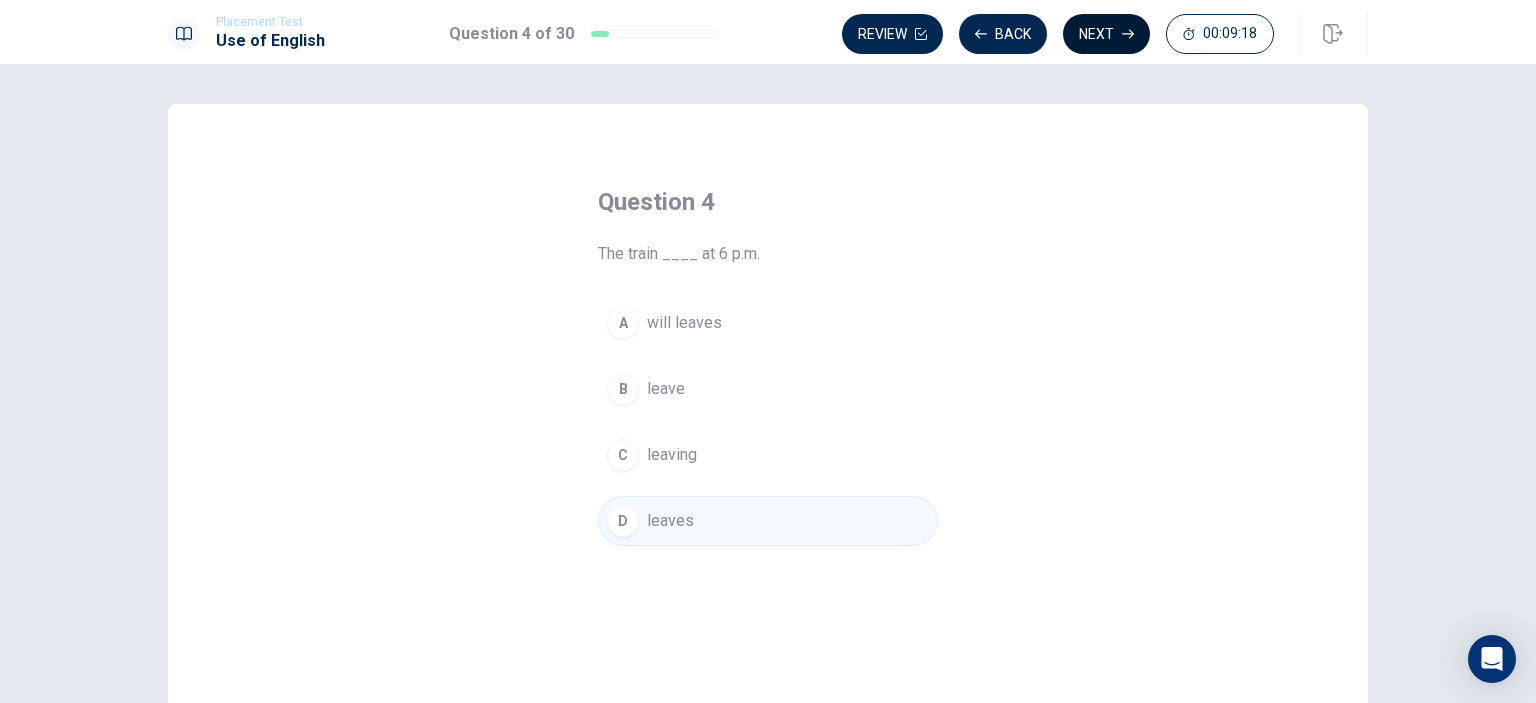 click on "Next" at bounding box center [1106, 34] 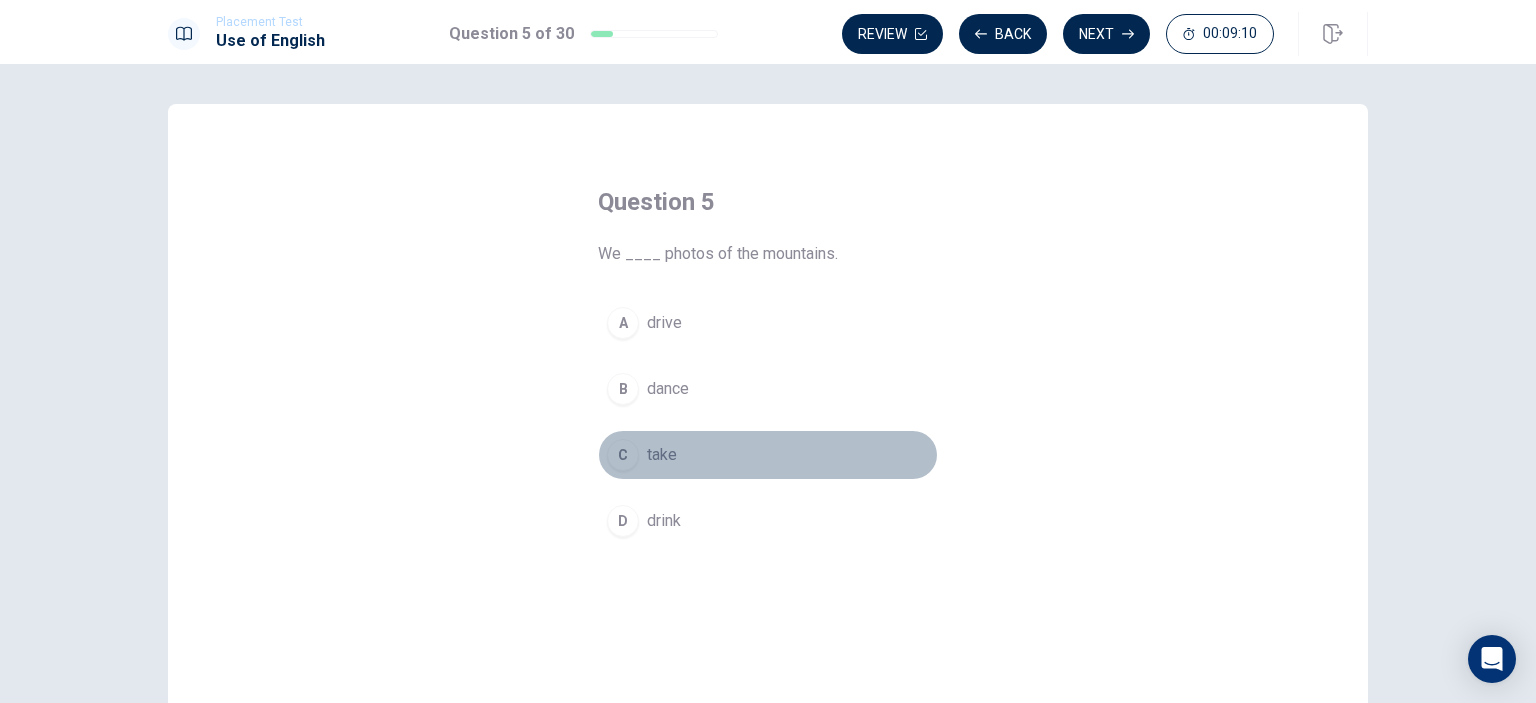 click on "take" at bounding box center (662, 455) 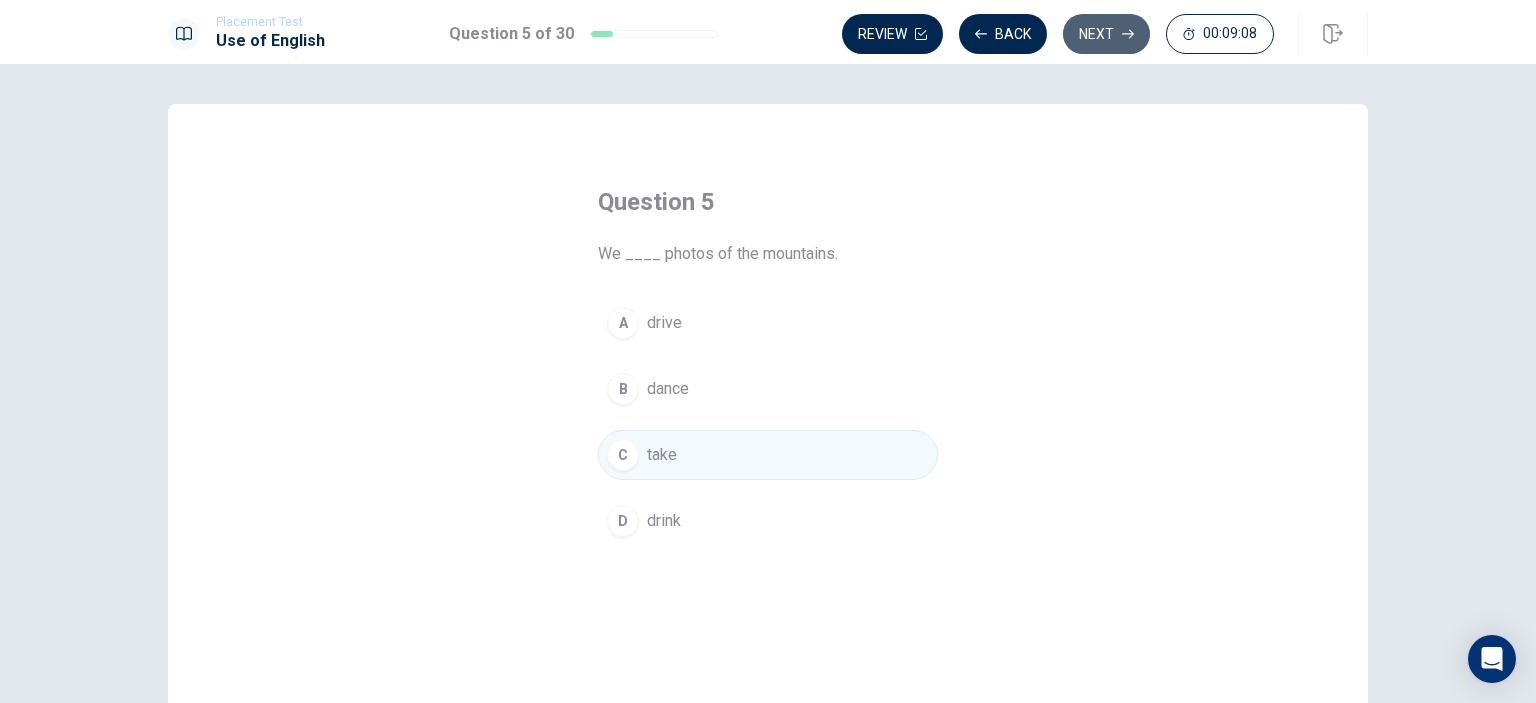 click on "Next" at bounding box center [1106, 34] 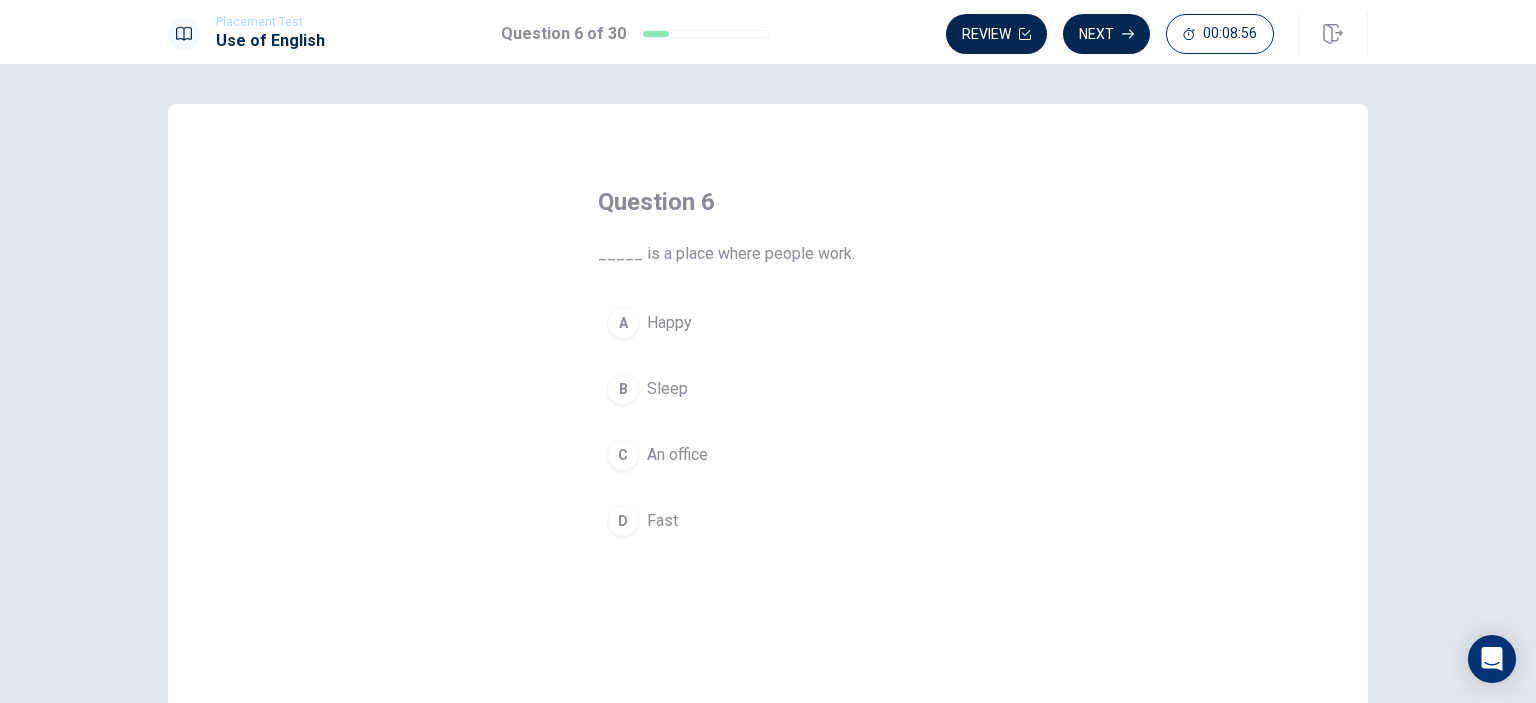 click on "An office" at bounding box center [677, 455] 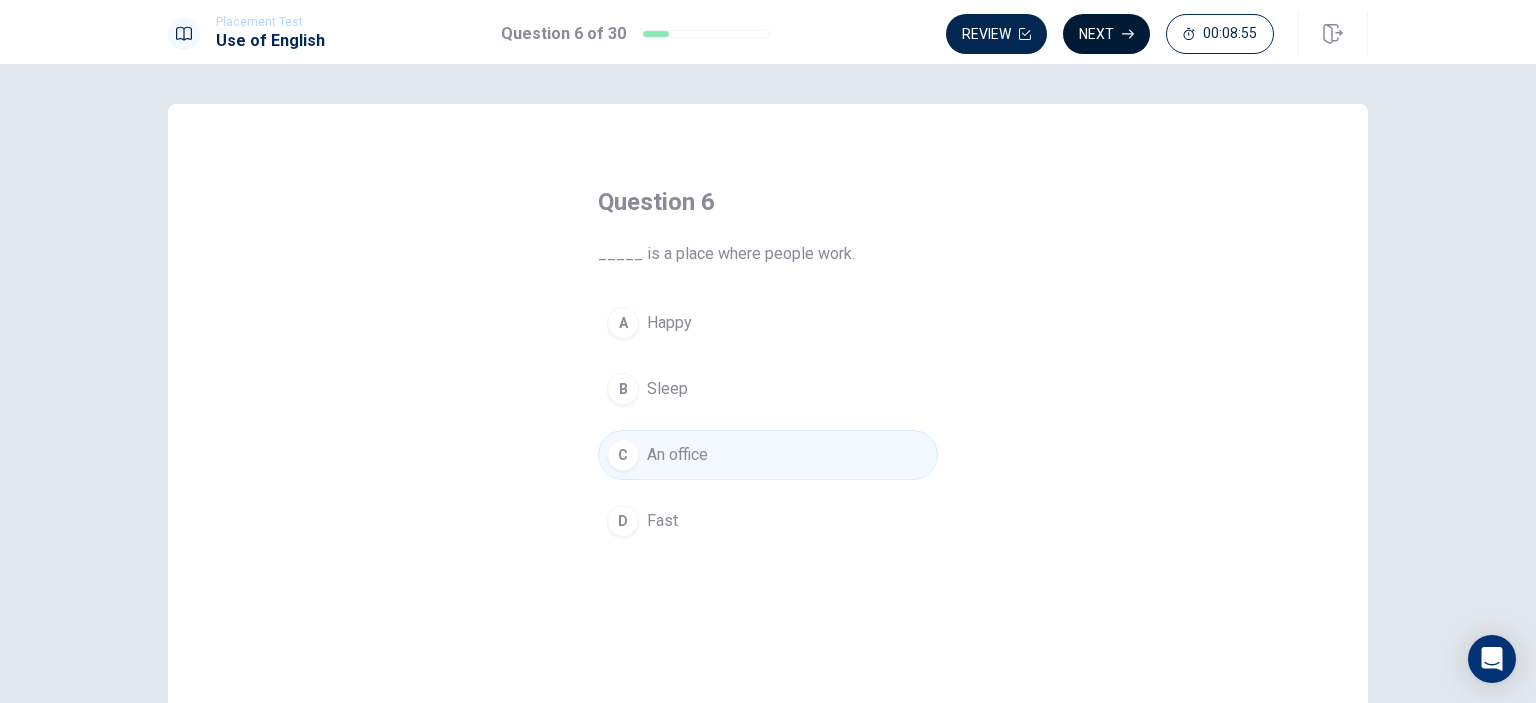 click on "Next" at bounding box center (1106, 34) 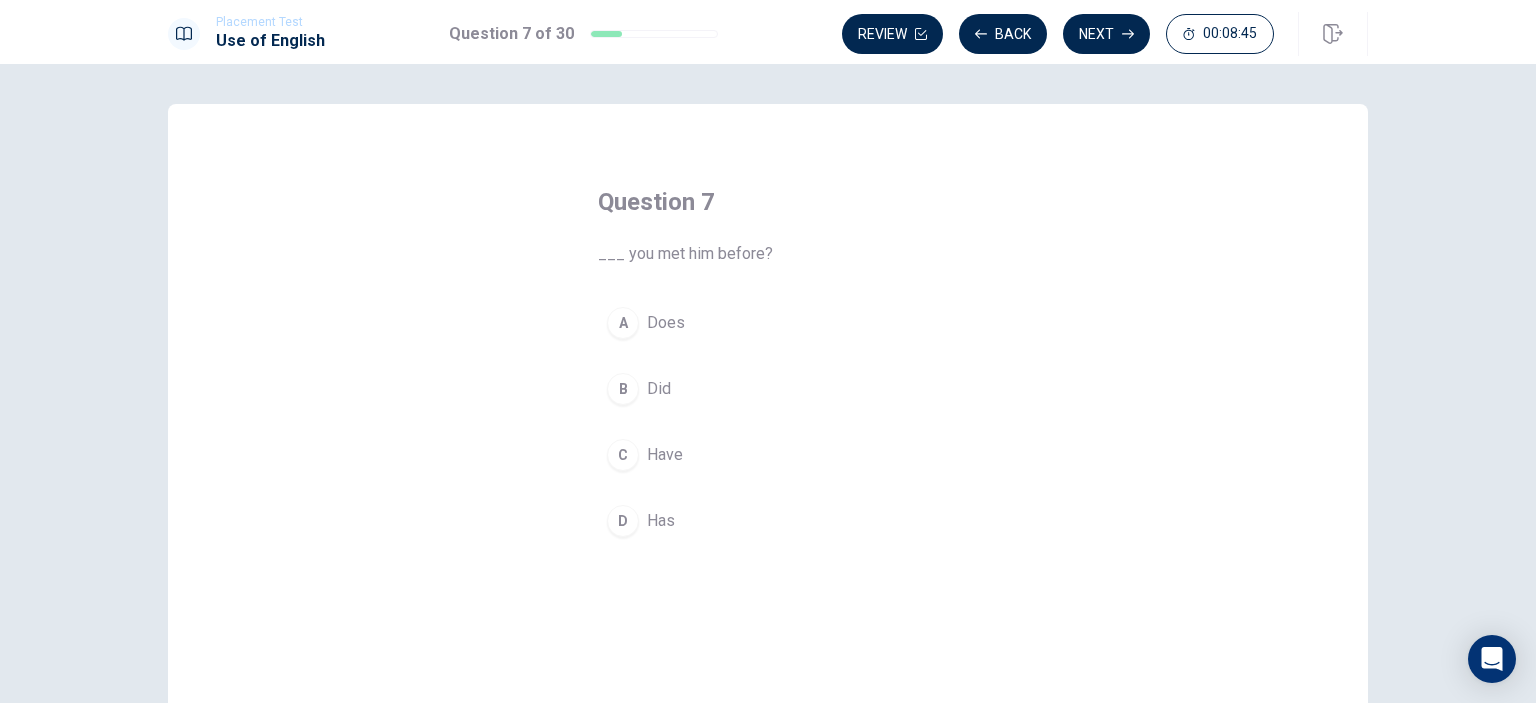 click on "Have" at bounding box center (665, 455) 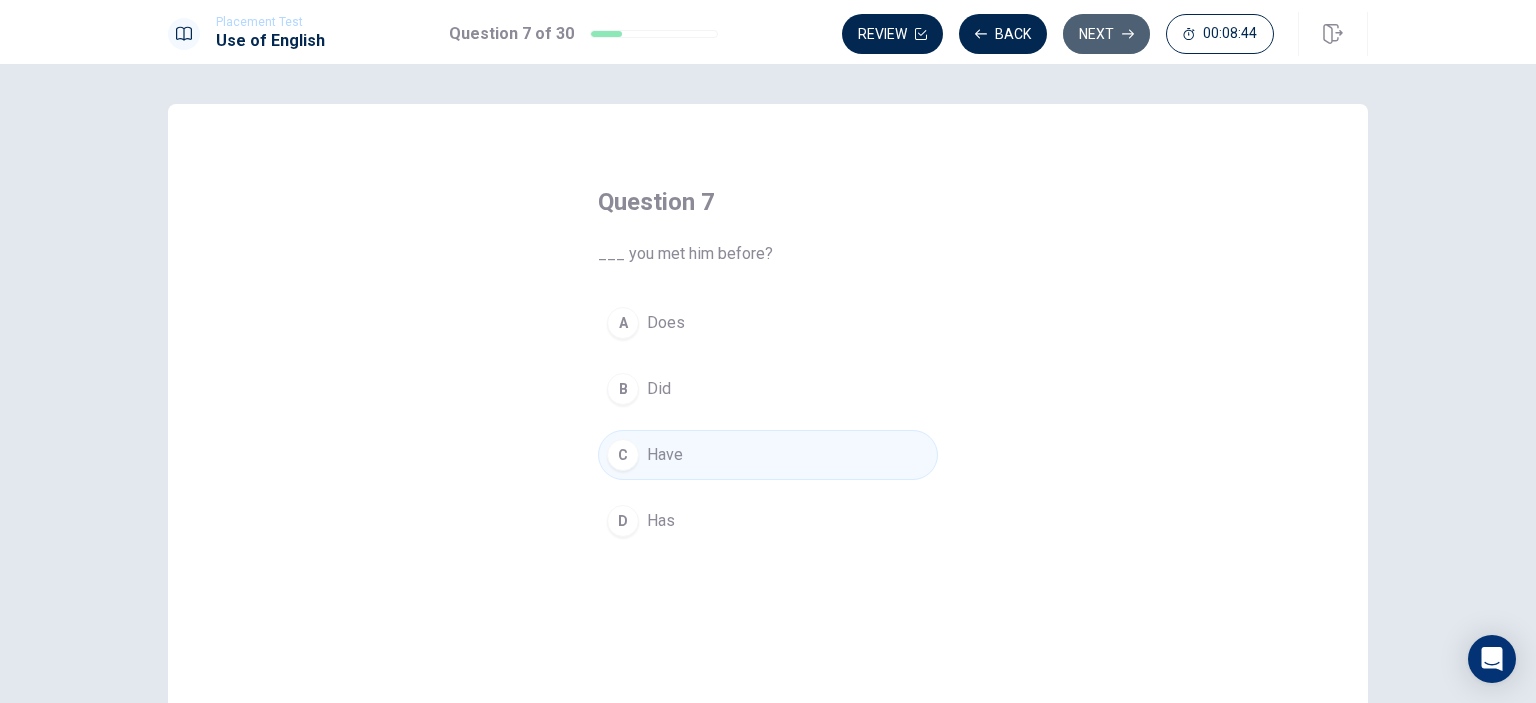 click on "Next" at bounding box center [1106, 34] 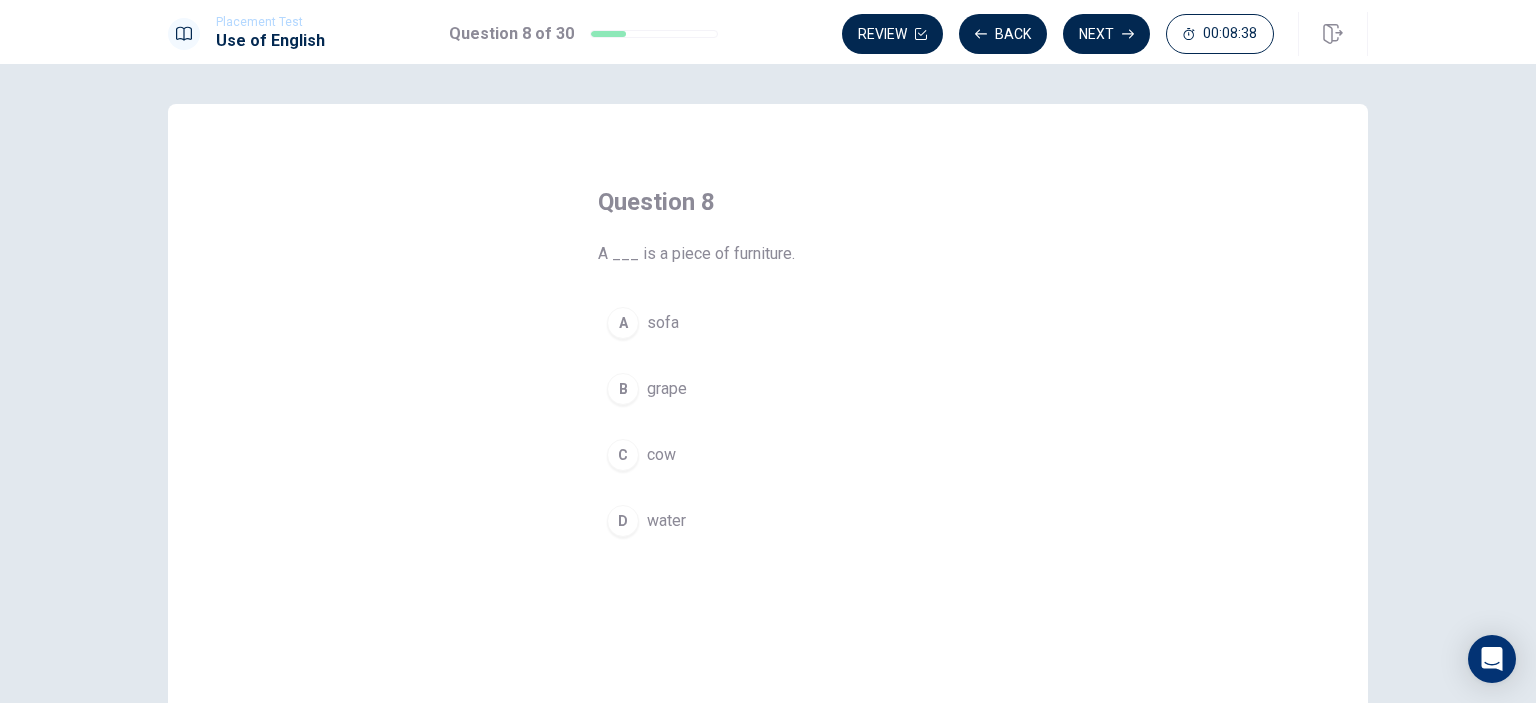 click on "sofa" at bounding box center (663, 323) 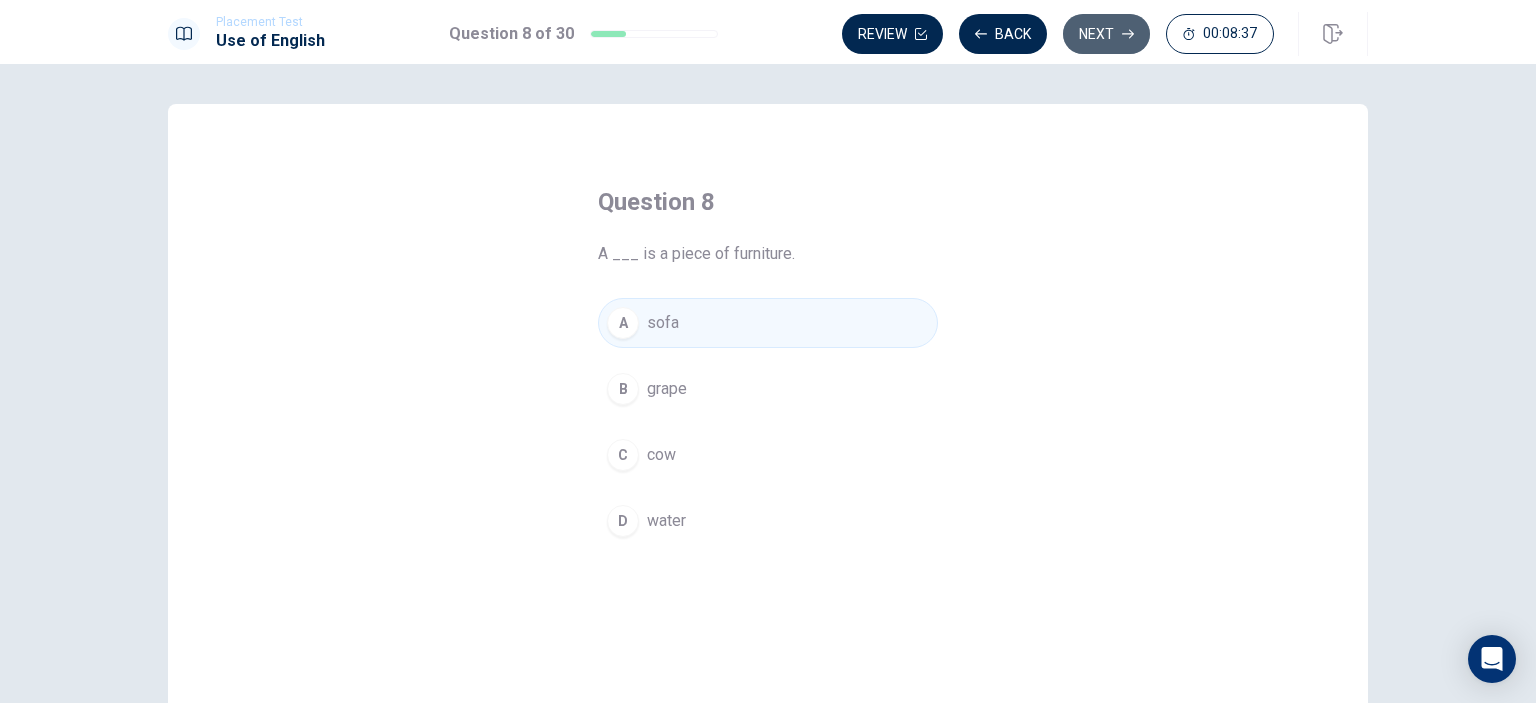 click on "Next" at bounding box center (1106, 34) 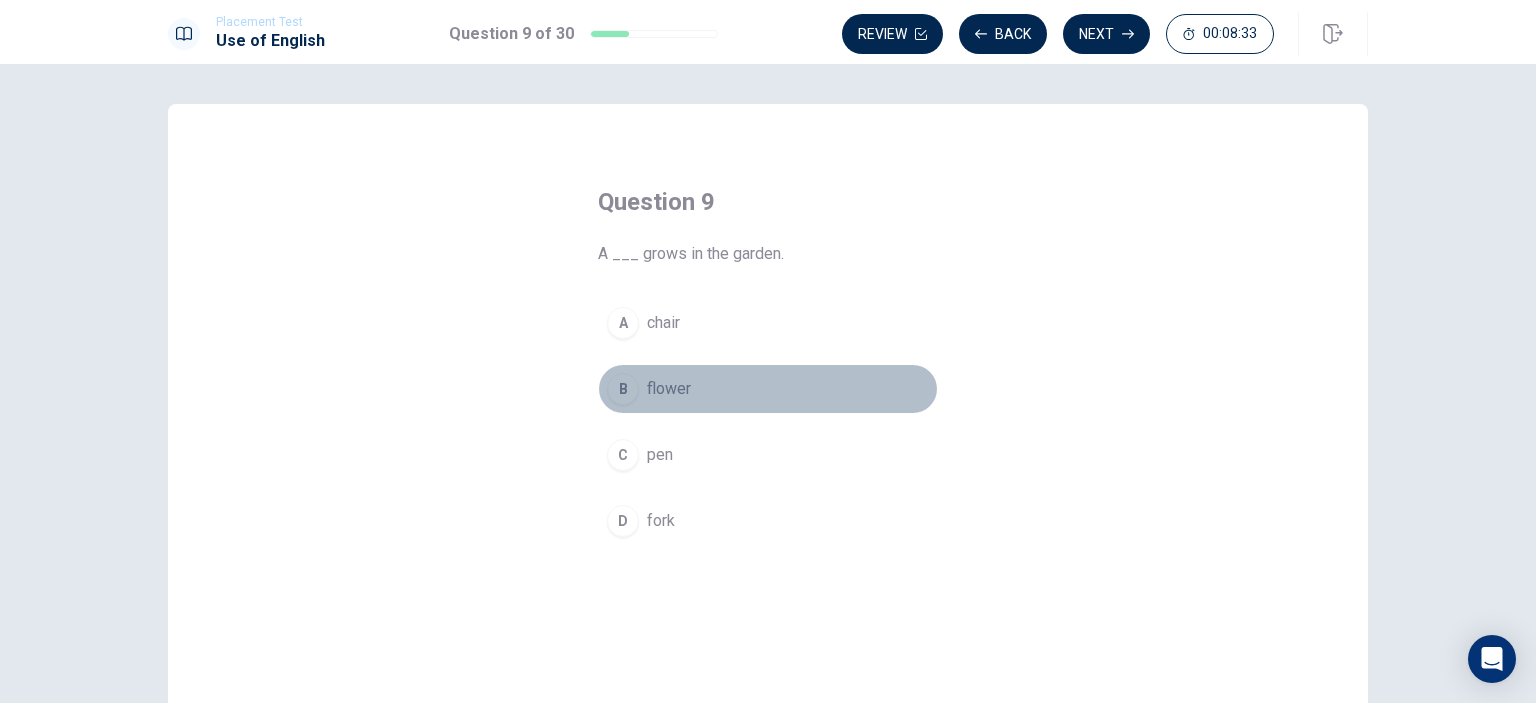 click on "flower" at bounding box center (669, 389) 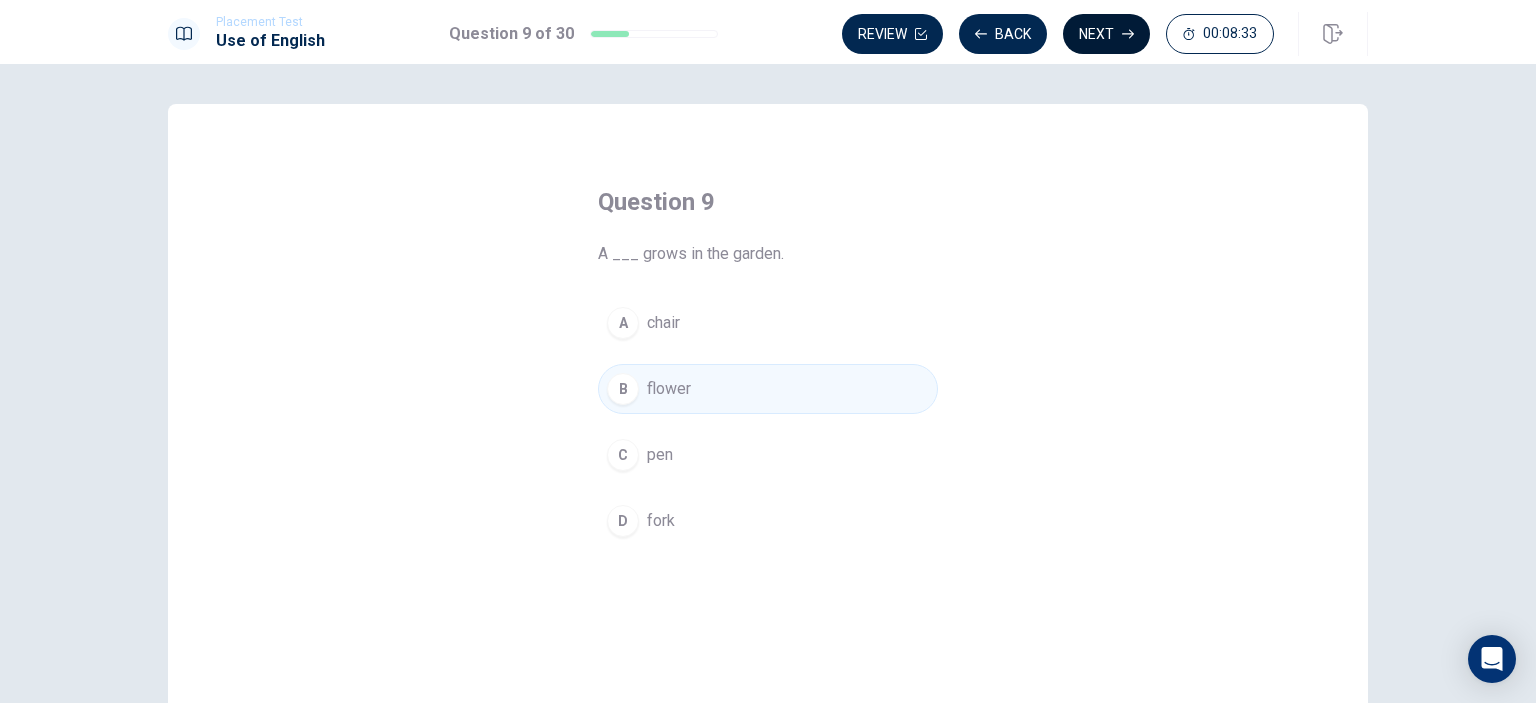 click 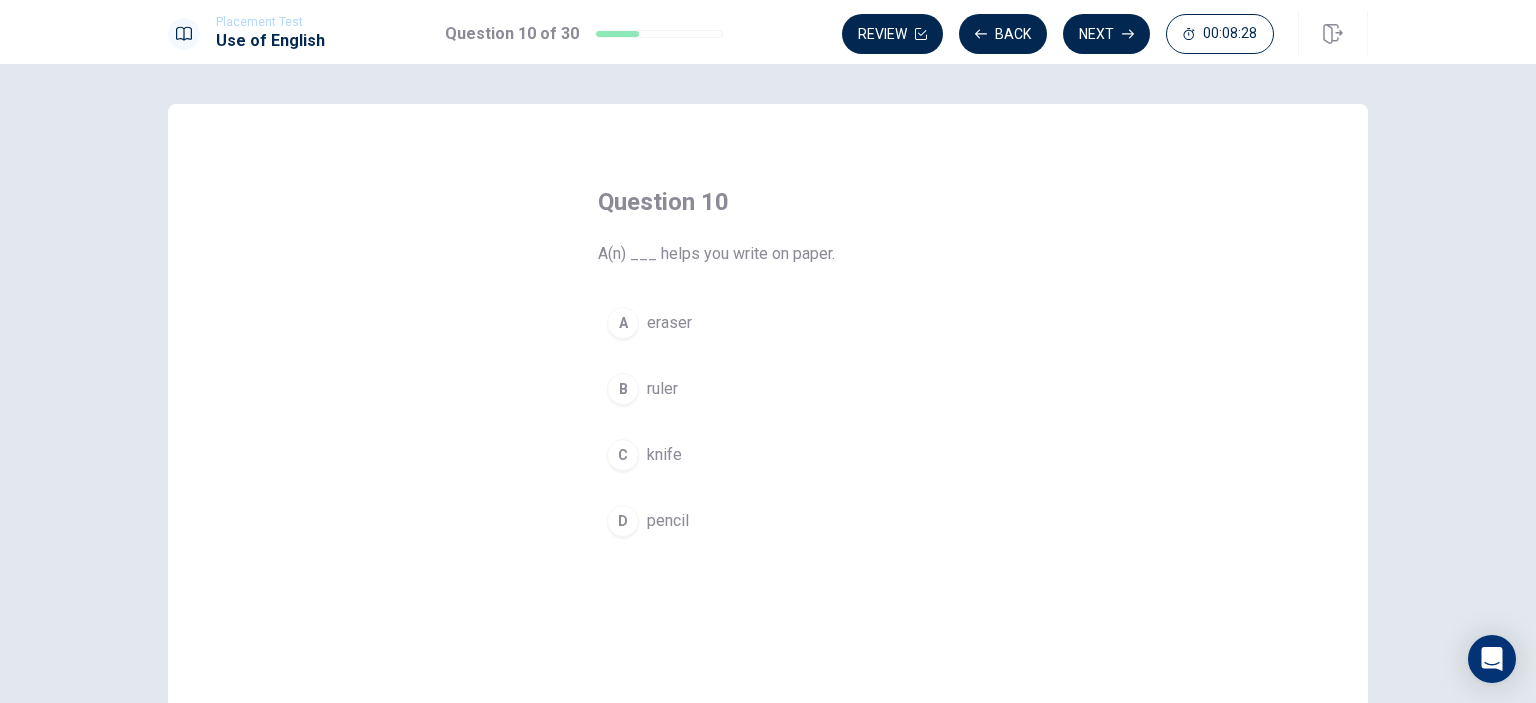 click on "pencil" at bounding box center (668, 521) 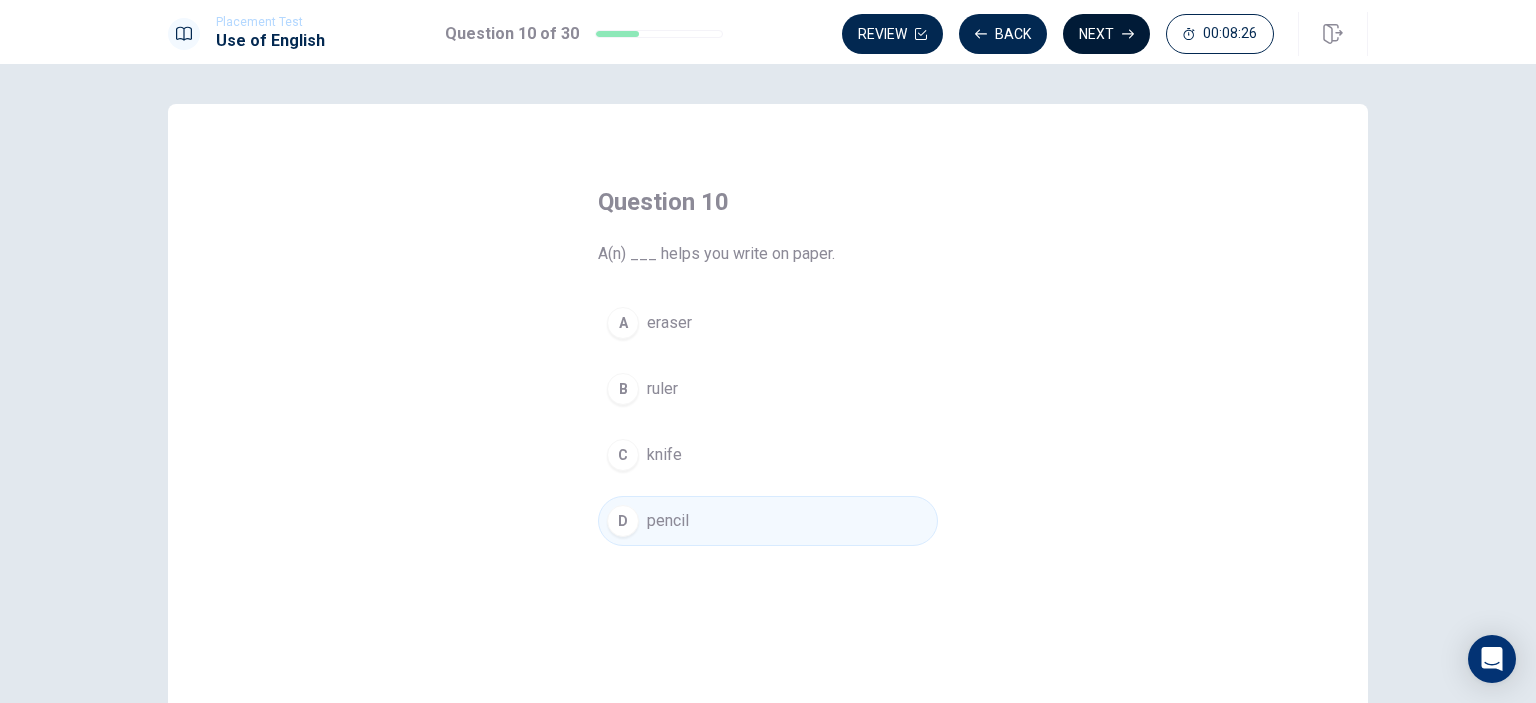 click on "Next" at bounding box center [1106, 34] 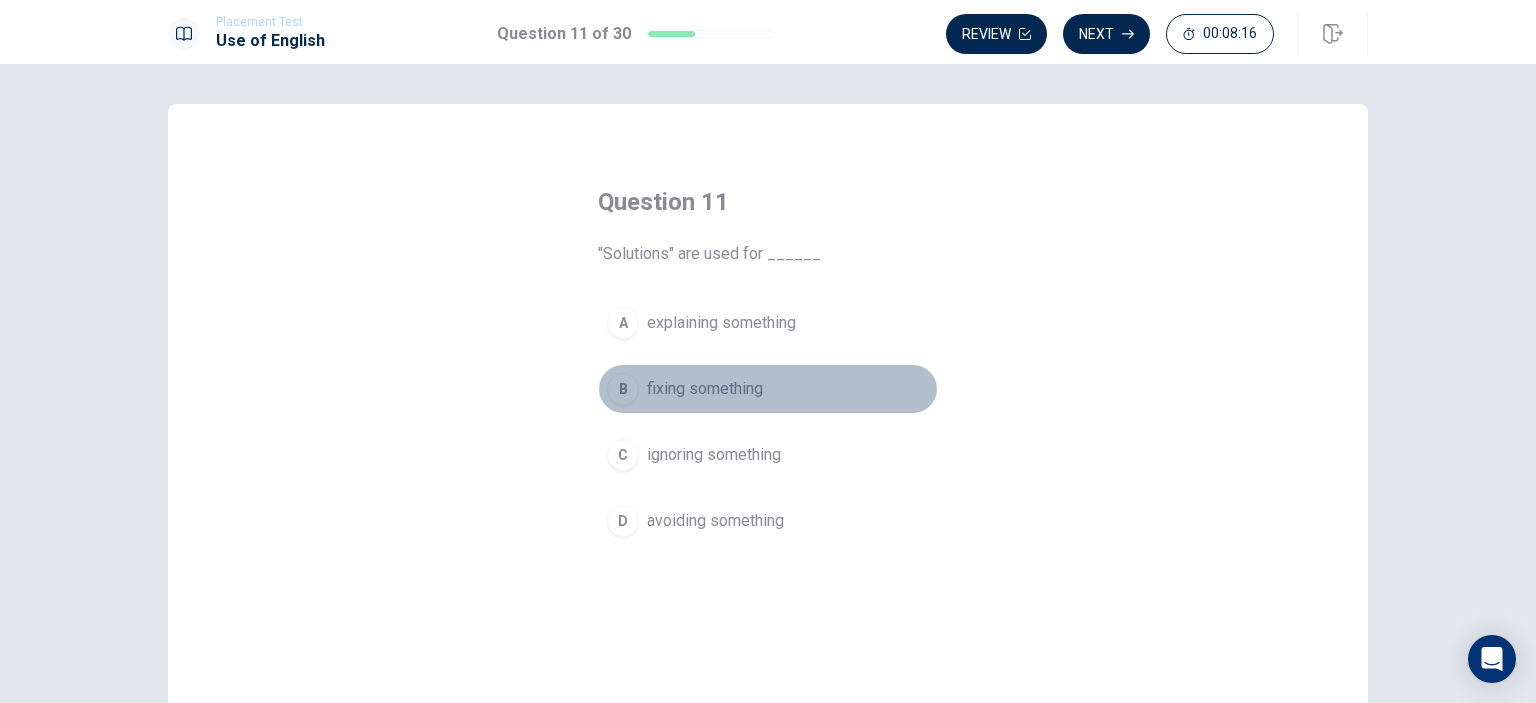 click on "fixing something" at bounding box center [705, 389] 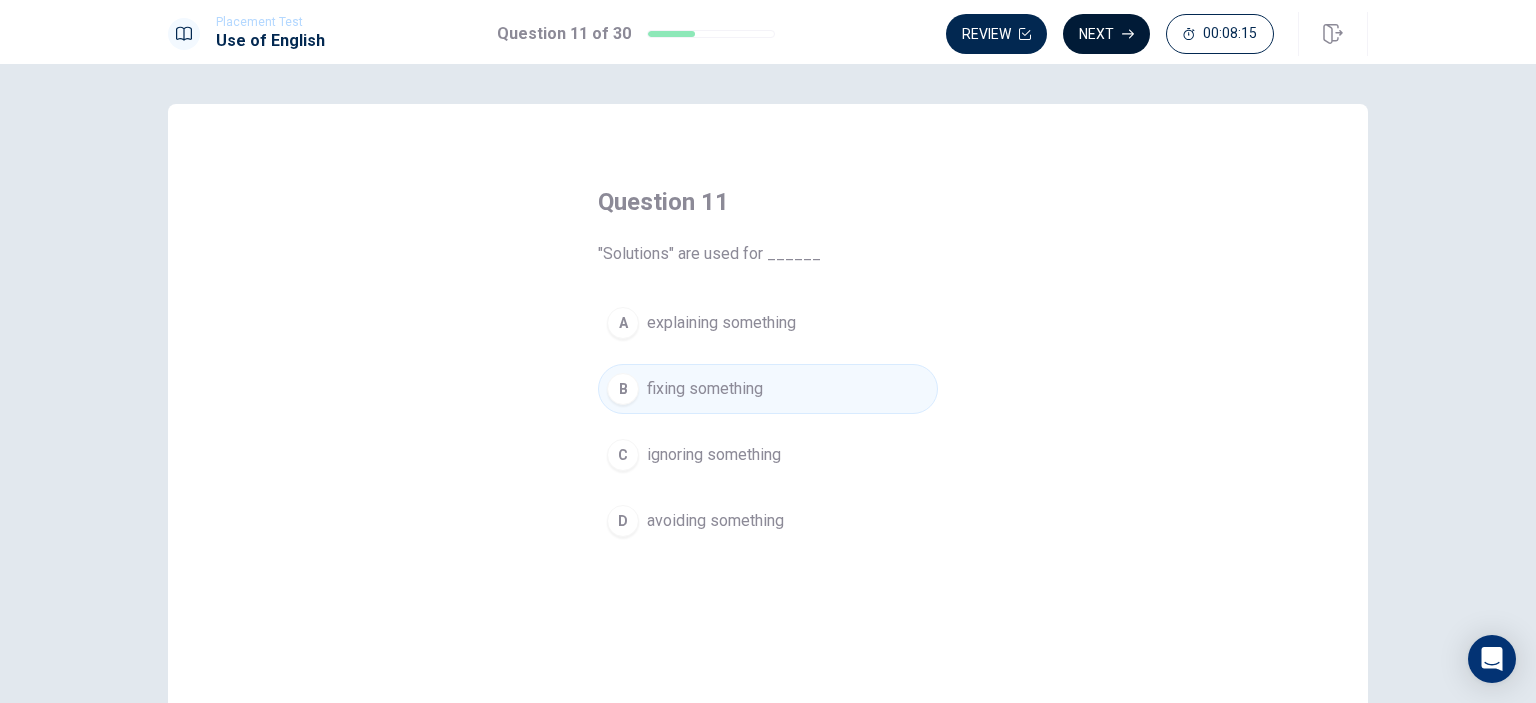 click on "Next" at bounding box center [1106, 34] 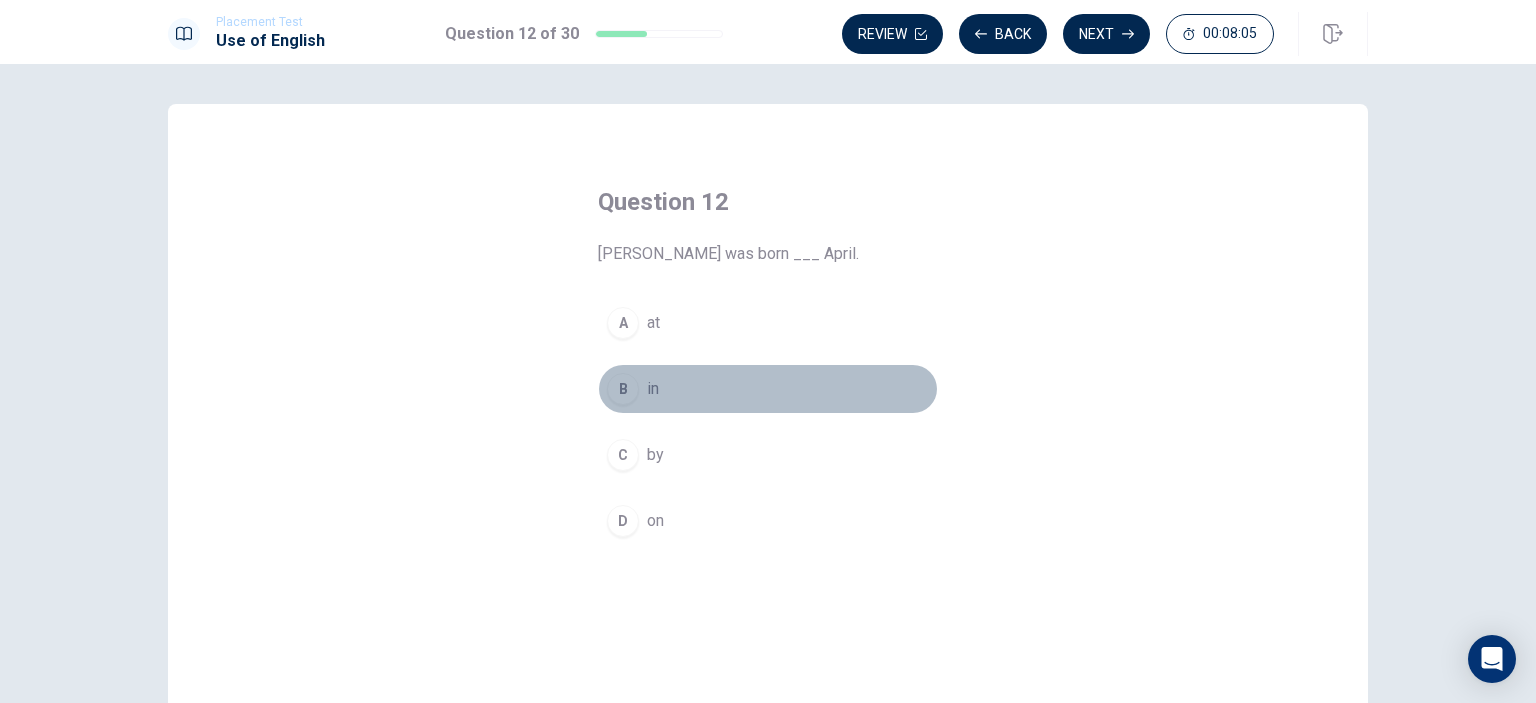 click on "B in" at bounding box center (768, 389) 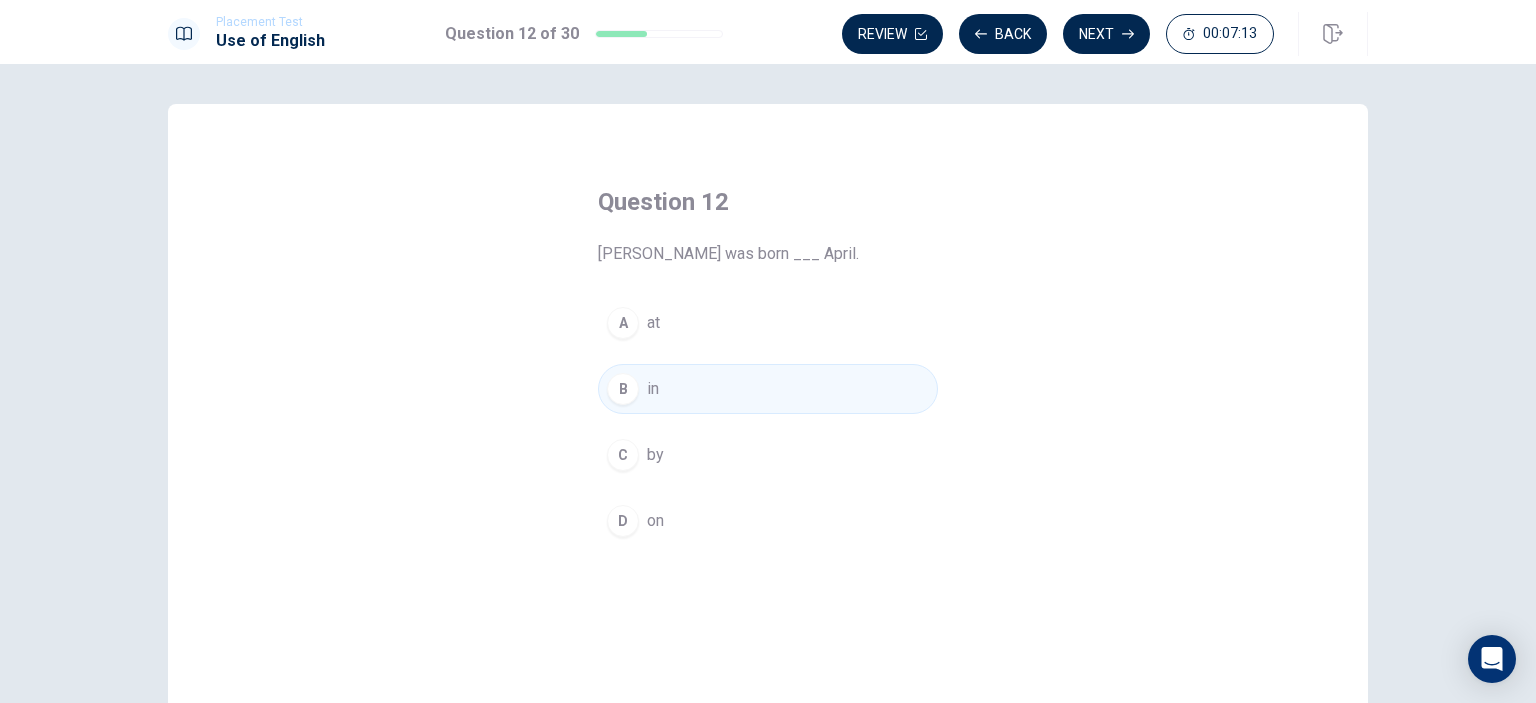 click on "B" at bounding box center [623, 389] 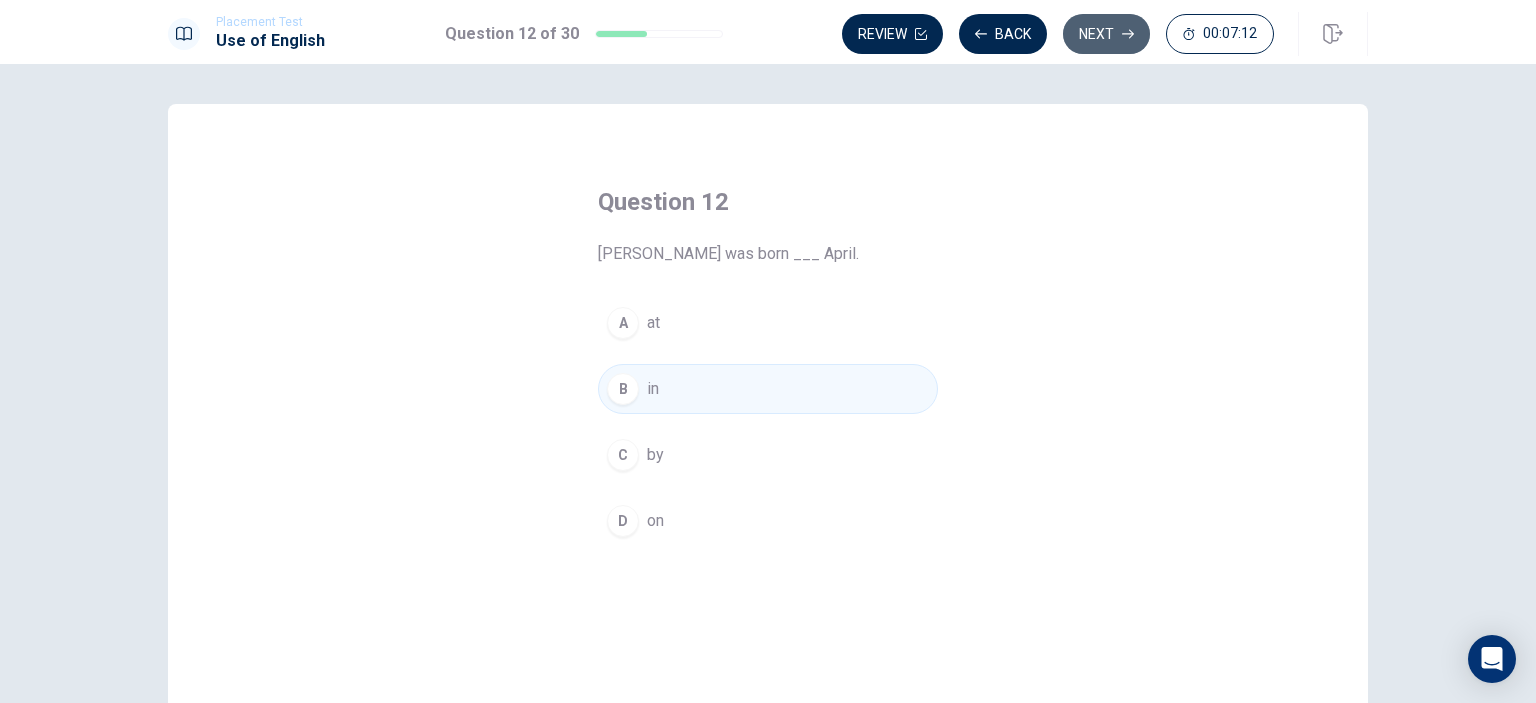 click on "Next" at bounding box center [1106, 34] 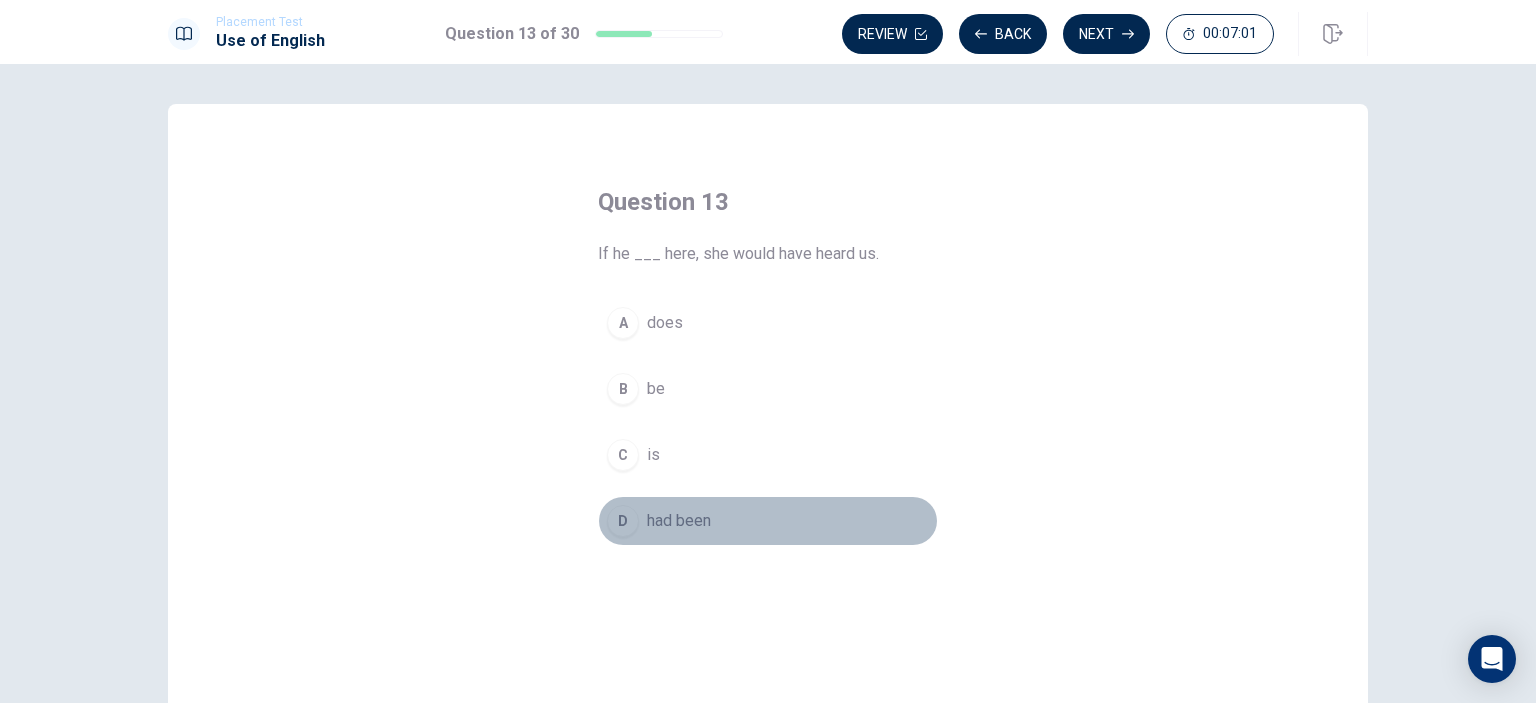 click on "had been" at bounding box center (679, 521) 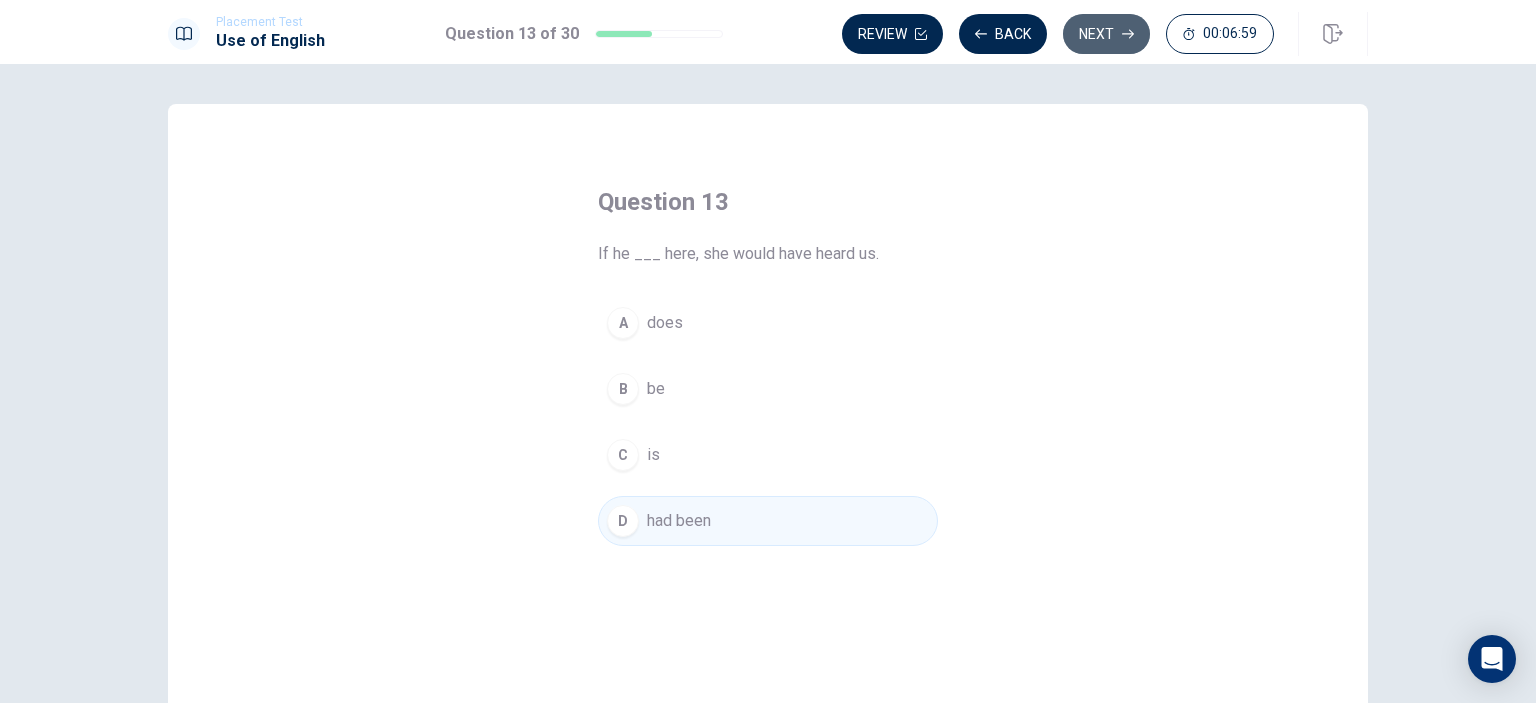 click on "Next" at bounding box center (1106, 34) 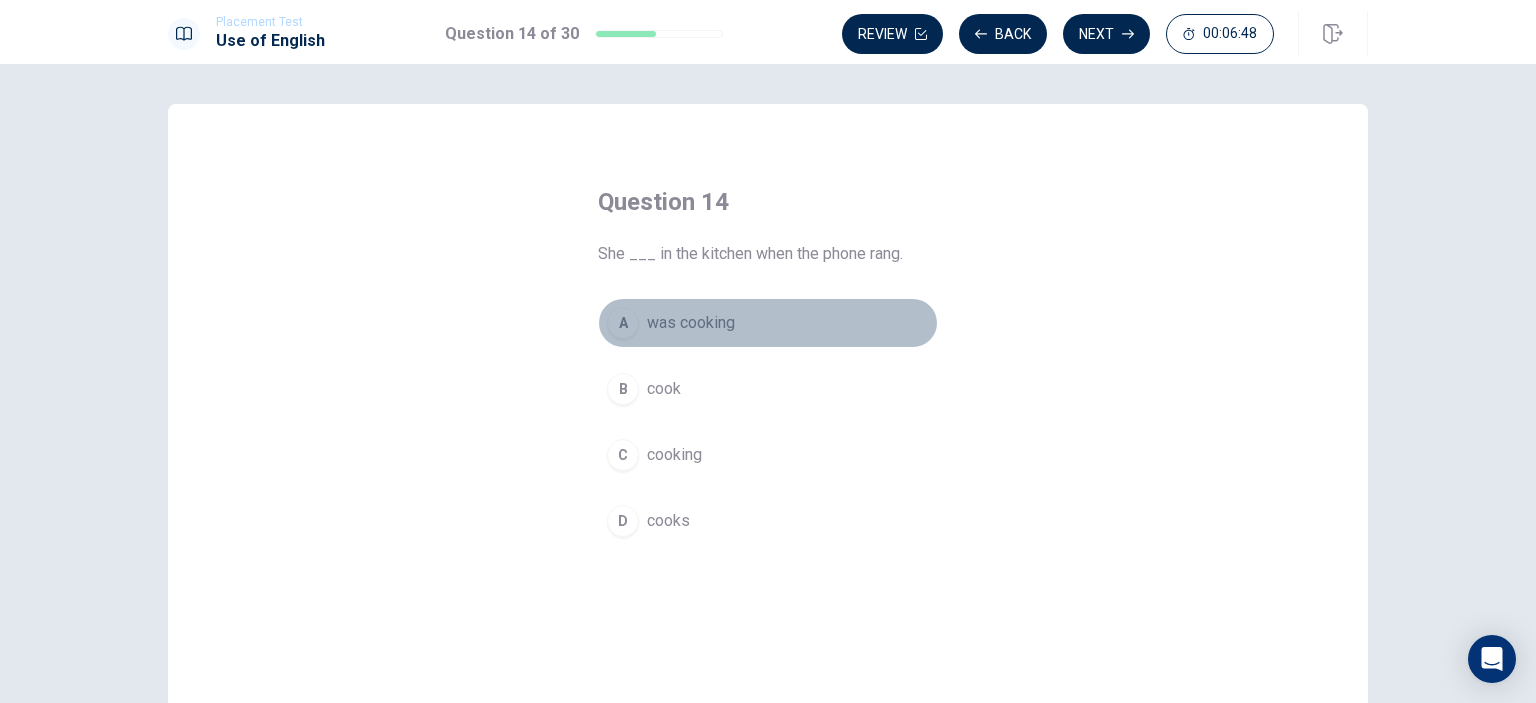 click on "was cooking" at bounding box center (691, 323) 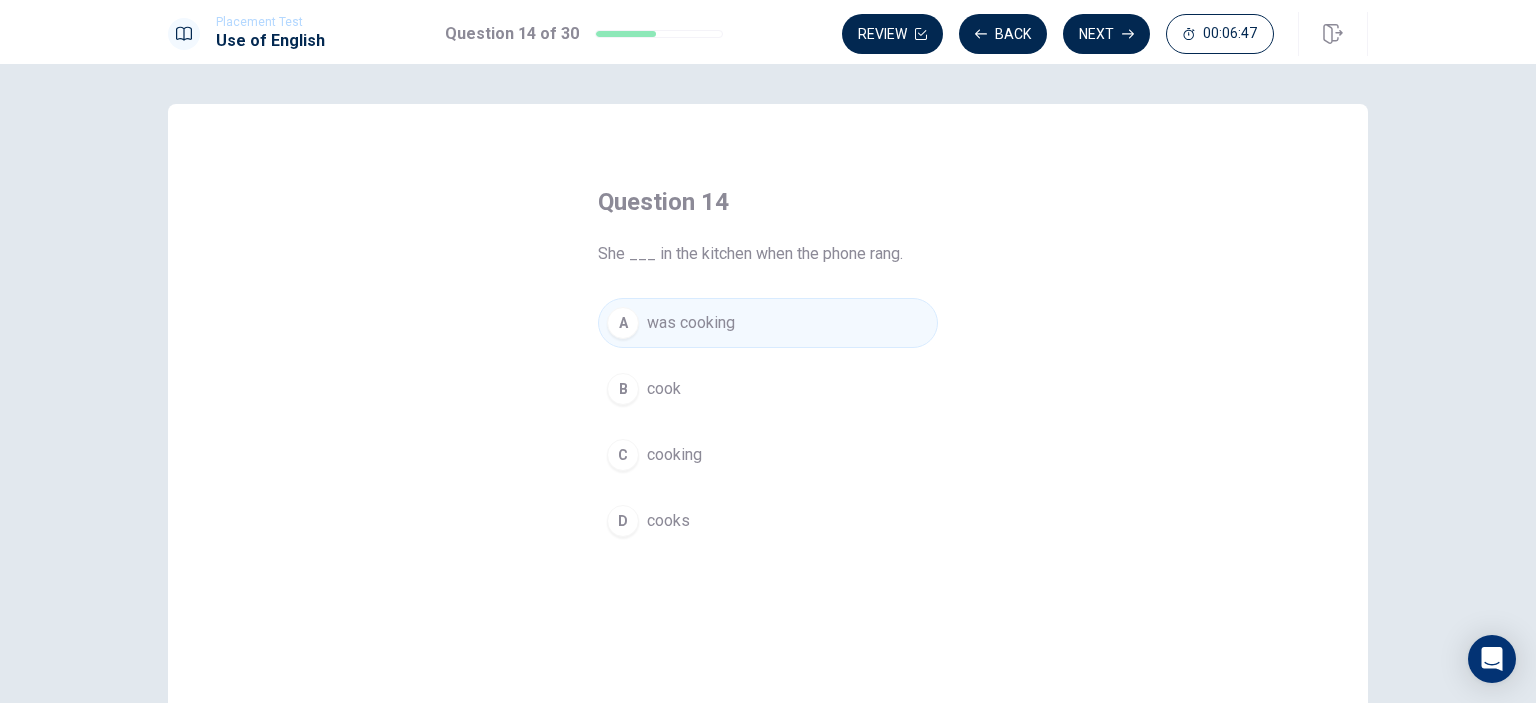 click on "Next" at bounding box center [1106, 34] 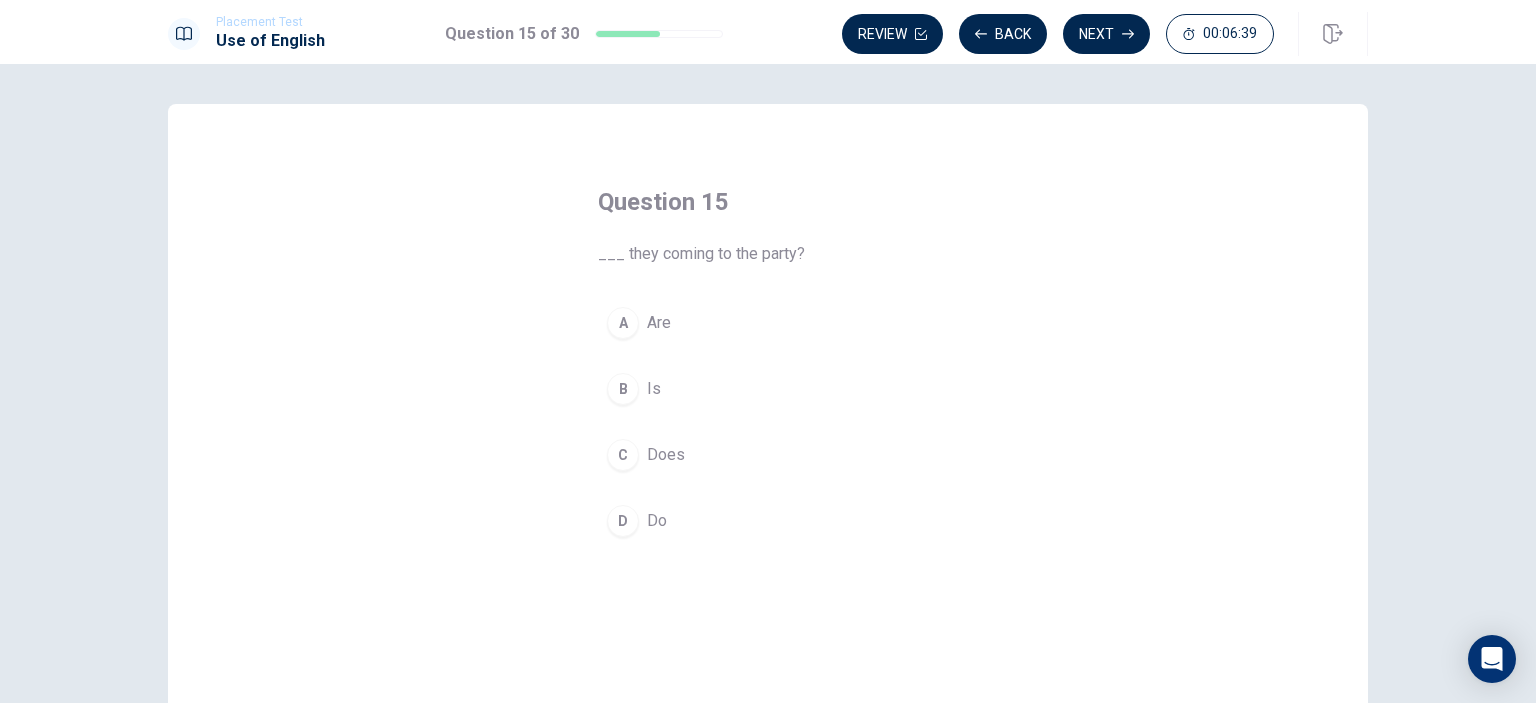 click on "A Are" at bounding box center (768, 323) 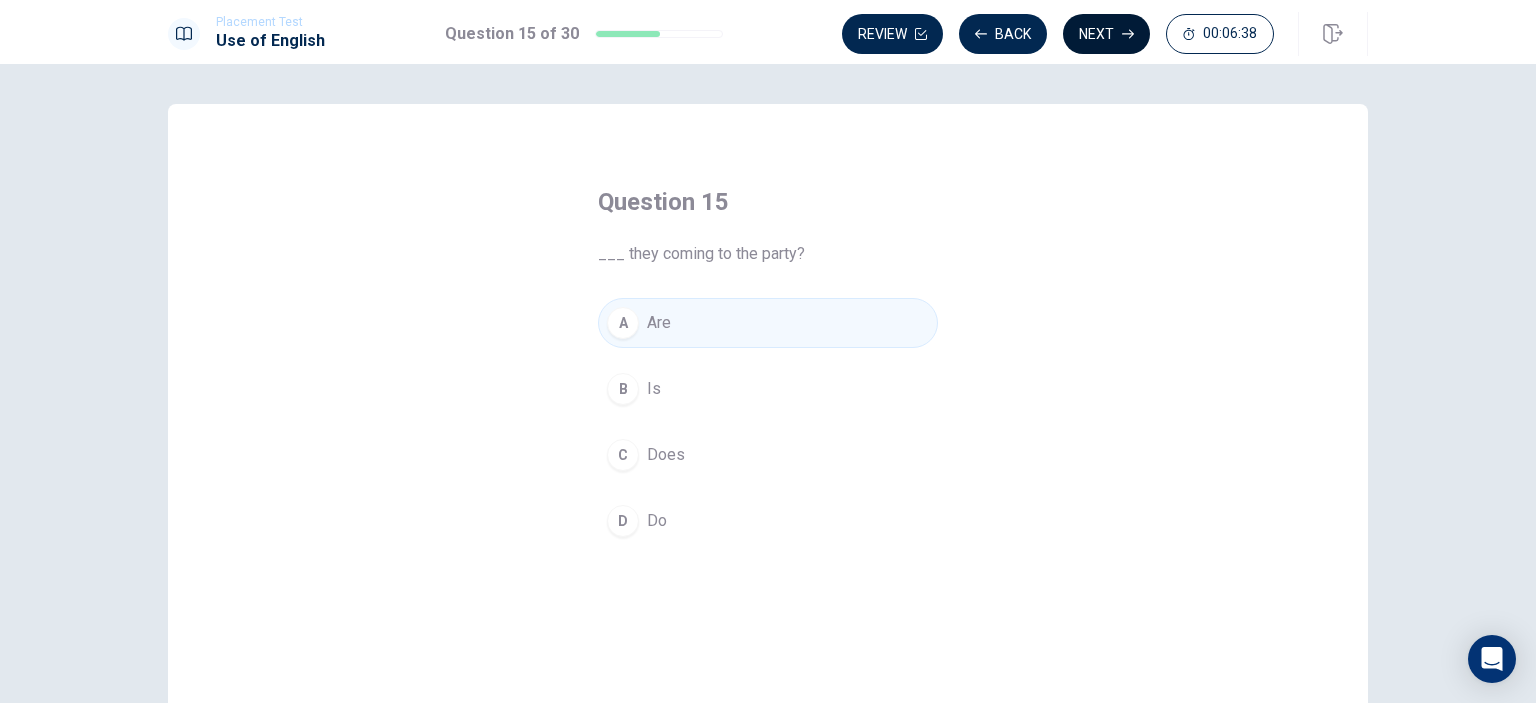 click on "Next" at bounding box center (1106, 34) 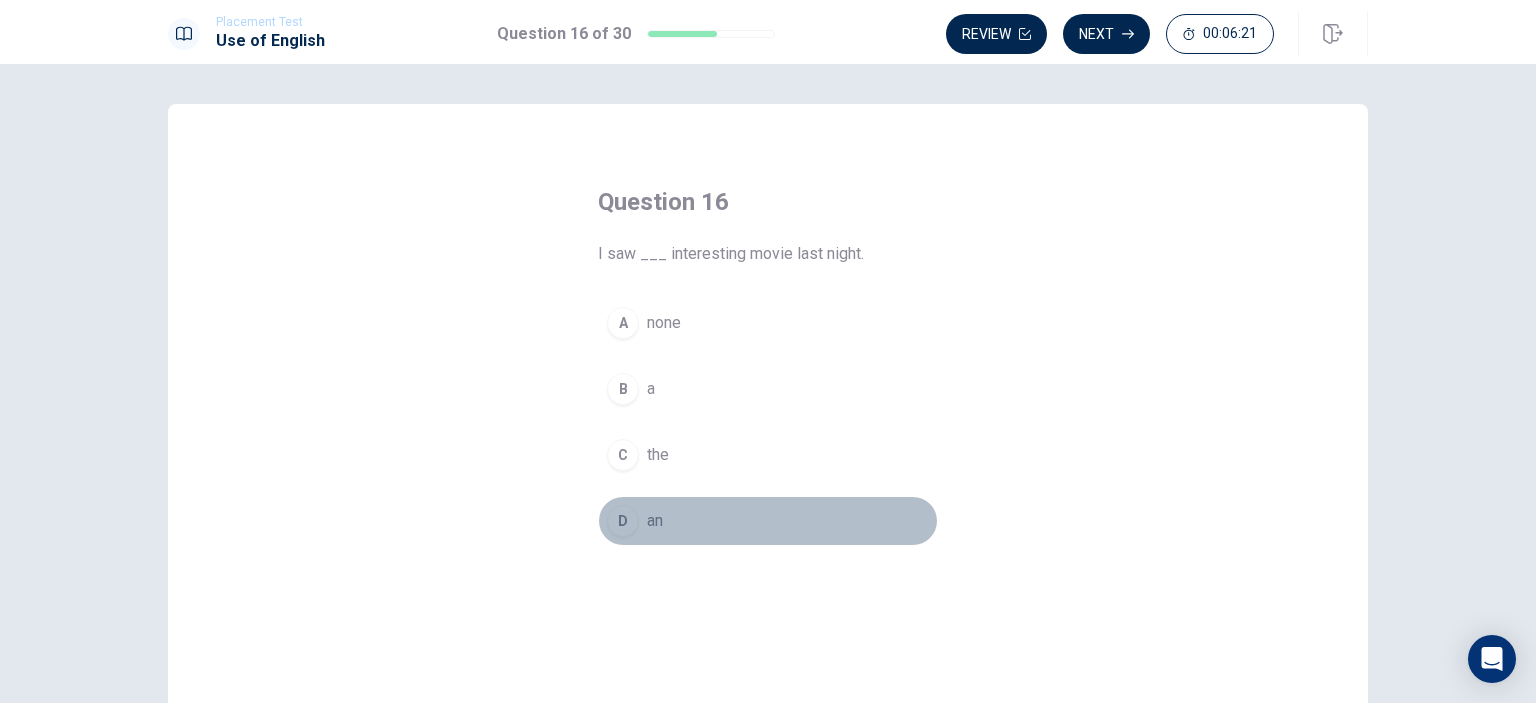 click on "an" at bounding box center (655, 521) 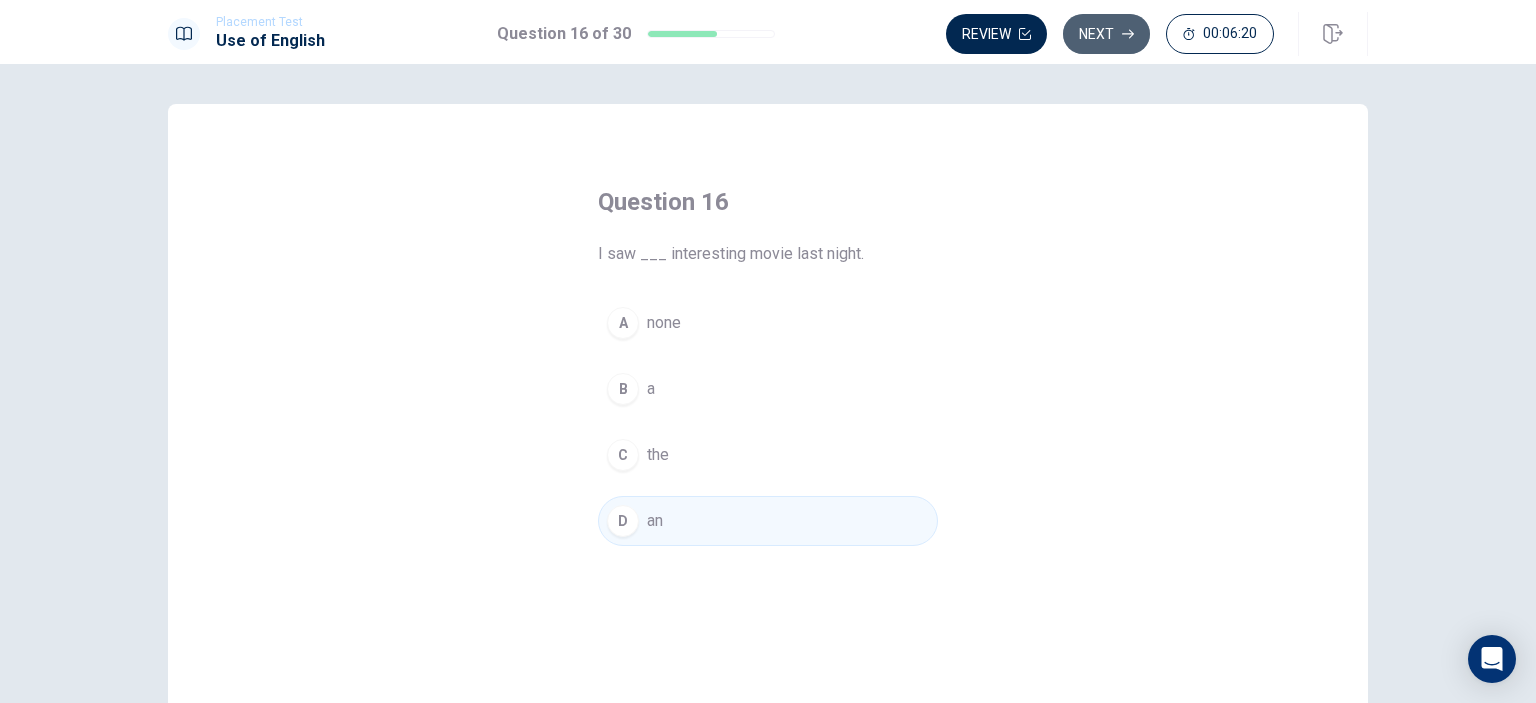 click on "Next" at bounding box center (1106, 34) 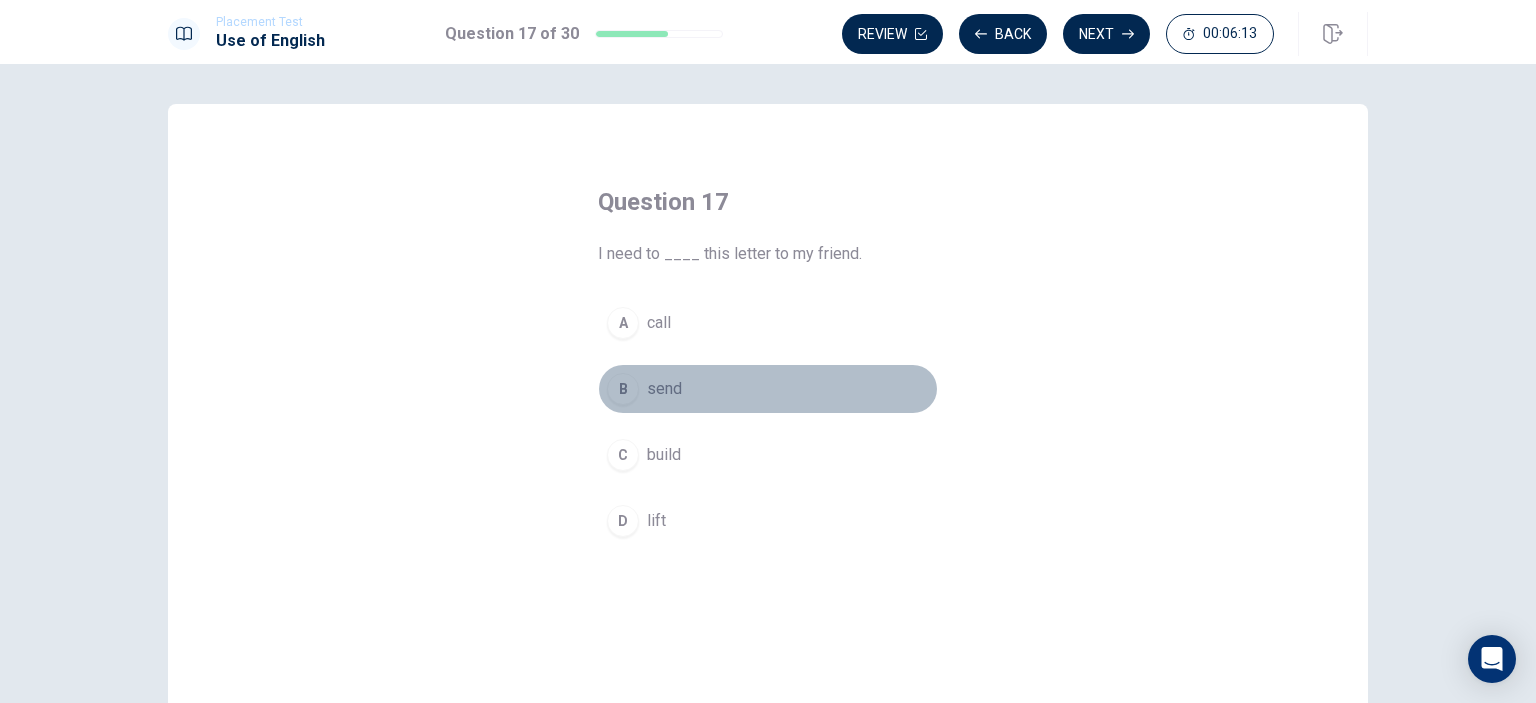 click on "send" at bounding box center [664, 389] 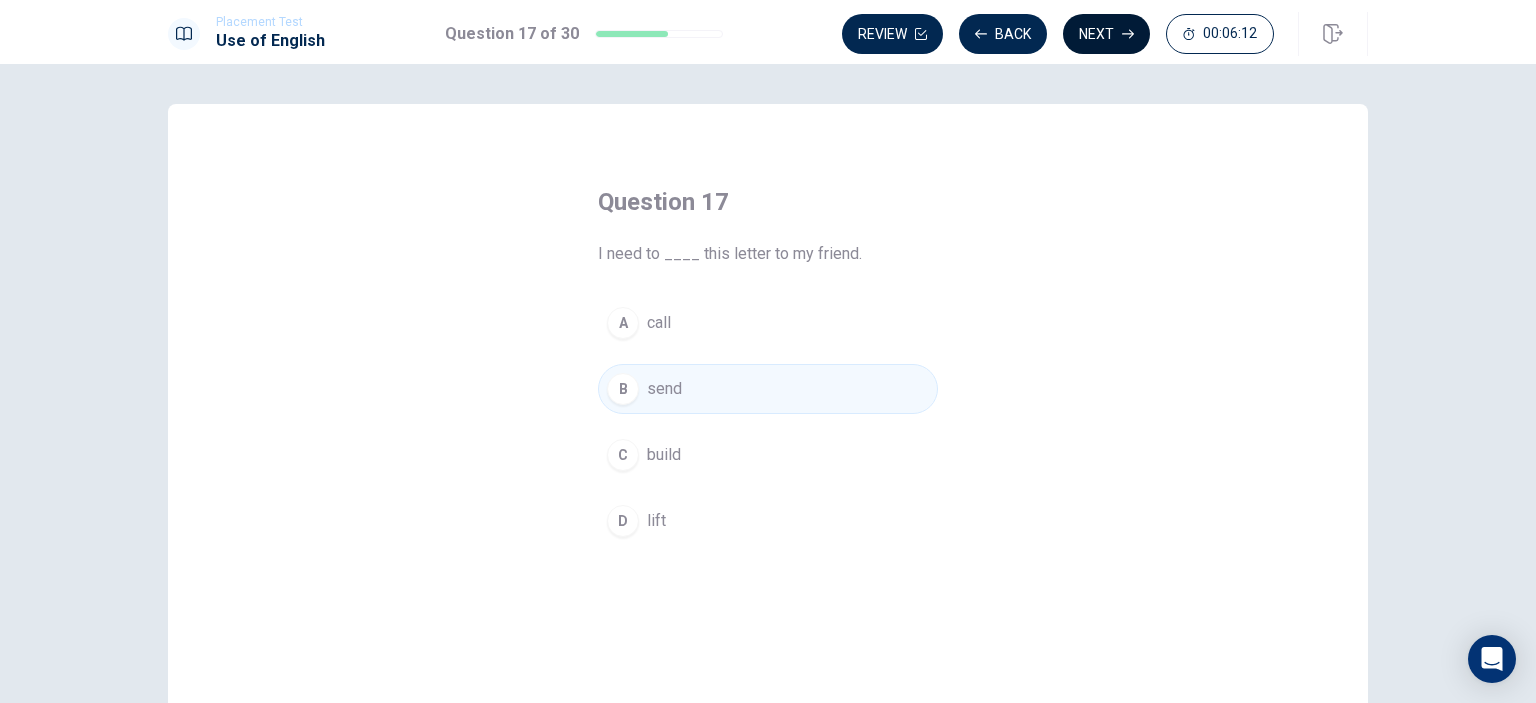 click on "Next" at bounding box center [1106, 34] 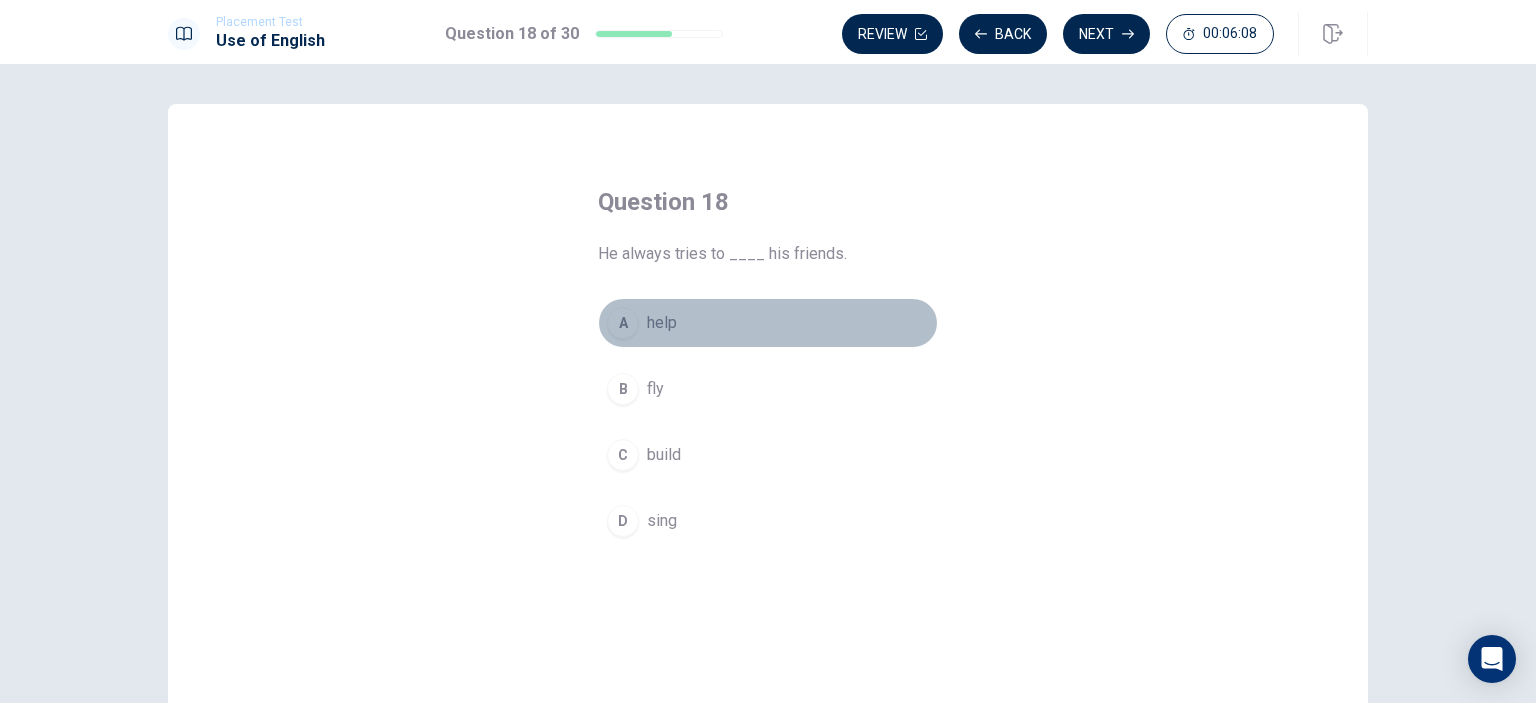 click on "help" at bounding box center [662, 323] 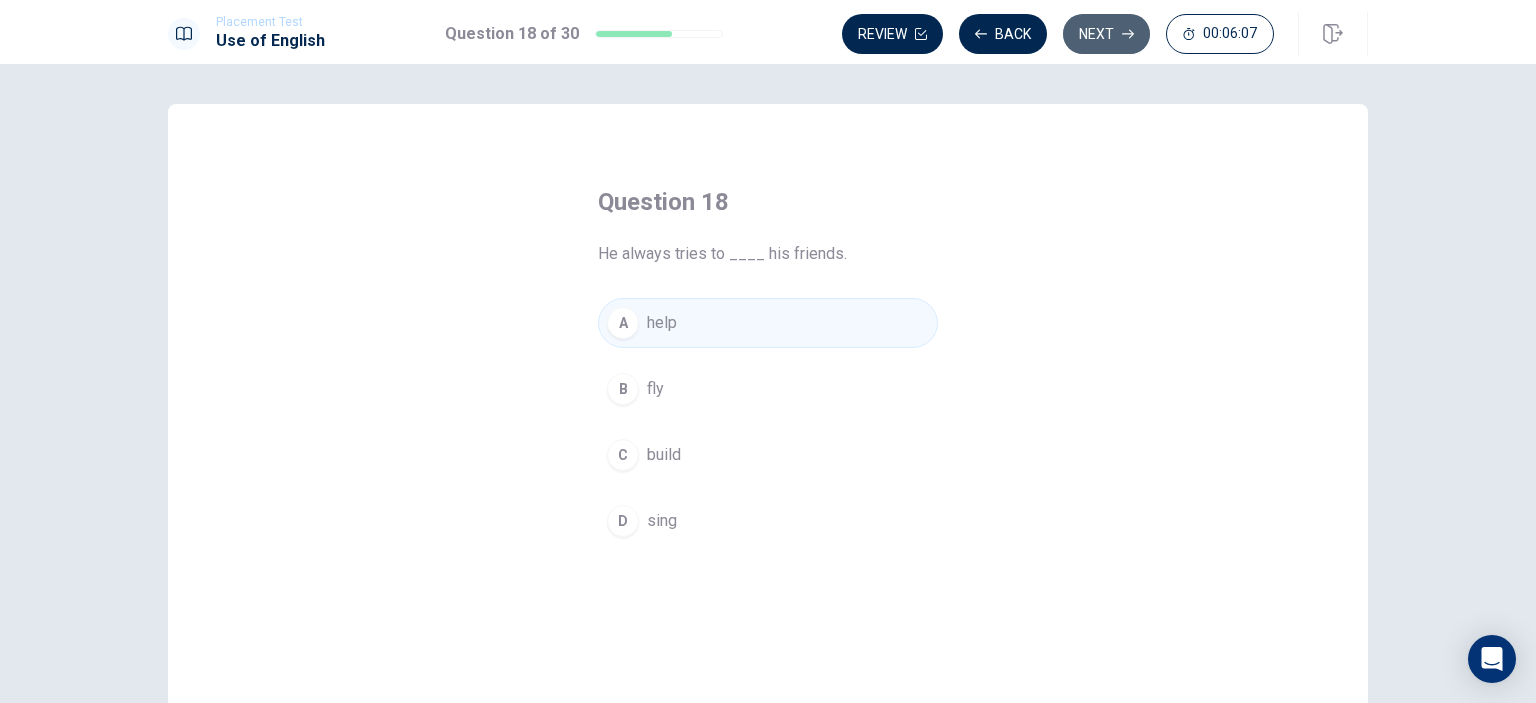 click on "Next" at bounding box center [1106, 34] 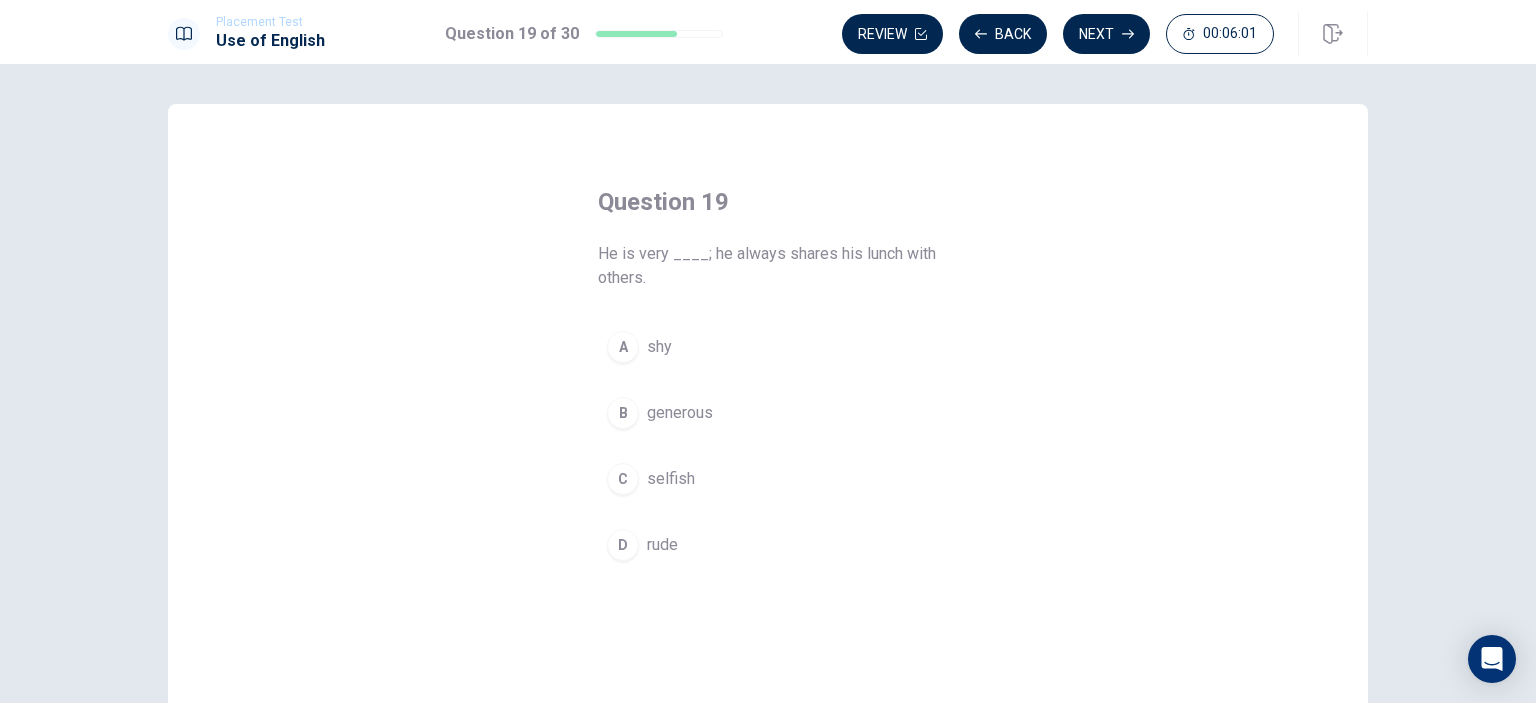 click on "generous" at bounding box center [680, 413] 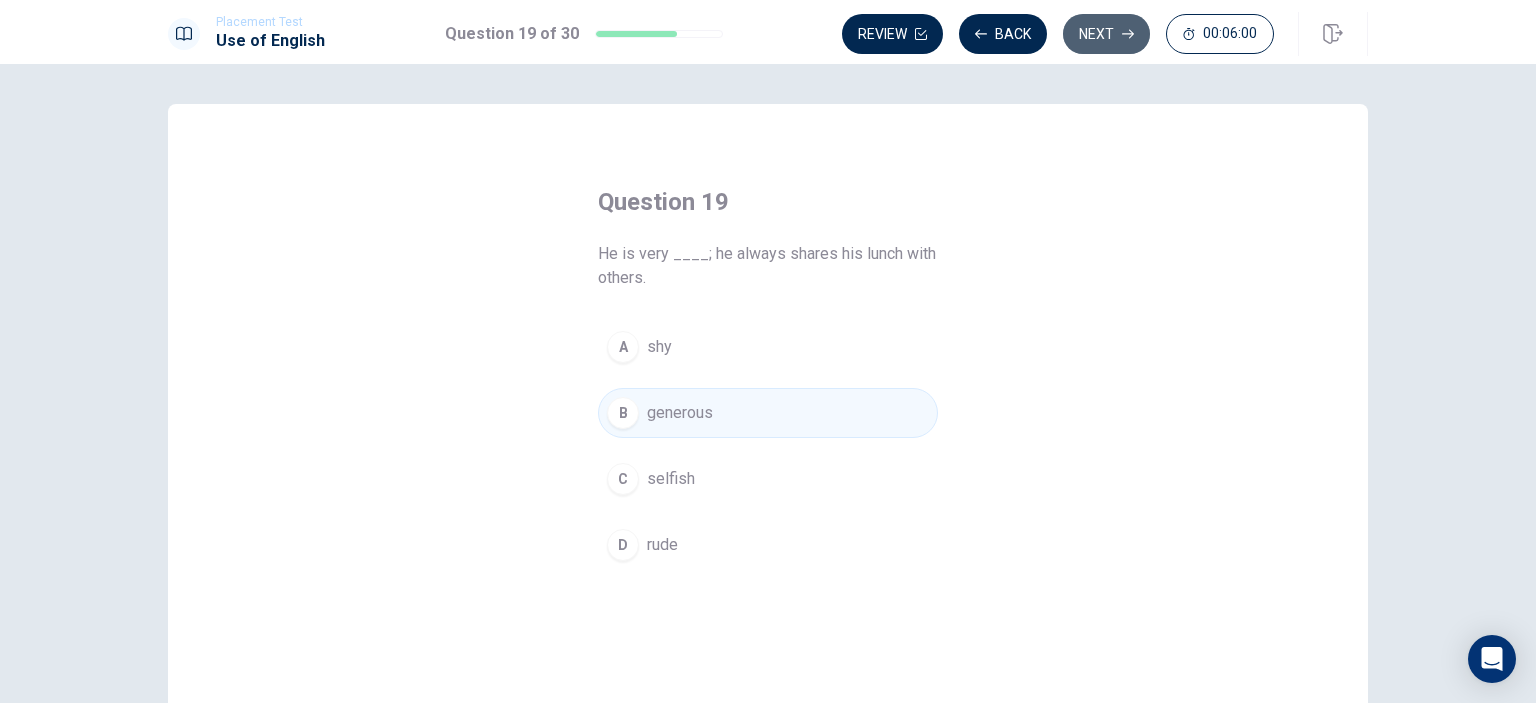 click on "Next" at bounding box center [1106, 34] 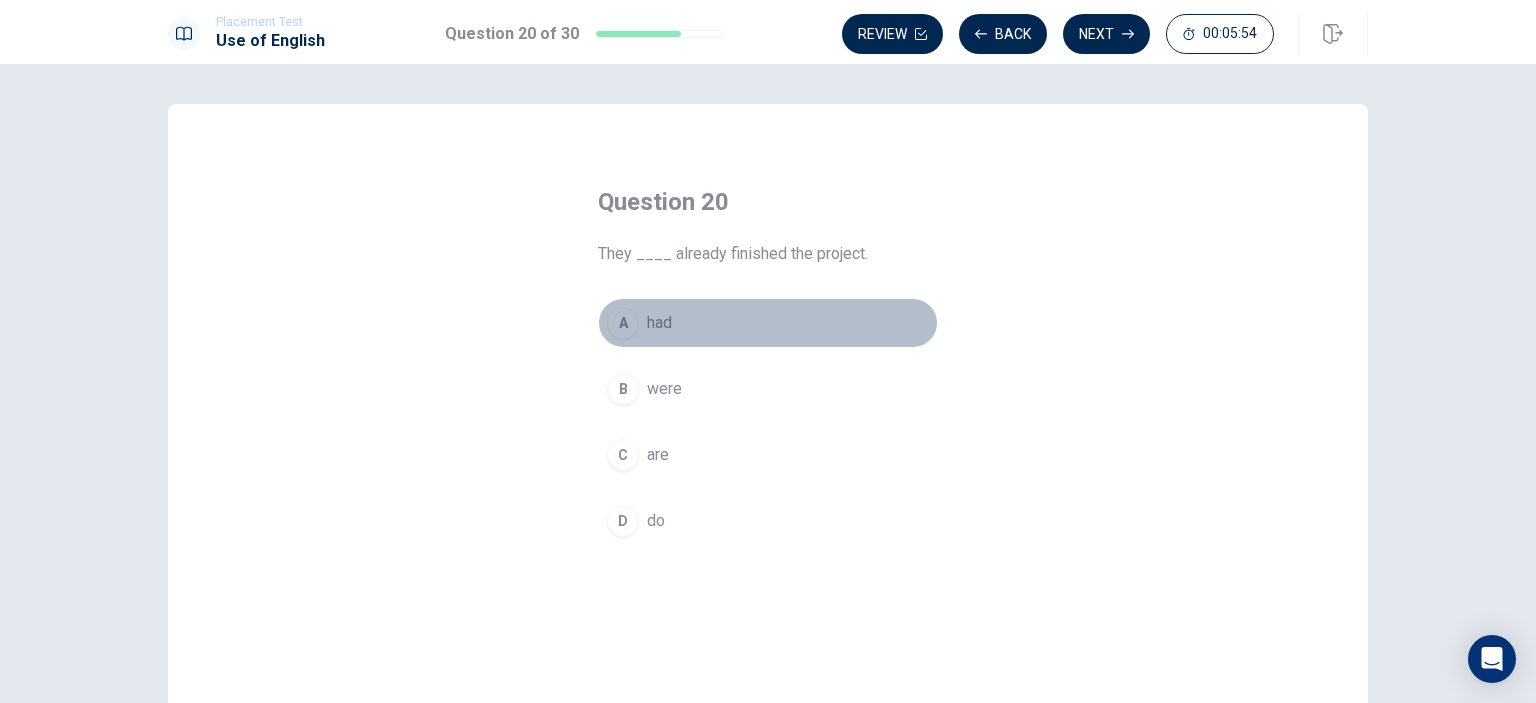 click on "had" at bounding box center [659, 323] 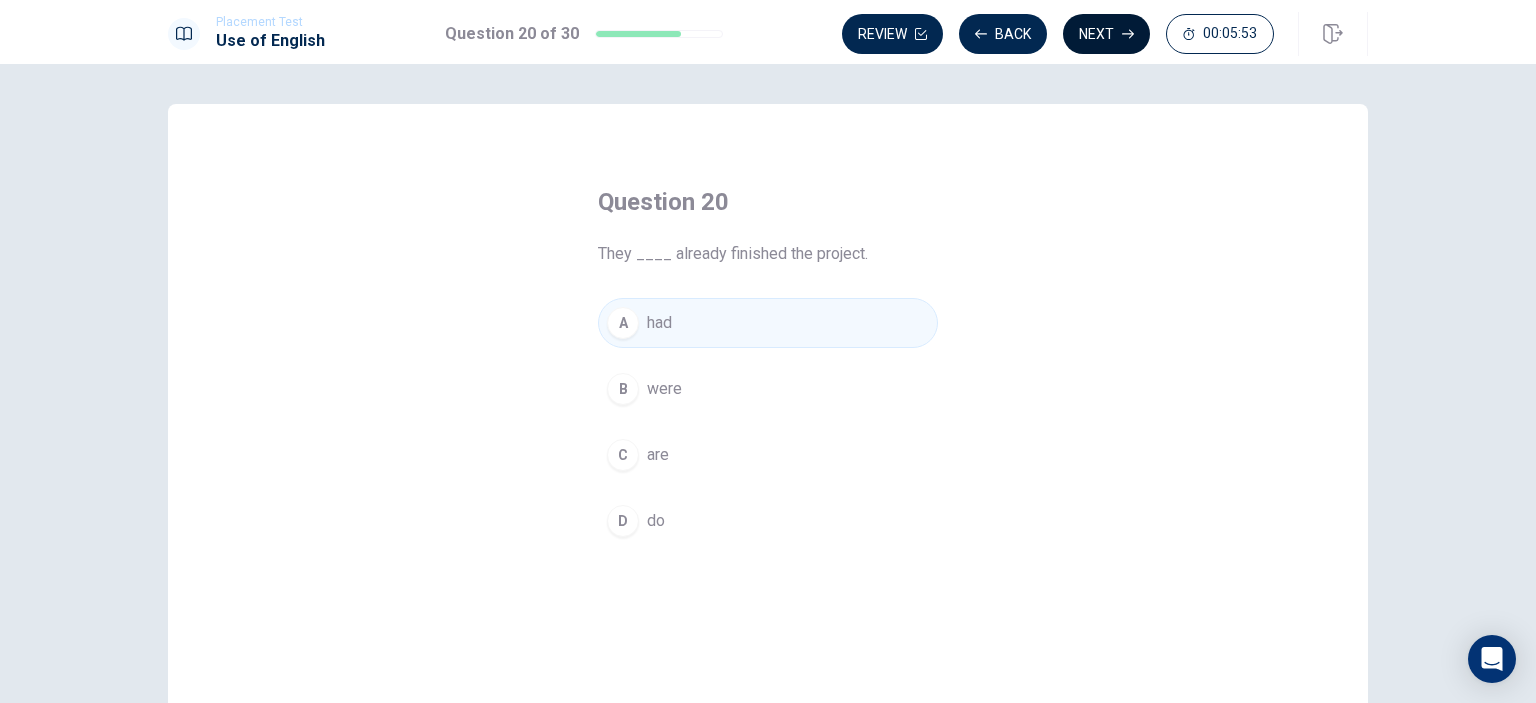 click on "Next" at bounding box center (1106, 34) 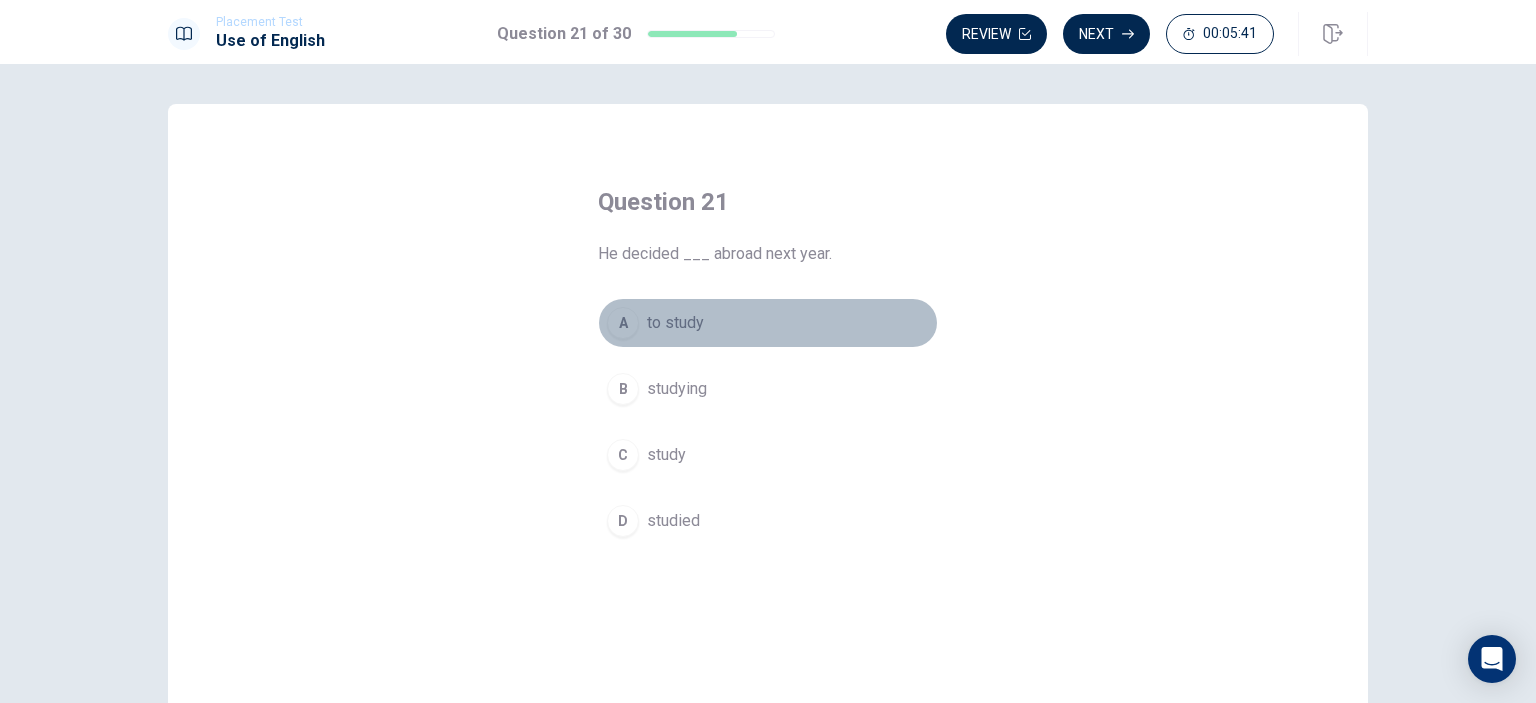 click on "to study" at bounding box center (675, 323) 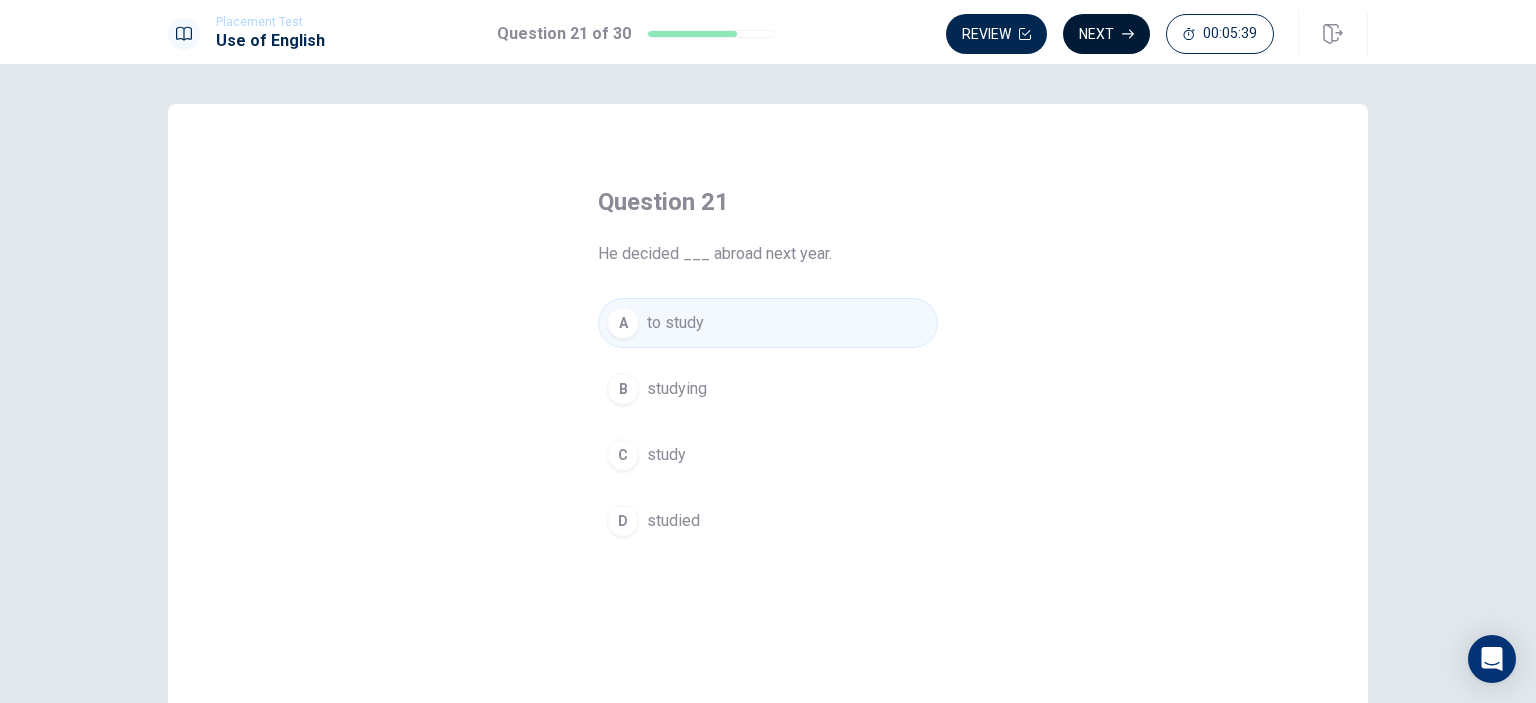 click on "Next" at bounding box center (1106, 34) 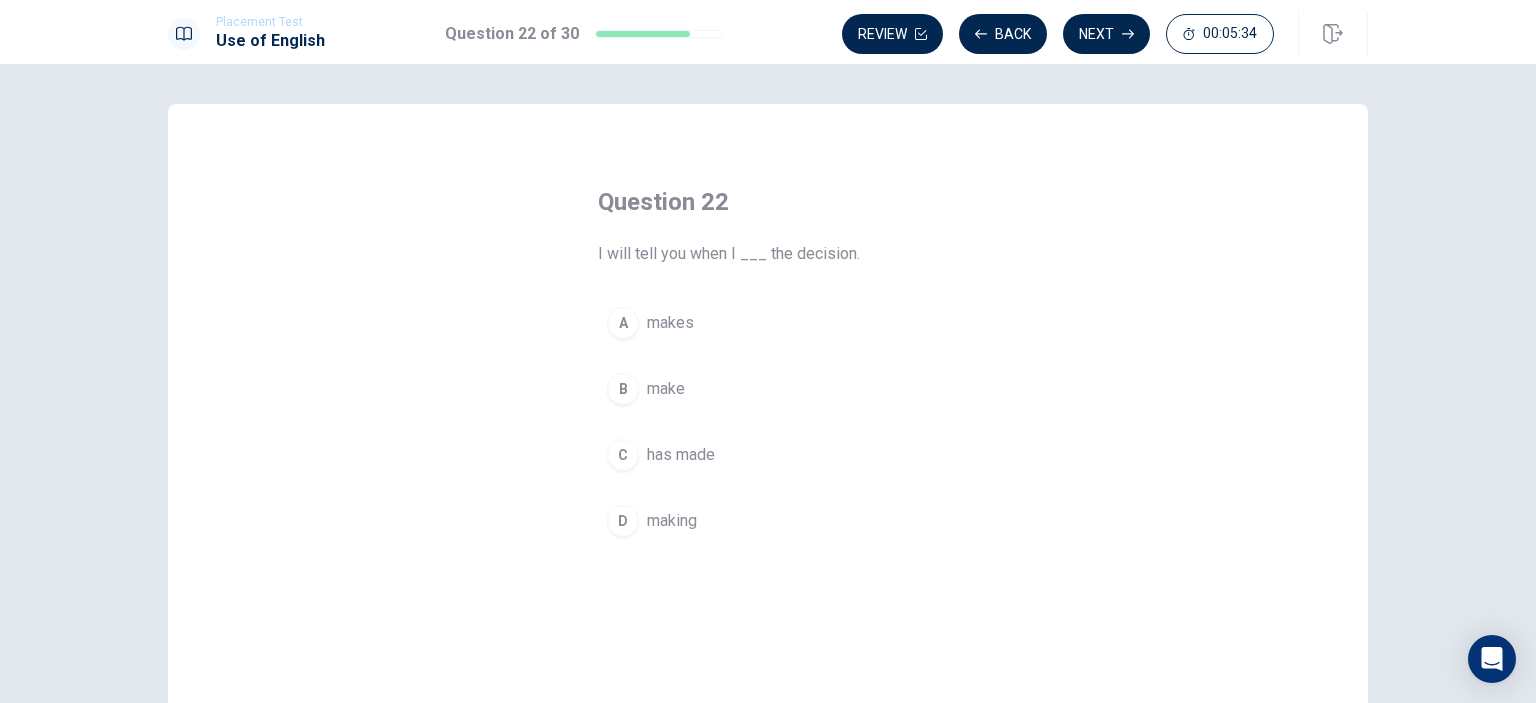 click on "make" at bounding box center (666, 389) 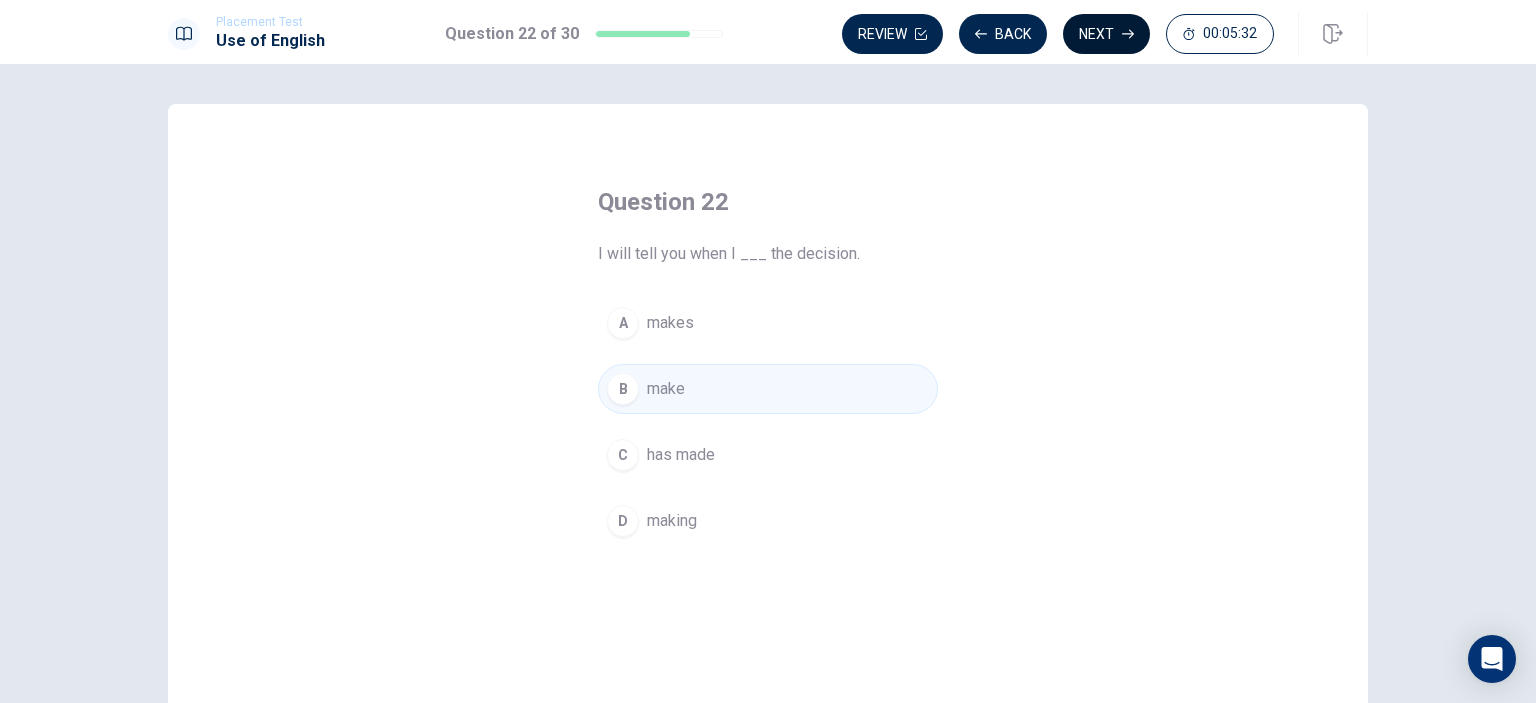 click on "Next" at bounding box center [1106, 34] 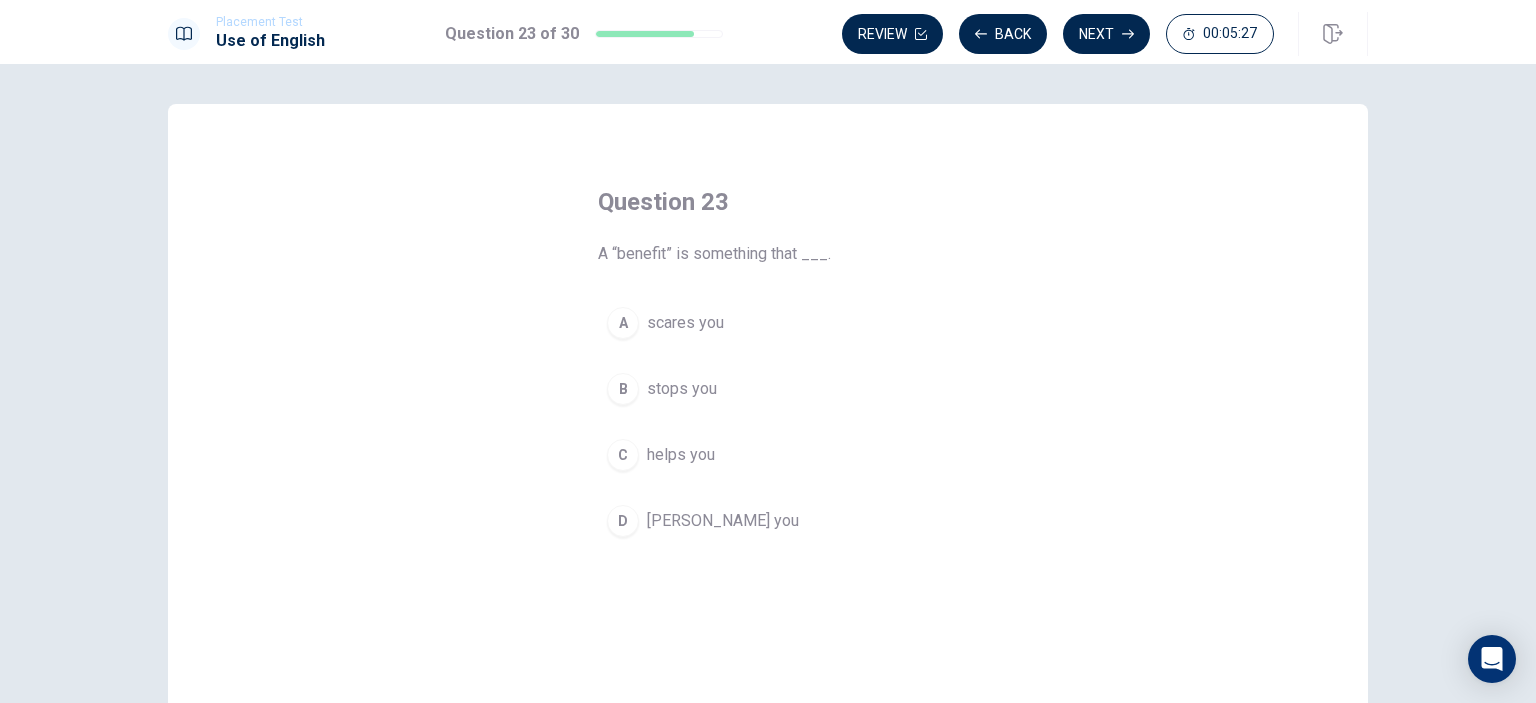 click on "helps you" at bounding box center (681, 455) 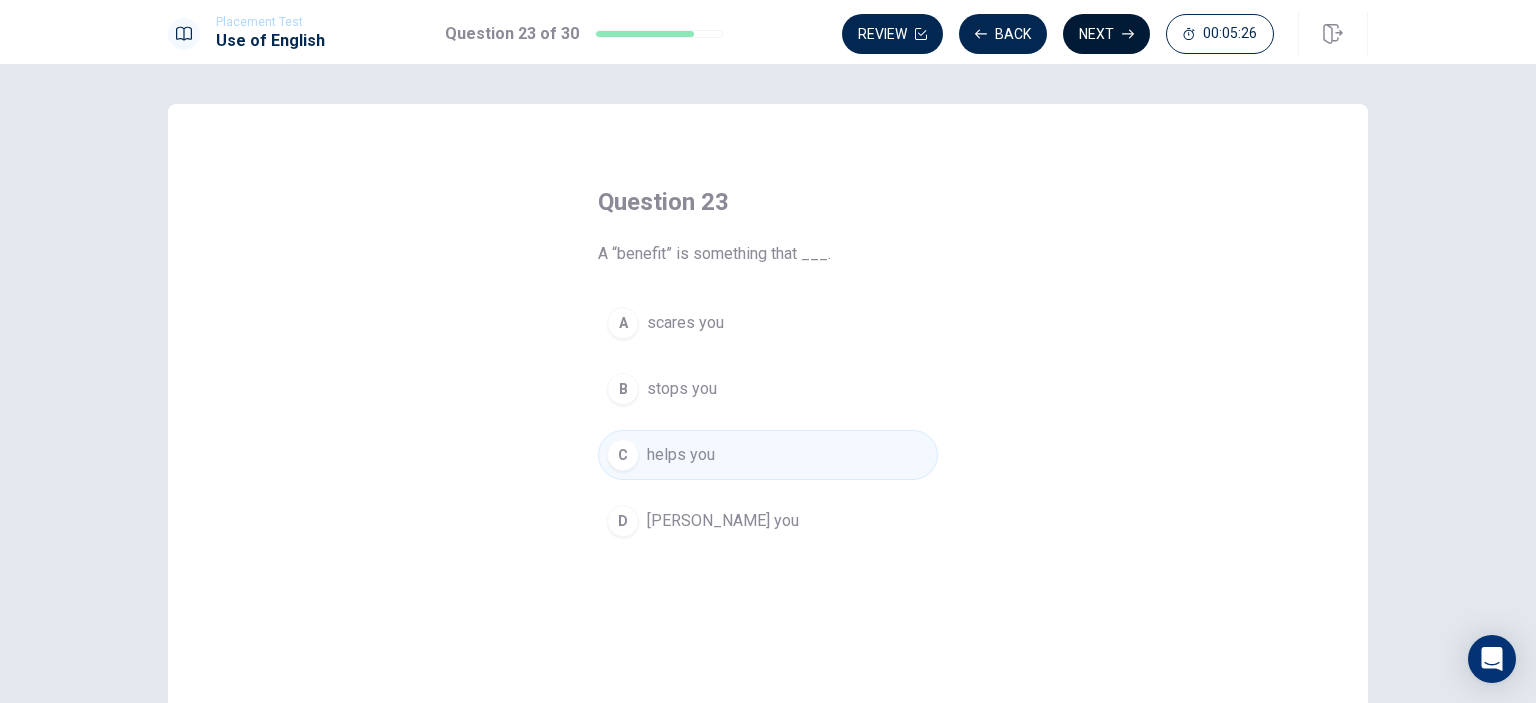 click on "Next" at bounding box center (1106, 34) 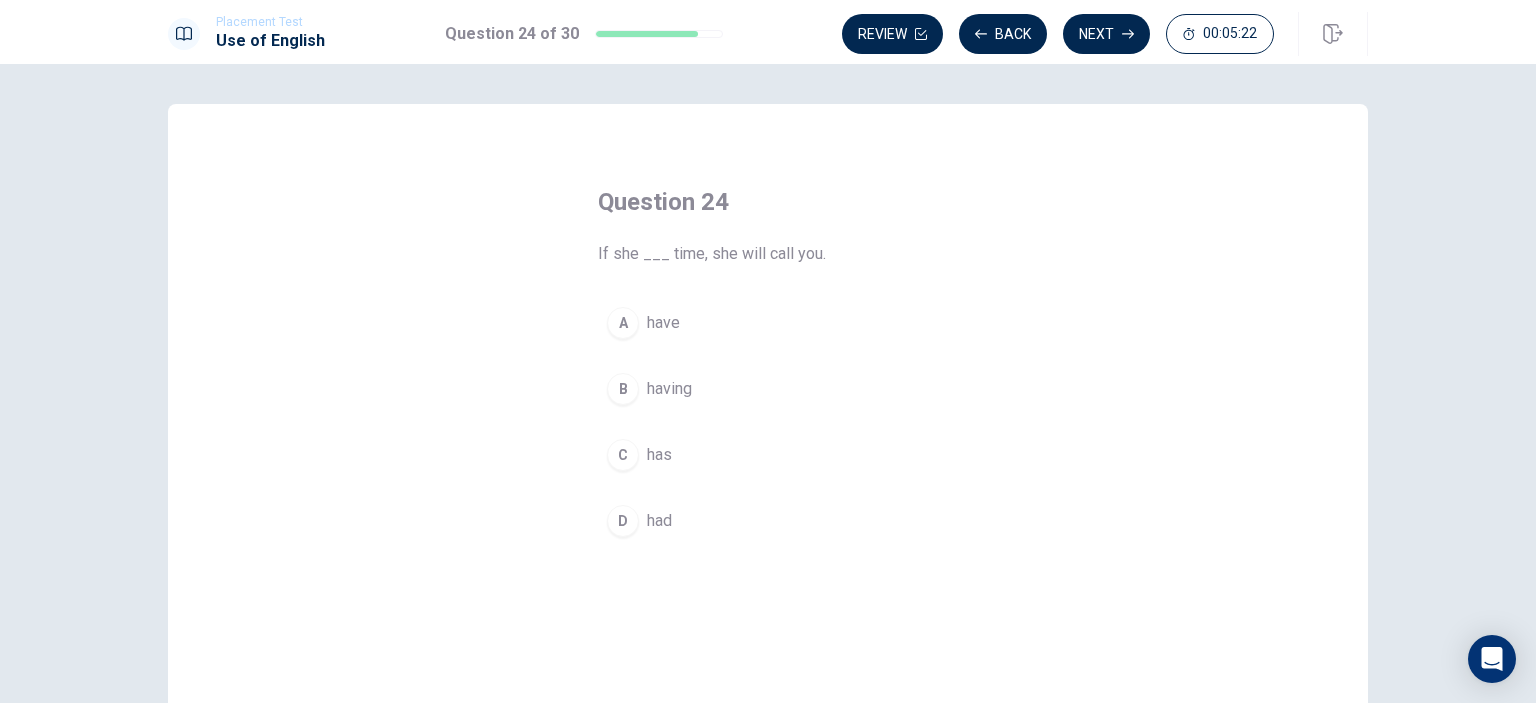 click on "C has" at bounding box center (768, 455) 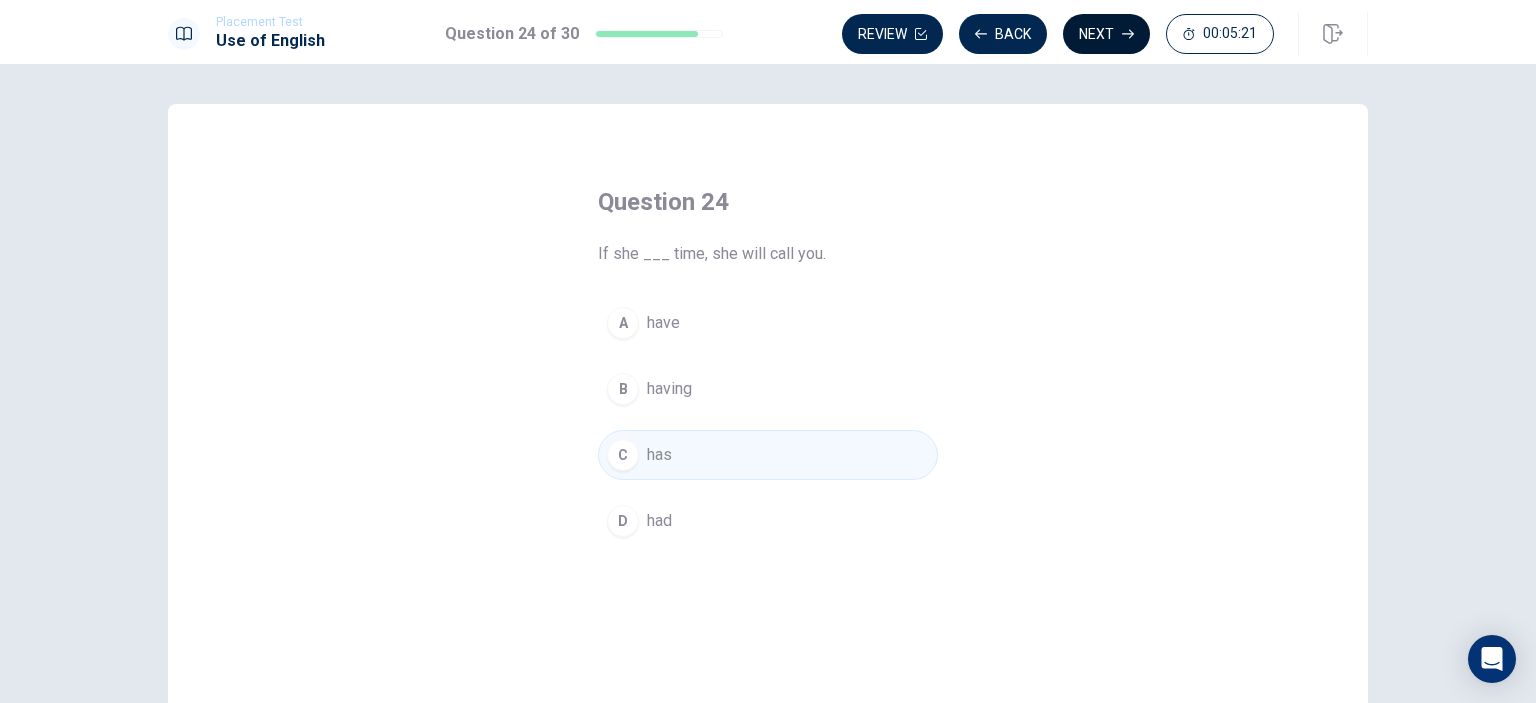click on "Next" at bounding box center (1106, 34) 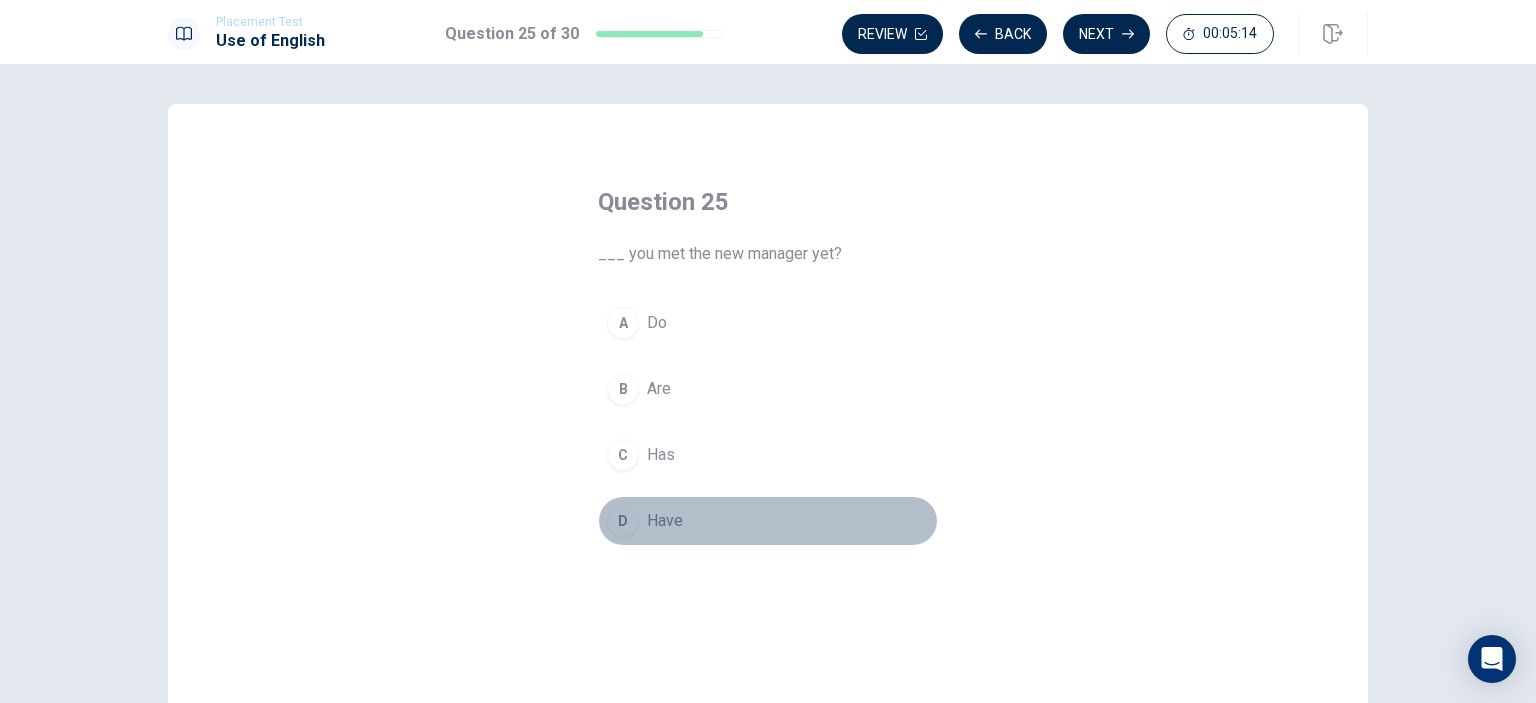 click on "Have" at bounding box center [665, 521] 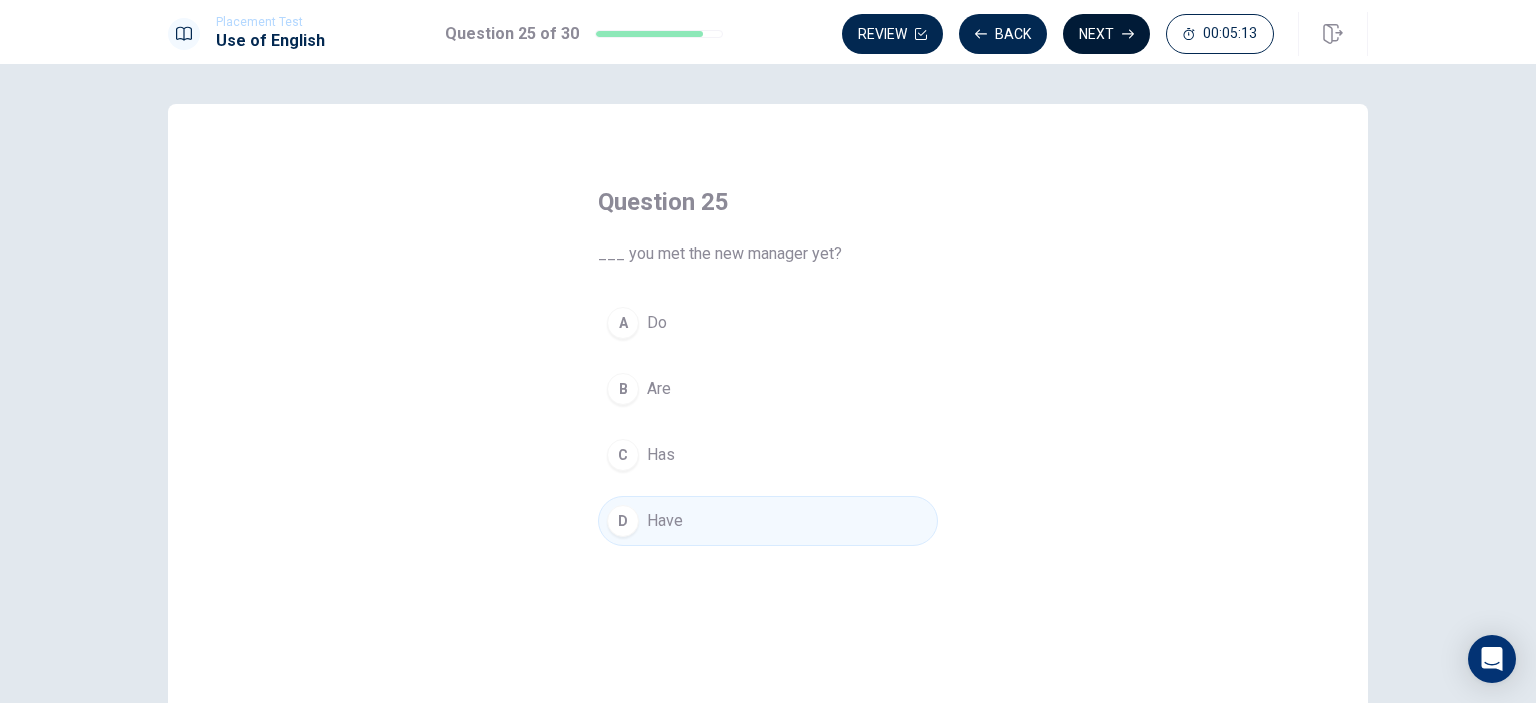 click on "Next" at bounding box center (1106, 34) 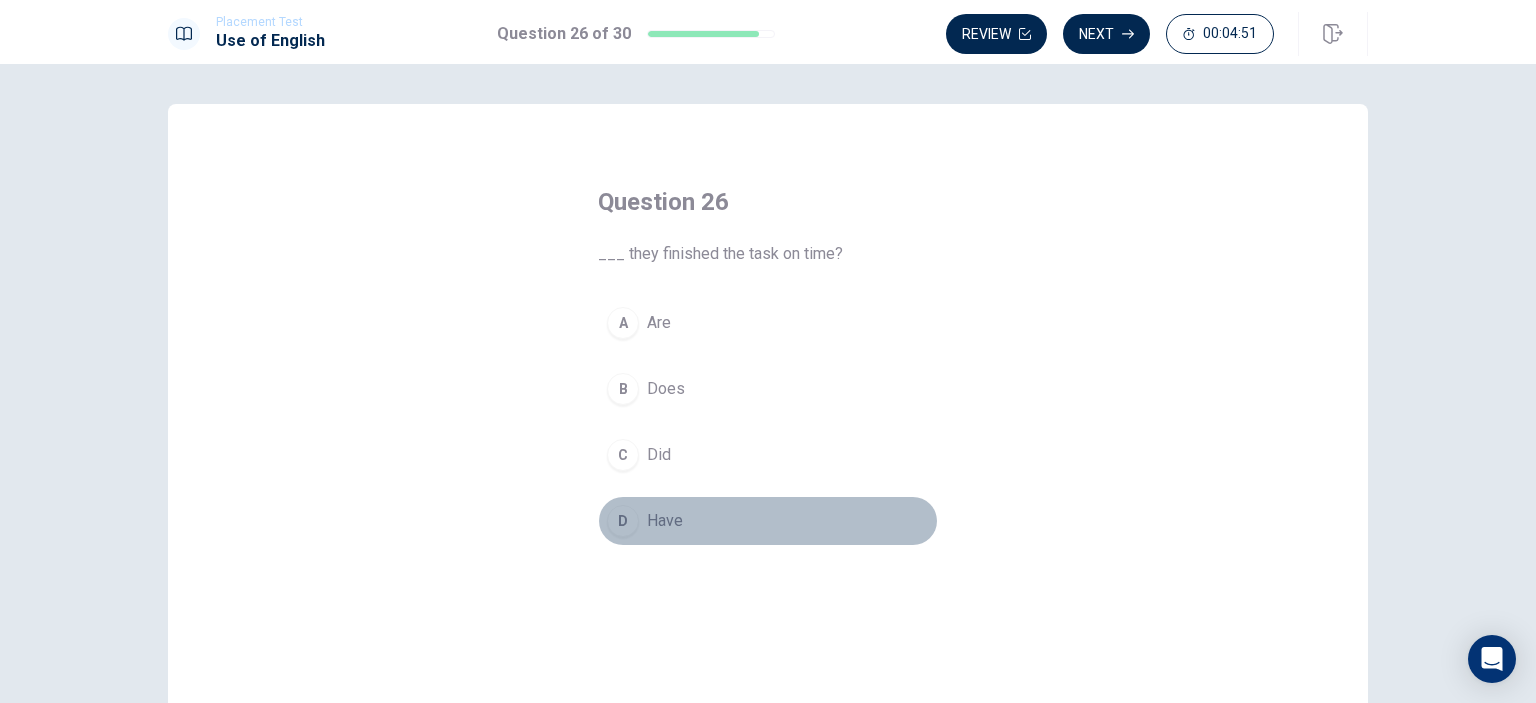 click on "Have" at bounding box center (665, 521) 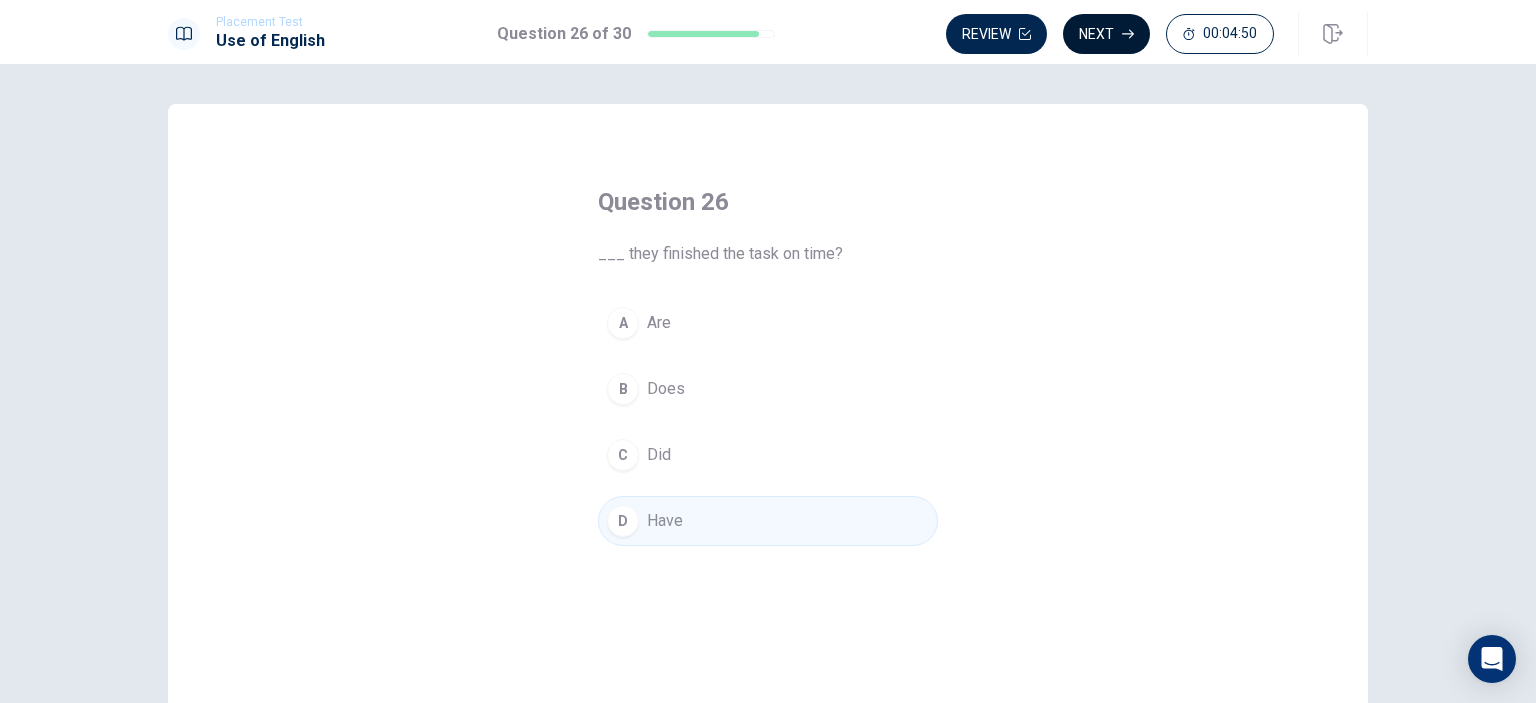 click on "Next" at bounding box center (1106, 34) 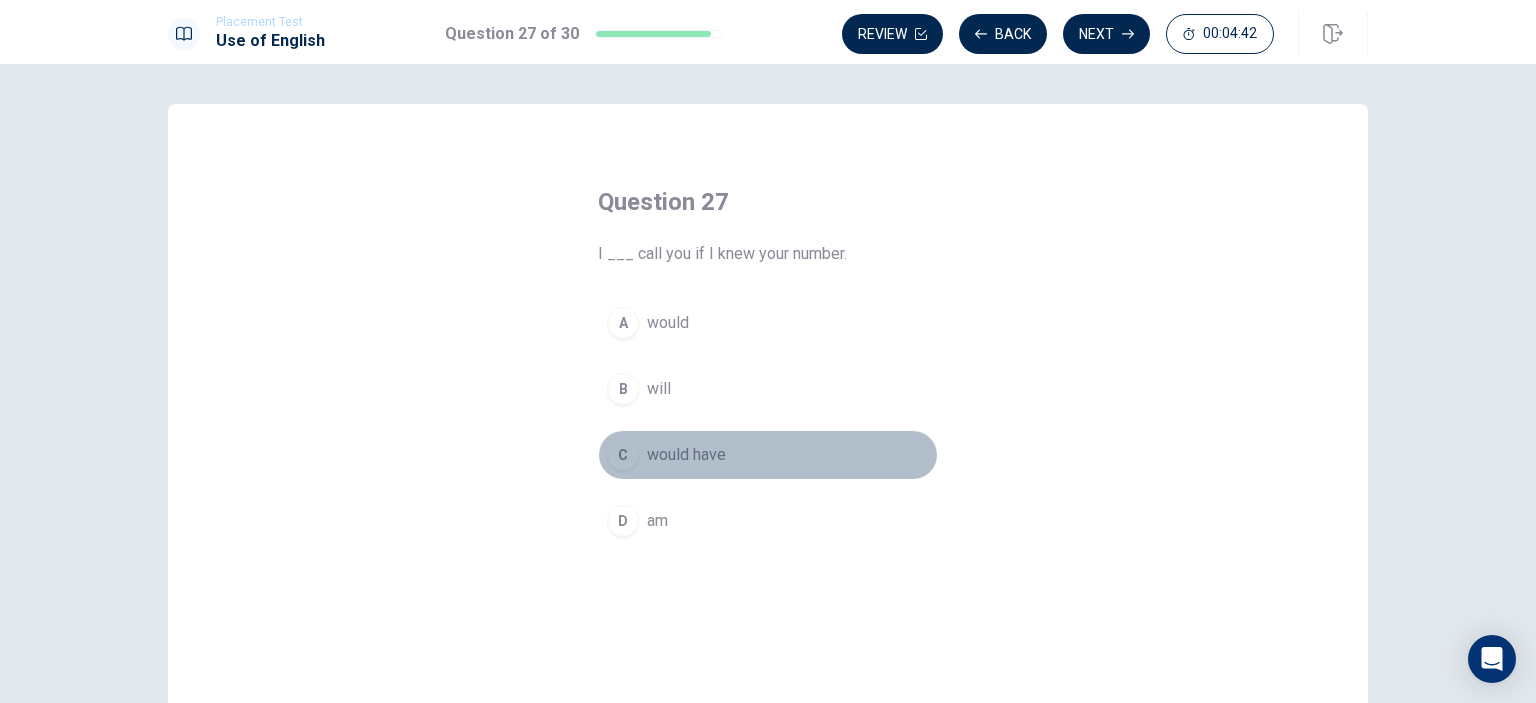 click on "would have" at bounding box center (686, 455) 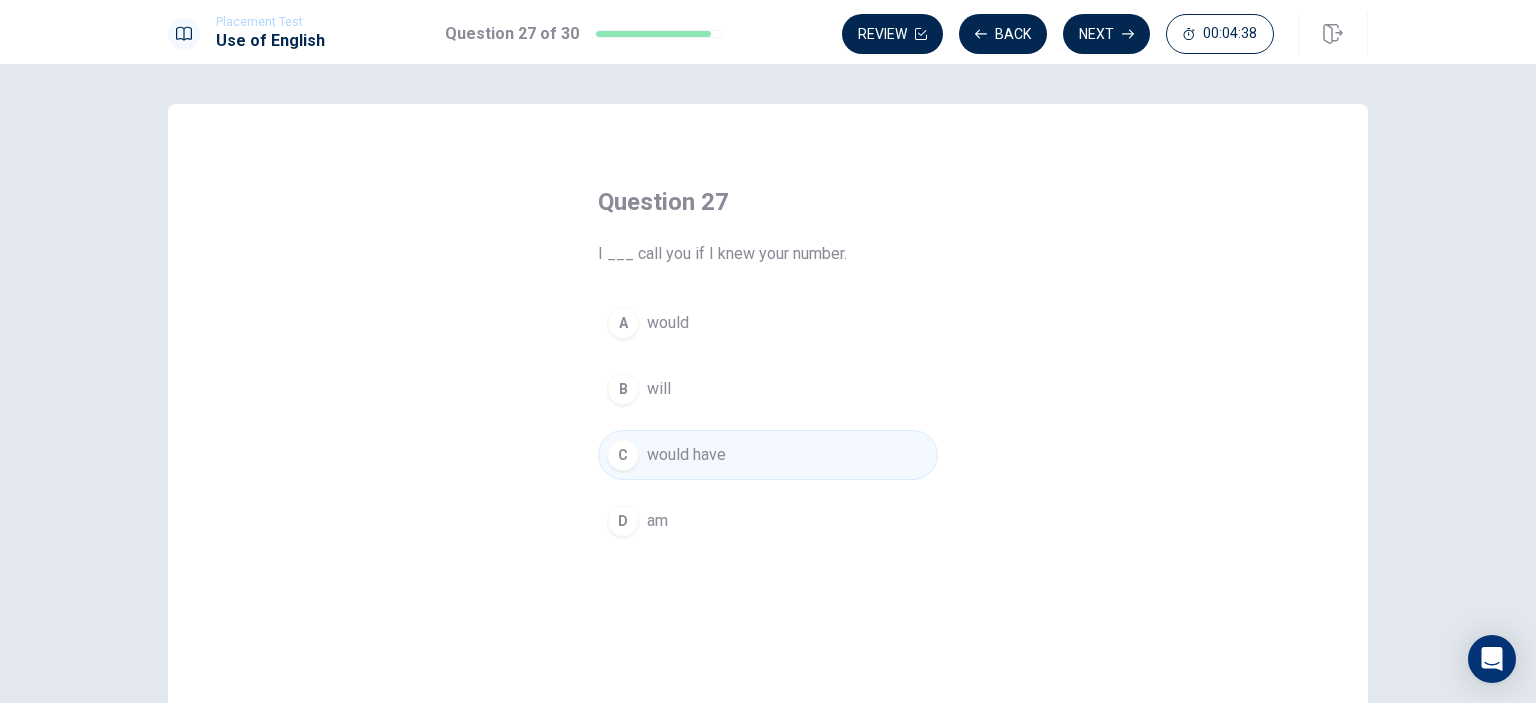 click on "would" at bounding box center (668, 323) 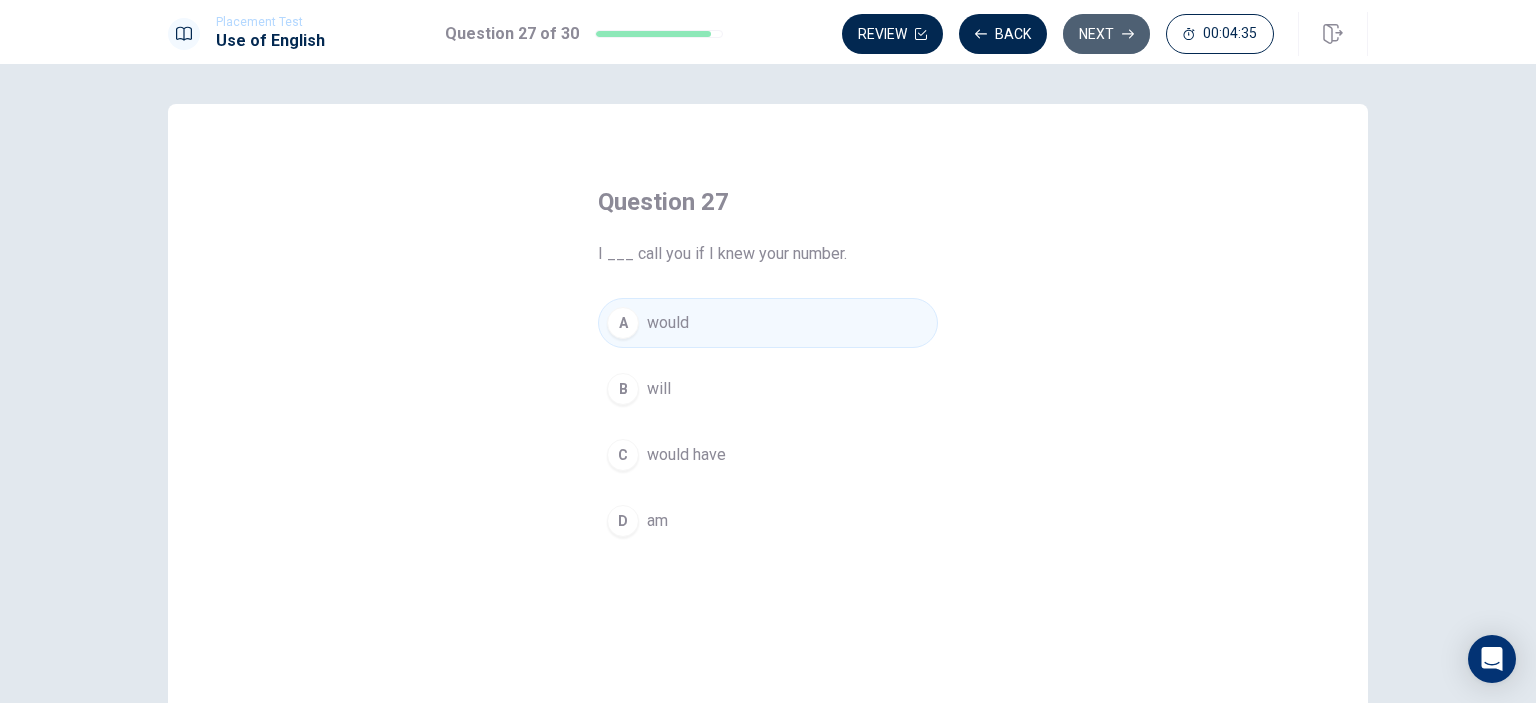 click on "Next" at bounding box center [1106, 34] 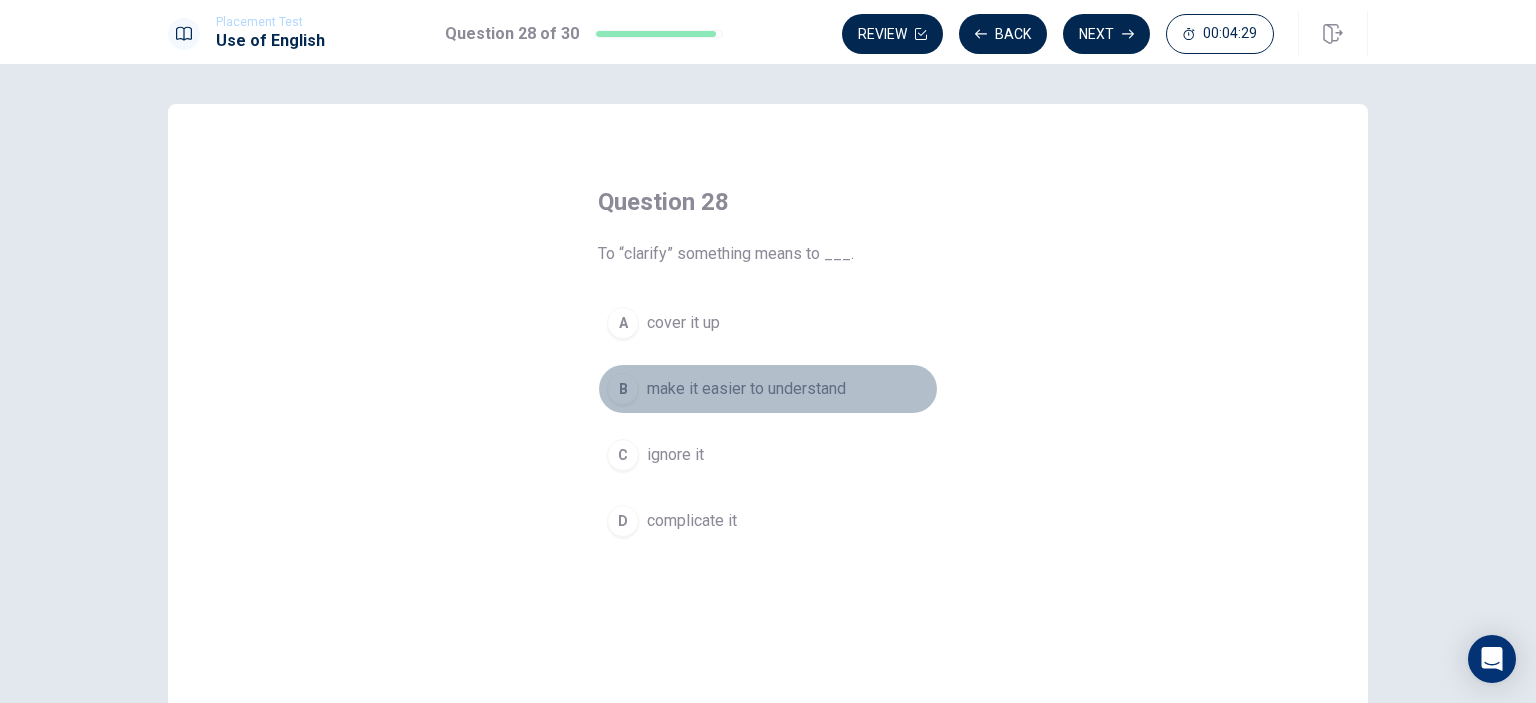 click on "make it easier to understand" at bounding box center [746, 389] 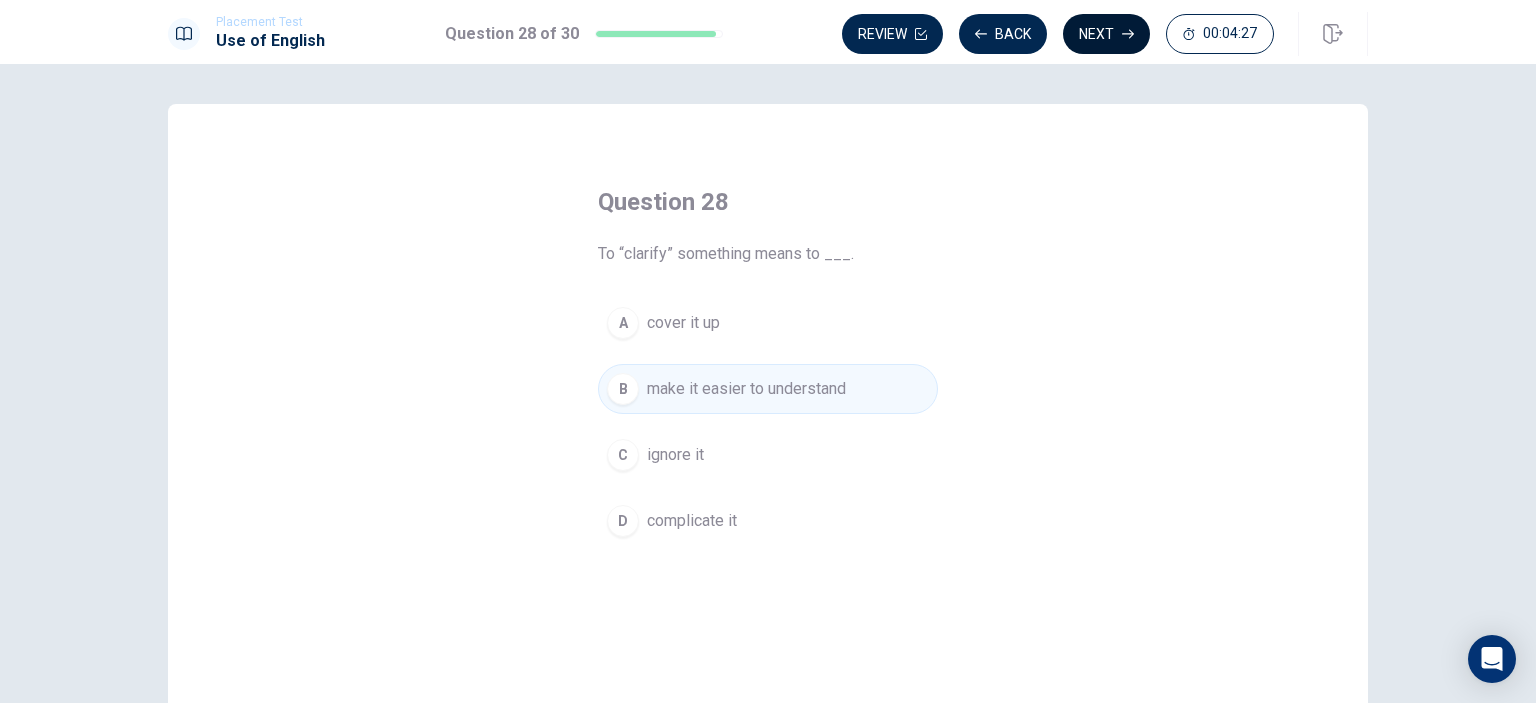 click on "Next" at bounding box center [1106, 34] 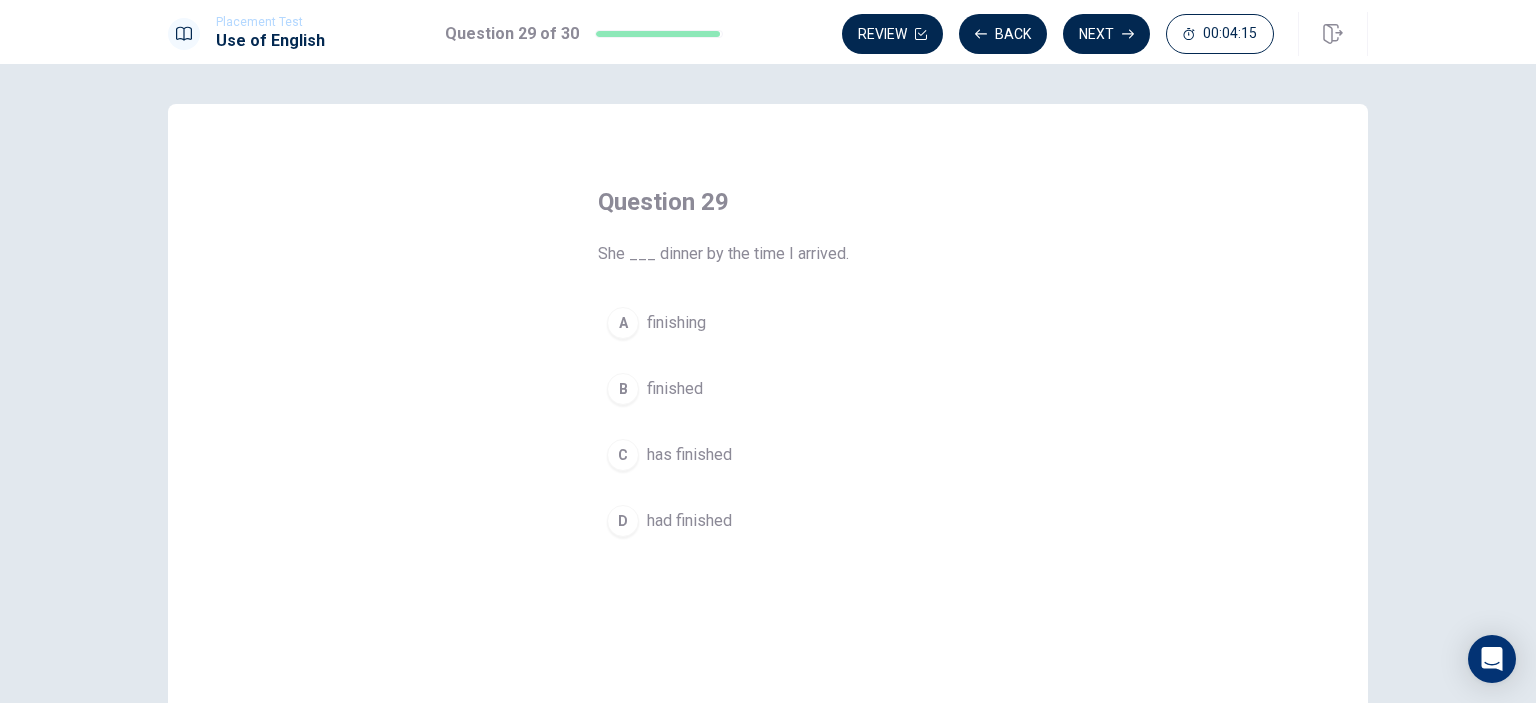 click on "had finished" at bounding box center [689, 521] 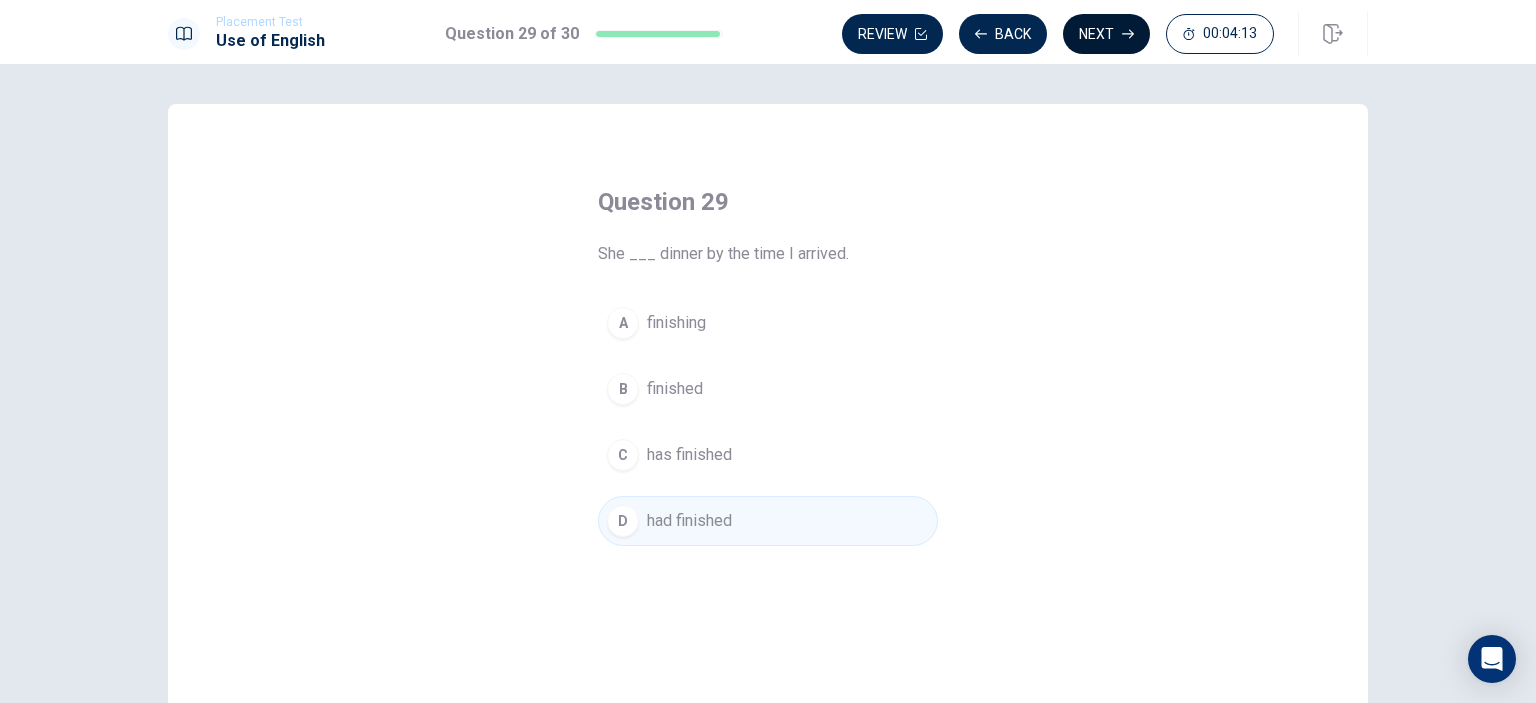click on "Next" at bounding box center (1106, 34) 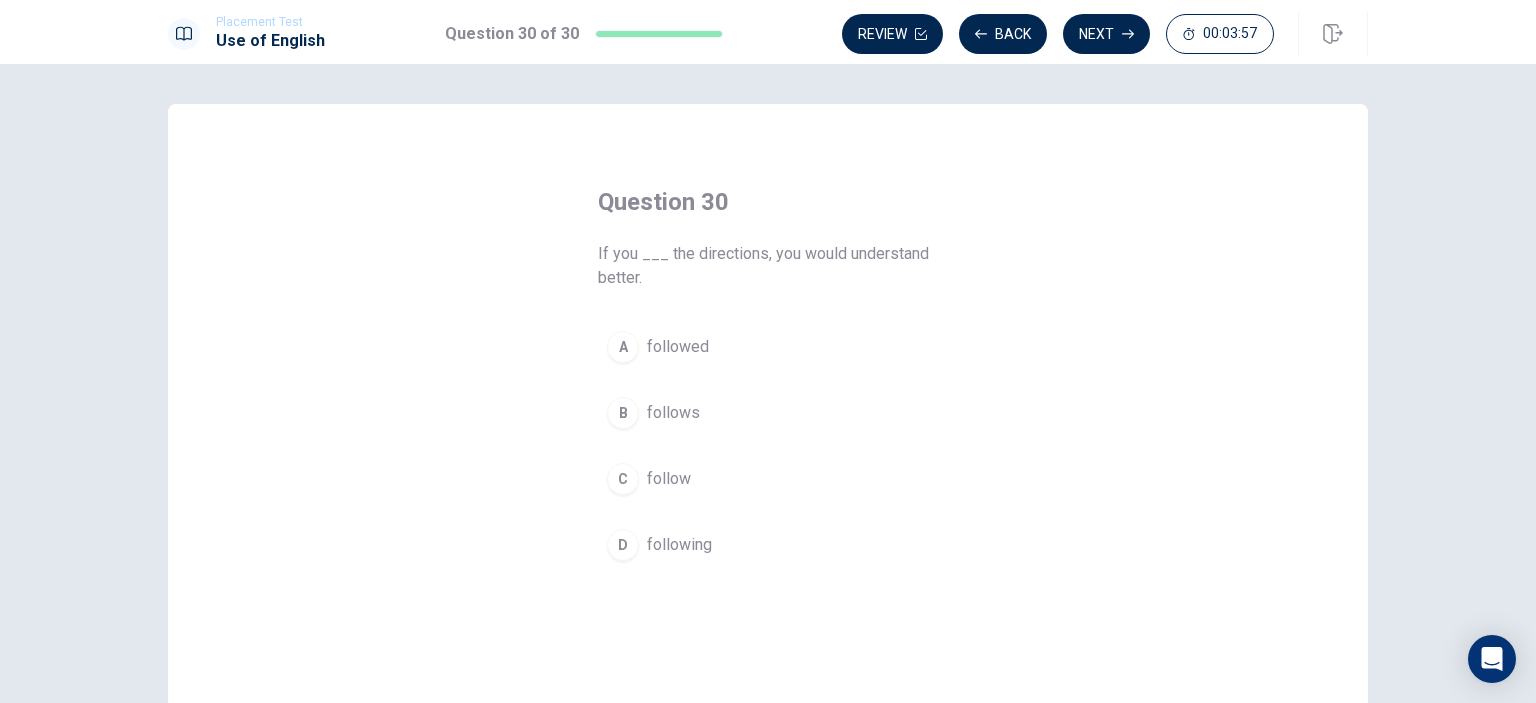 click on "followed" at bounding box center [678, 347] 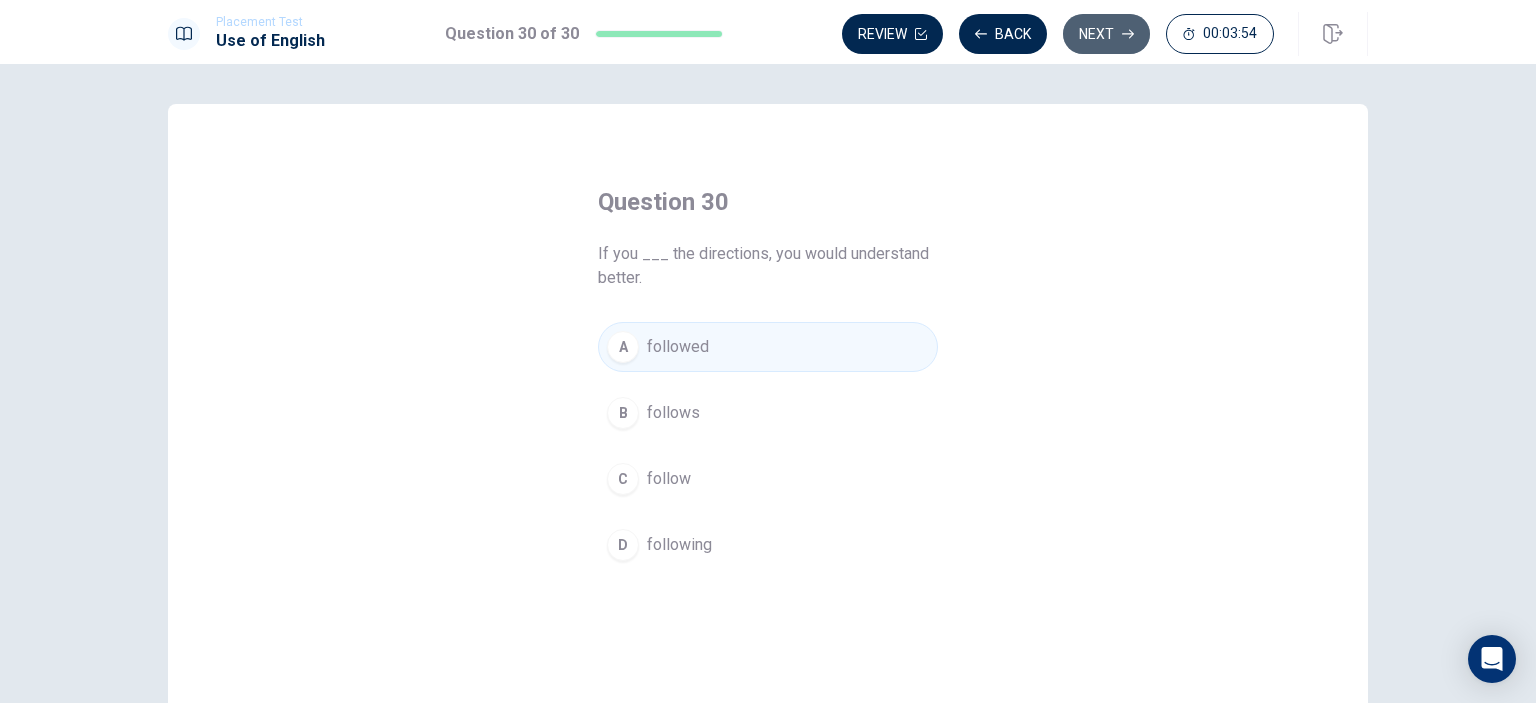 click on "Next" at bounding box center [1106, 34] 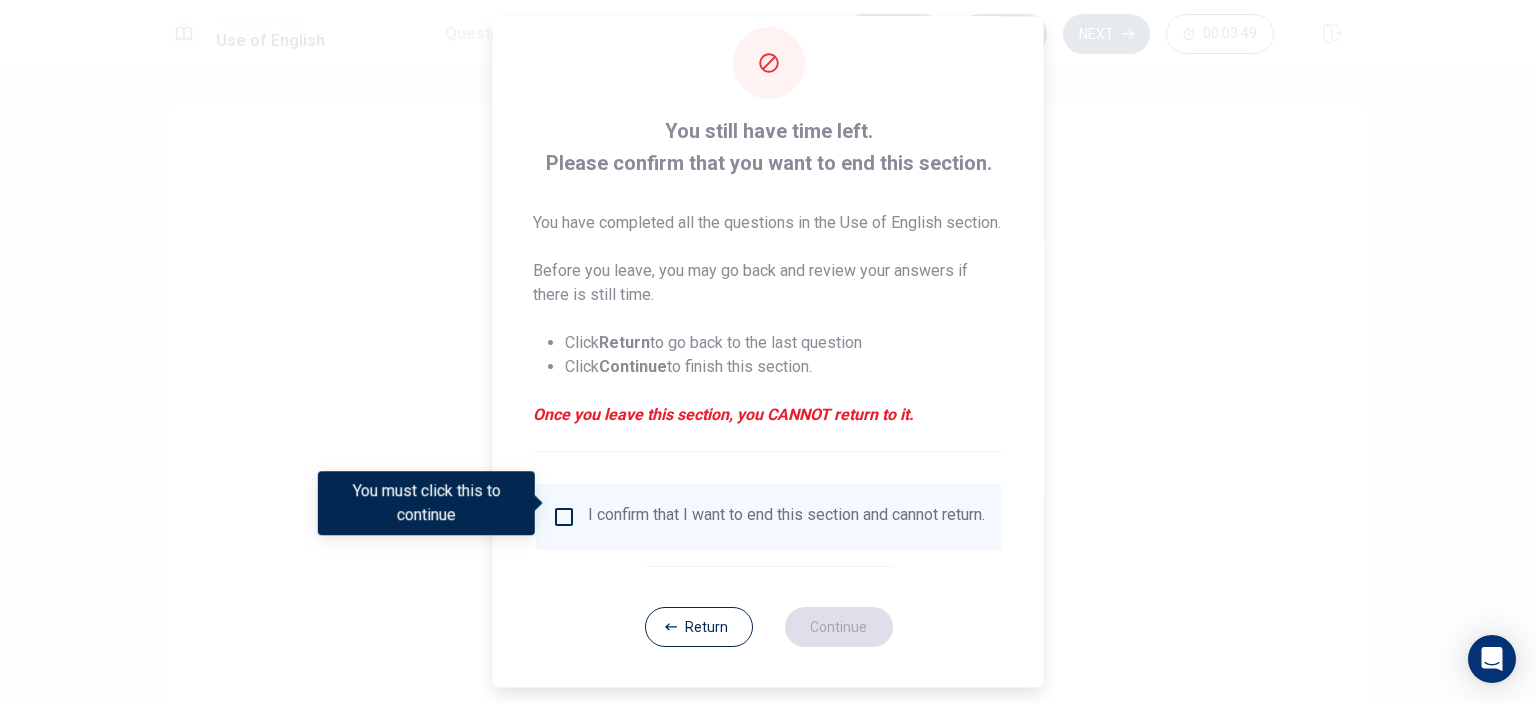scroll, scrollTop: 66, scrollLeft: 0, axis: vertical 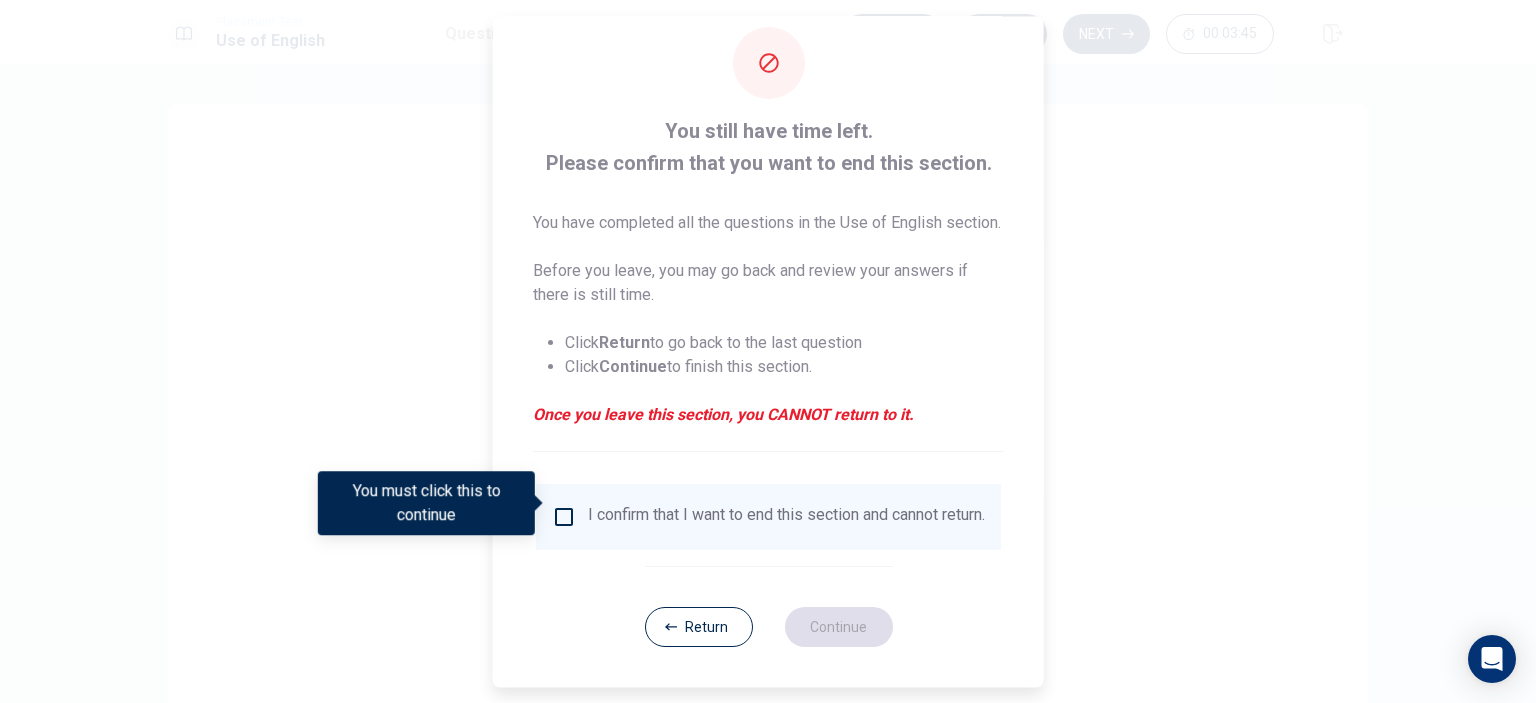 click at bounding box center (564, 517) 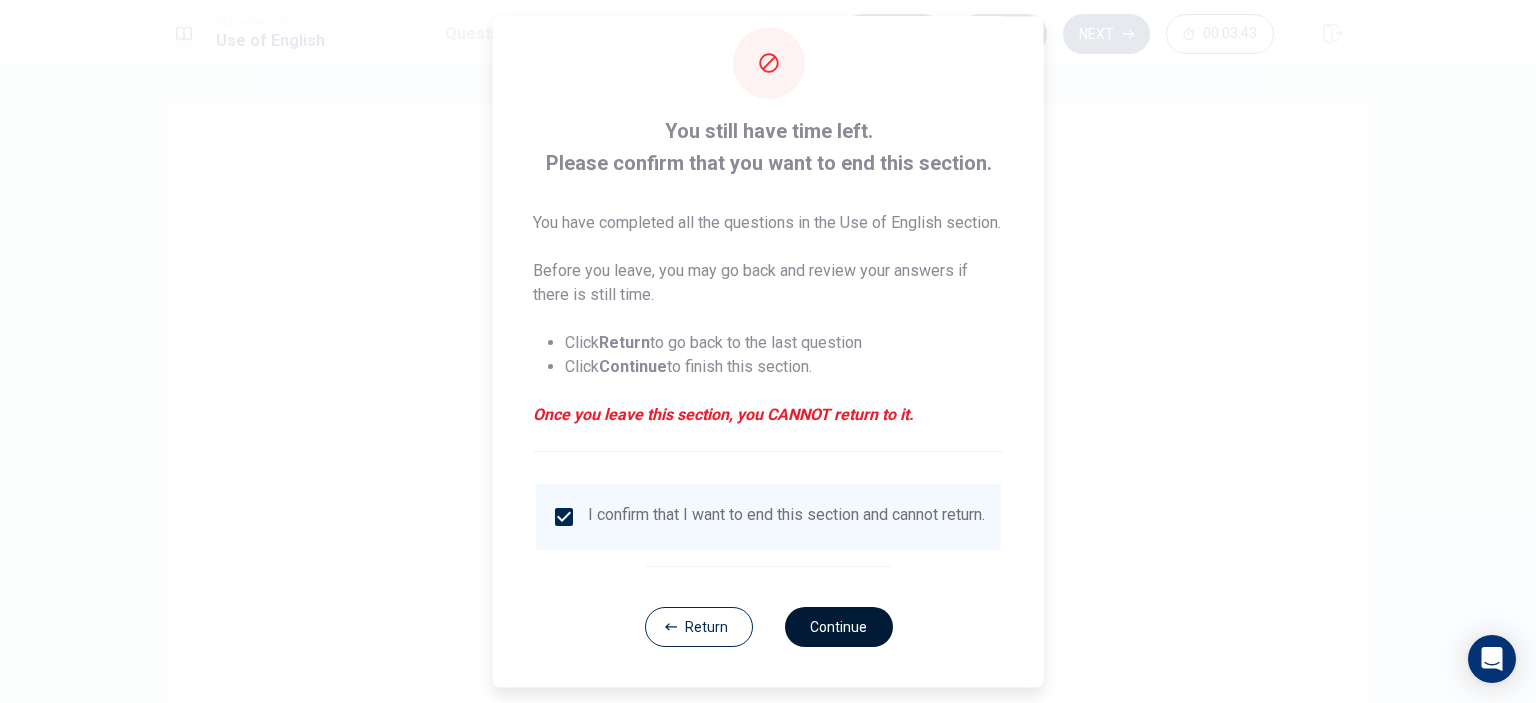 click on "Continue" at bounding box center [838, 627] 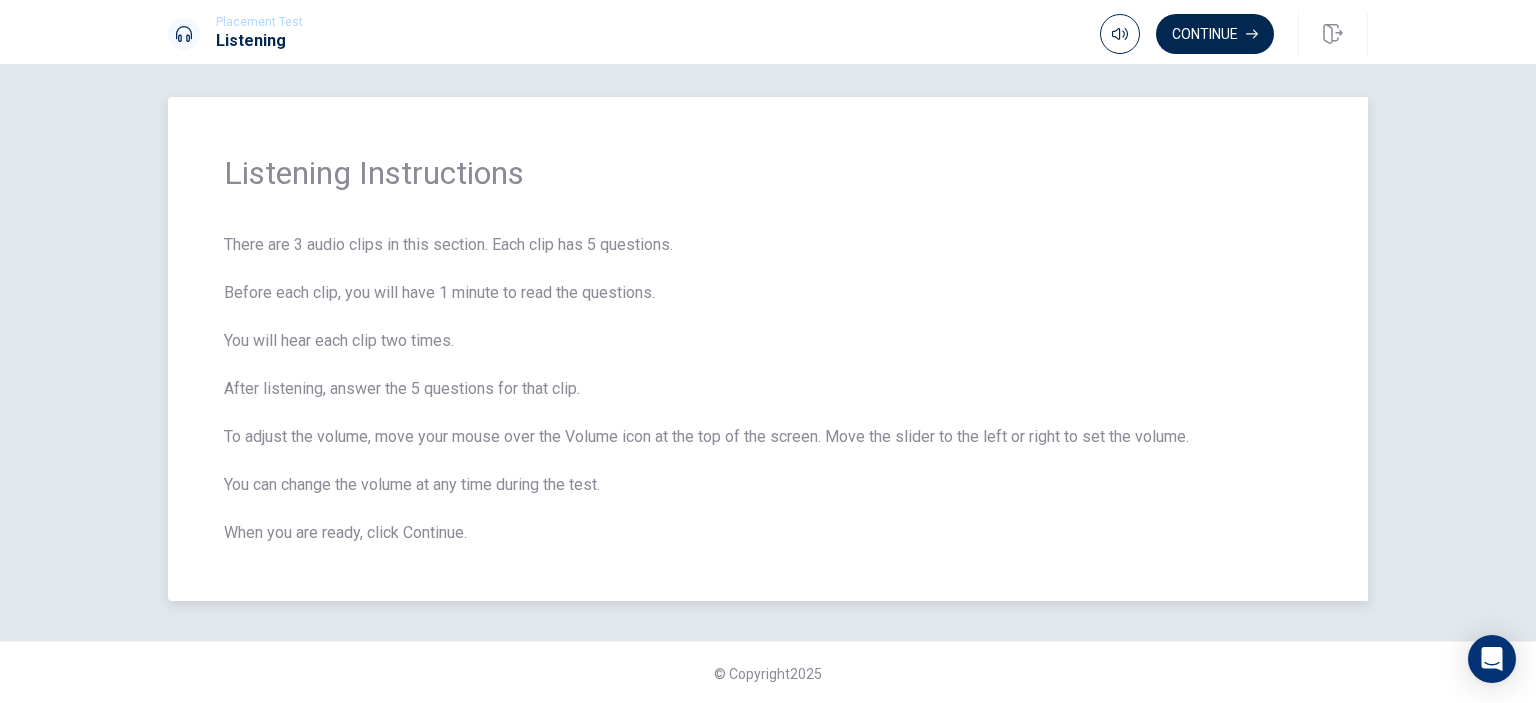scroll, scrollTop: 8, scrollLeft: 0, axis: vertical 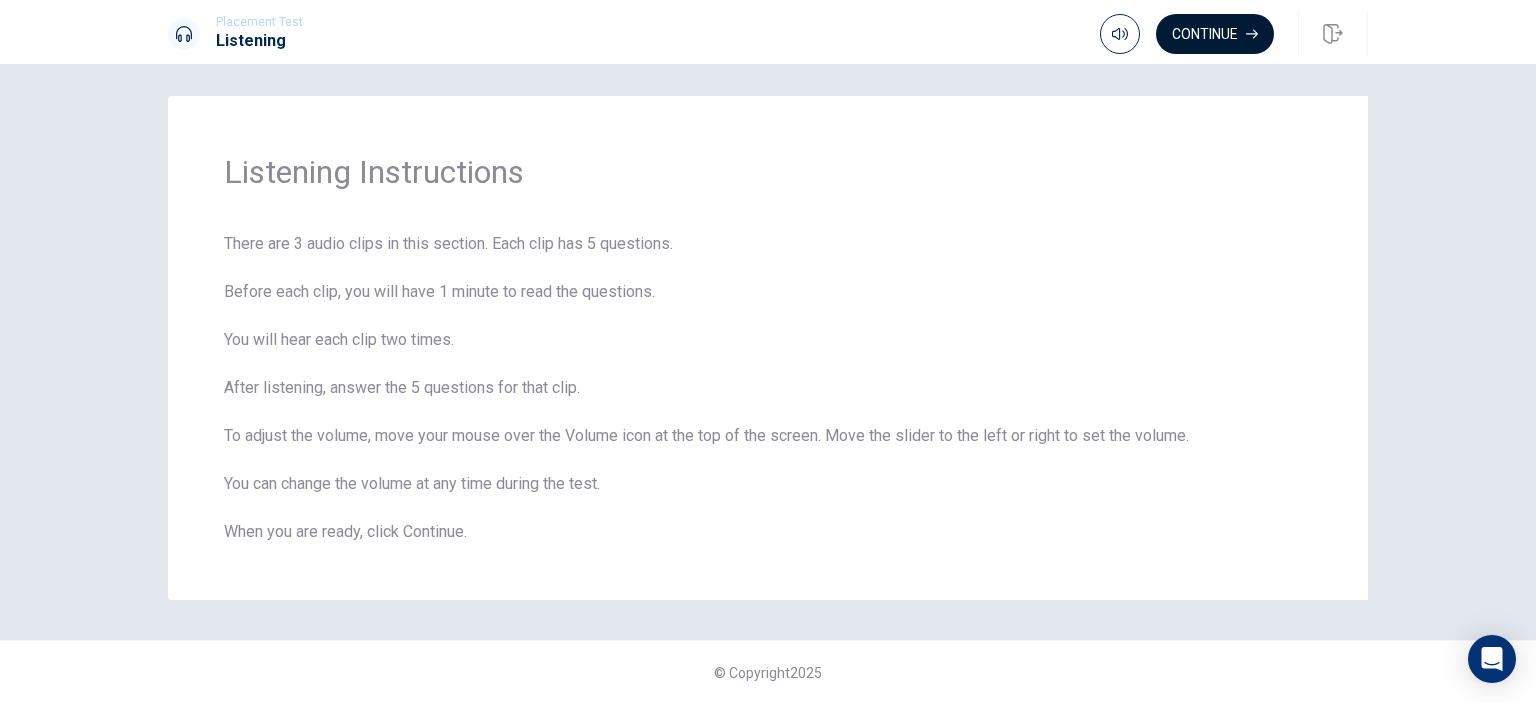 click on "Continue" at bounding box center (1215, 34) 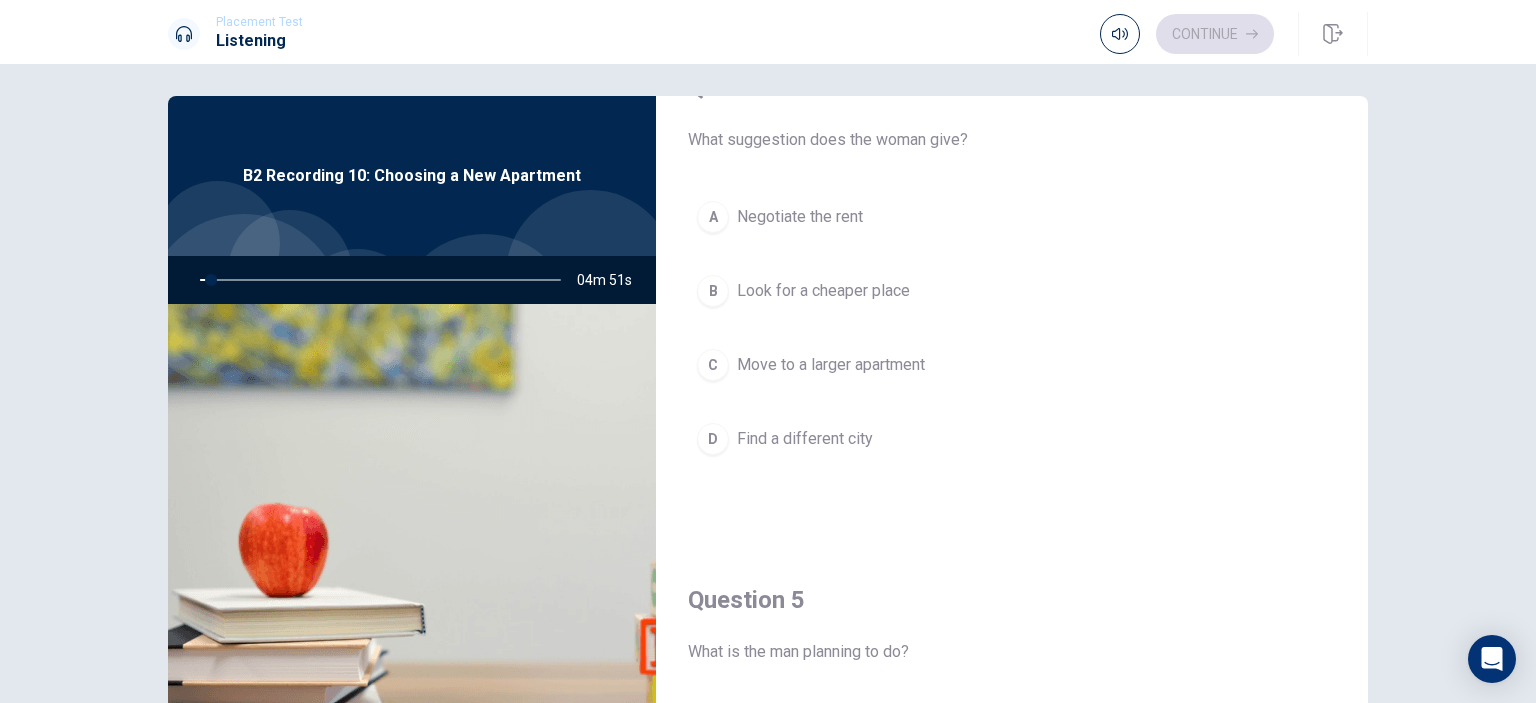 scroll, scrollTop: 1856, scrollLeft: 0, axis: vertical 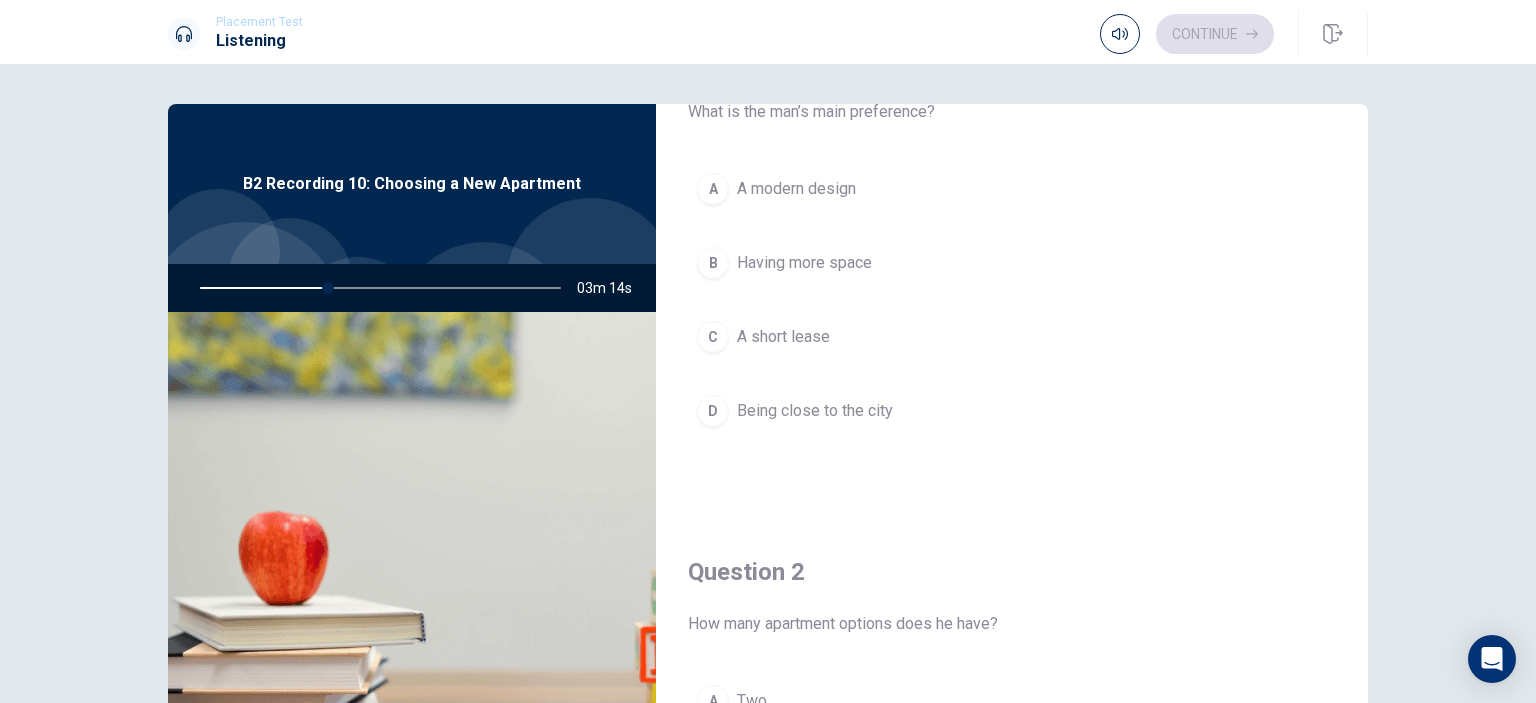click on "Having more space" at bounding box center [804, 263] 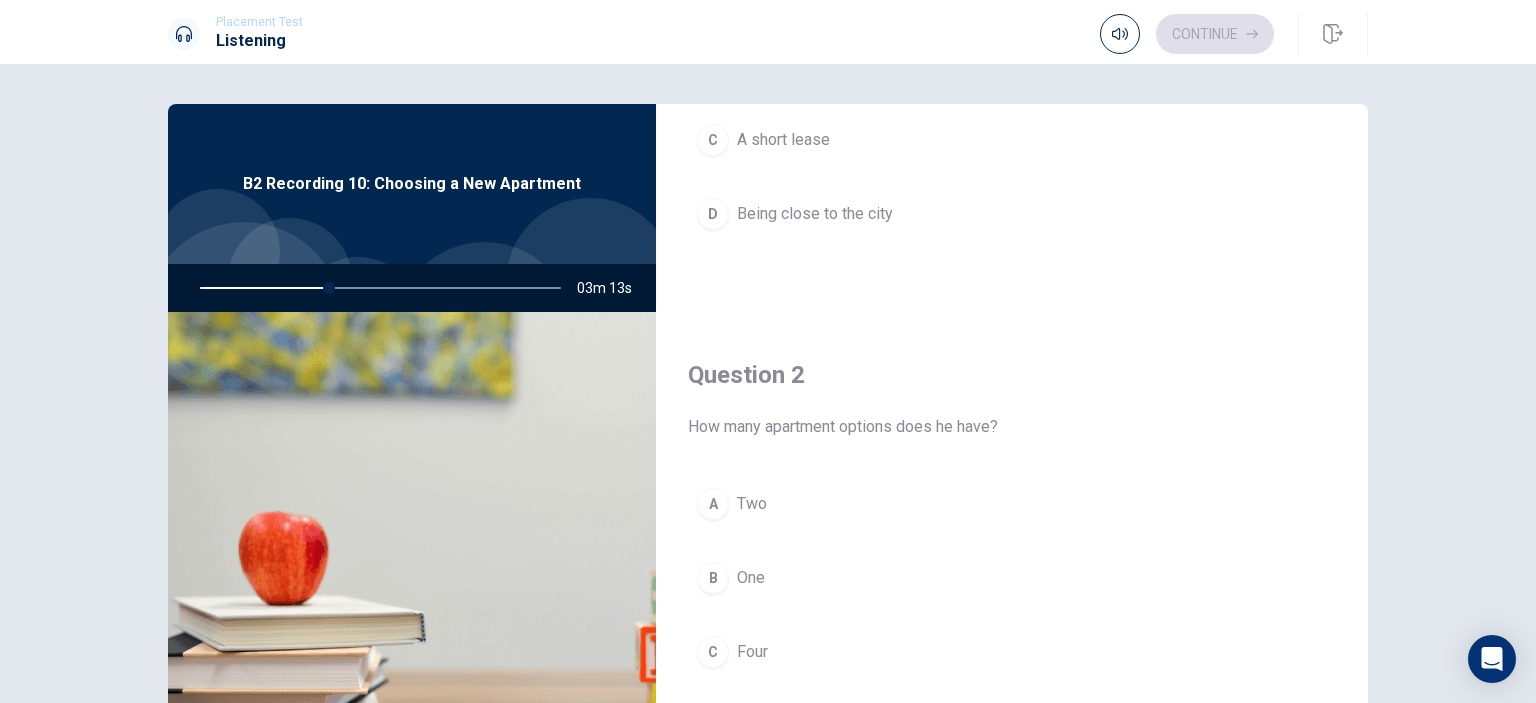 scroll, scrollTop: 300, scrollLeft: 0, axis: vertical 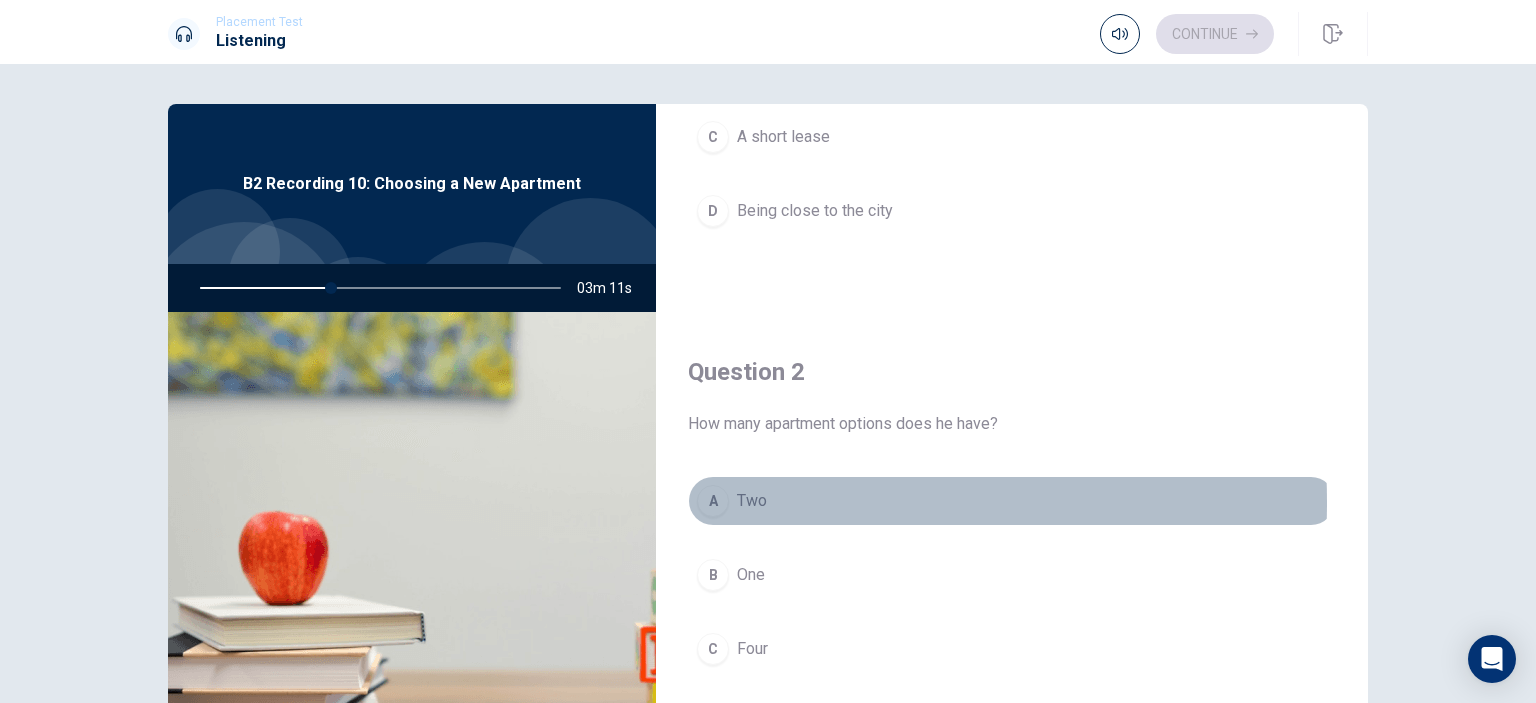 click on "Two" at bounding box center [752, 501] 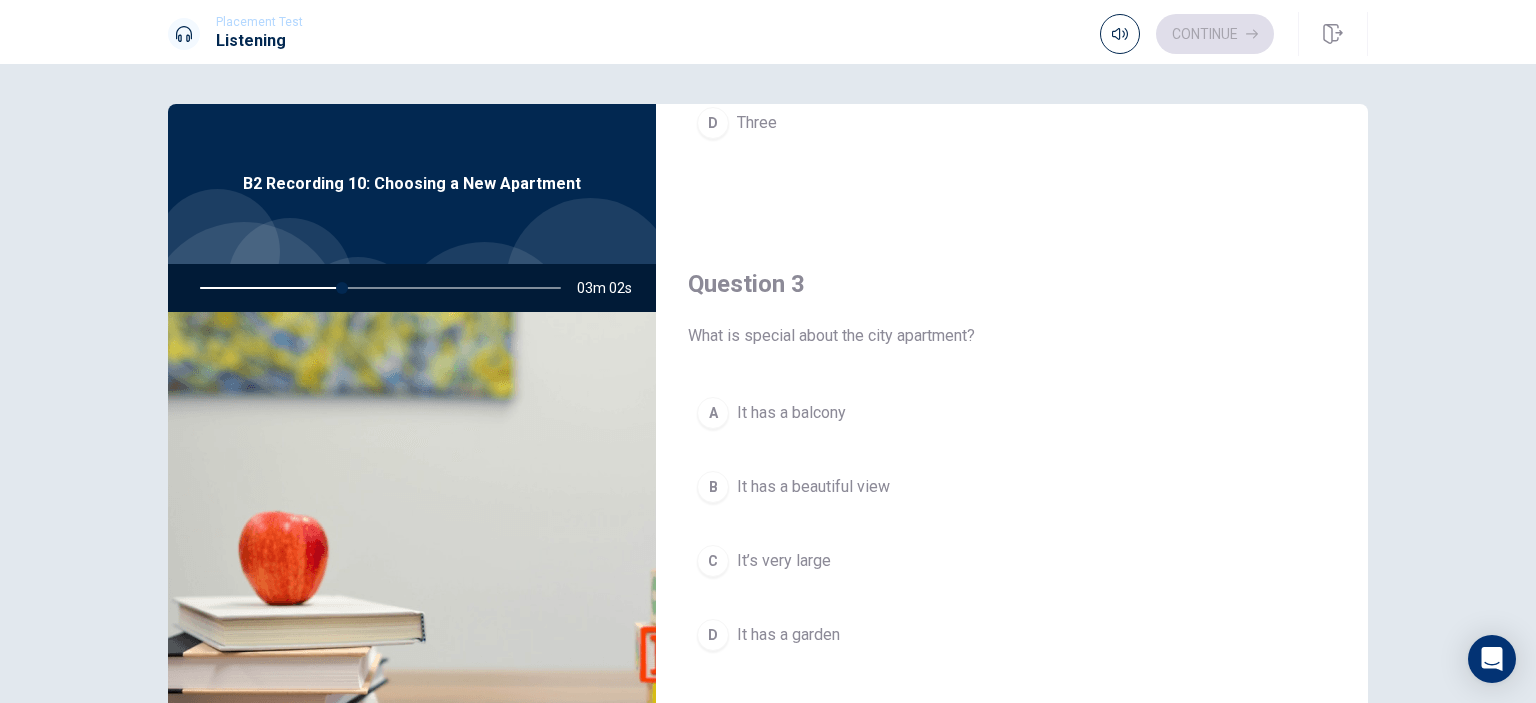 scroll, scrollTop: 1000, scrollLeft: 0, axis: vertical 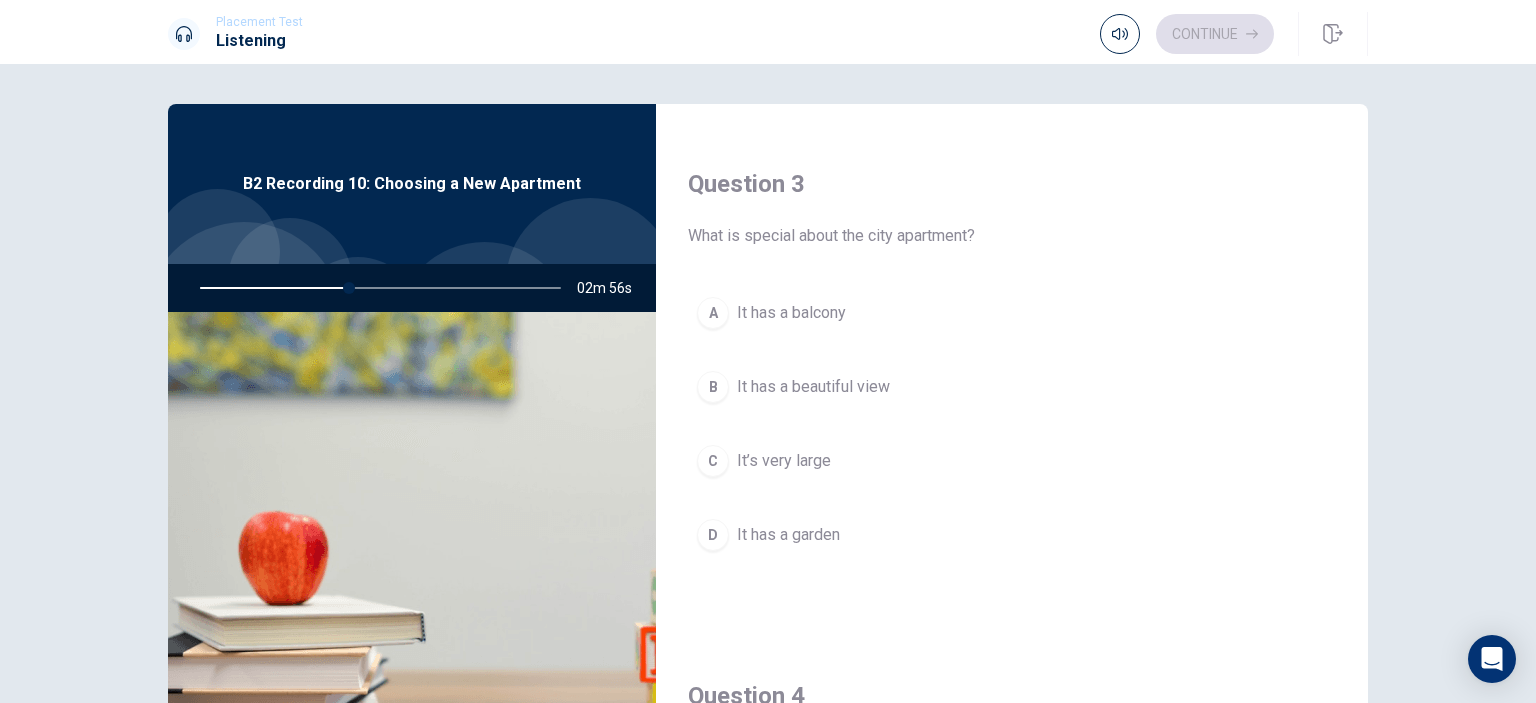 click on "It has a beautiful view" at bounding box center (813, 387) 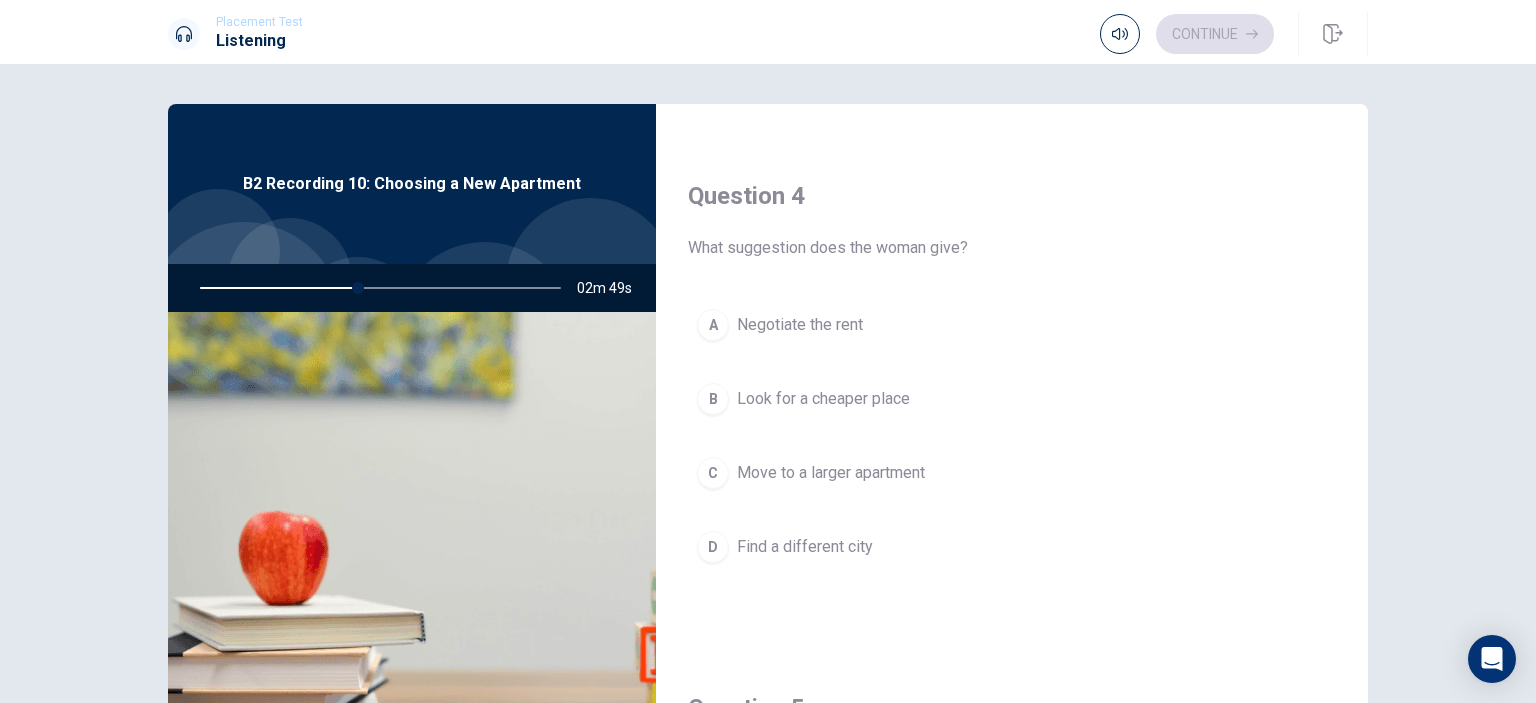 scroll, scrollTop: 1600, scrollLeft: 0, axis: vertical 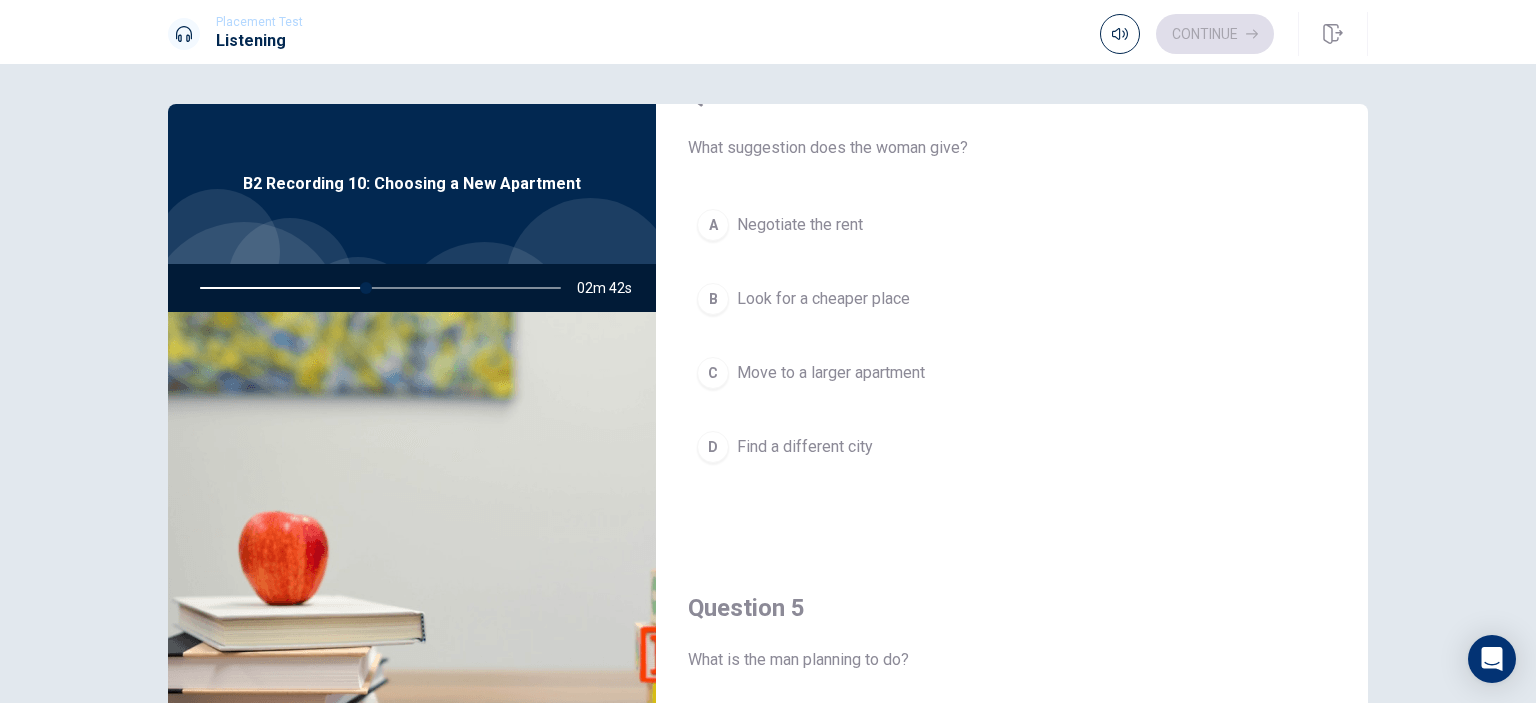 click on "Negotiate the rent" at bounding box center [800, 225] 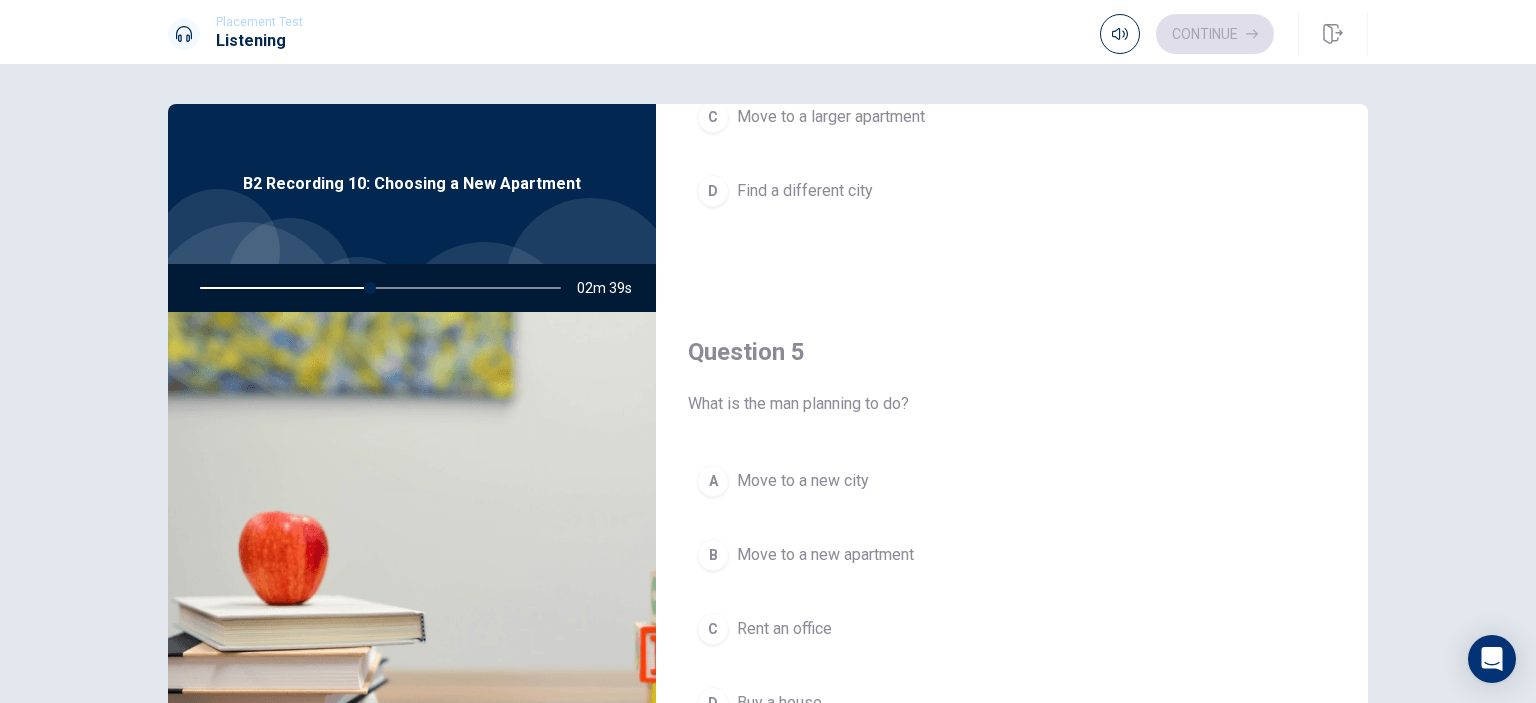 scroll, scrollTop: 1856, scrollLeft: 0, axis: vertical 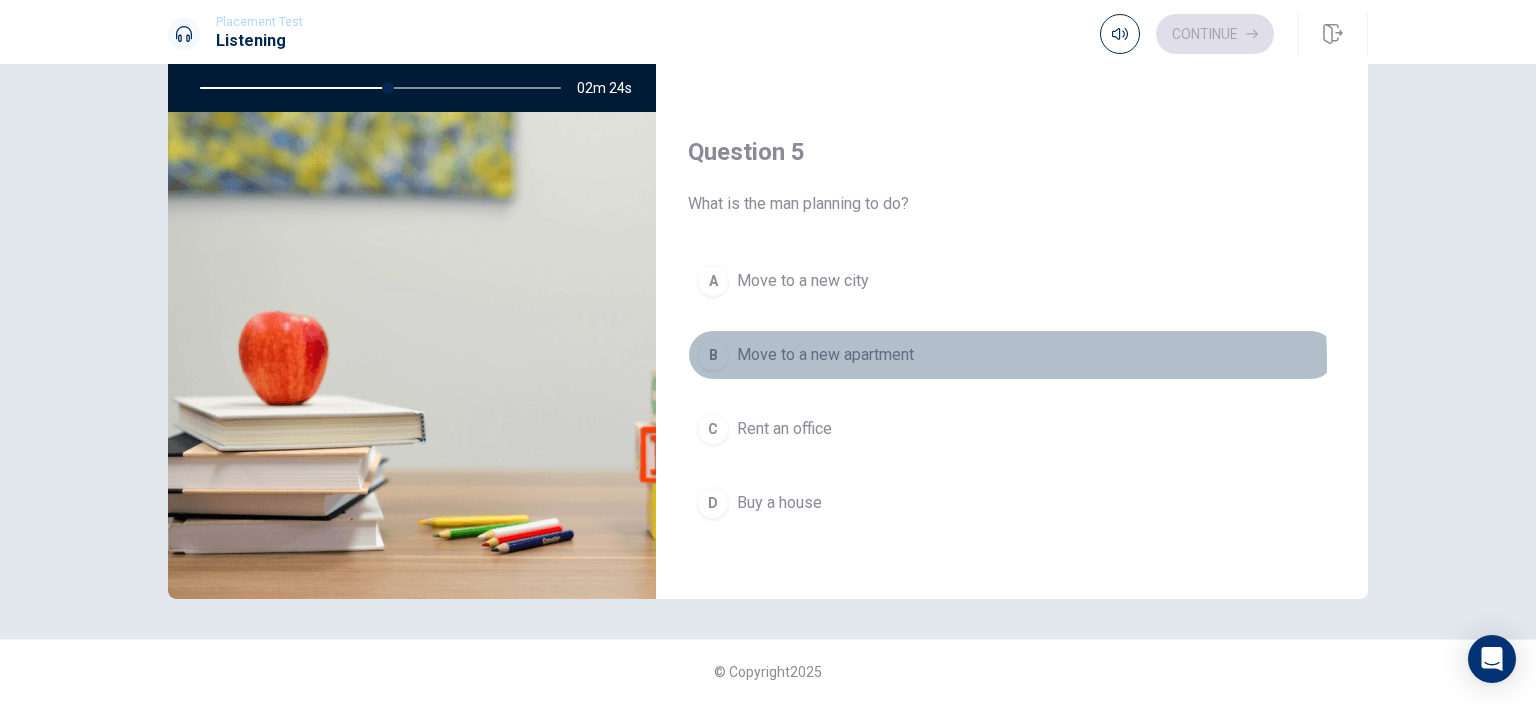 click on "Move to a new apartment" at bounding box center (825, 355) 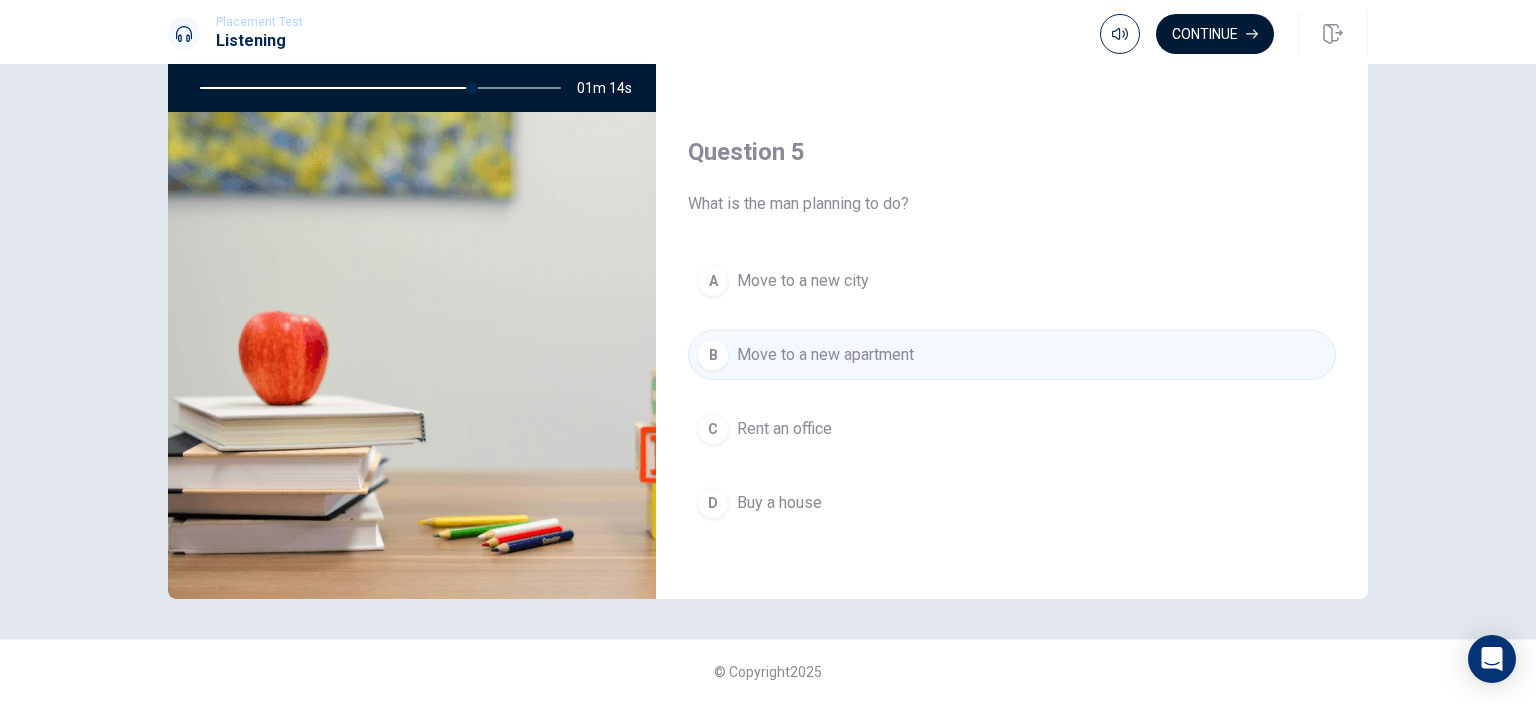 click on "Continue" at bounding box center [1215, 34] 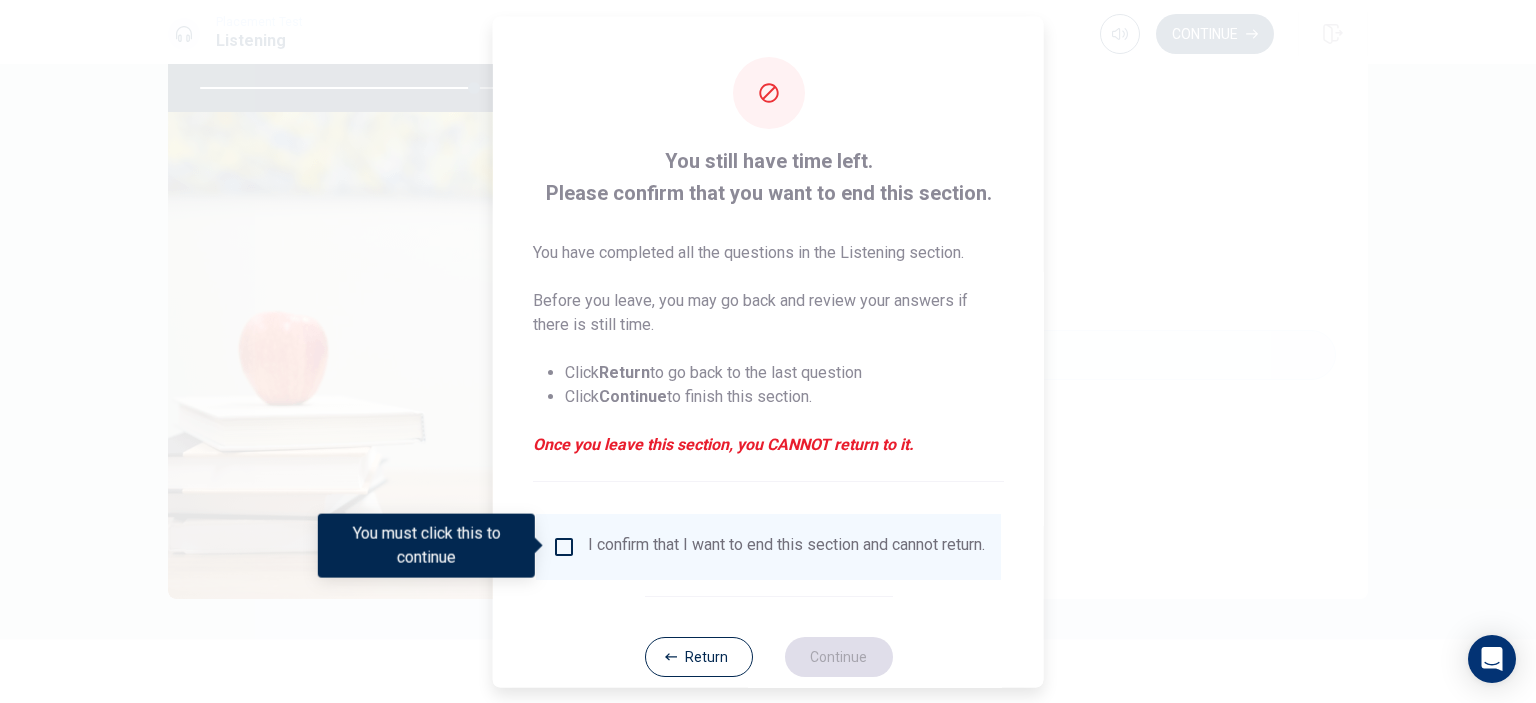 click at bounding box center (564, 546) 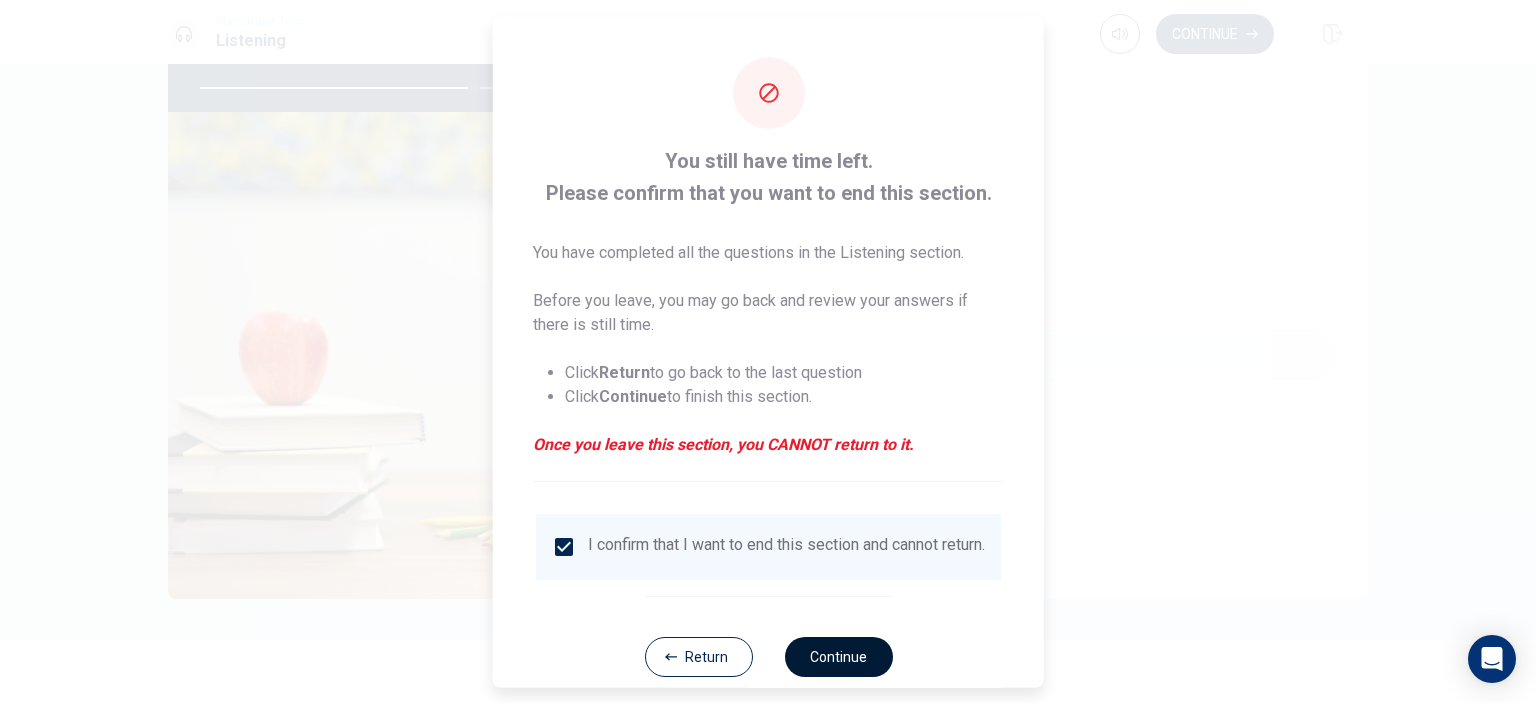 click on "Continue" at bounding box center (838, 656) 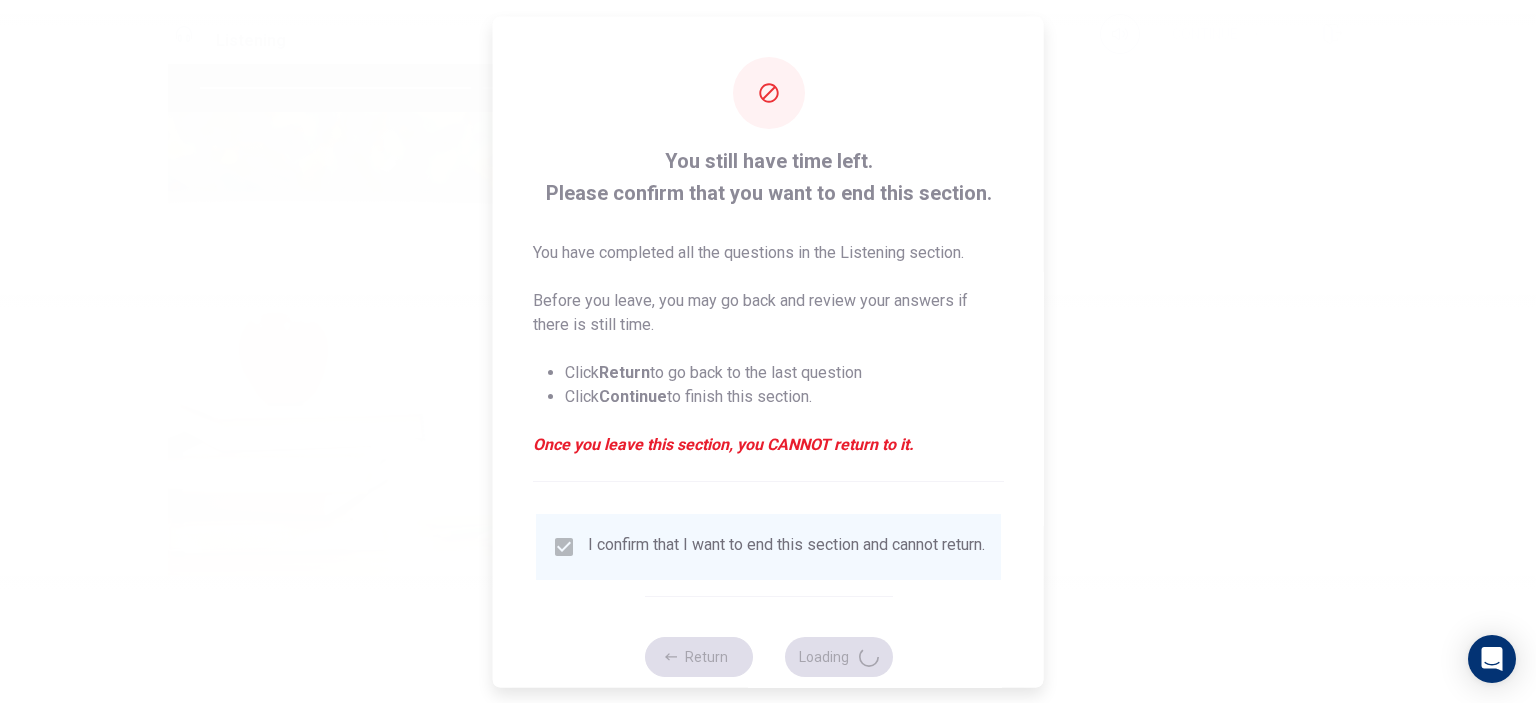 type on "77" 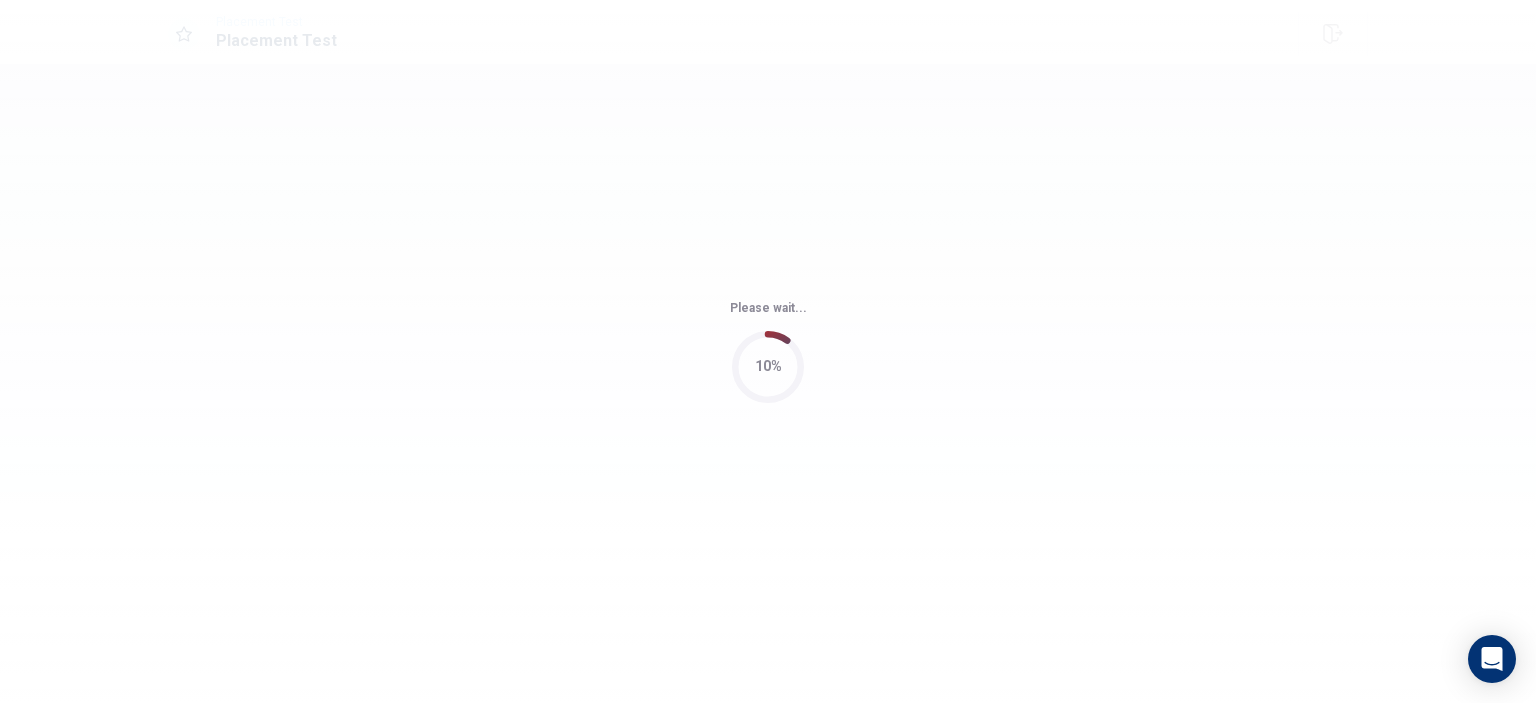 scroll, scrollTop: 0, scrollLeft: 0, axis: both 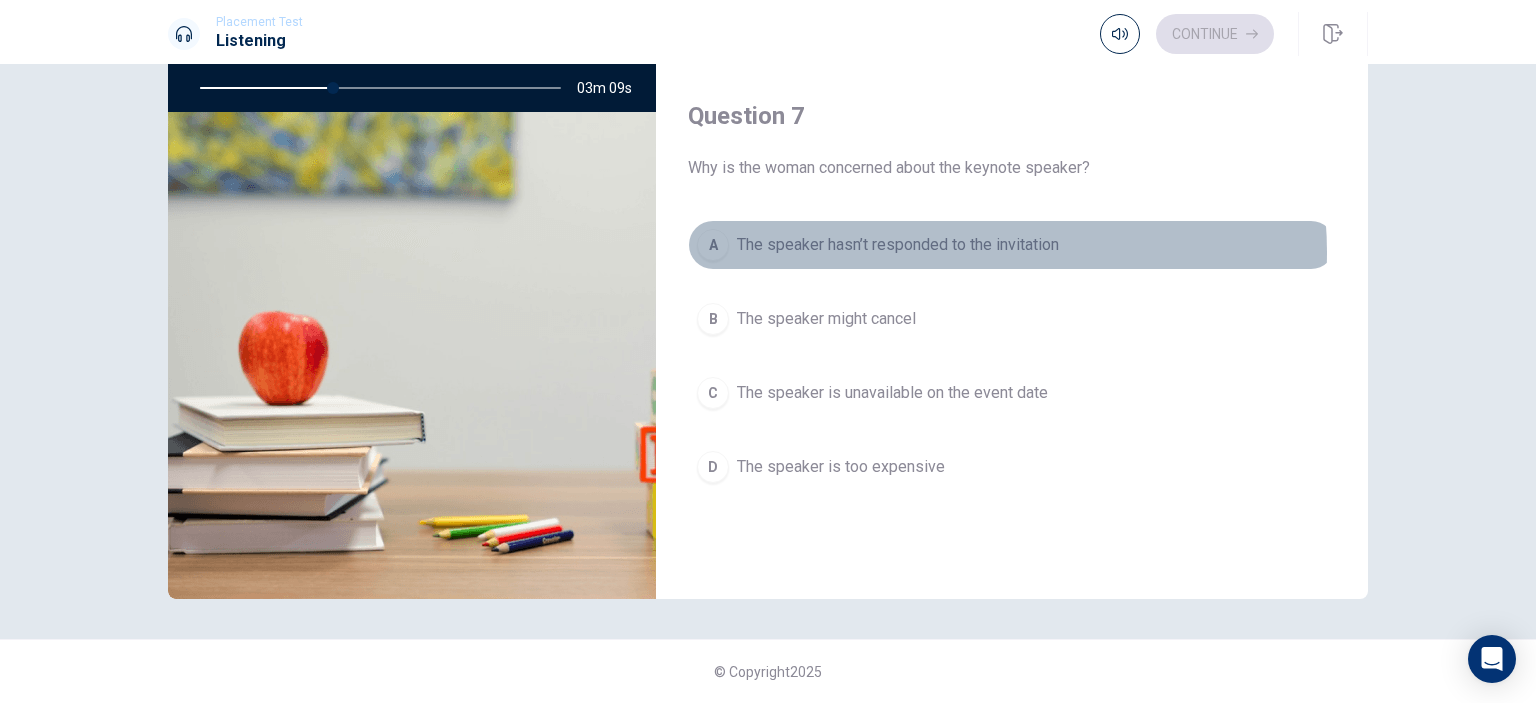 click on "The speaker hasn’t responded to the invitation" at bounding box center (898, 245) 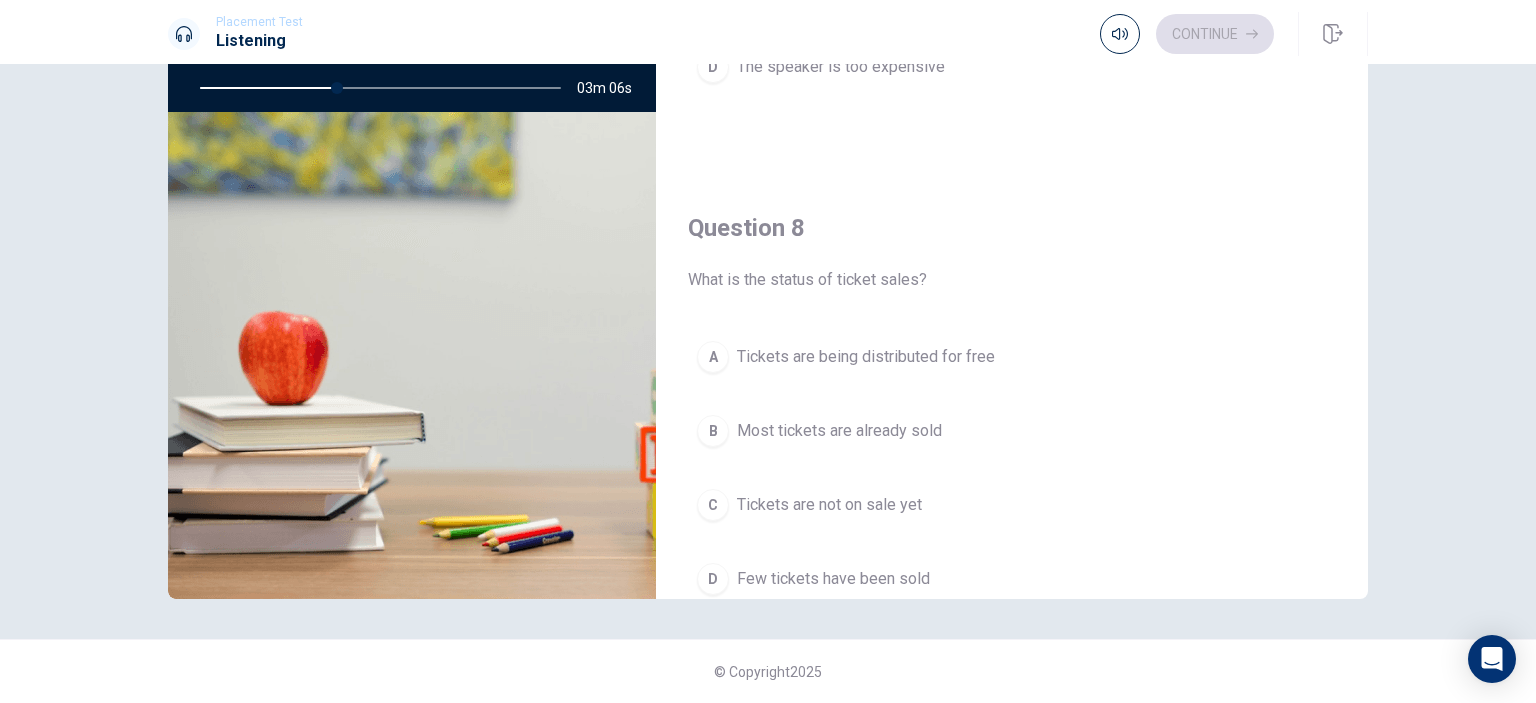 scroll, scrollTop: 856, scrollLeft: 0, axis: vertical 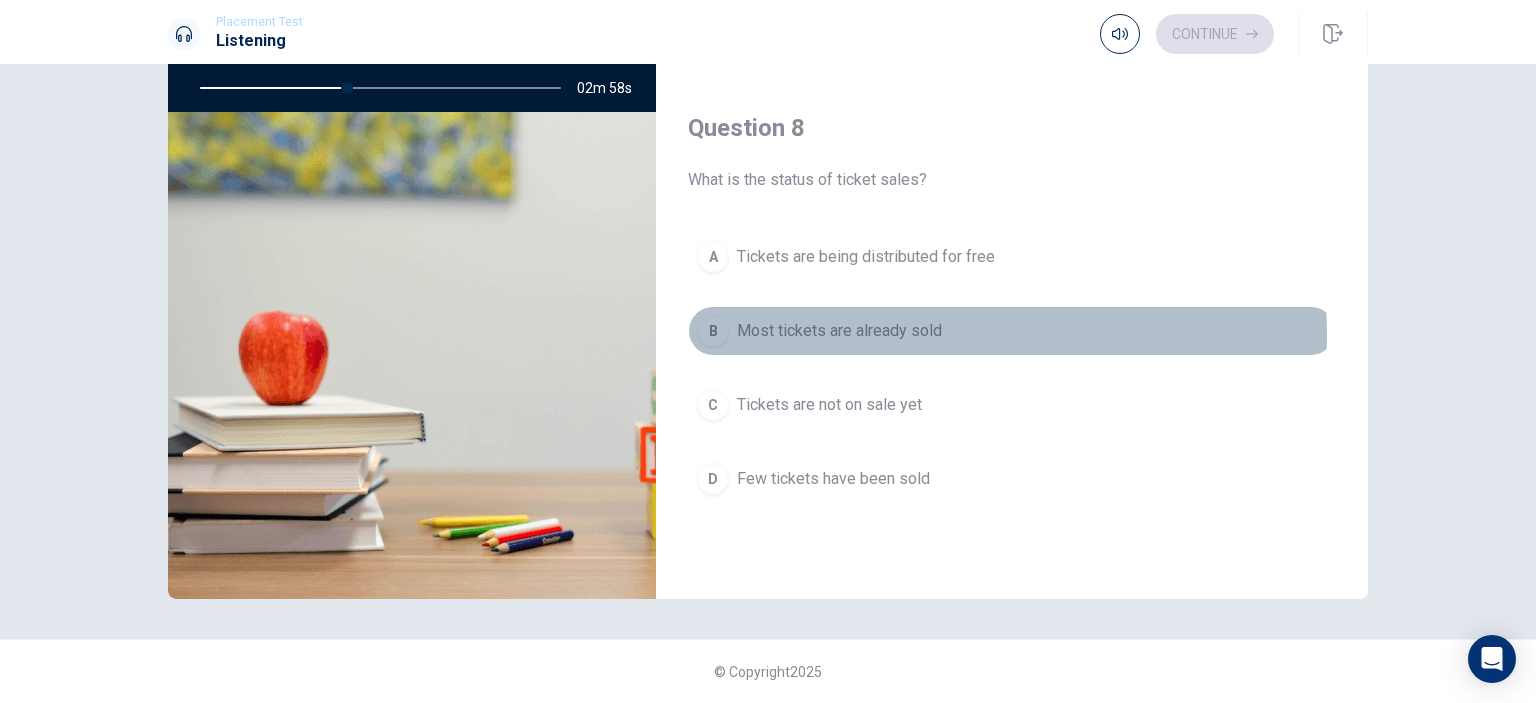 click on "Most tickets are already sold" at bounding box center (839, 331) 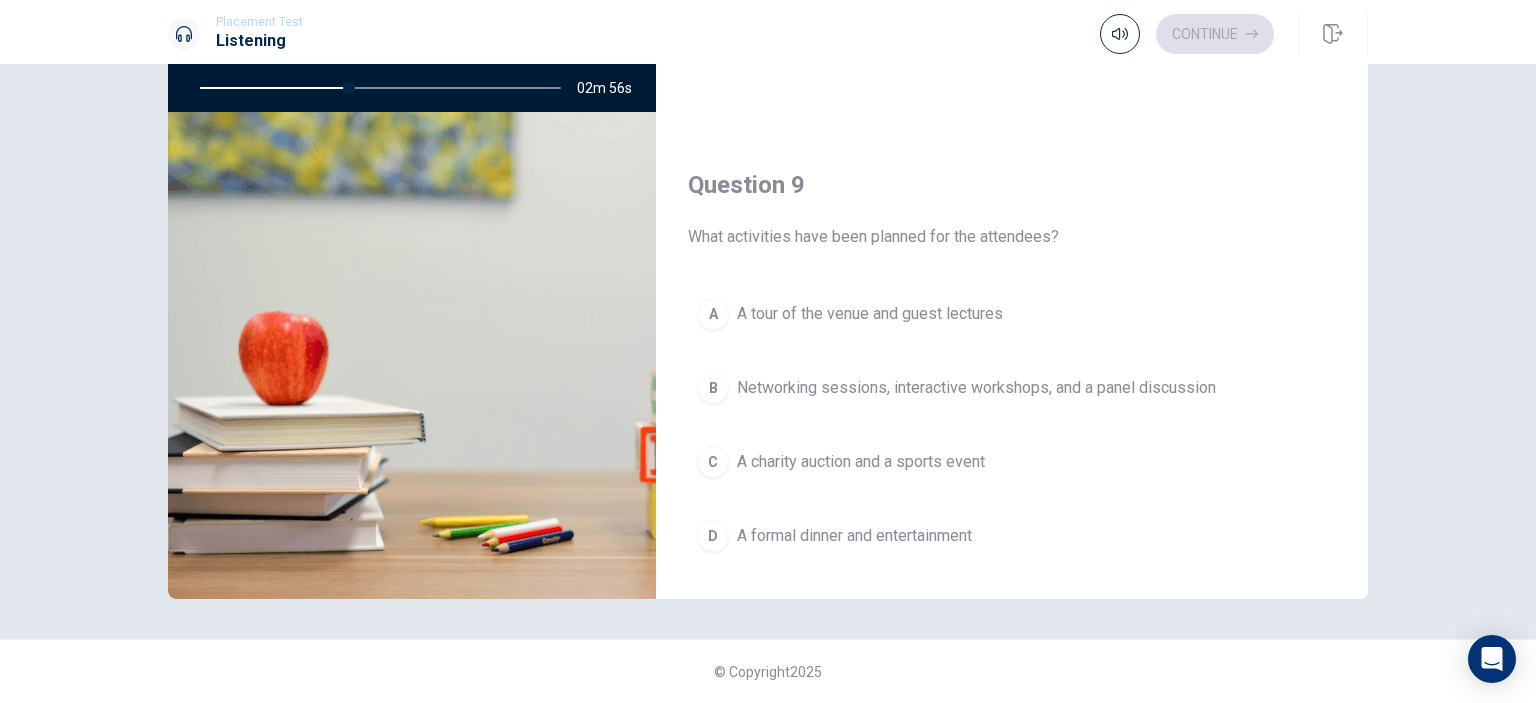 scroll, scrollTop: 1356, scrollLeft: 0, axis: vertical 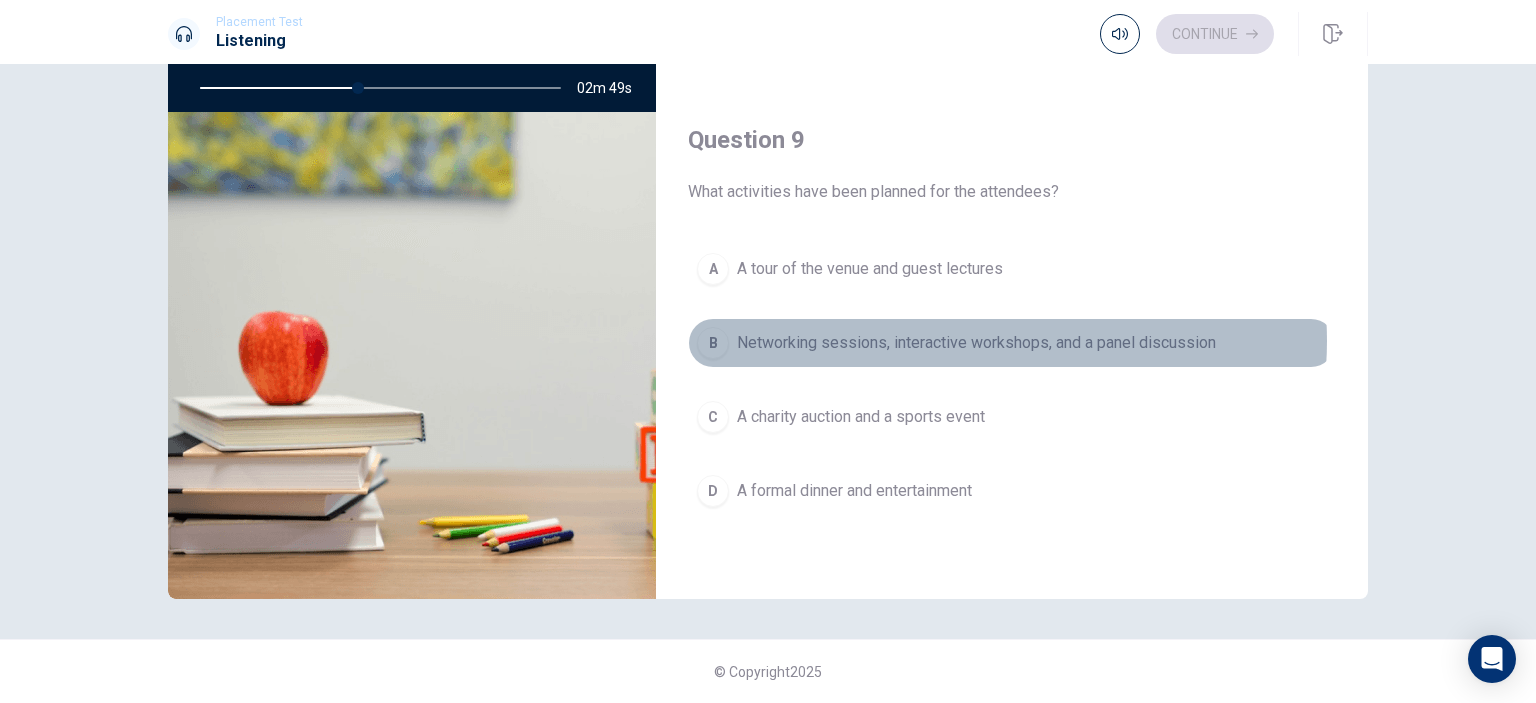 click on "Networking sessions, interactive workshops, and a panel discussion" at bounding box center [976, 343] 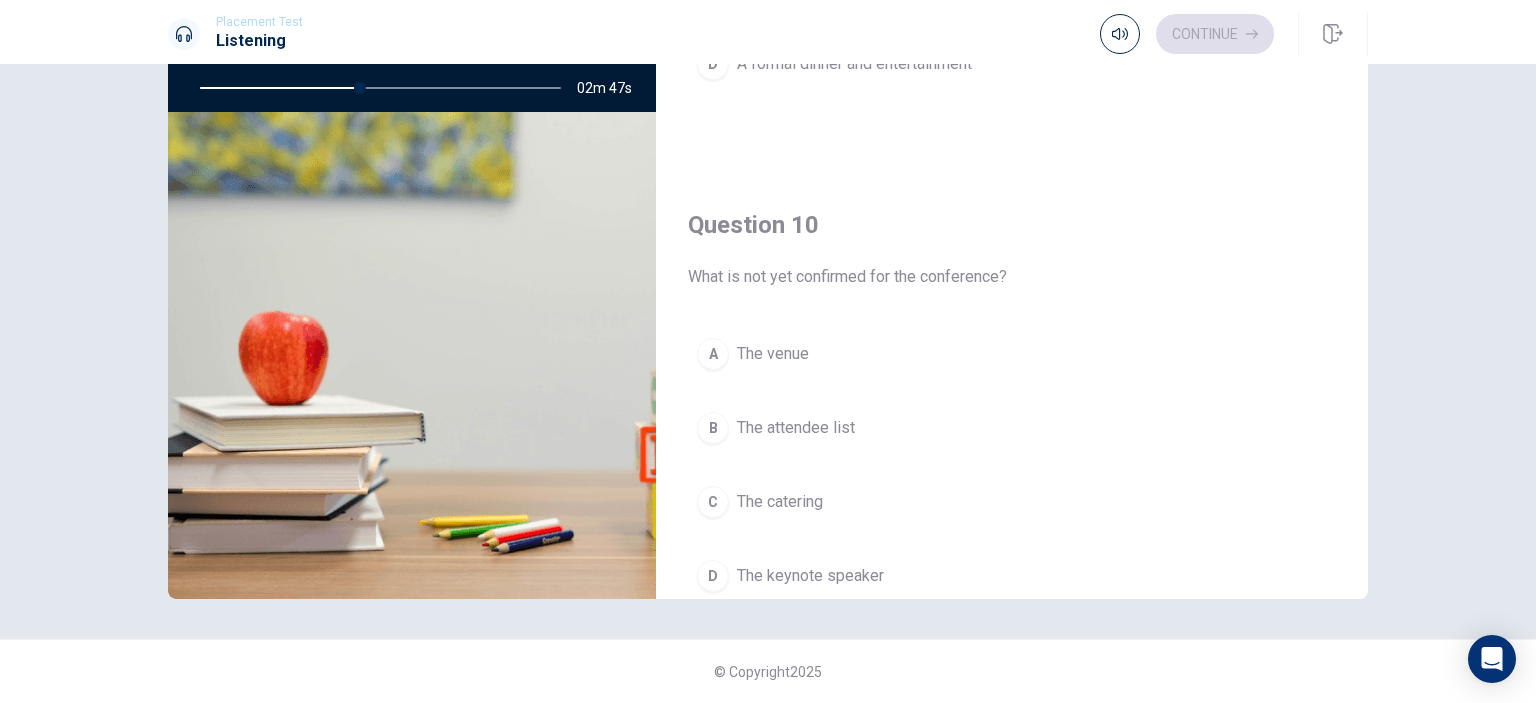 scroll, scrollTop: 1856, scrollLeft: 0, axis: vertical 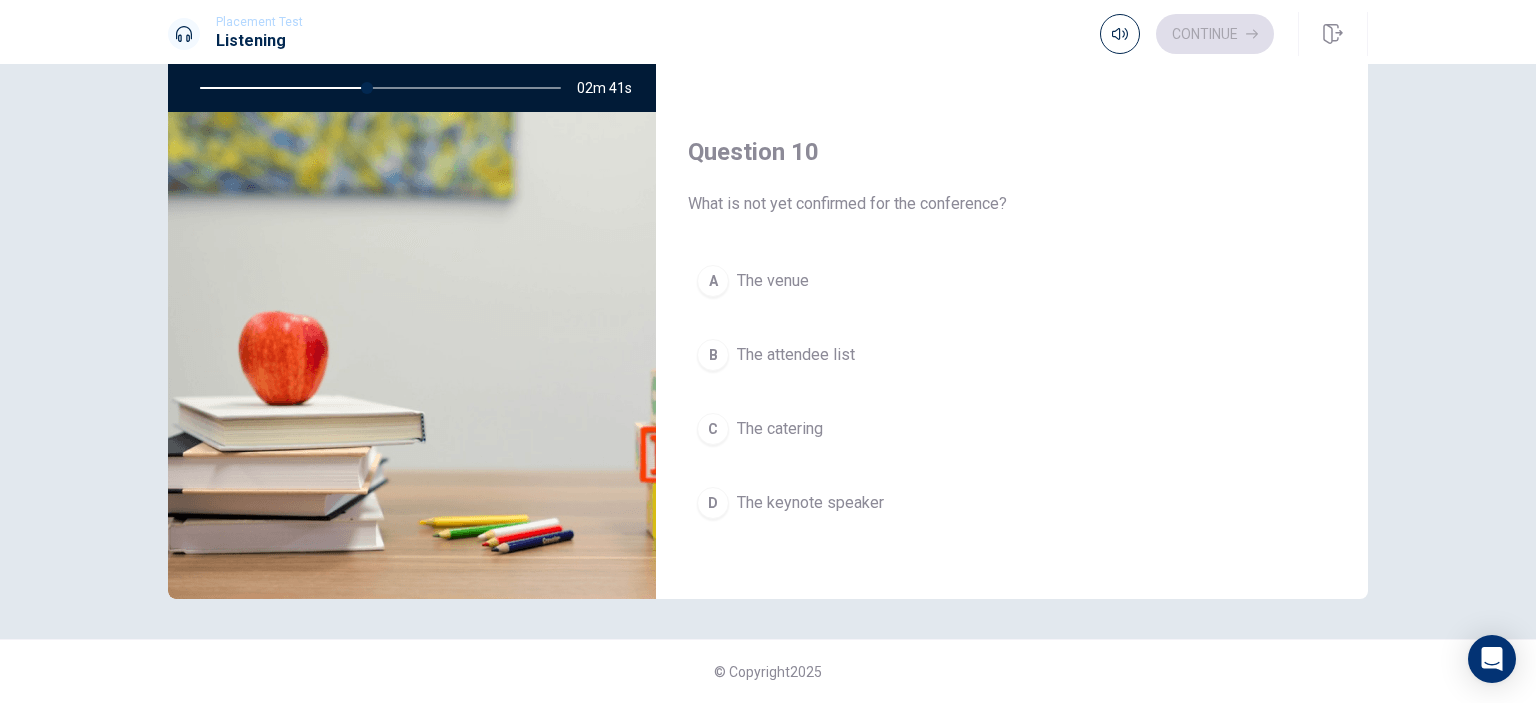 click on "The keynote speaker" at bounding box center (810, 503) 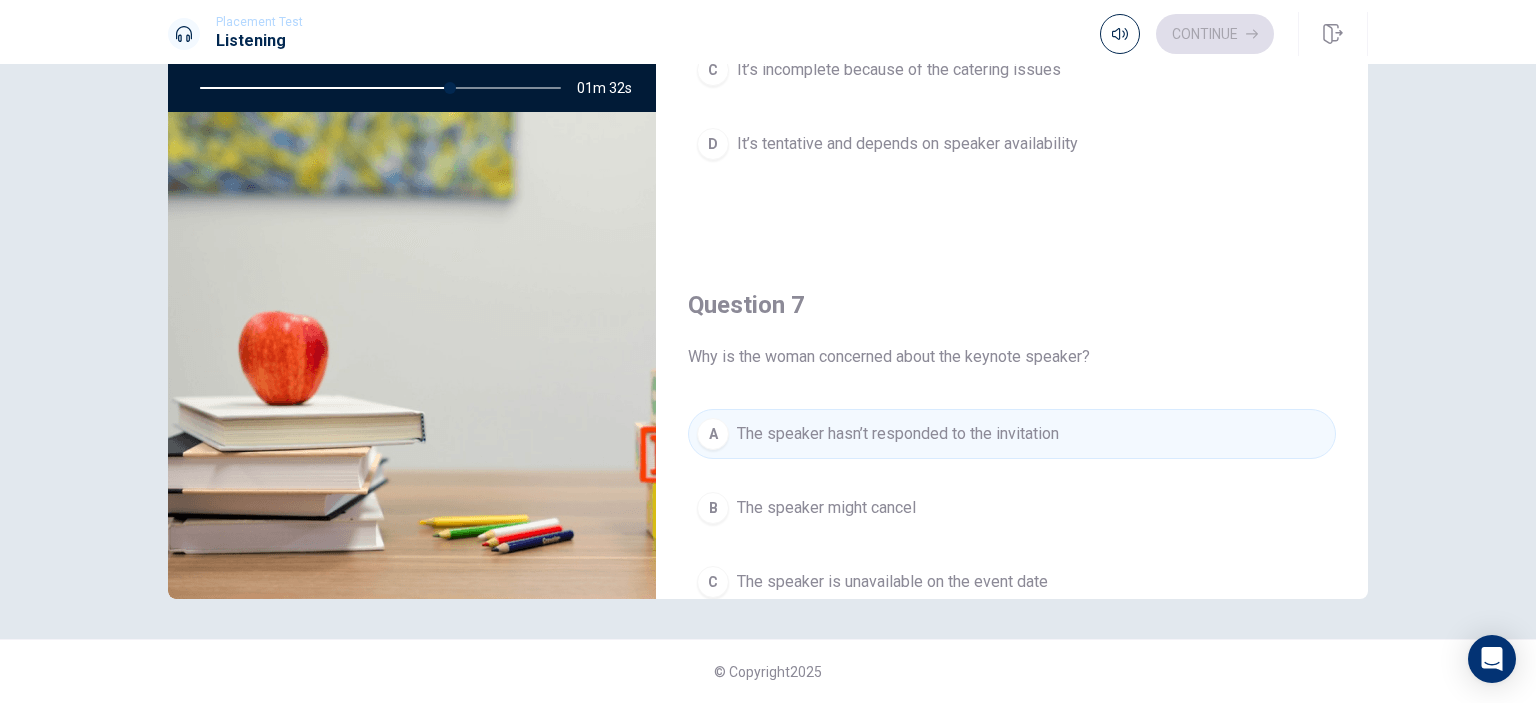 scroll, scrollTop: 0, scrollLeft: 0, axis: both 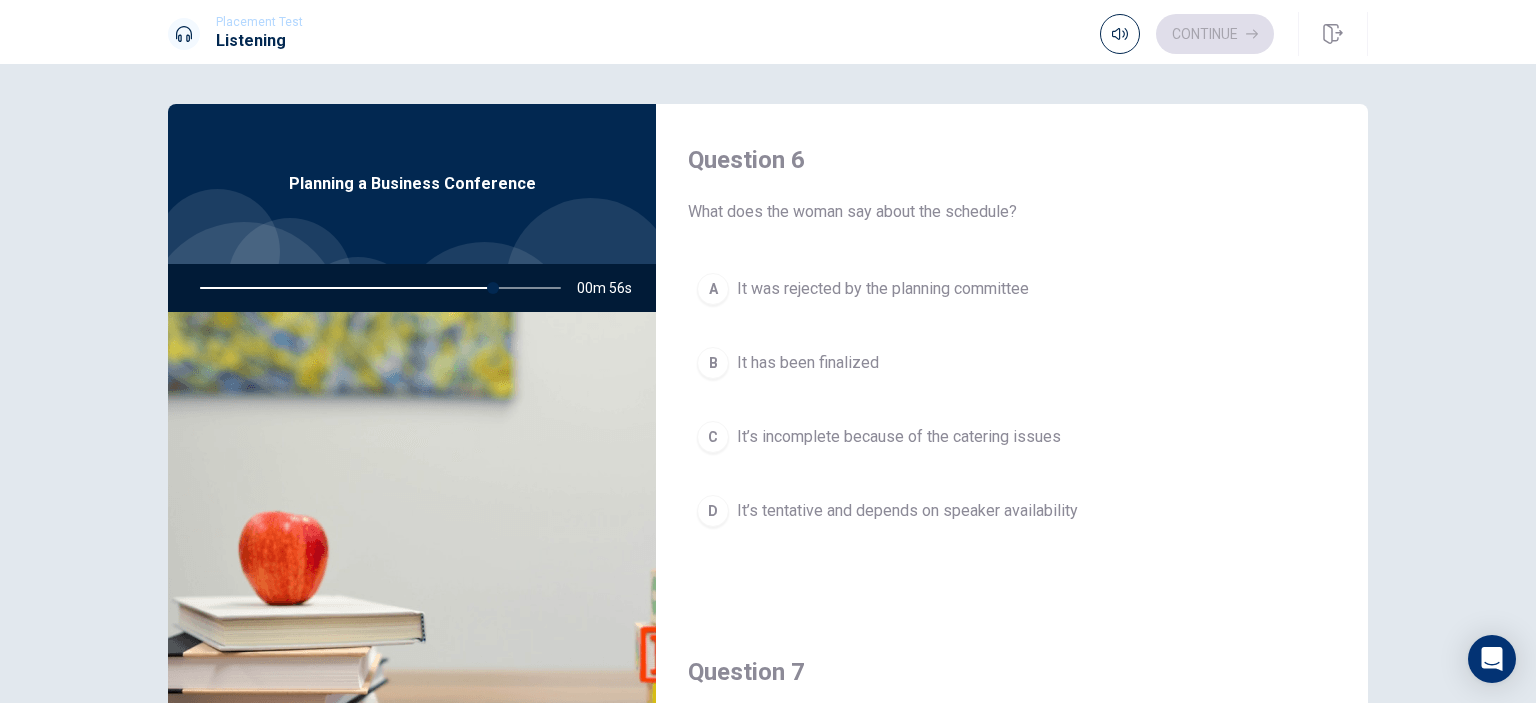 click on "It’s tentative and depends on speaker availability" at bounding box center (907, 511) 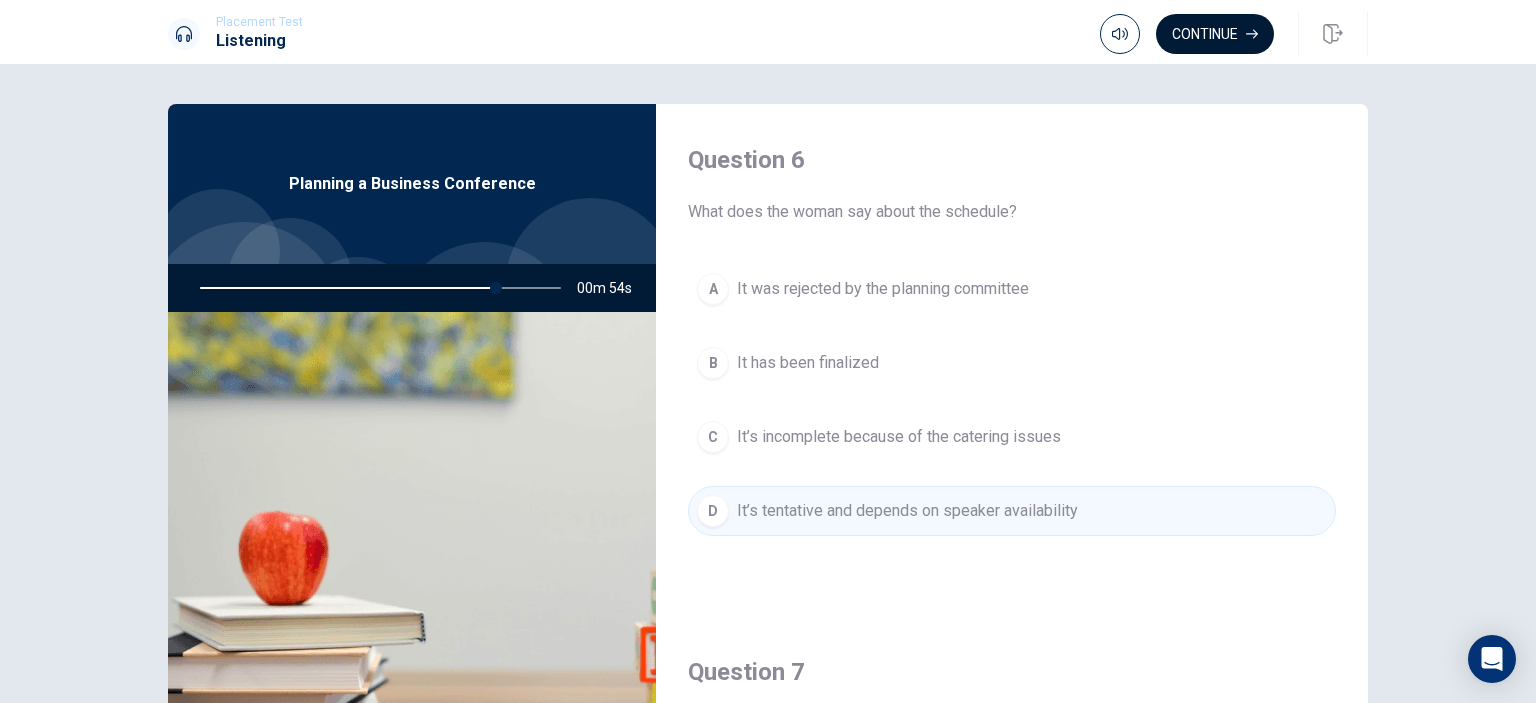 click on "Continue" at bounding box center (1215, 34) 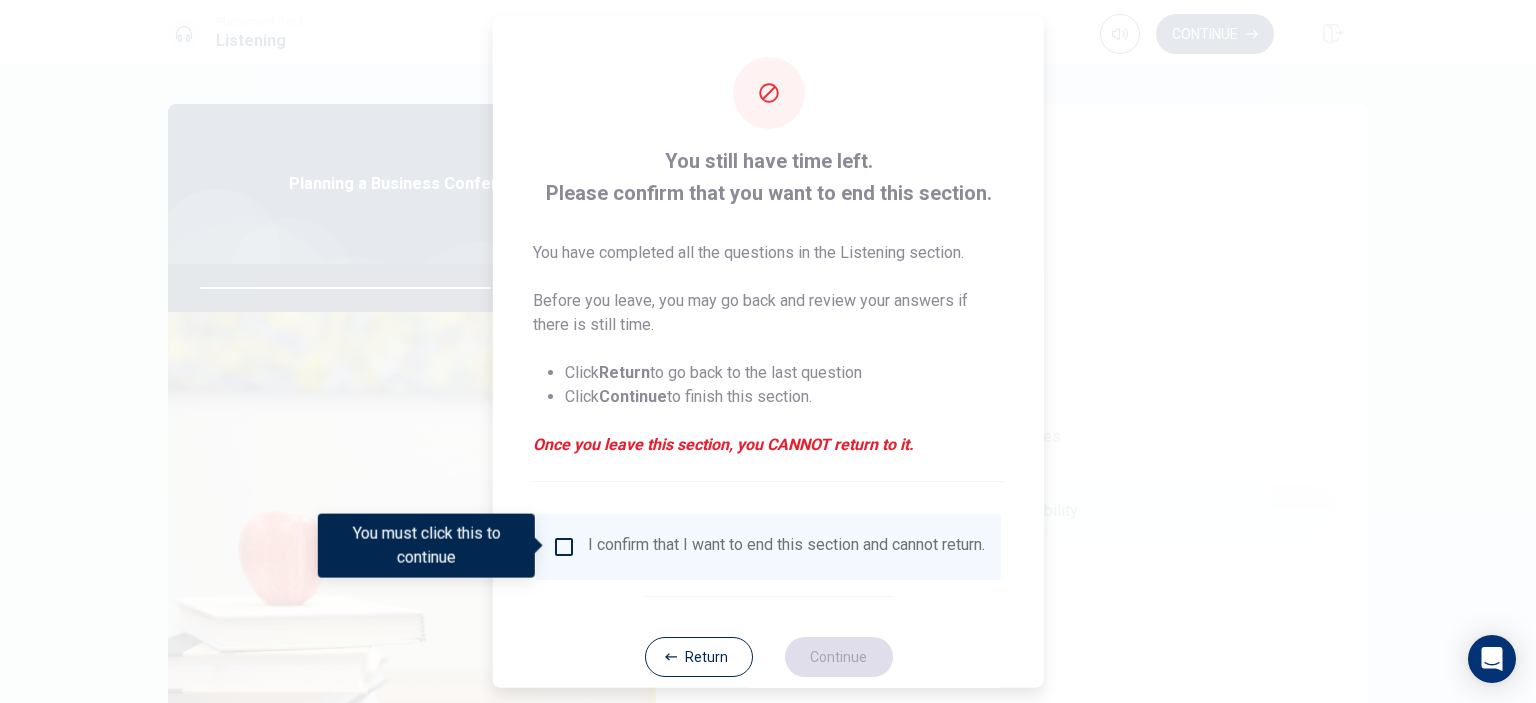click at bounding box center [564, 546] 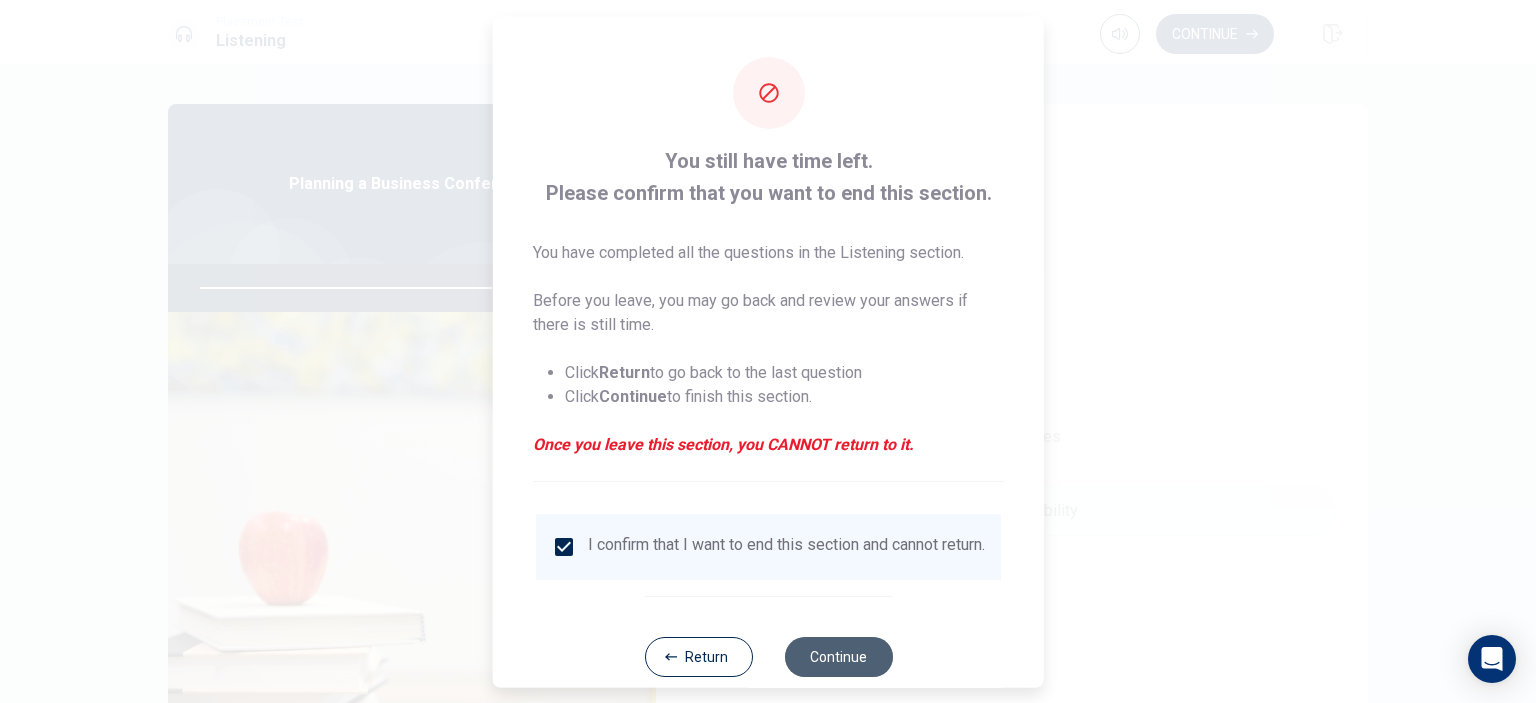 click on "Continue" at bounding box center (838, 656) 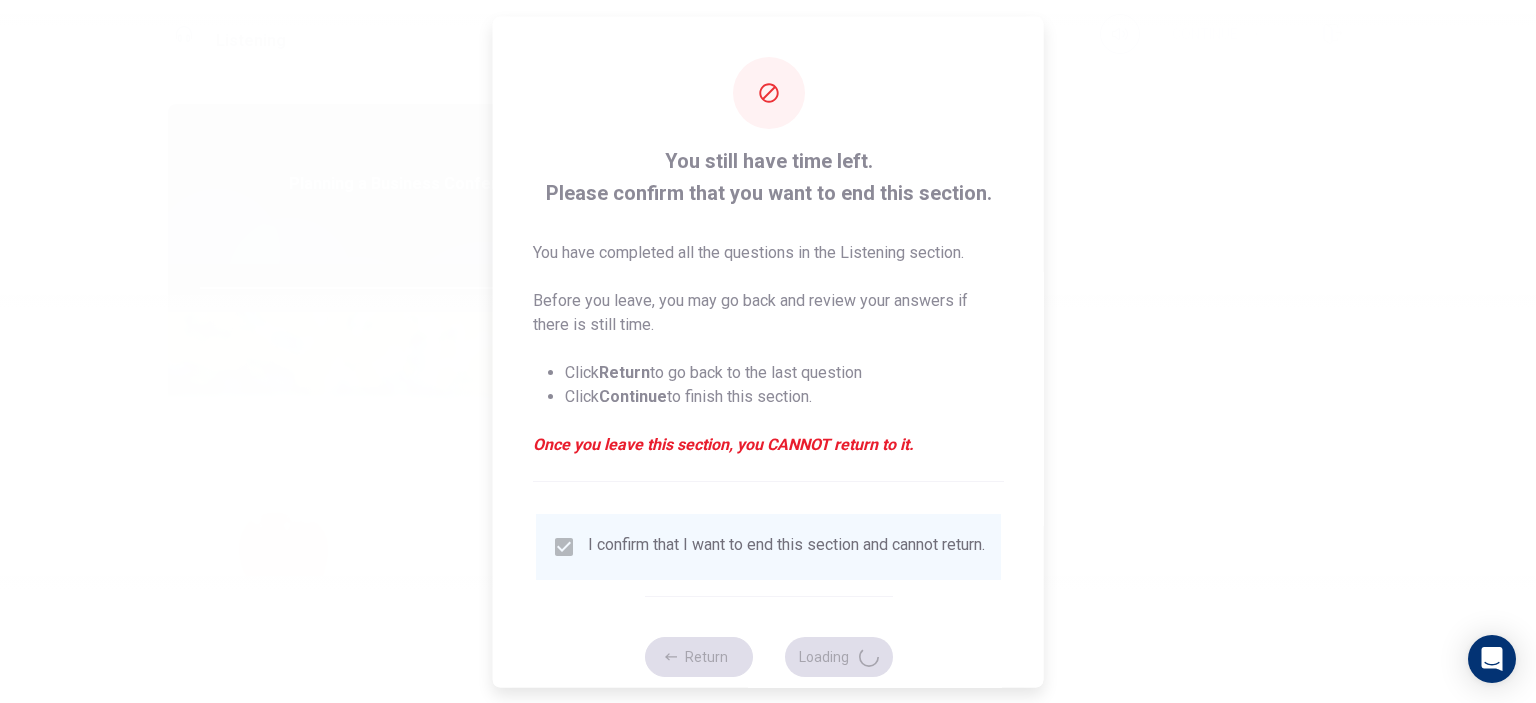 type on "84" 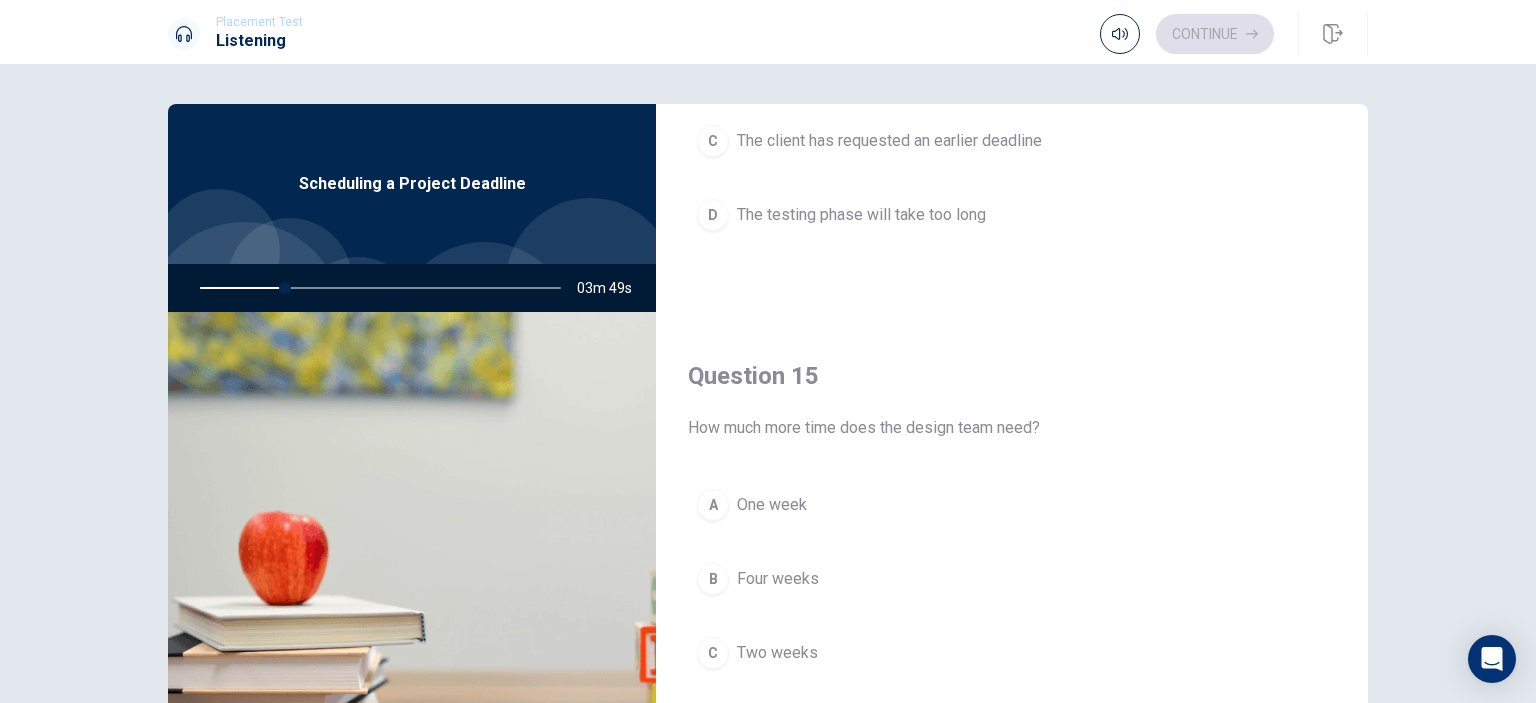 scroll, scrollTop: 1856, scrollLeft: 0, axis: vertical 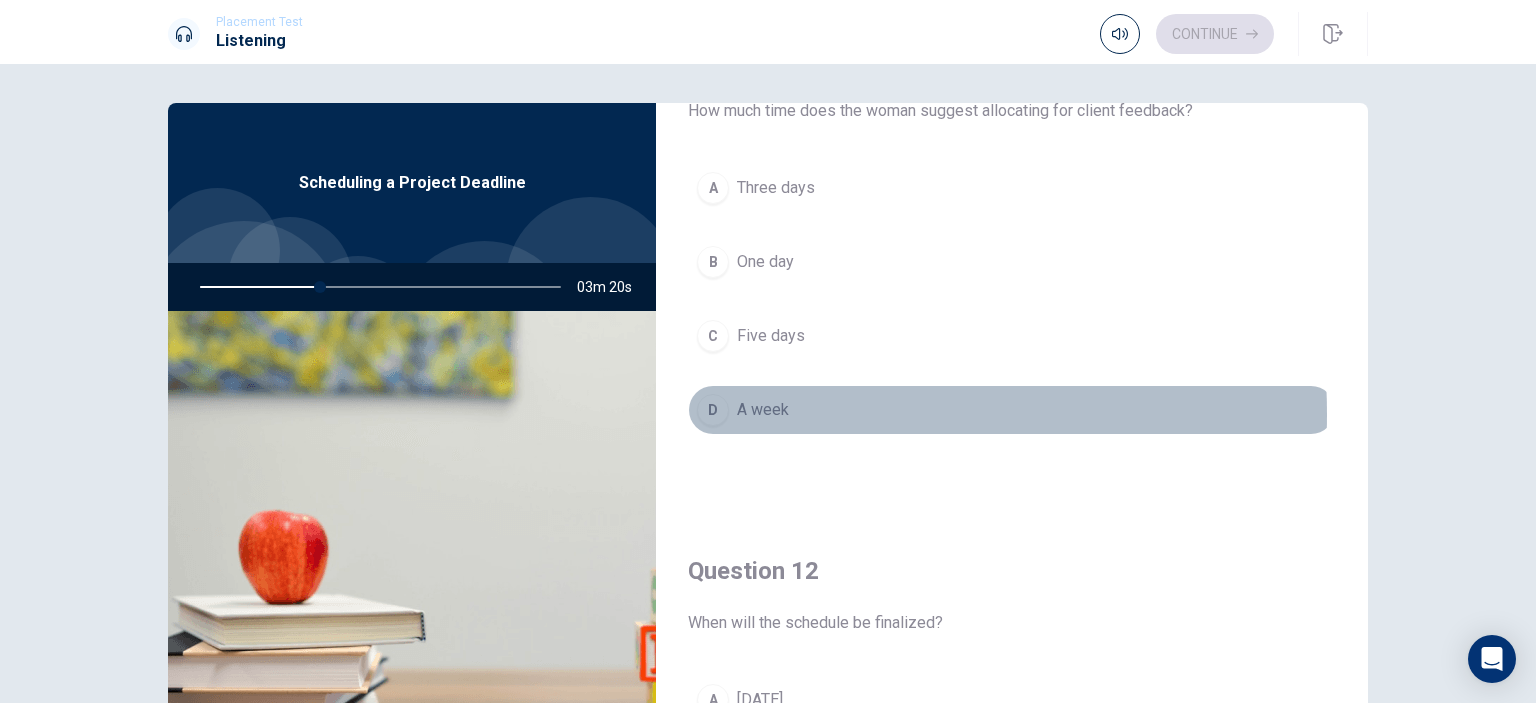 click on "A week" at bounding box center (763, 410) 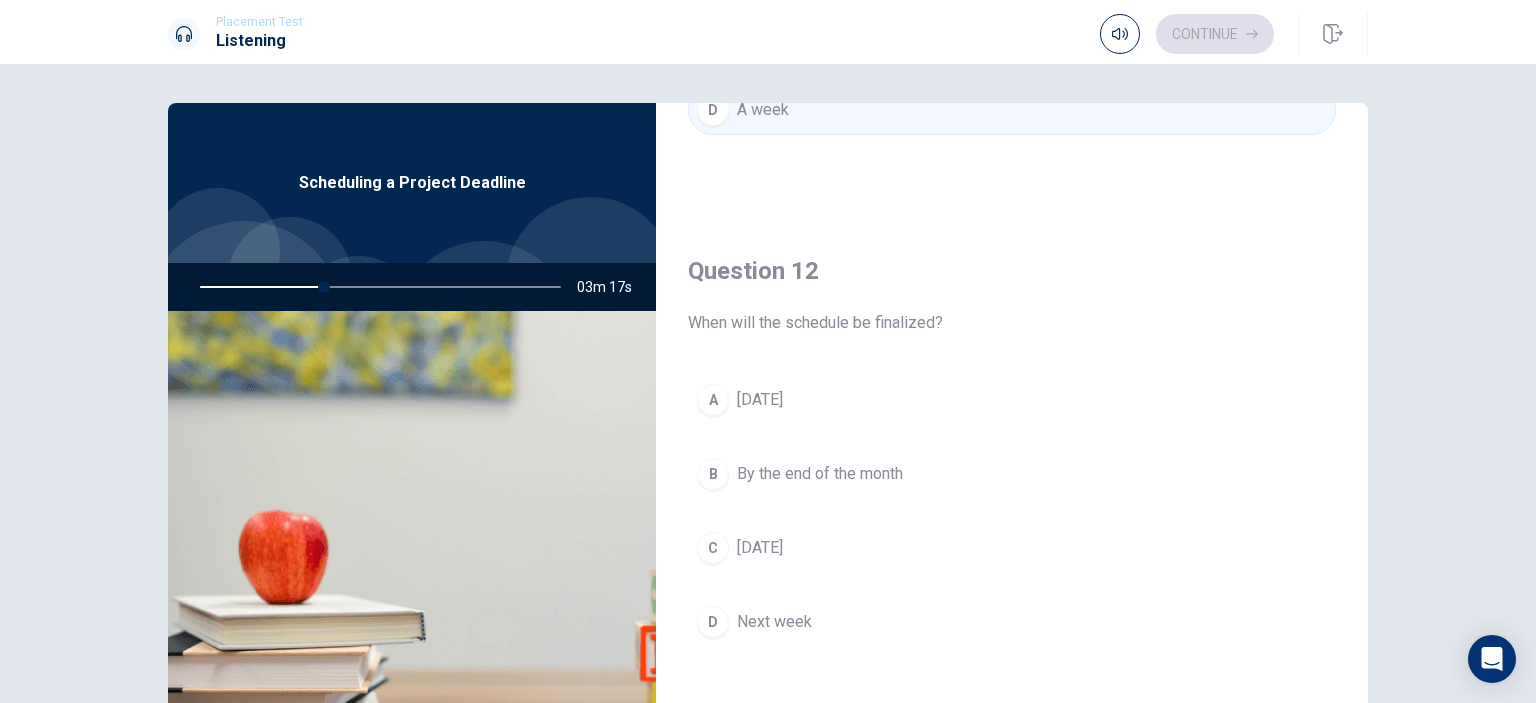scroll, scrollTop: 500, scrollLeft: 0, axis: vertical 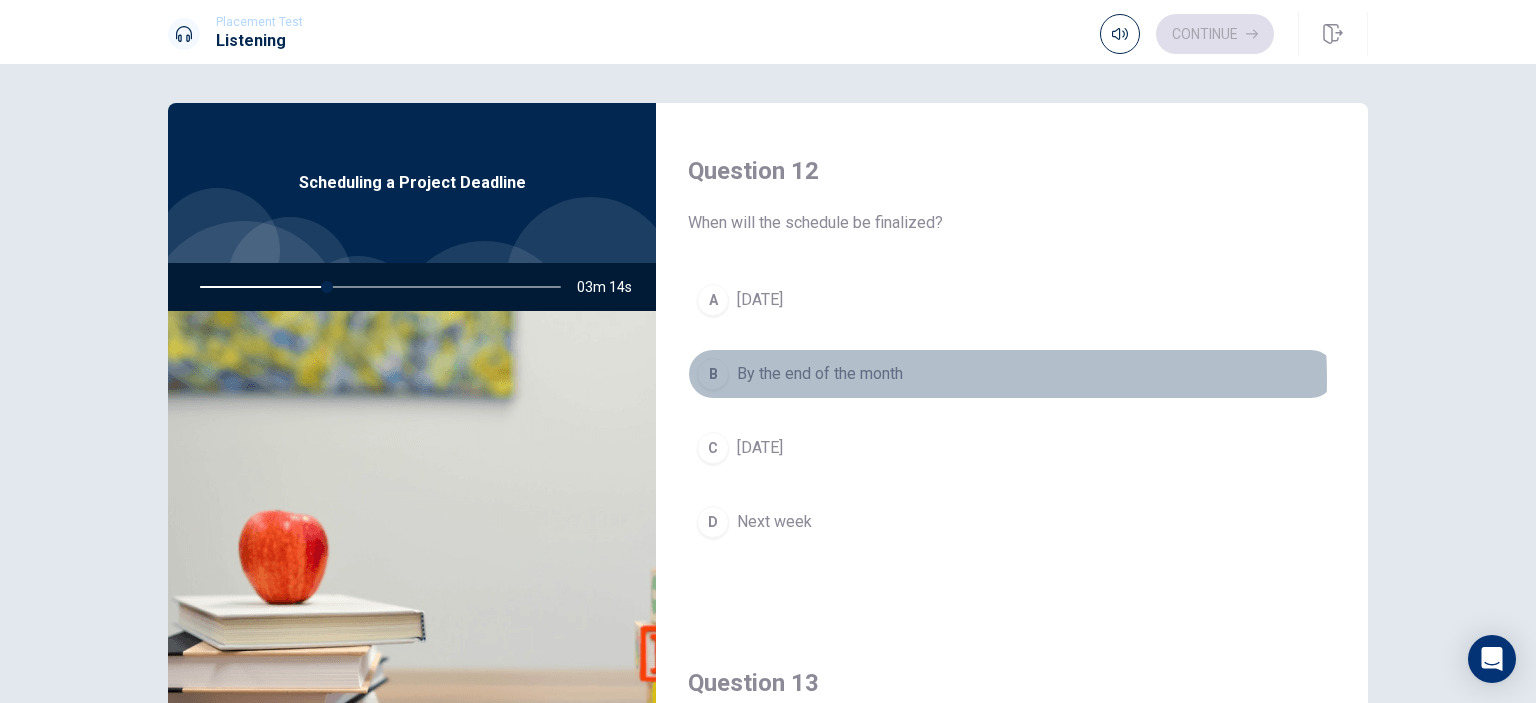 click on "By the end of the month" at bounding box center [820, 374] 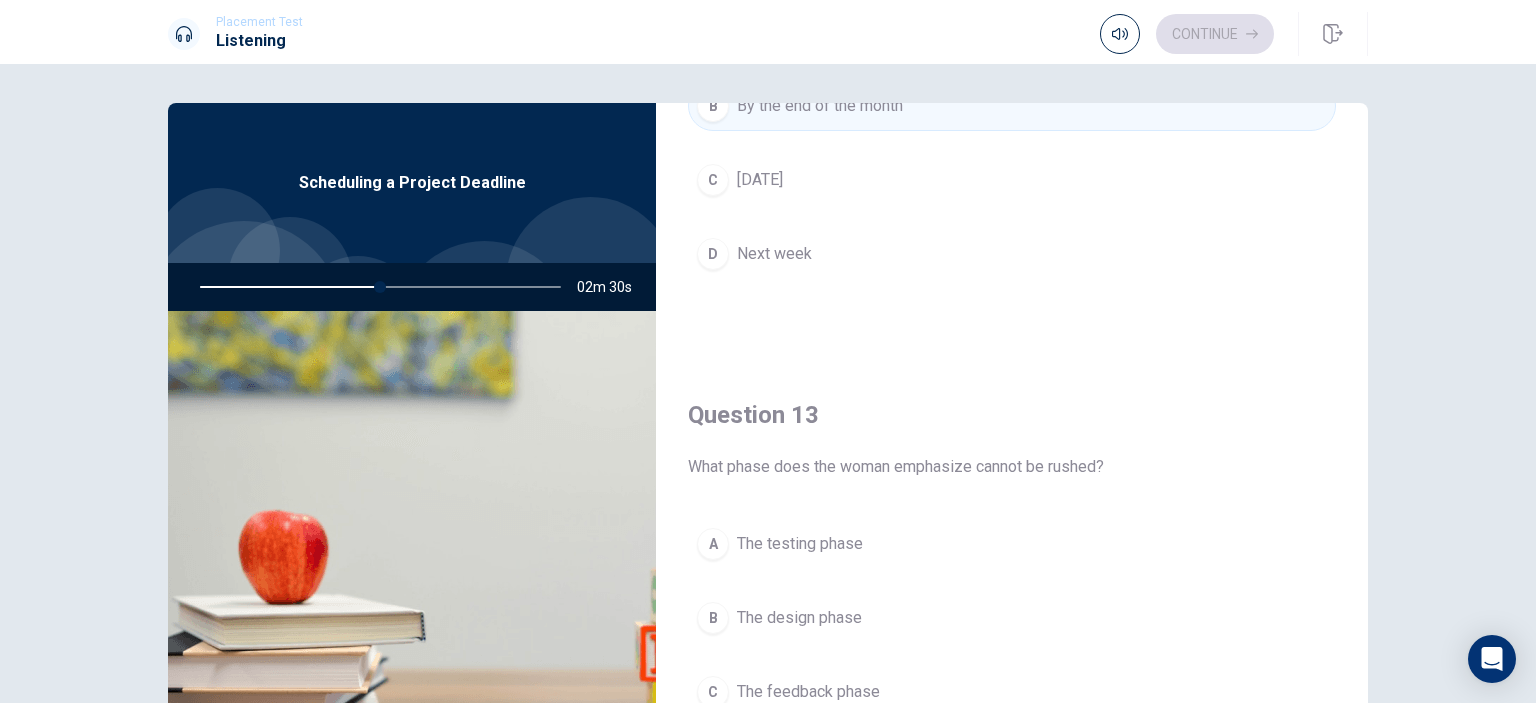scroll, scrollTop: 1000, scrollLeft: 0, axis: vertical 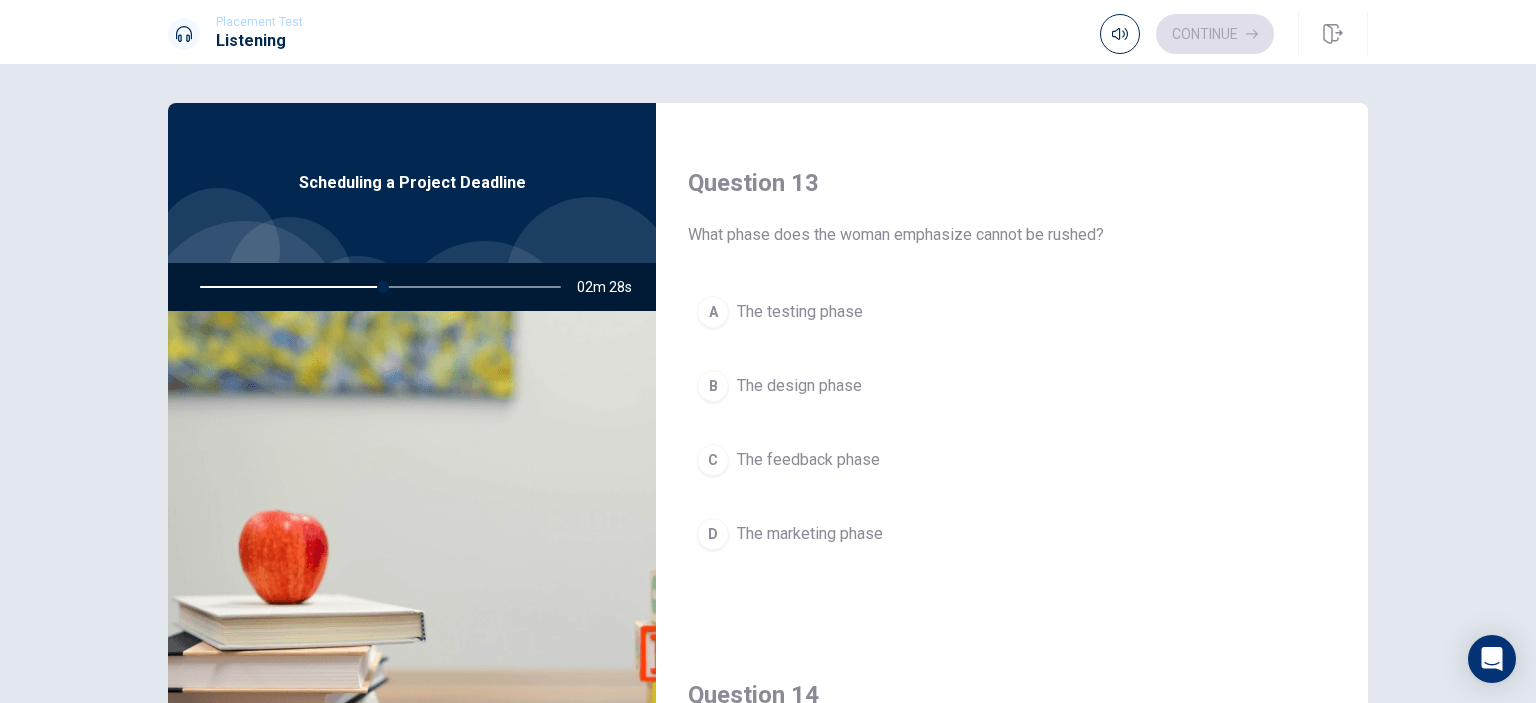 click on "The design phase" at bounding box center (799, 386) 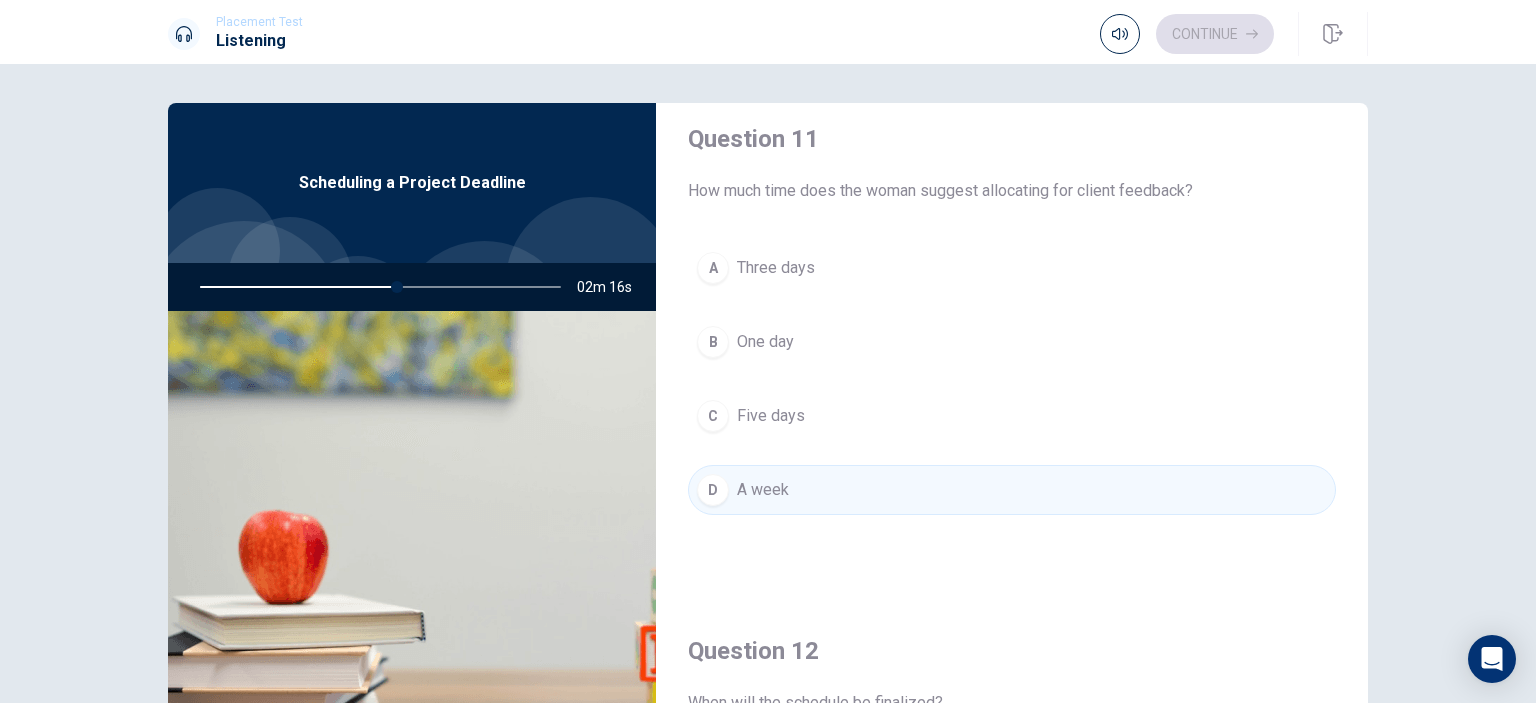 scroll, scrollTop: 0, scrollLeft: 0, axis: both 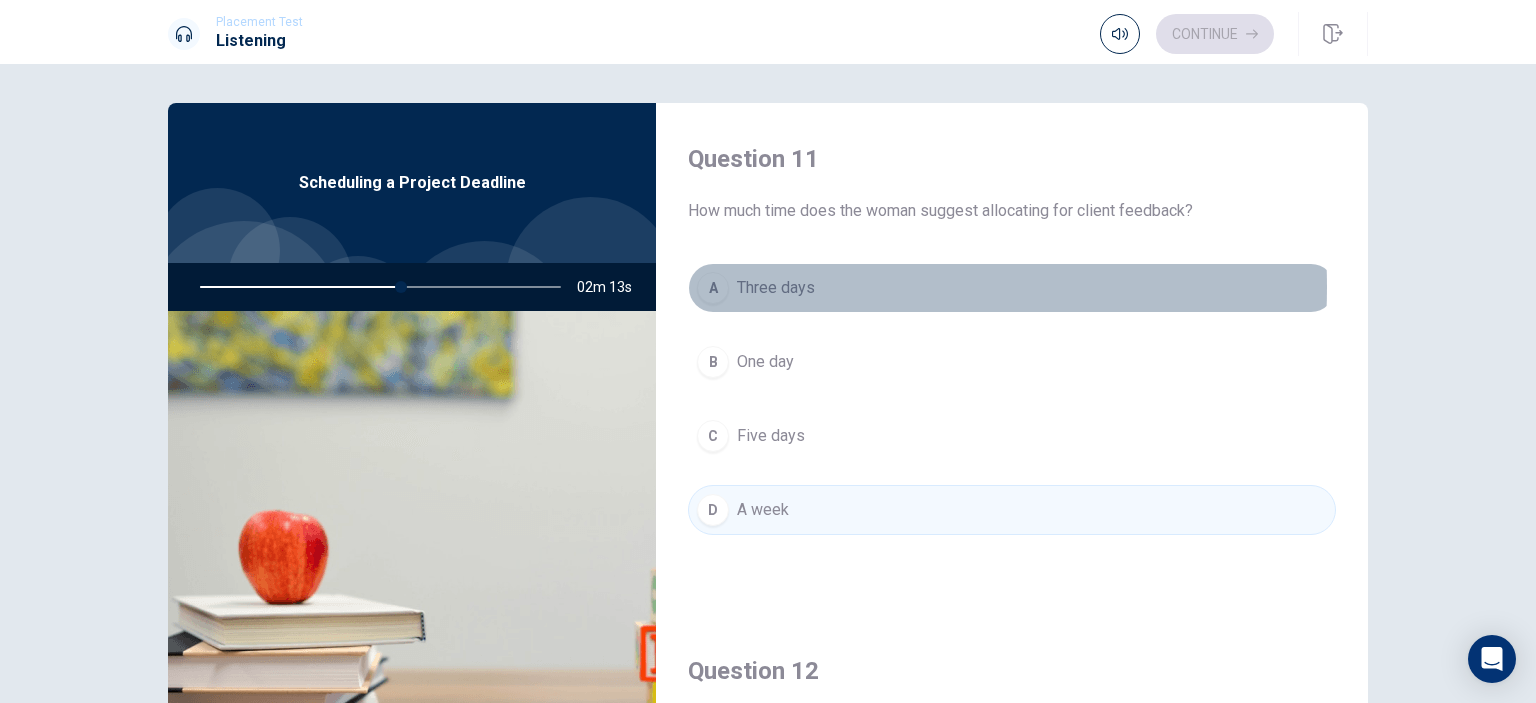 click on "Three days" at bounding box center (776, 288) 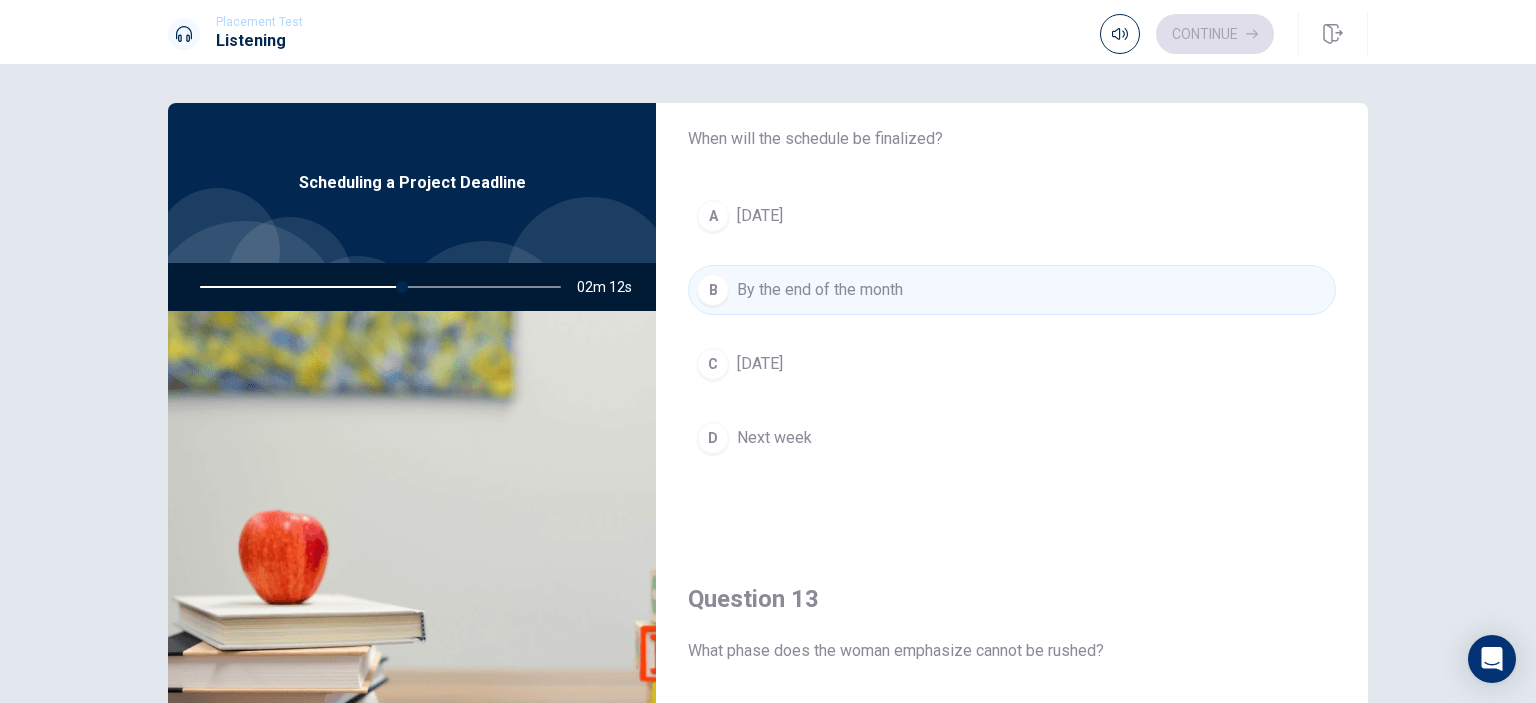 scroll, scrollTop: 600, scrollLeft: 0, axis: vertical 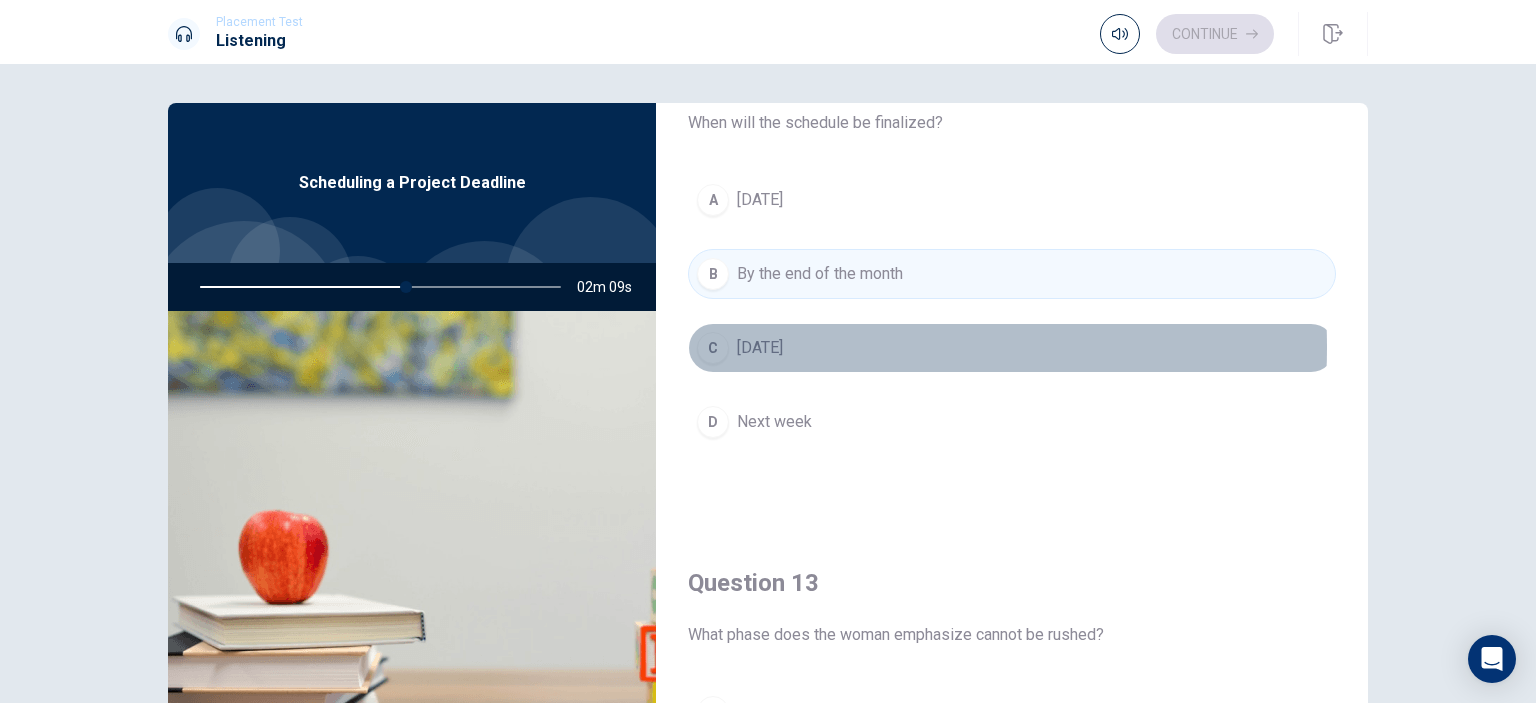 click on "[DATE]" at bounding box center [760, 348] 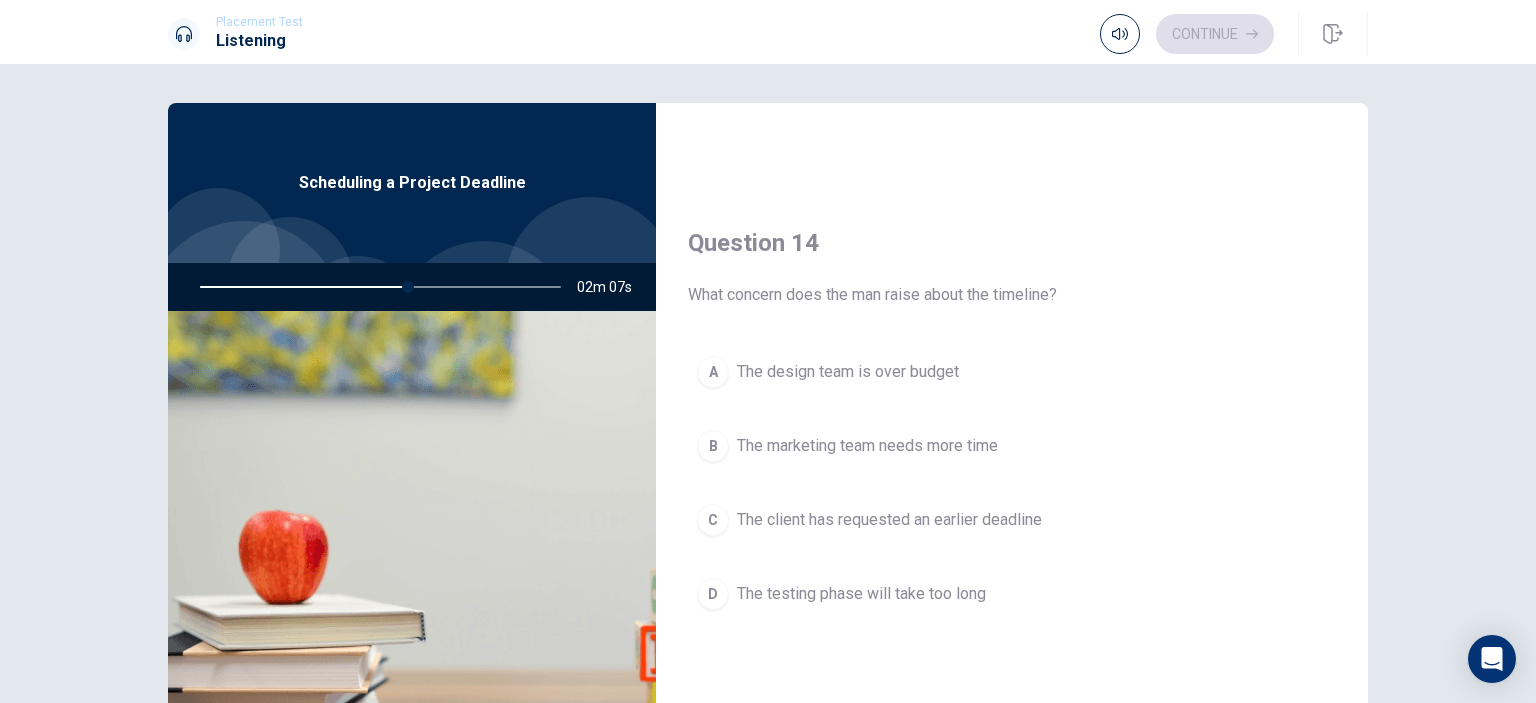 scroll, scrollTop: 1500, scrollLeft: 0, axis: vertical 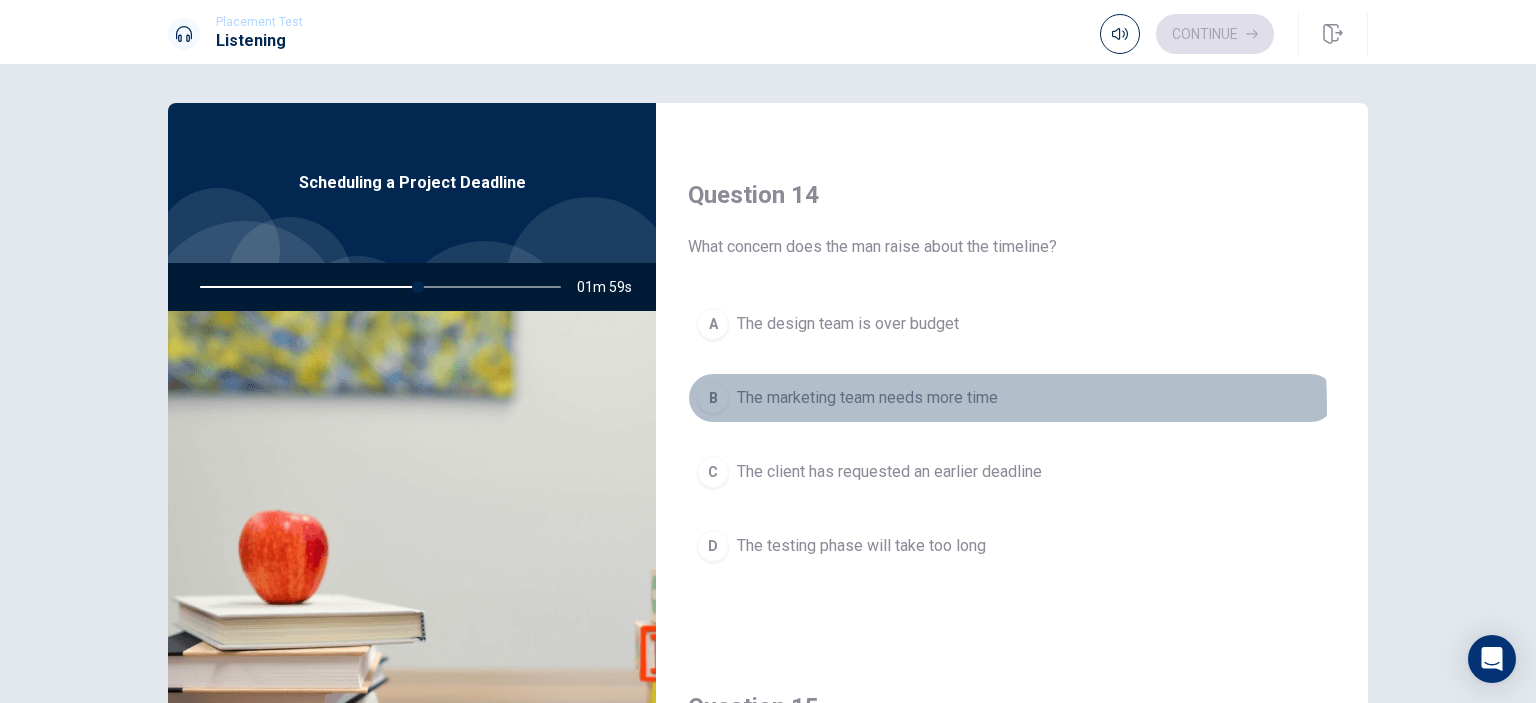click on "The marketing team needs more time" at bounding box center [867, 398] 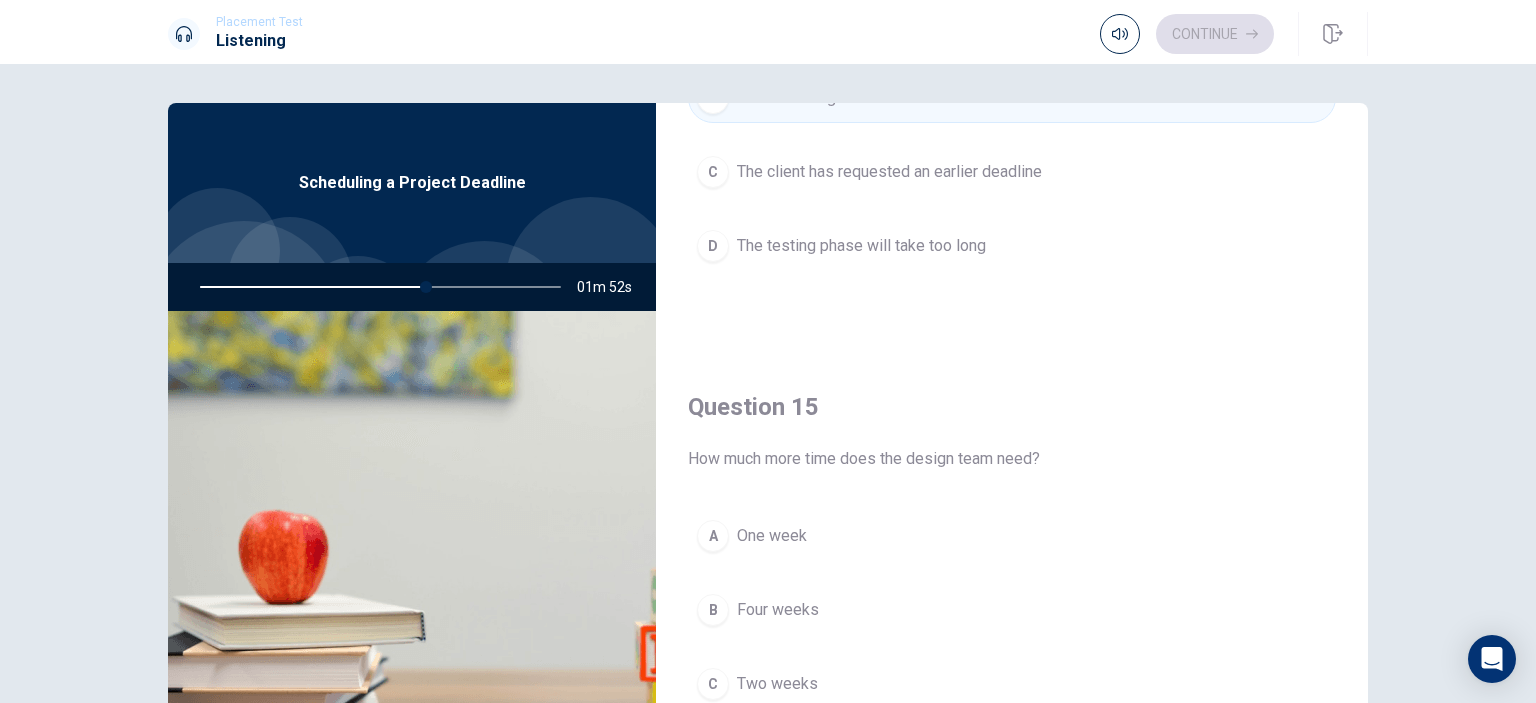 scroll, scrollTop: 1856, scrollLeft: 0, axis: vertical 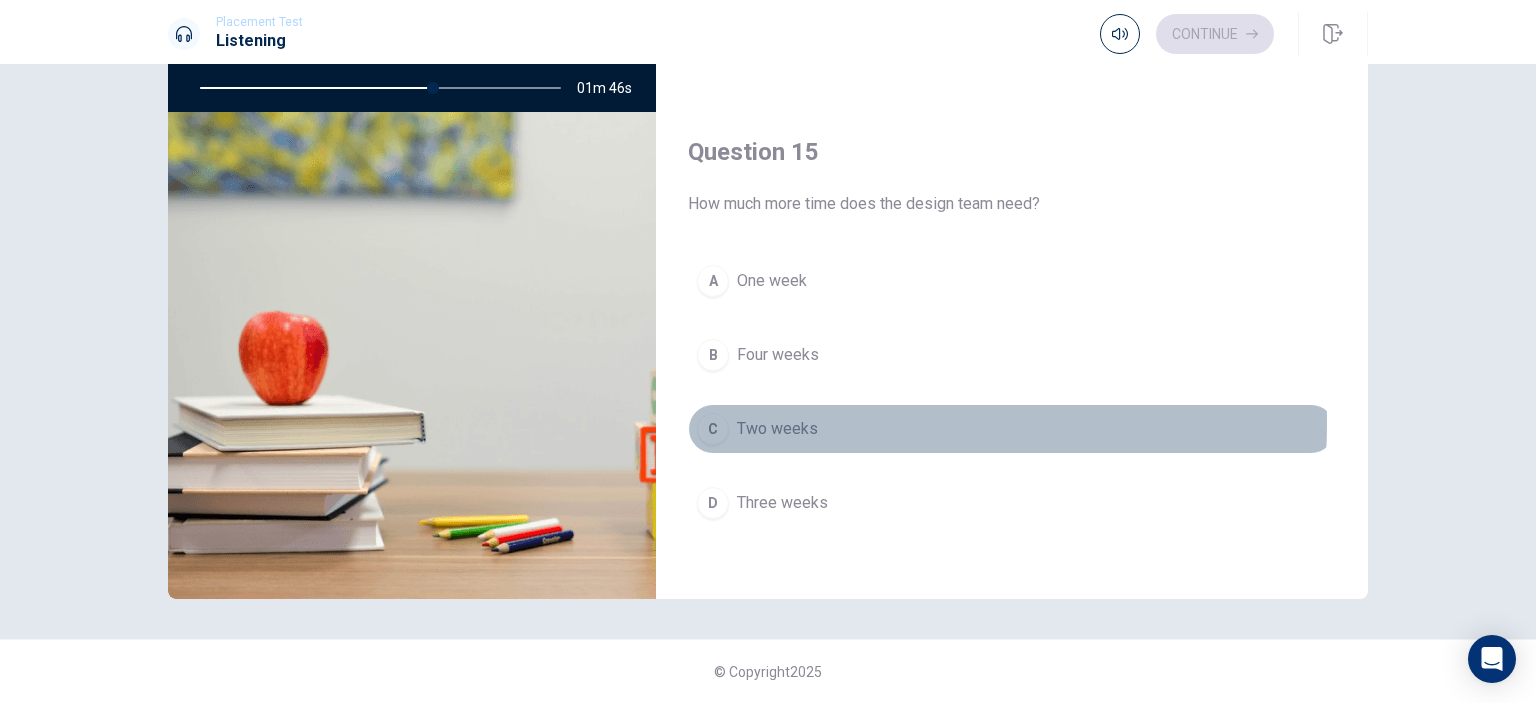 click on "Two weeks" at bounding box center (777, 429) 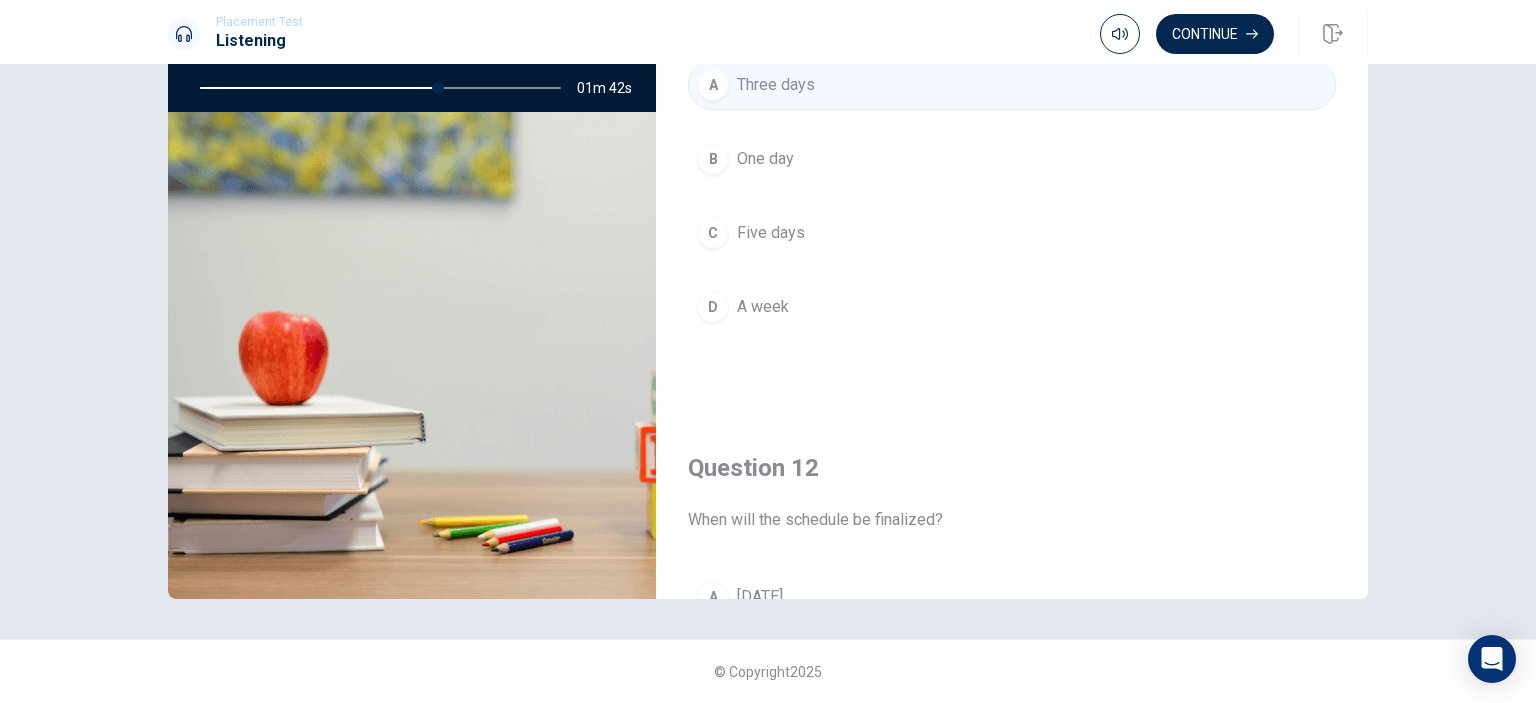 scroll, scrollTop: 0, scrollLeft: 0, axis: both 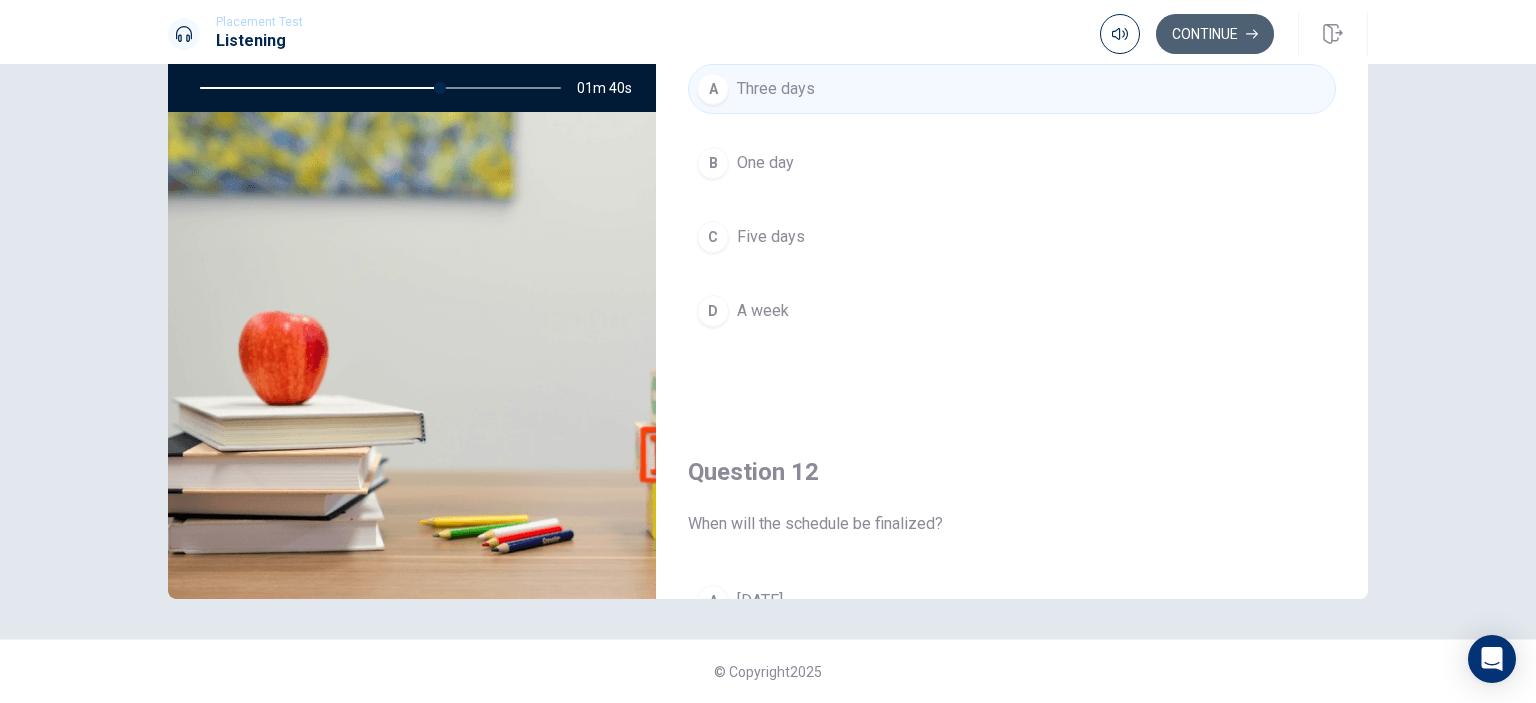 click on "Continue" at bounding box center (1215, 34) 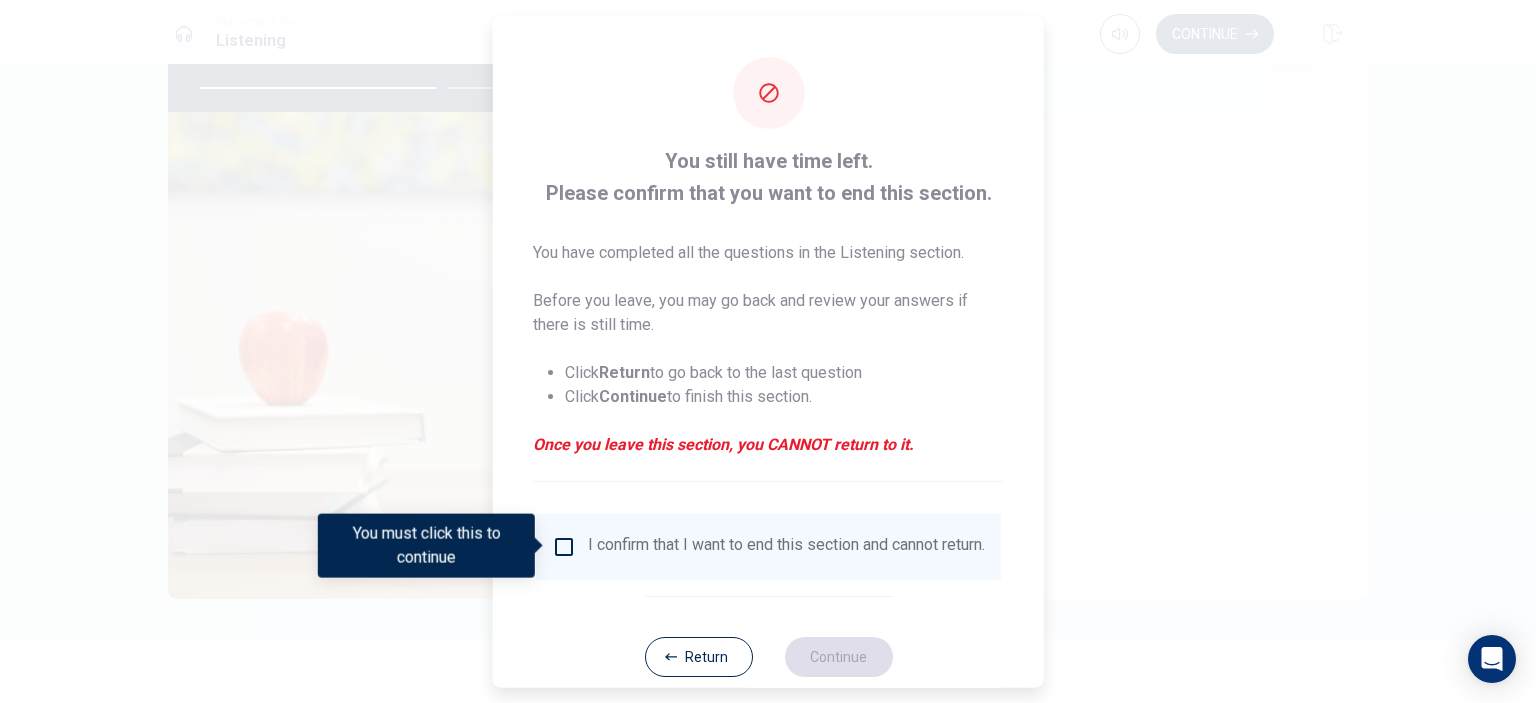 click at bounding box center (564, 546) 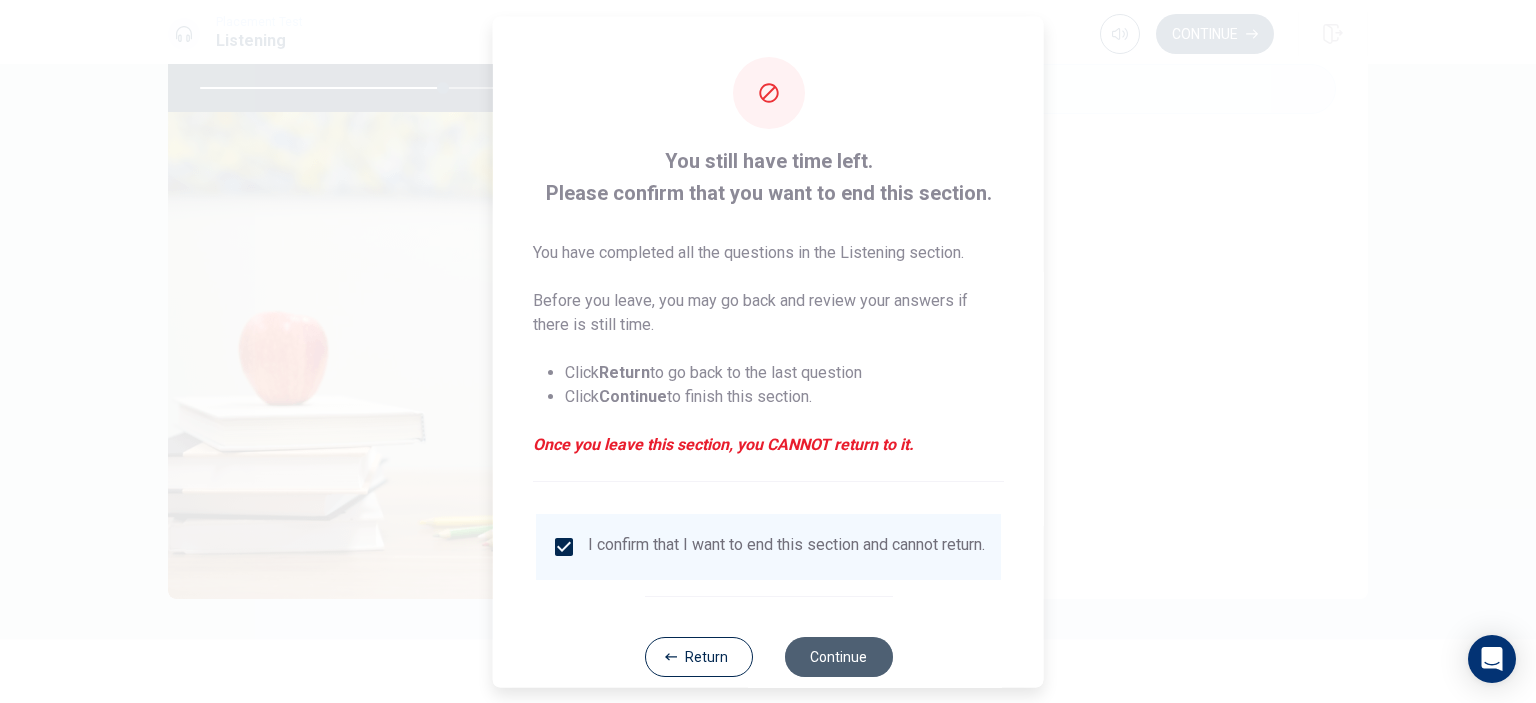 click on "Continue" at bounding box center (838, 656) 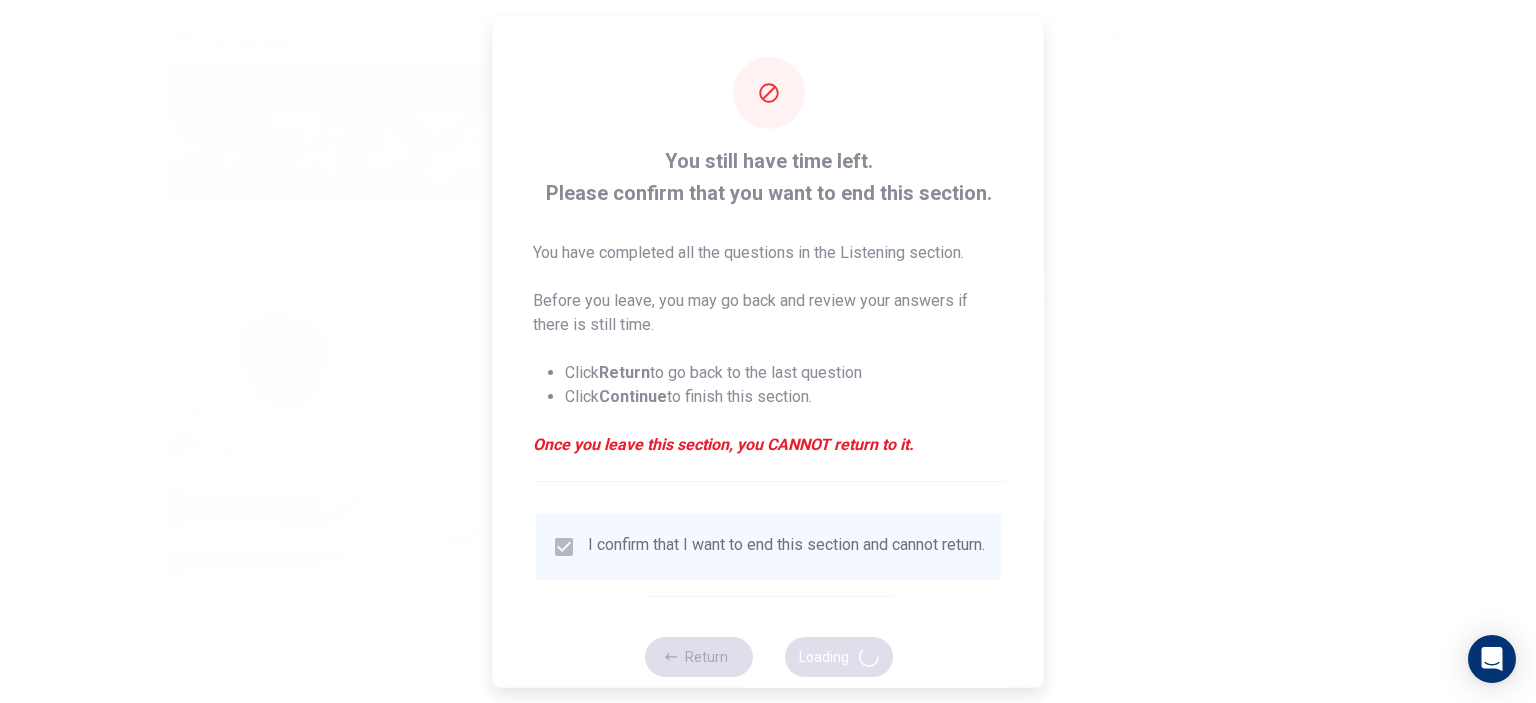type on "68" 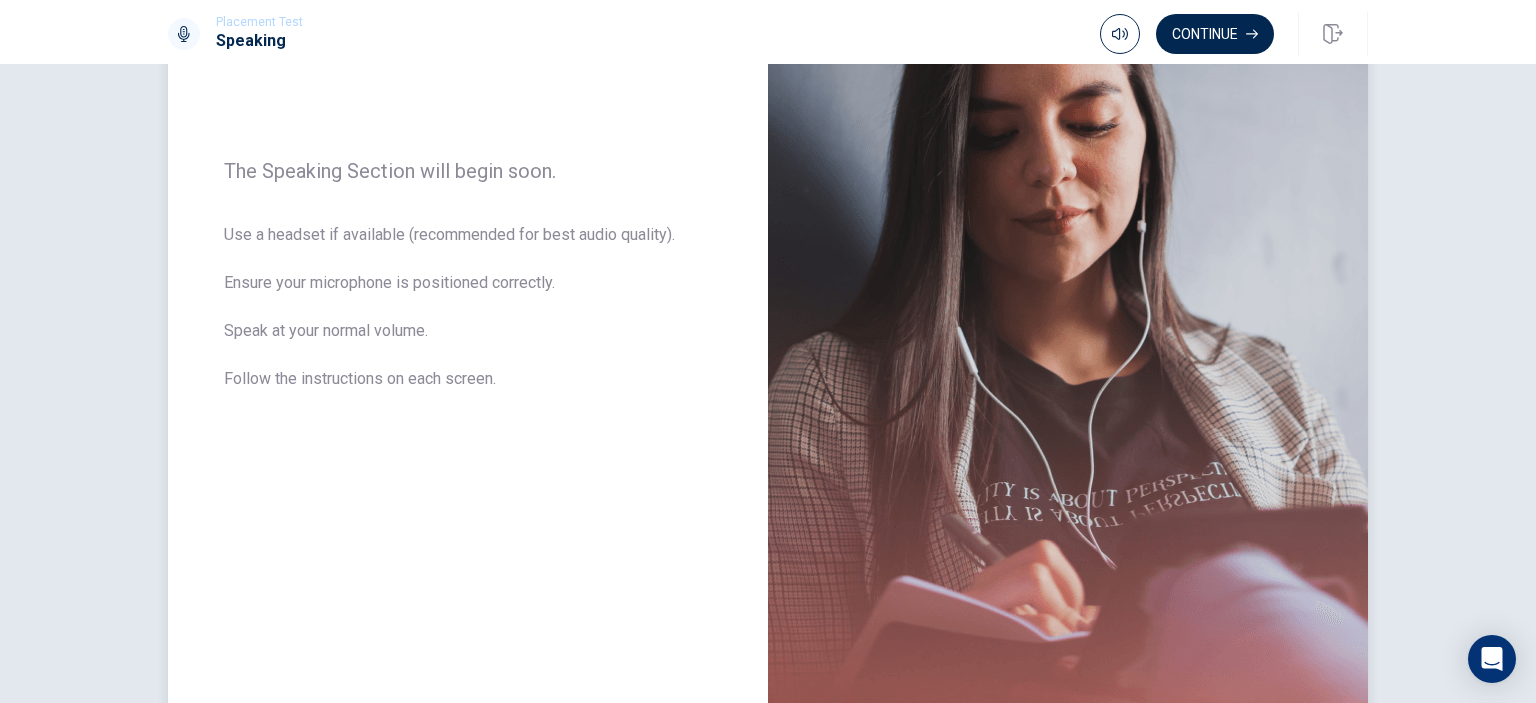 scroll, scrollTop: 0, scrollLeft: 0, axis: both 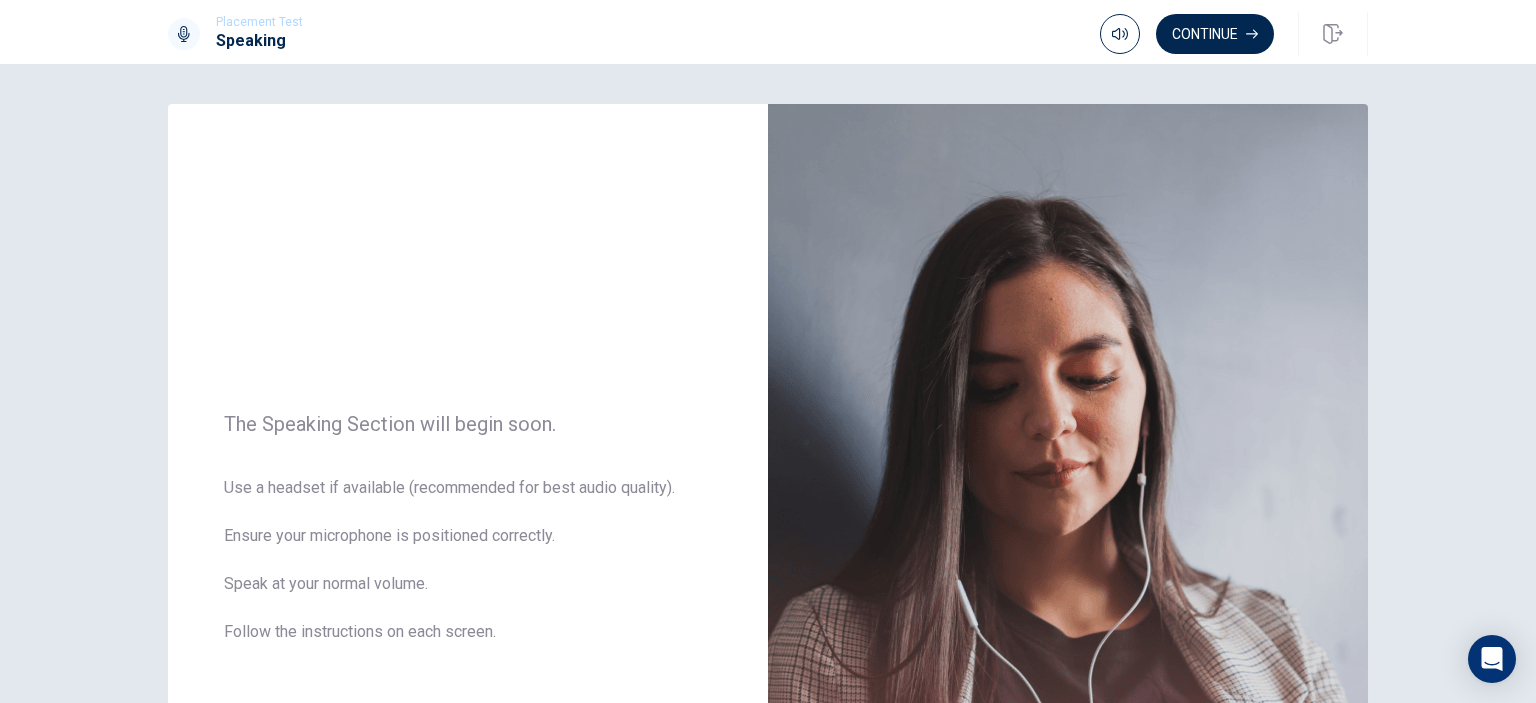 click on "Continue" at bounding box center [1234, 34] 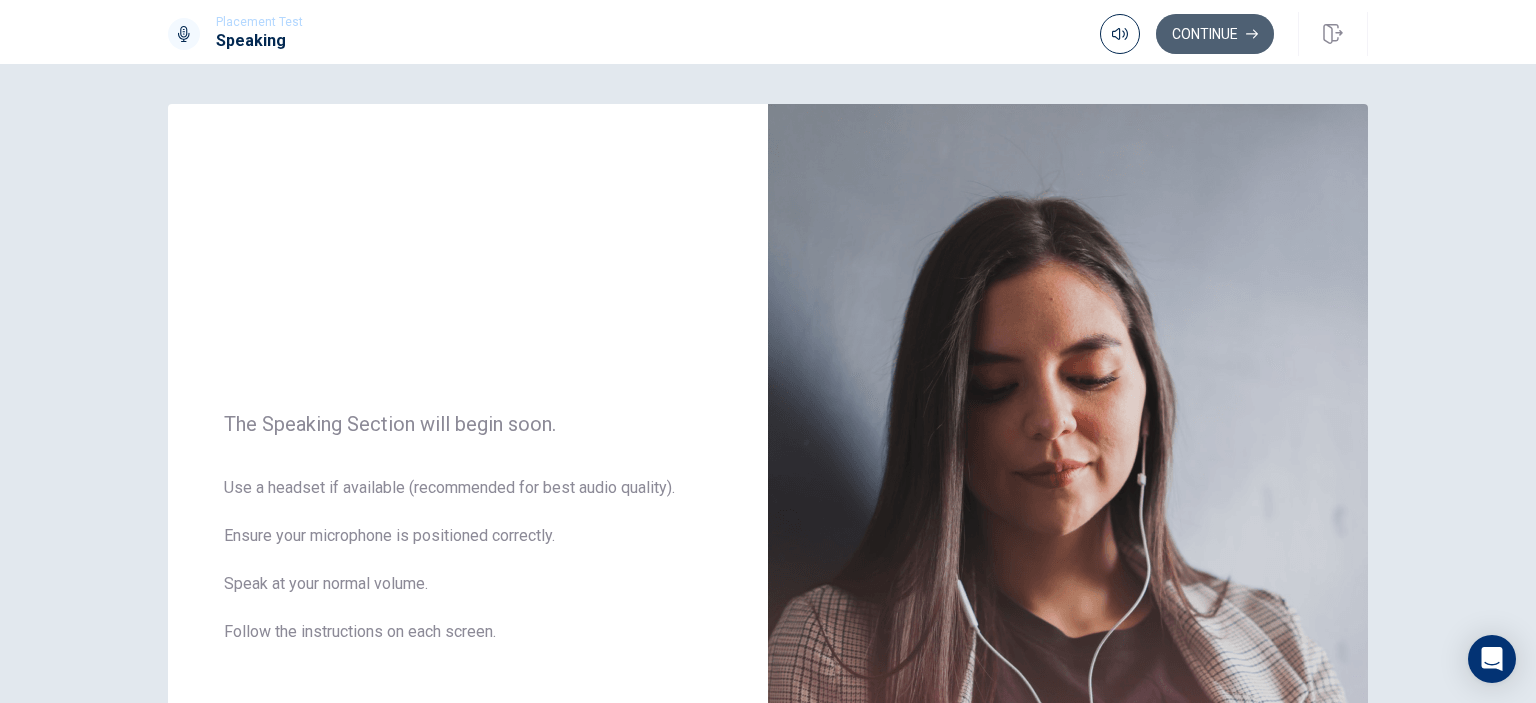 click on "Continue" at bounding box center (1215, 34) 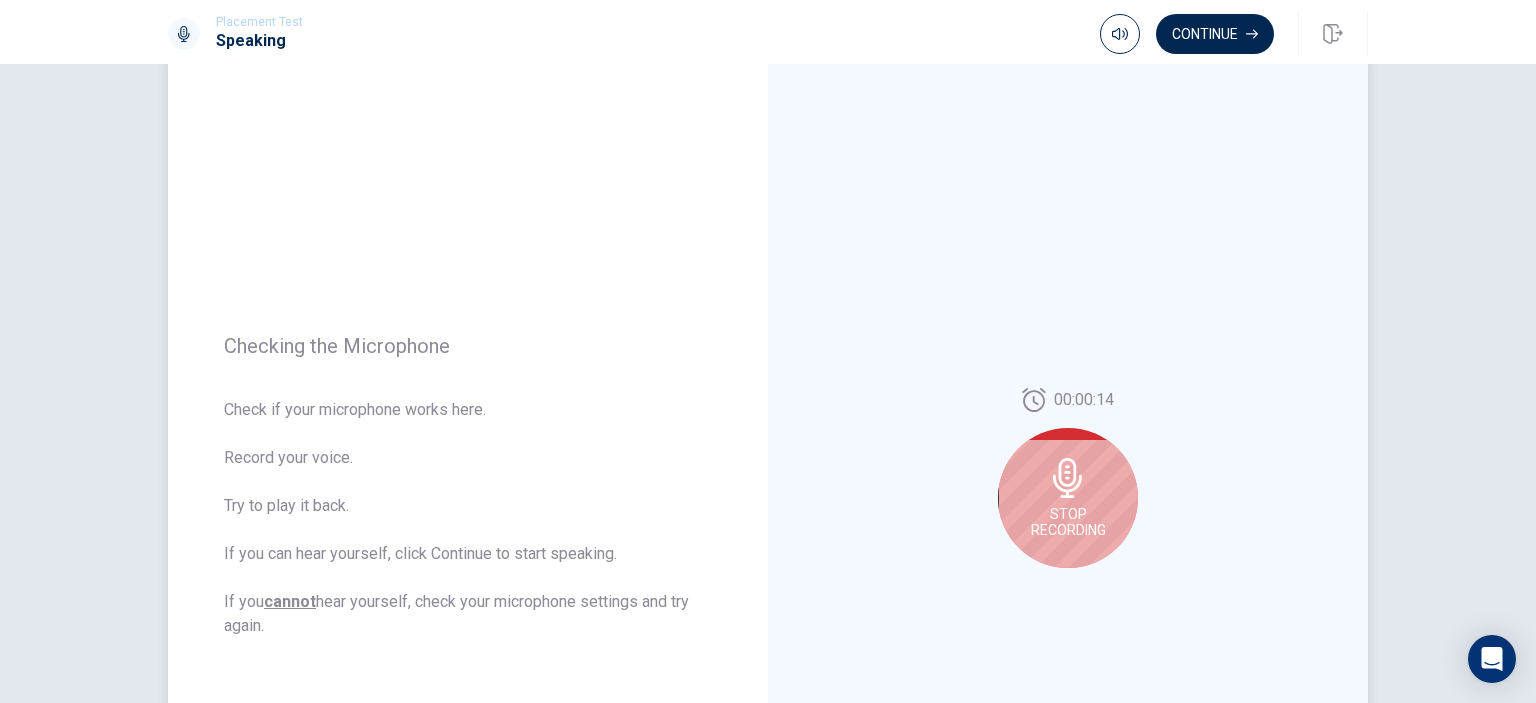 scroll, scrollTop: 100, scrollLeft: 0, axis: vertical 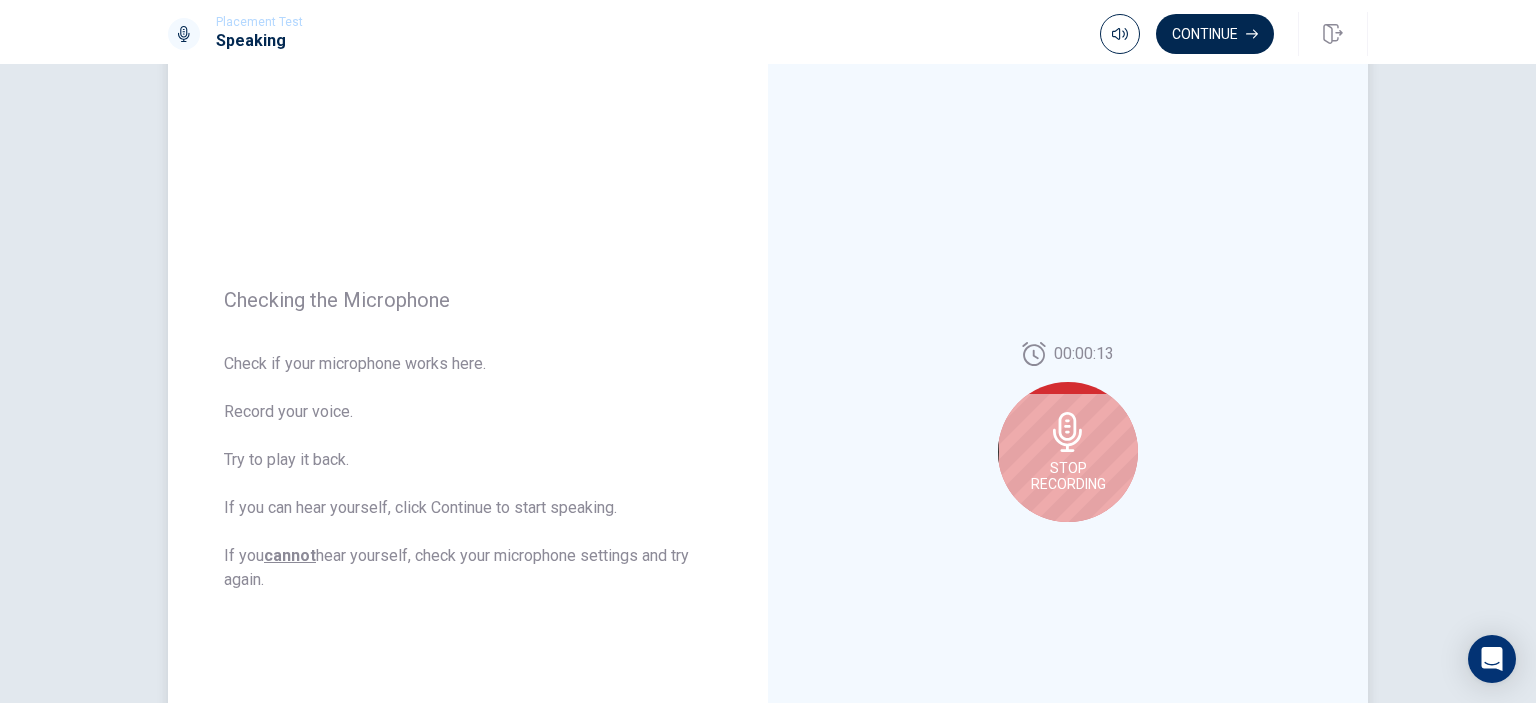 click 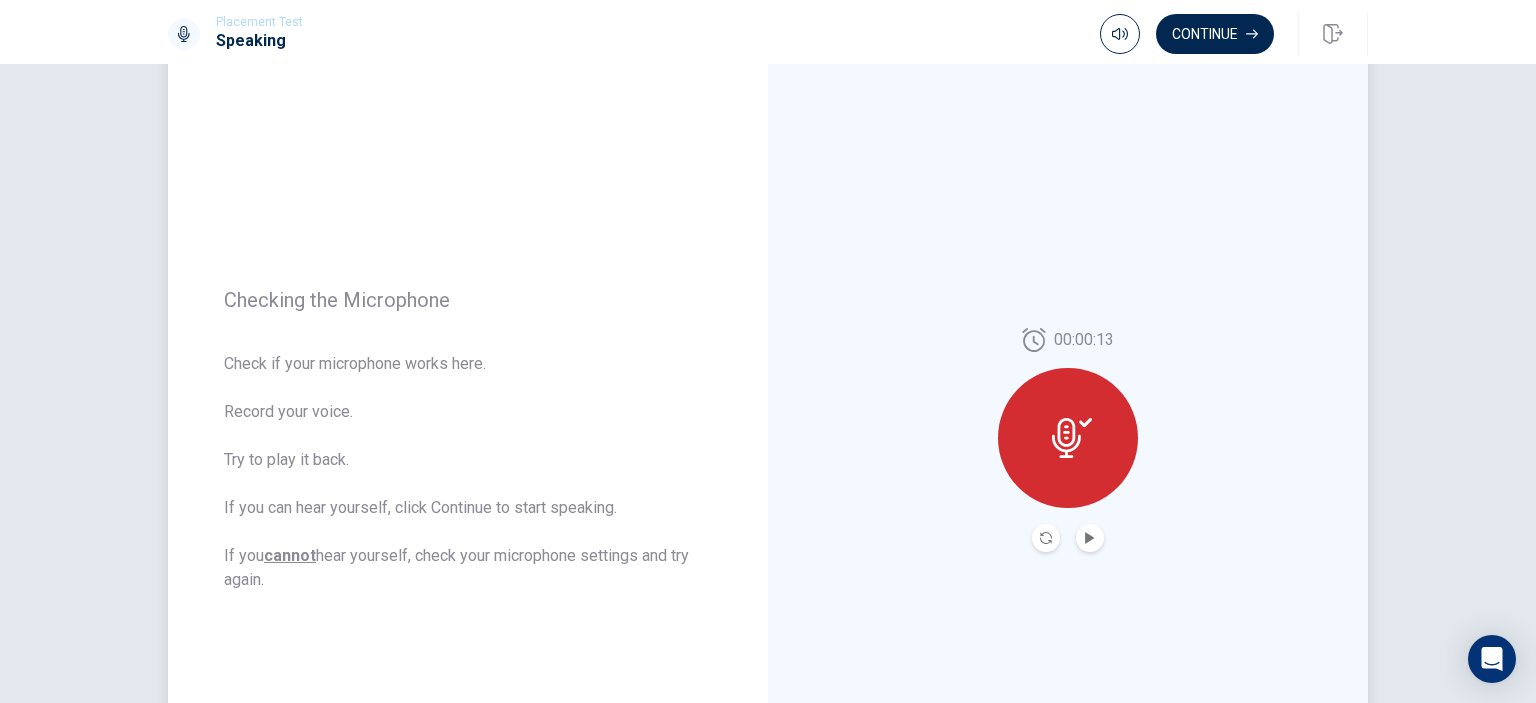 click 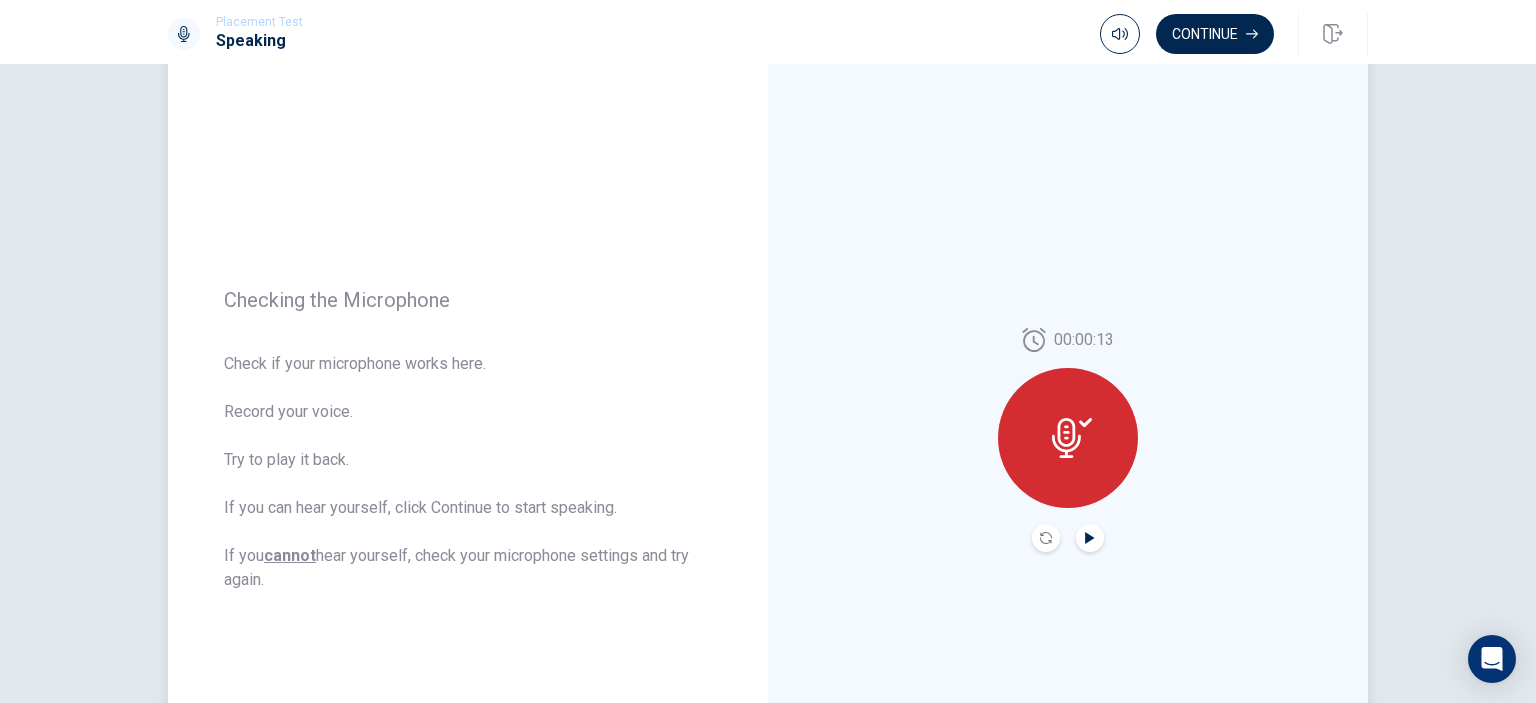 click 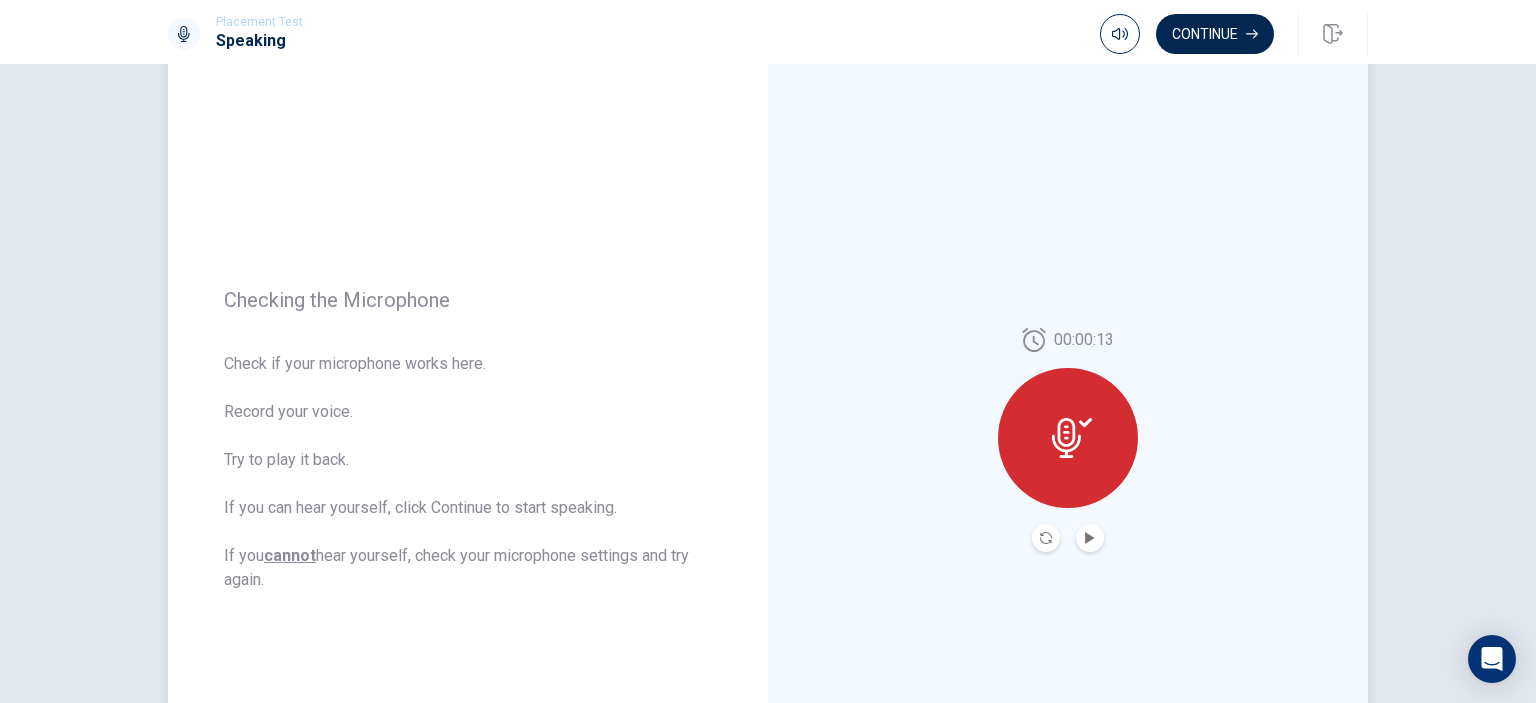 click 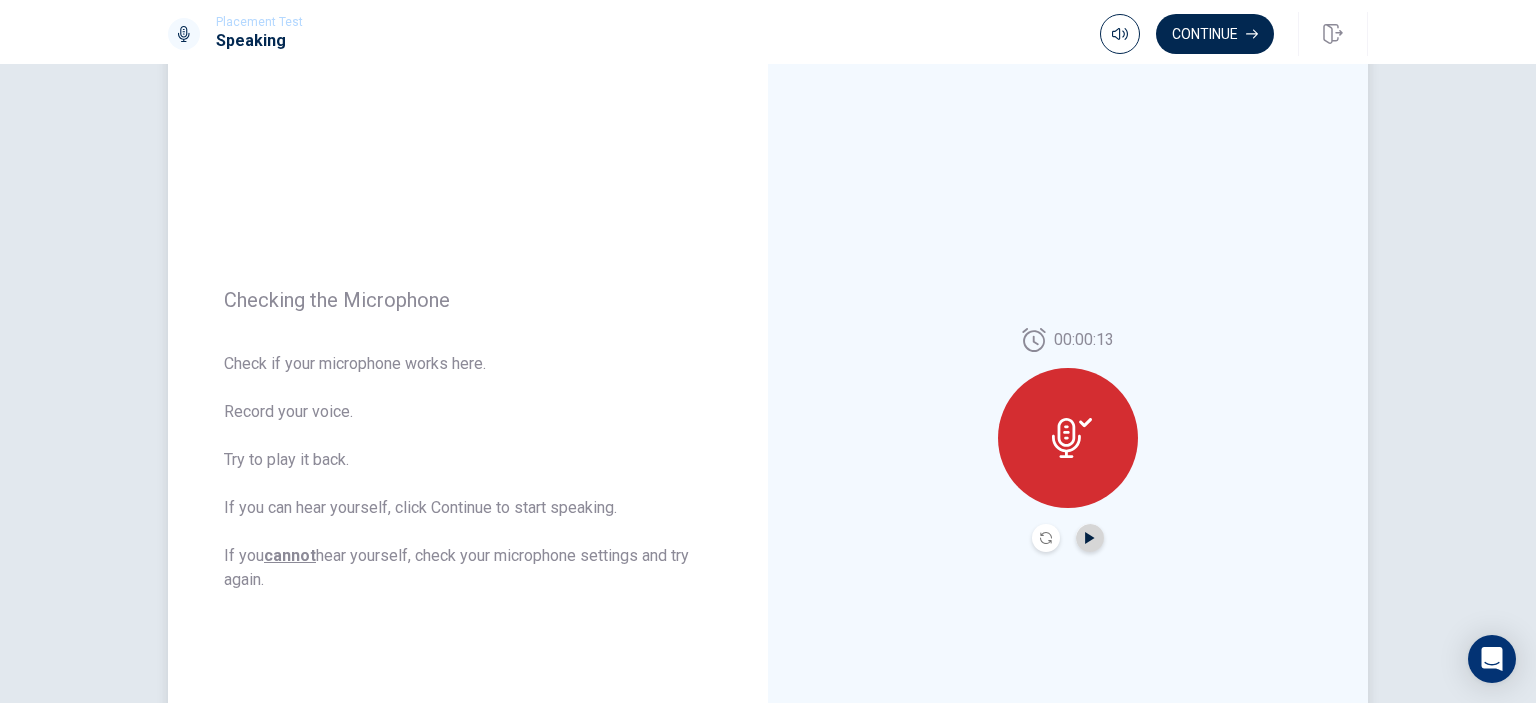 click 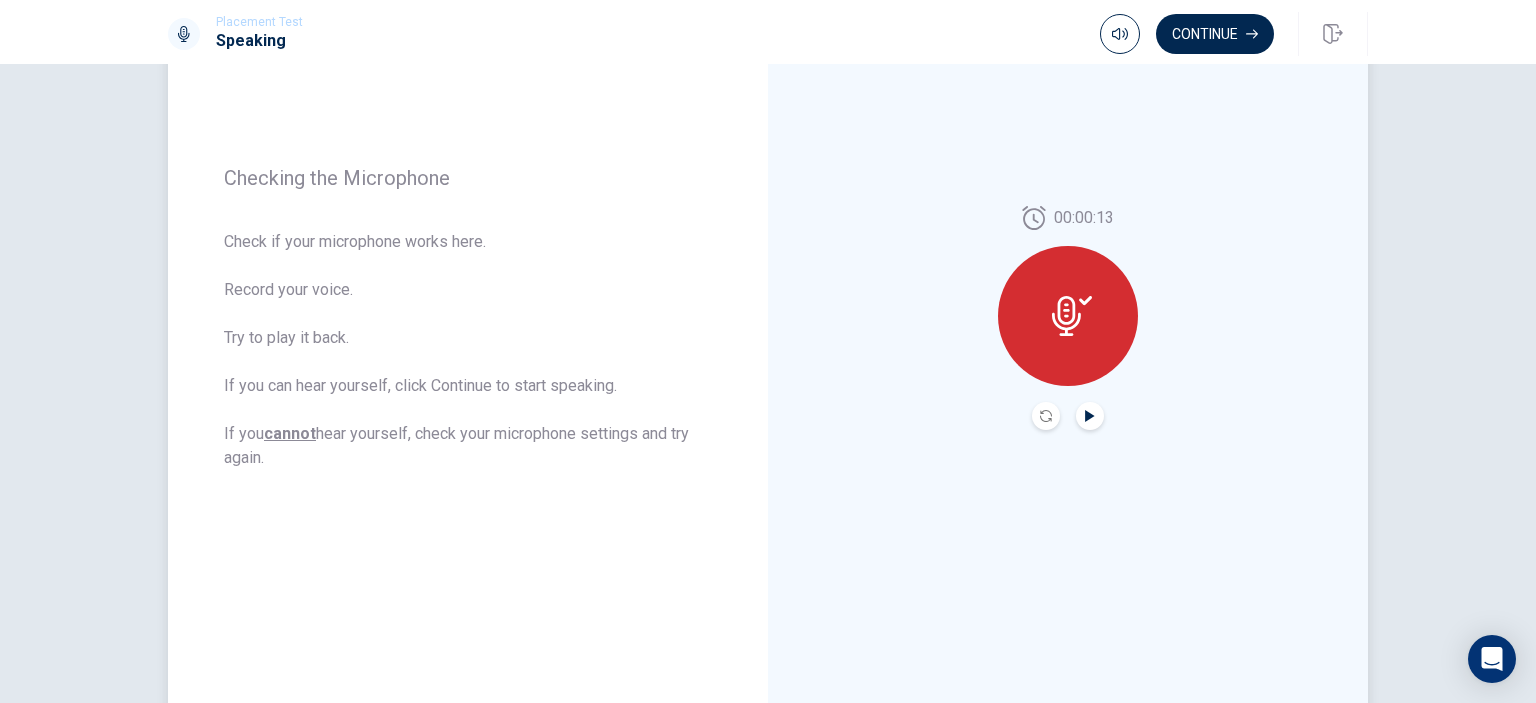 scroll, scrollTop: 176, scrollLeft: 0, axis: vertical 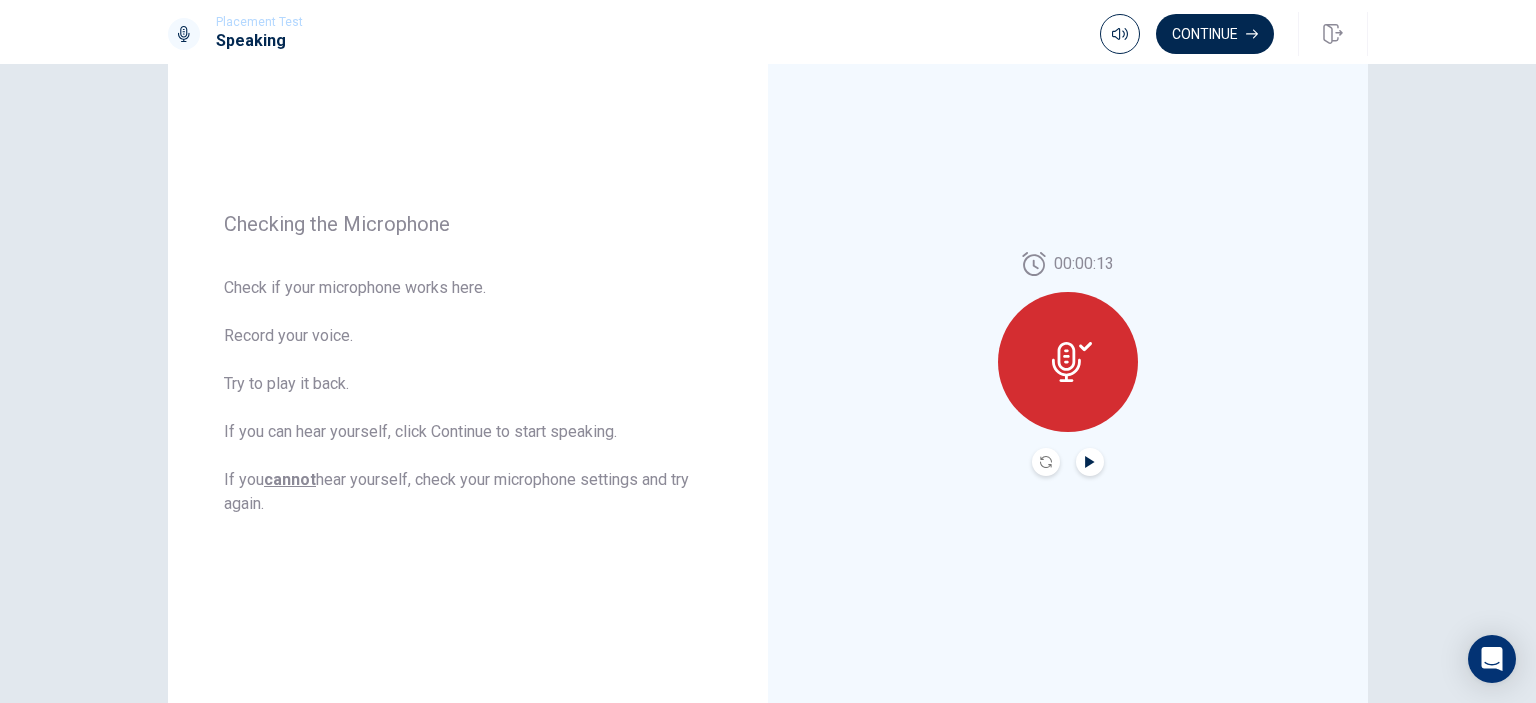 click 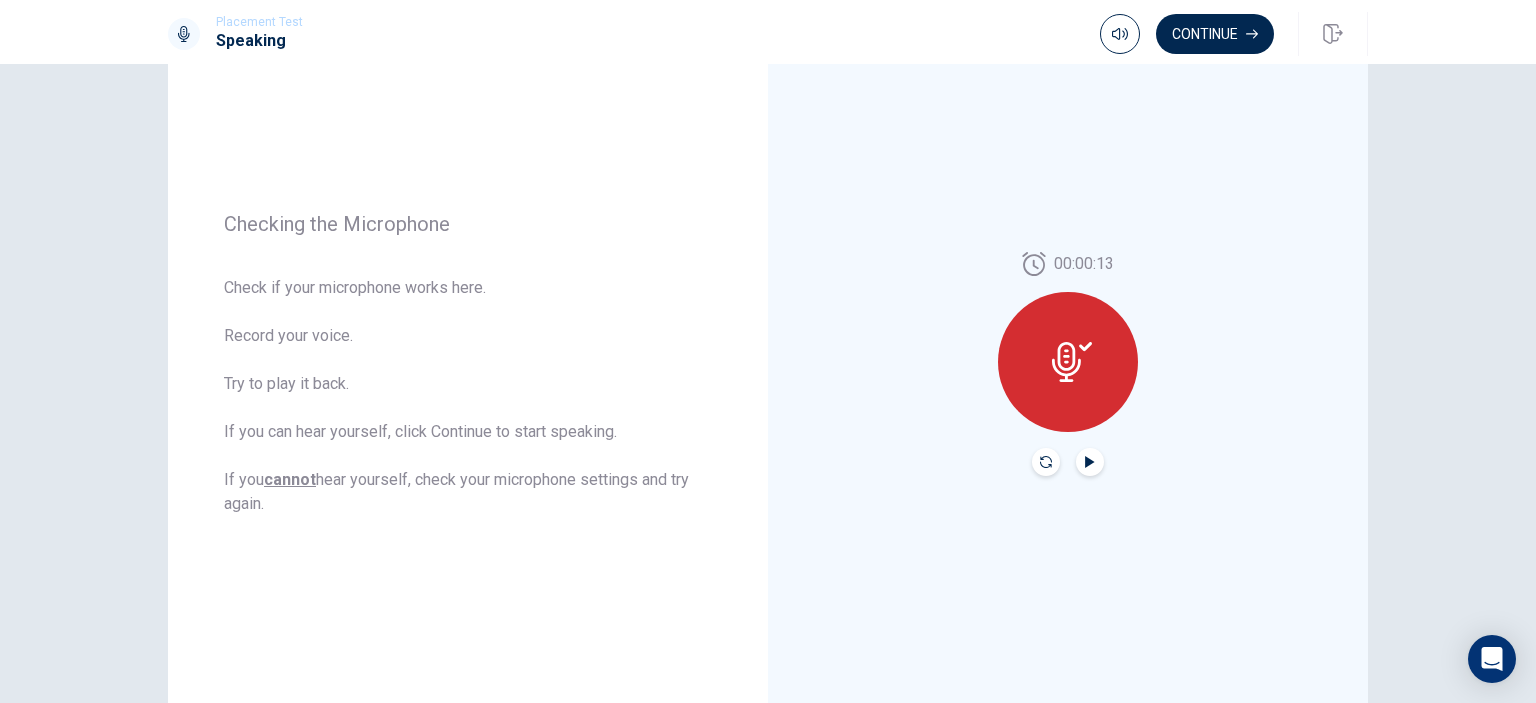 click 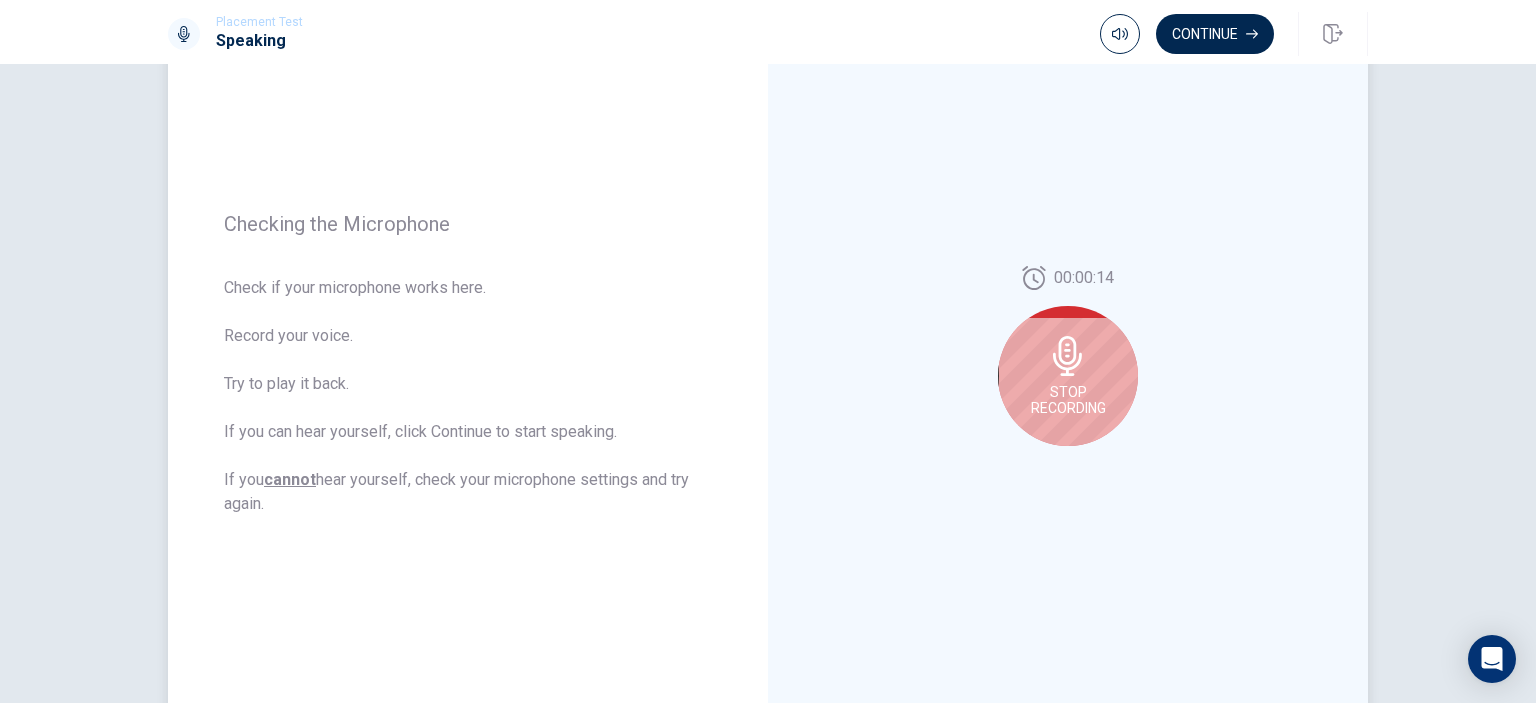 click 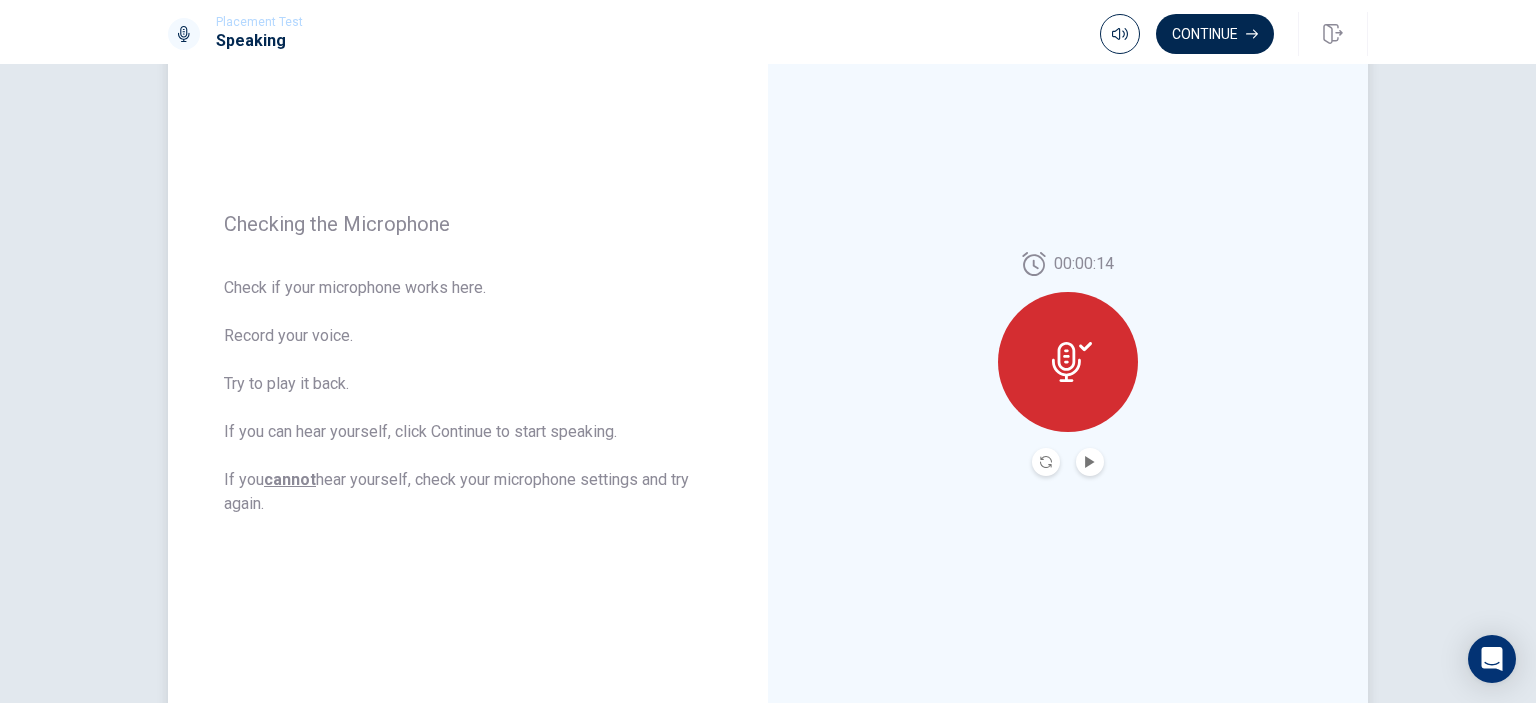 click 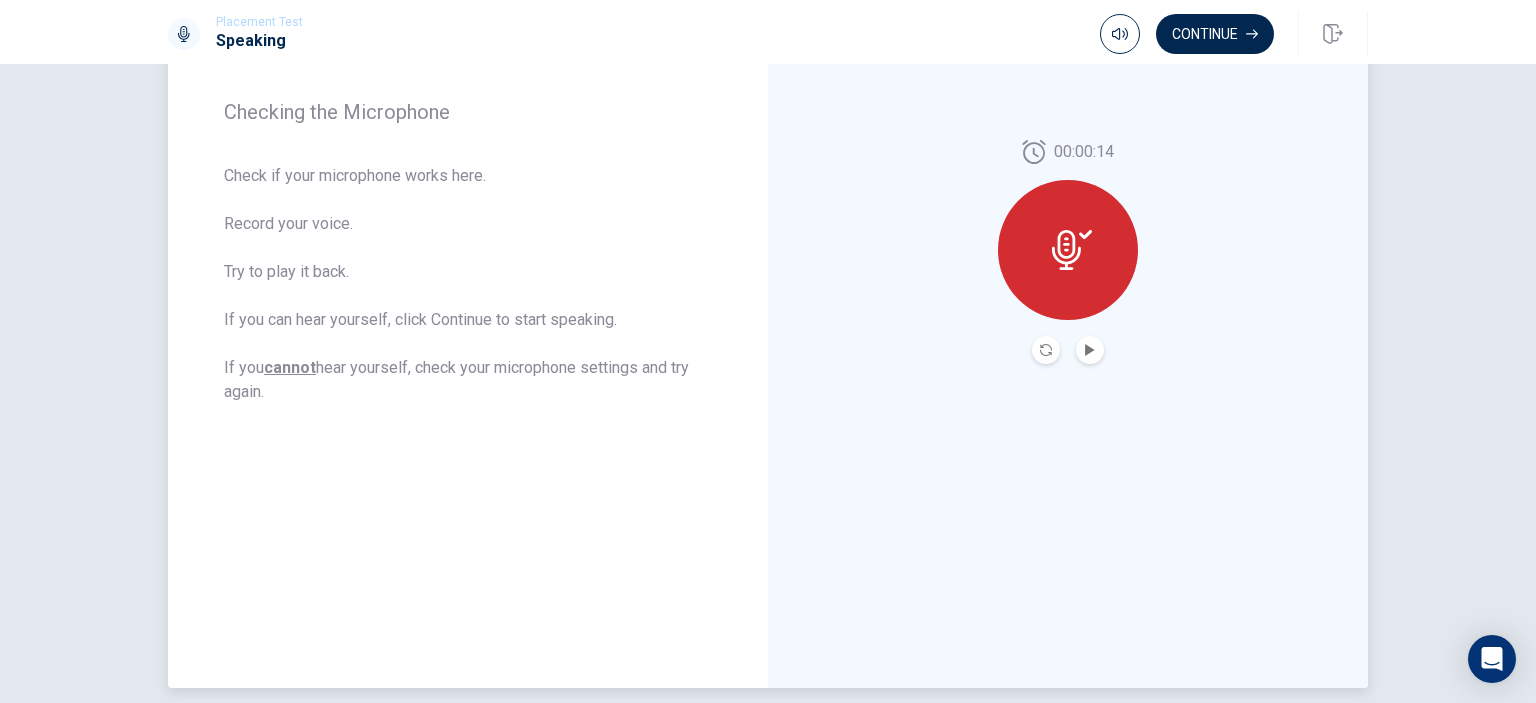 scroll, scrollTop: 300, scrollLeft: 0, axis: vertical 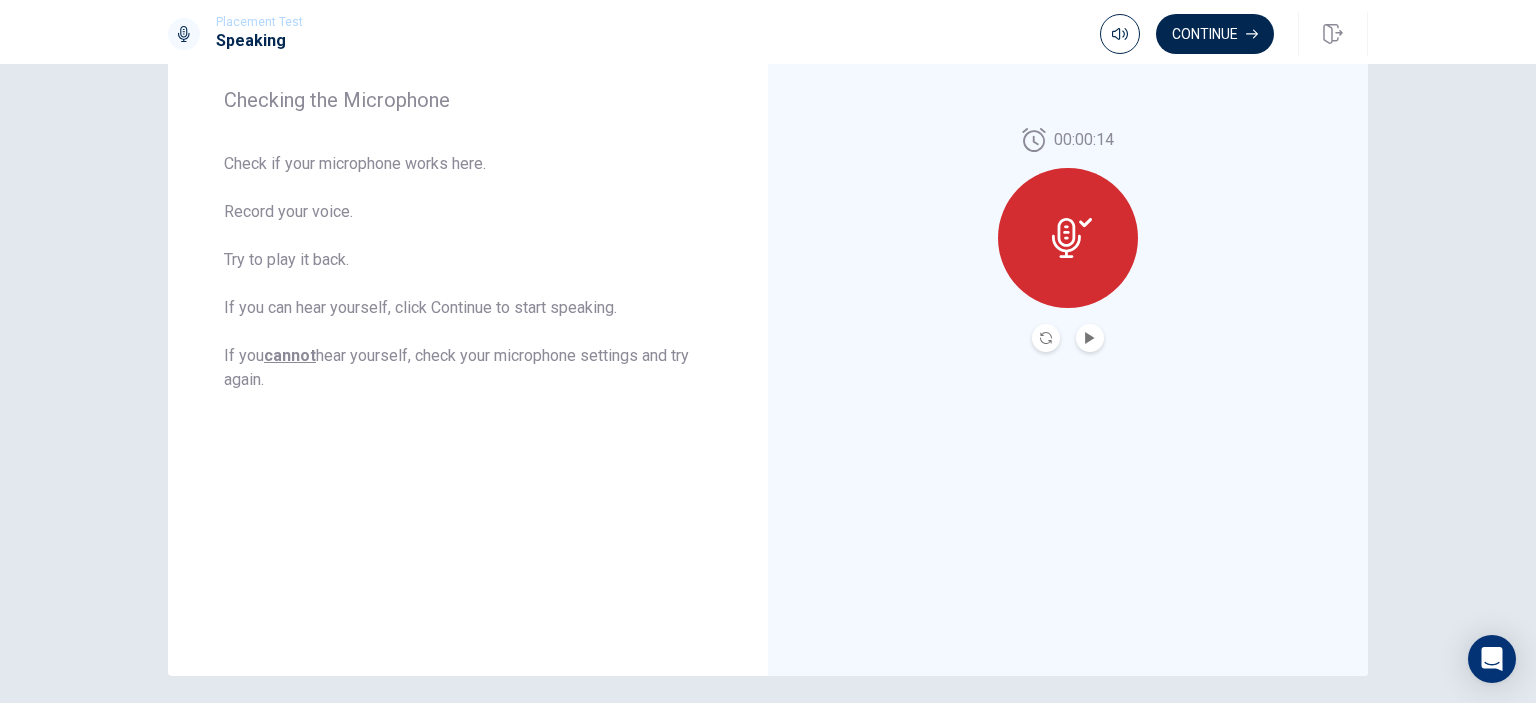 click at bounding box center (1068, 238) 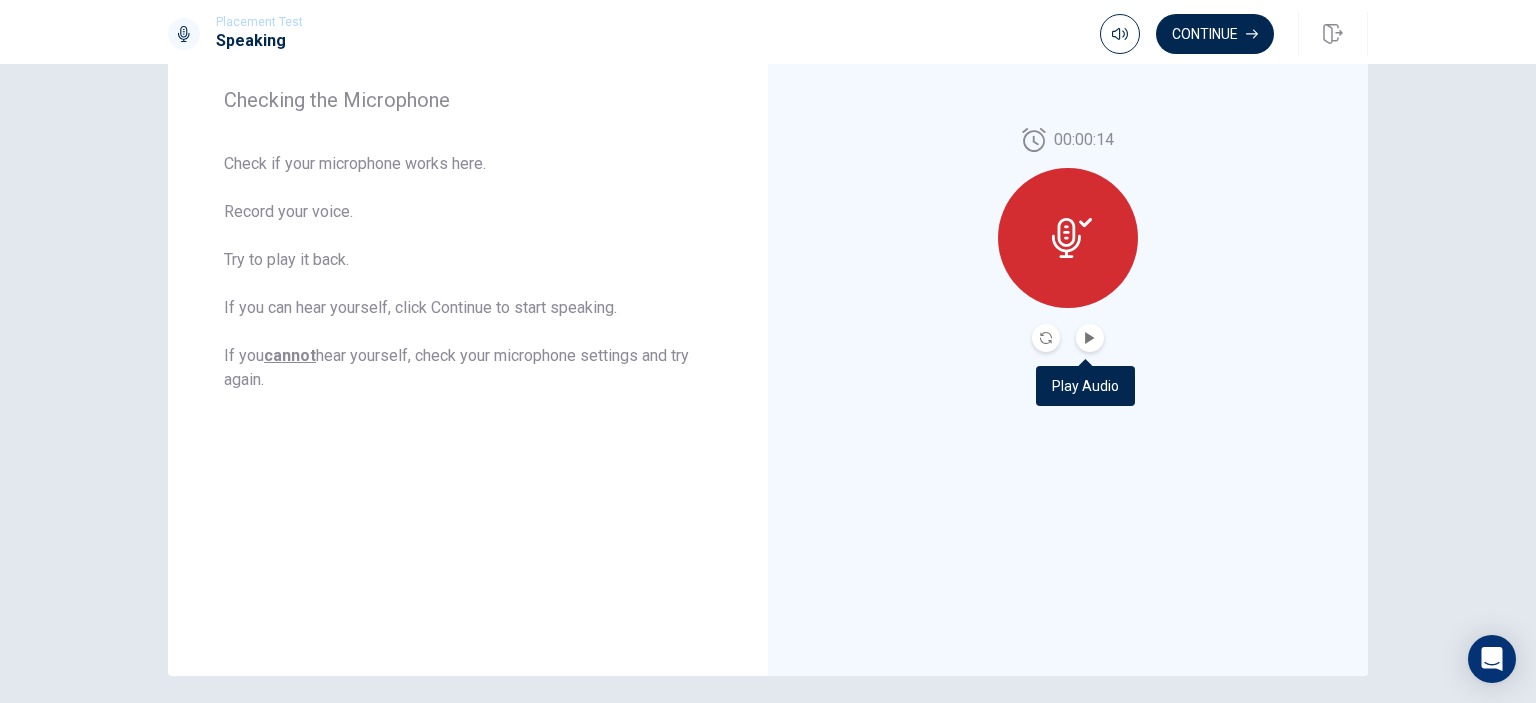click at bounding box center (1090, 338) 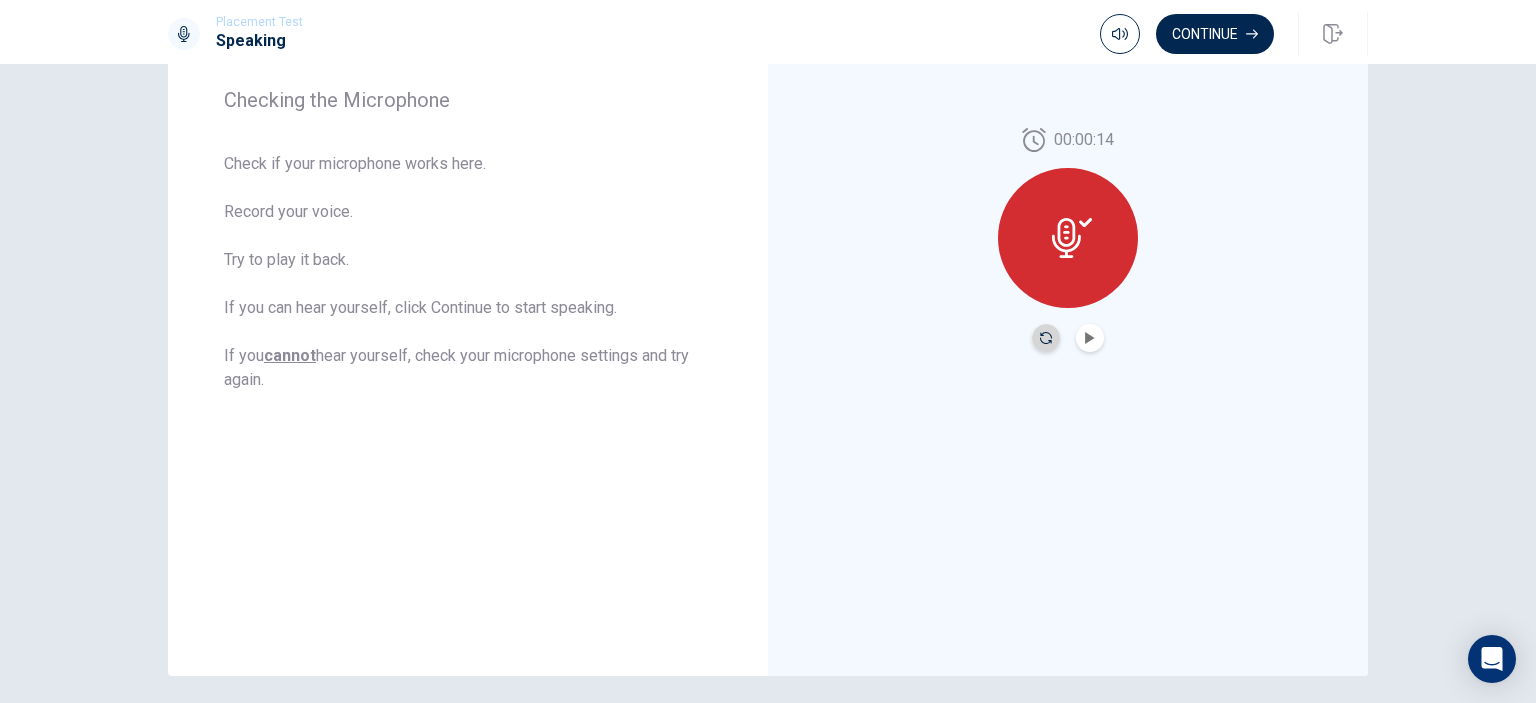 click 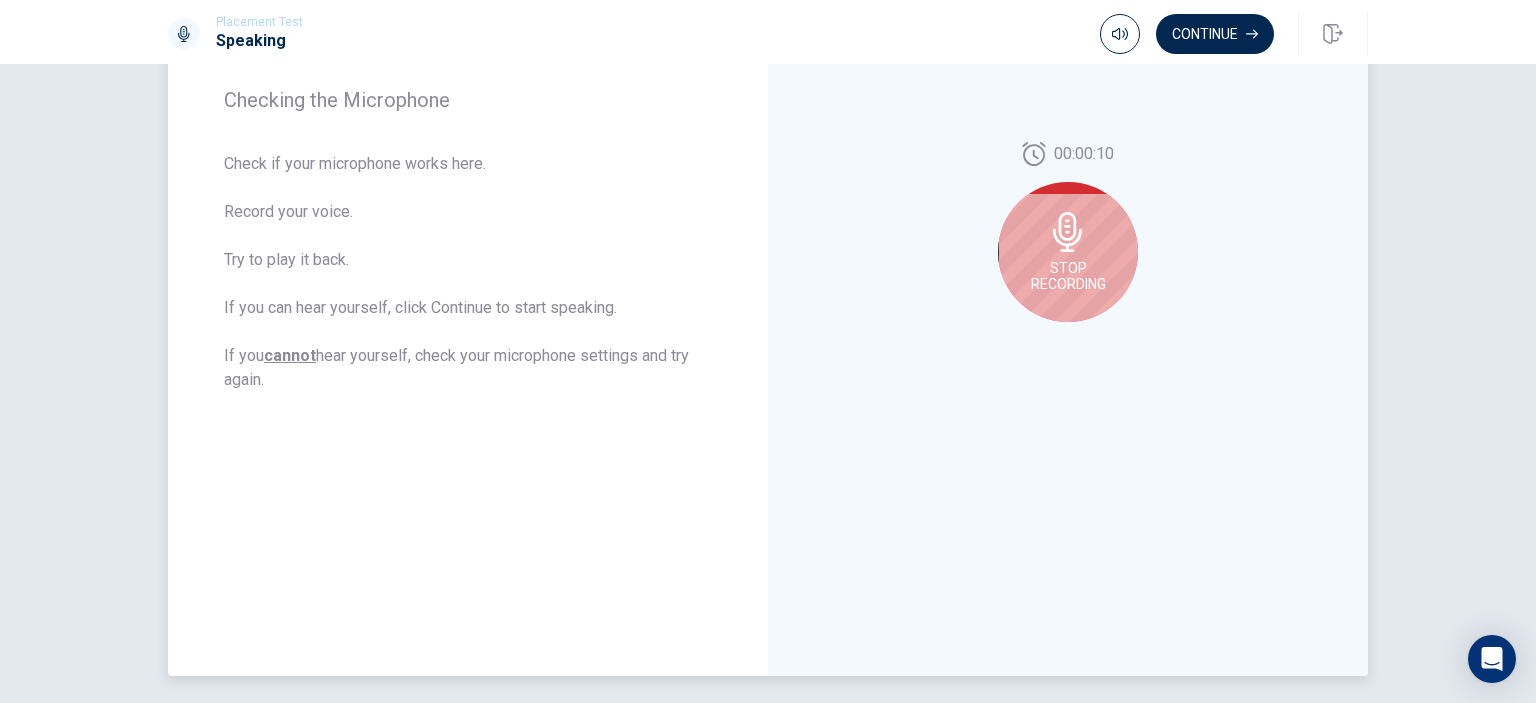 click on "Stop   Recording" at bounding box center (1068, 252) 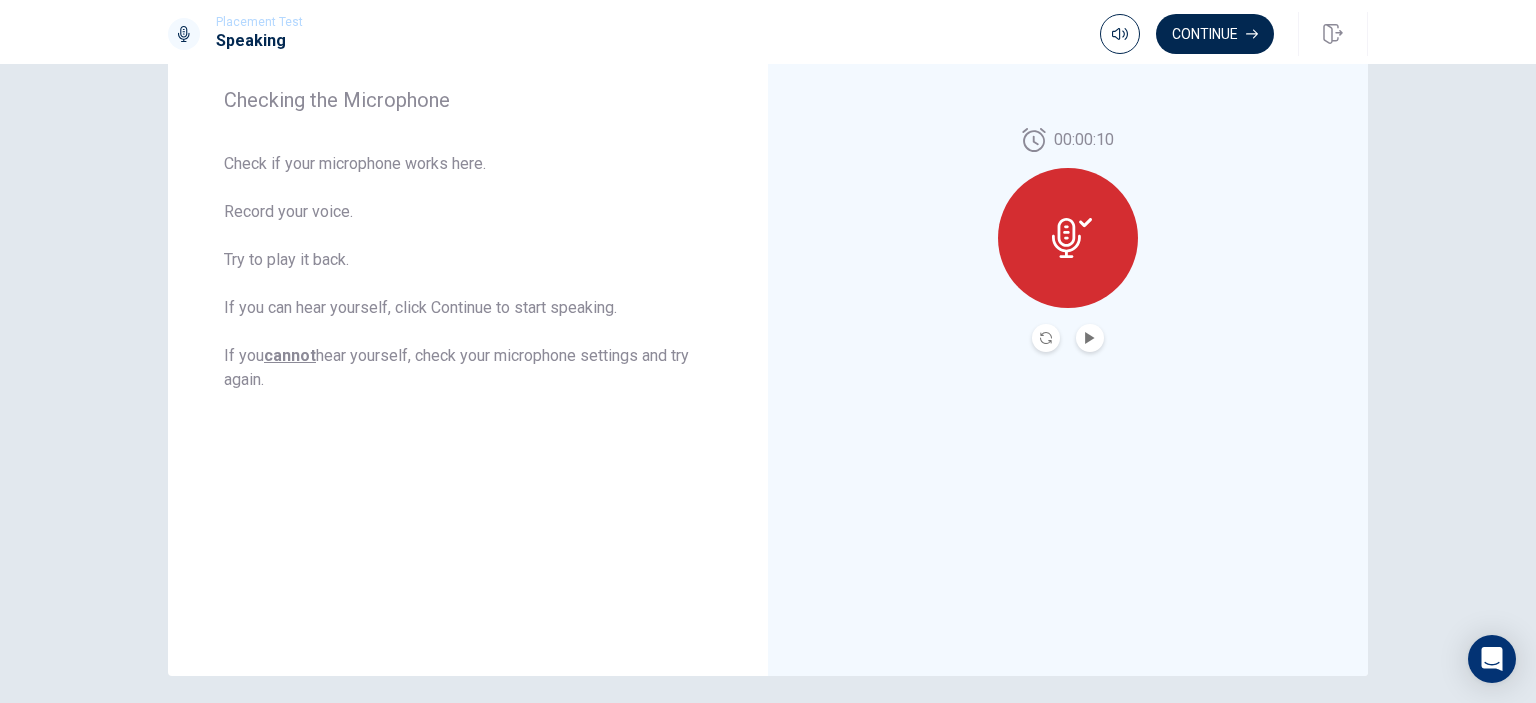 click 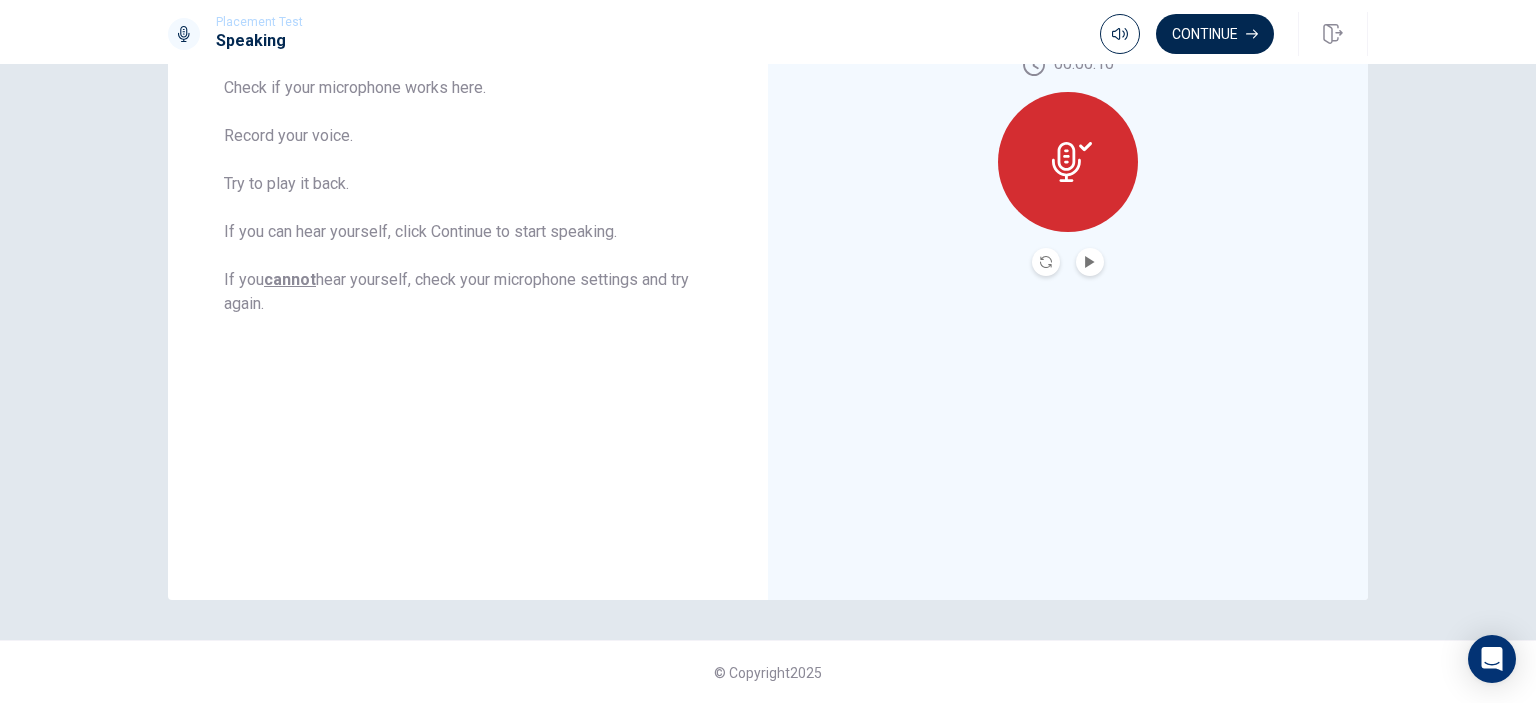 scroll, scrollTop: 0, scrollLeft: 0, axis: both 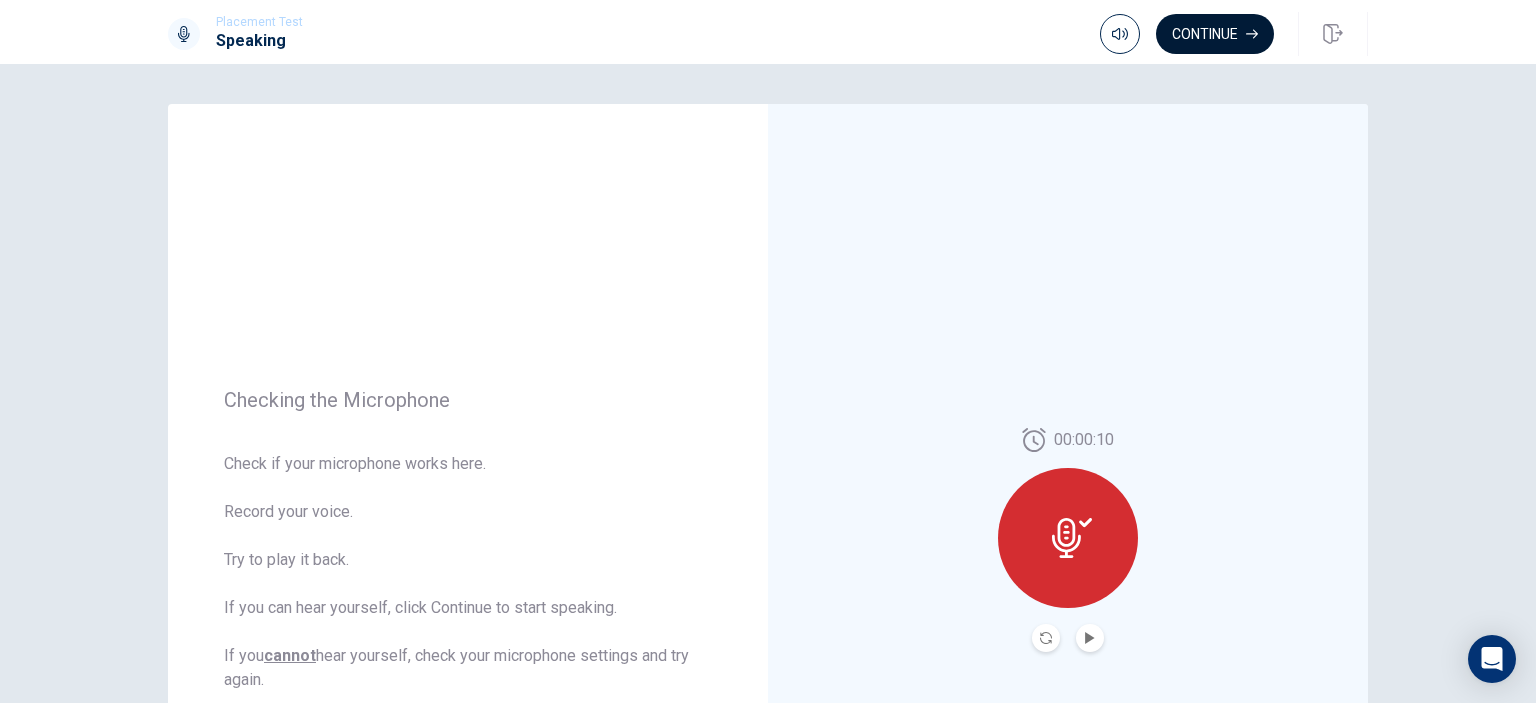 click on "Continue" at bounding box center (1215, 34) 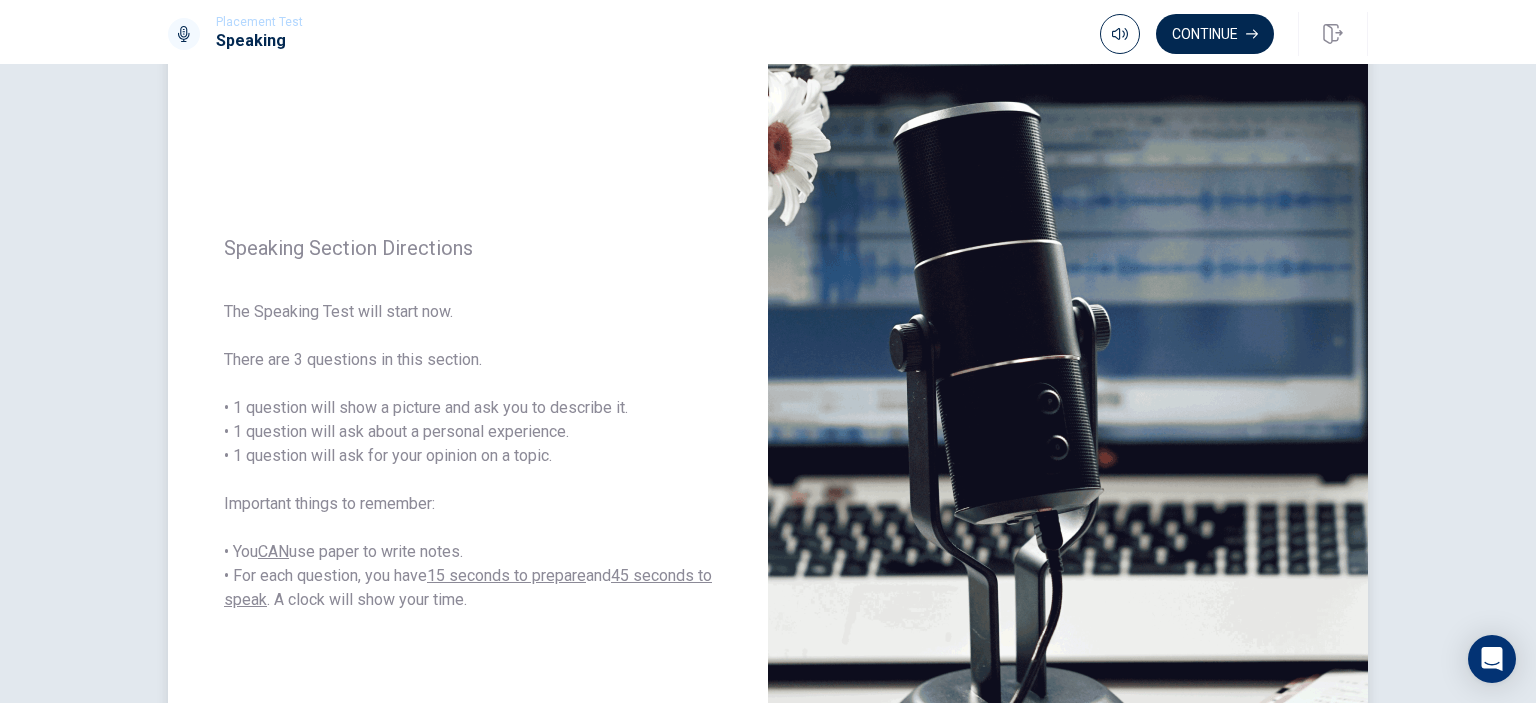 scroll, scrollTop: 0, scrollLeft: 0, axis: both 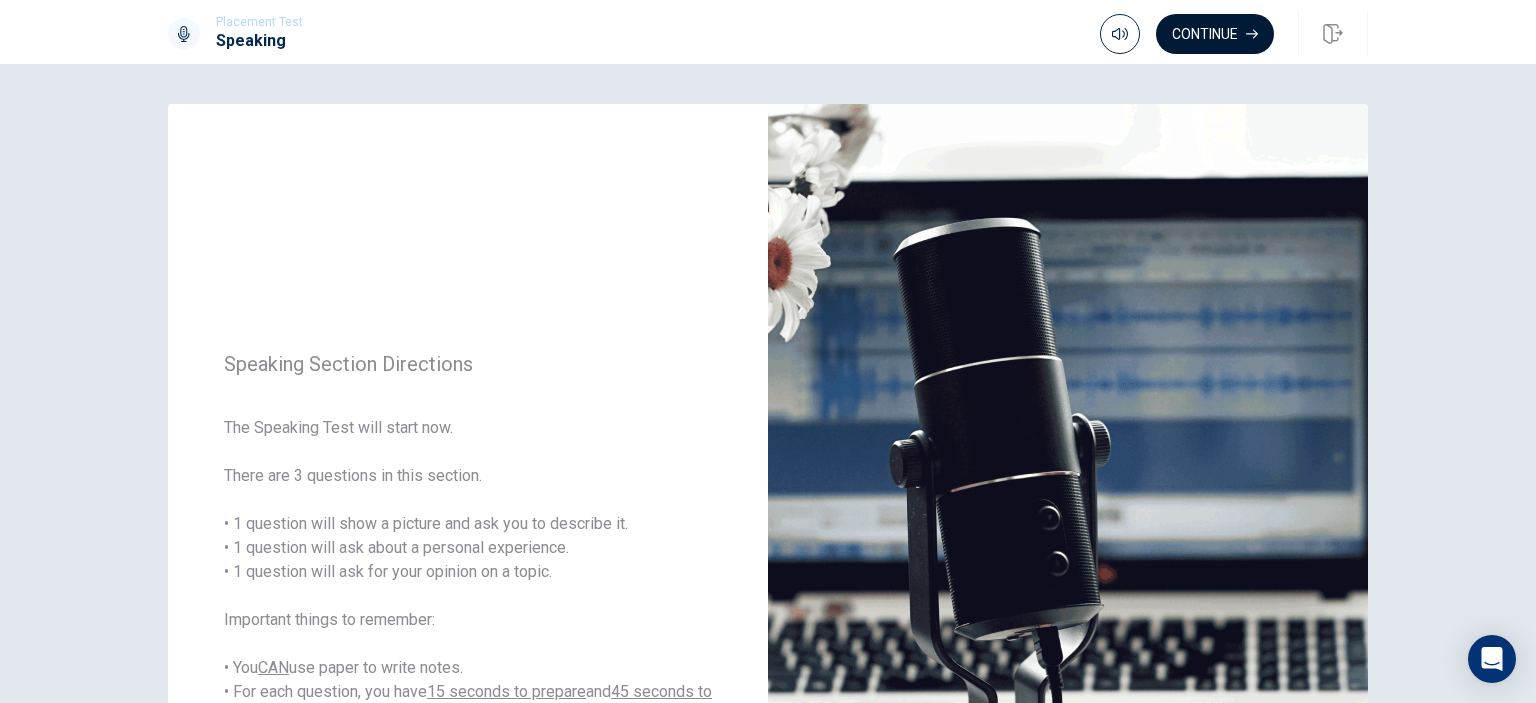 click on "Continue" at bounding box center (1215, 34) 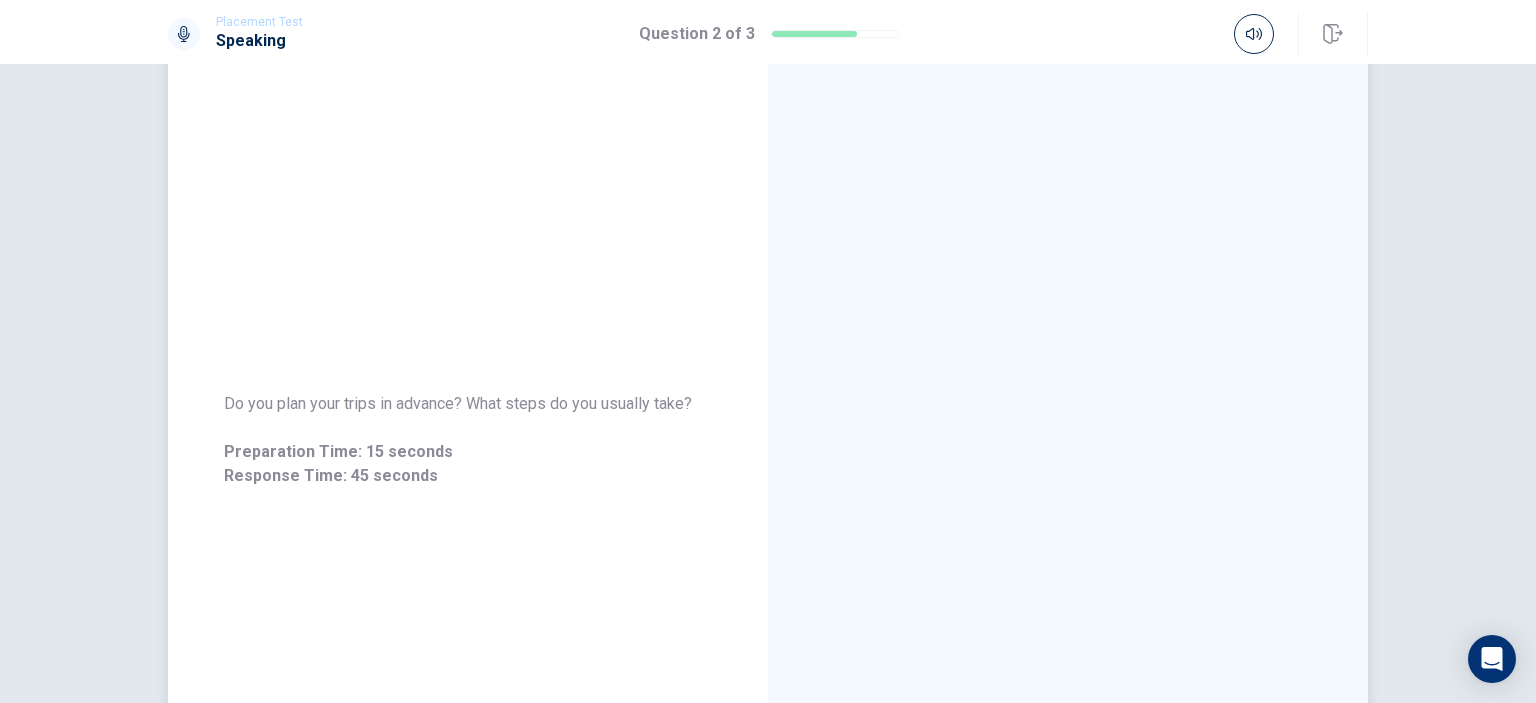 scroll, scrollTop: 0, scrollLeft: 0, axis: both 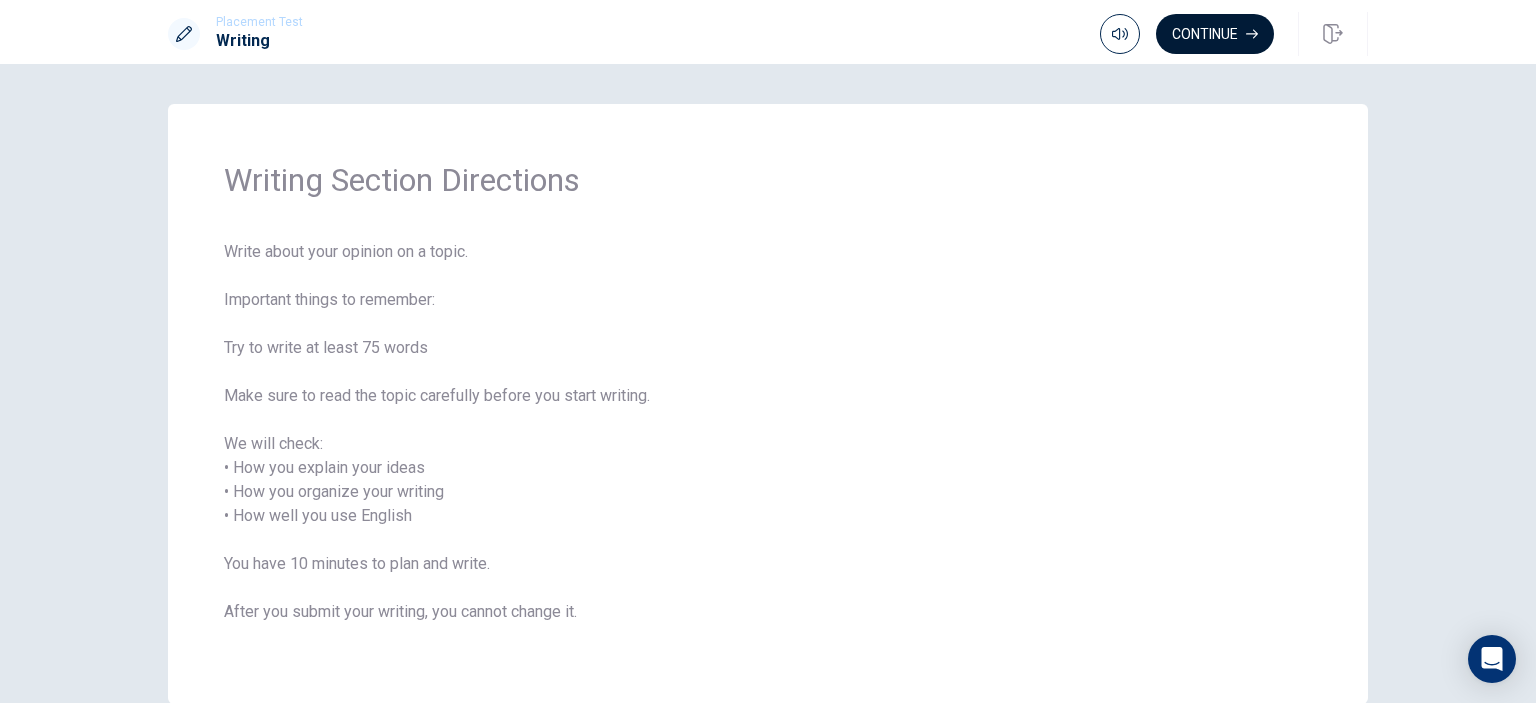 click 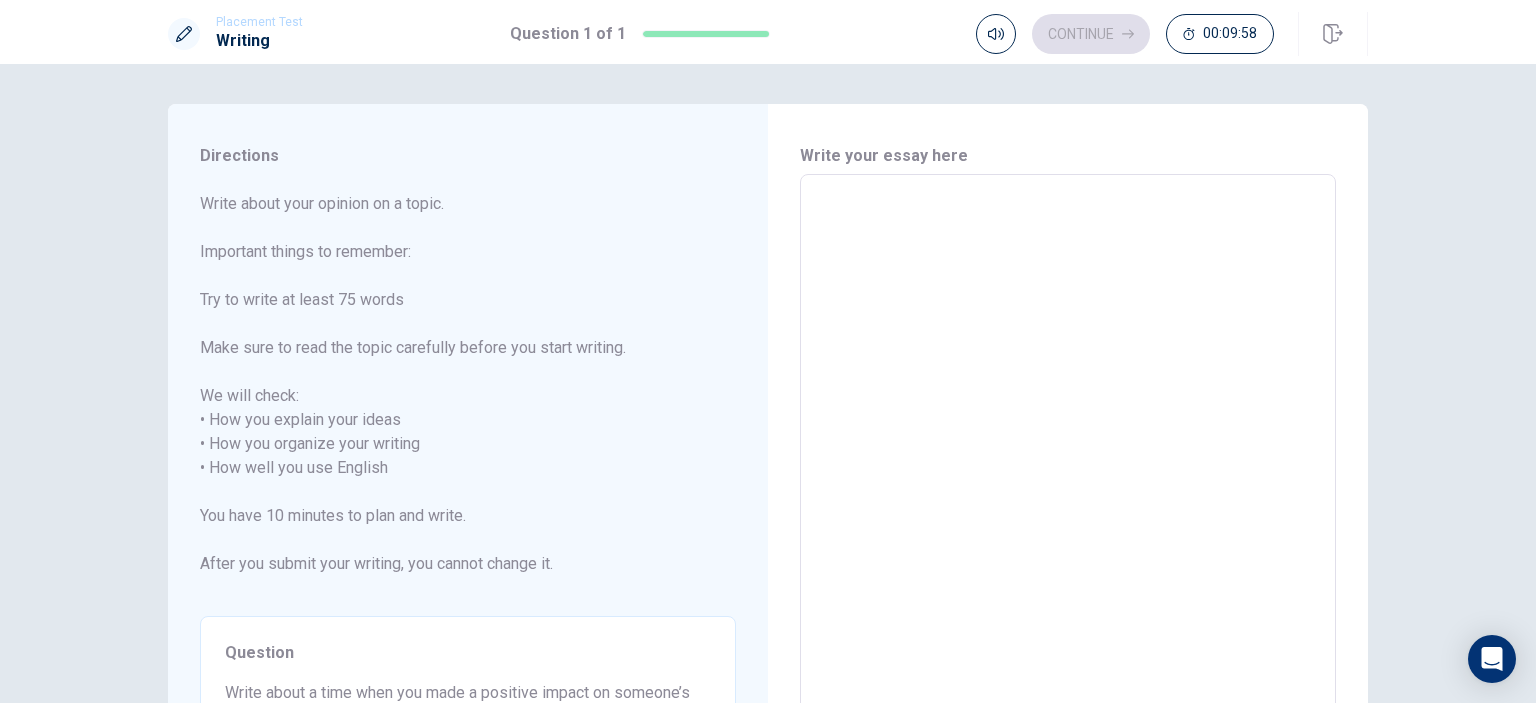click at bounding box center [1068, 468] 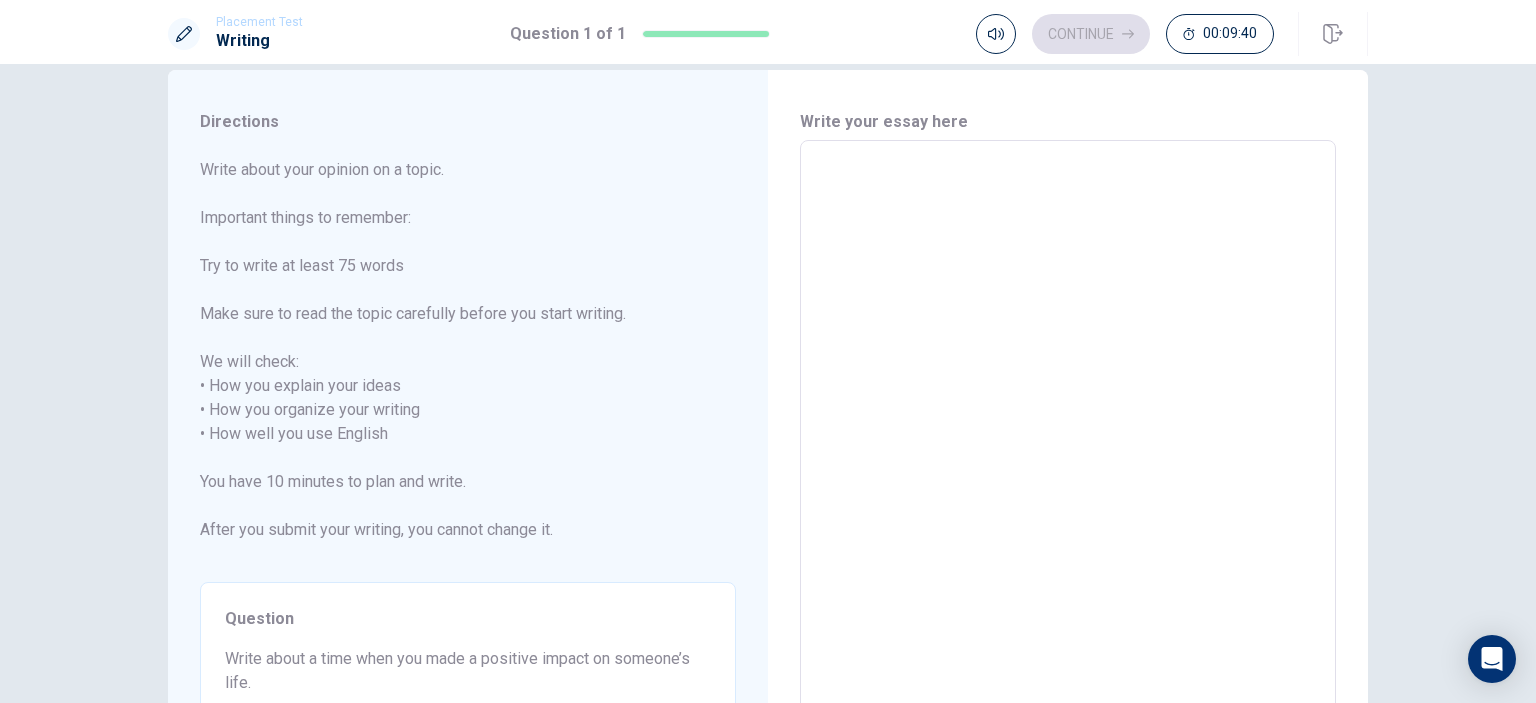 scroll, scrollTop: 0, scrollLeft: 0, axis: both 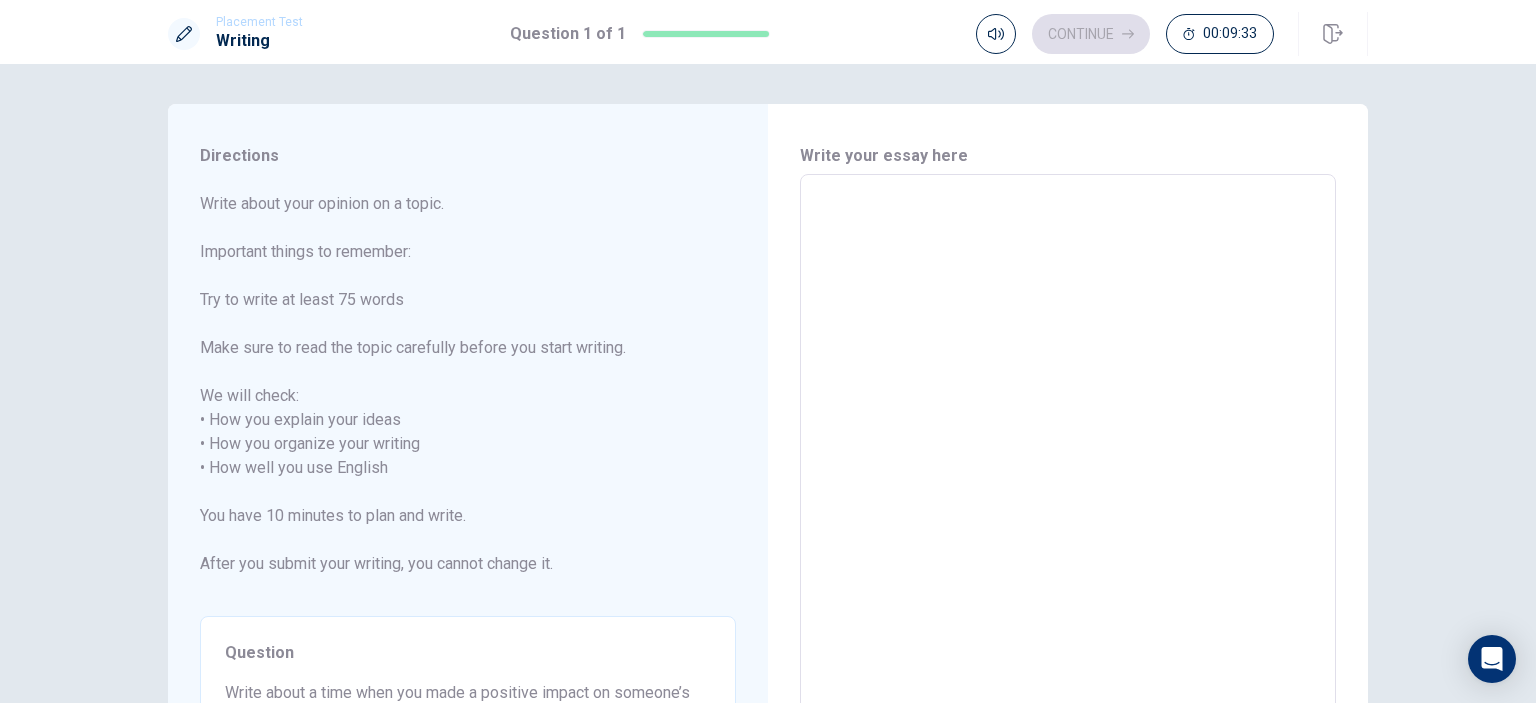 type on "W" 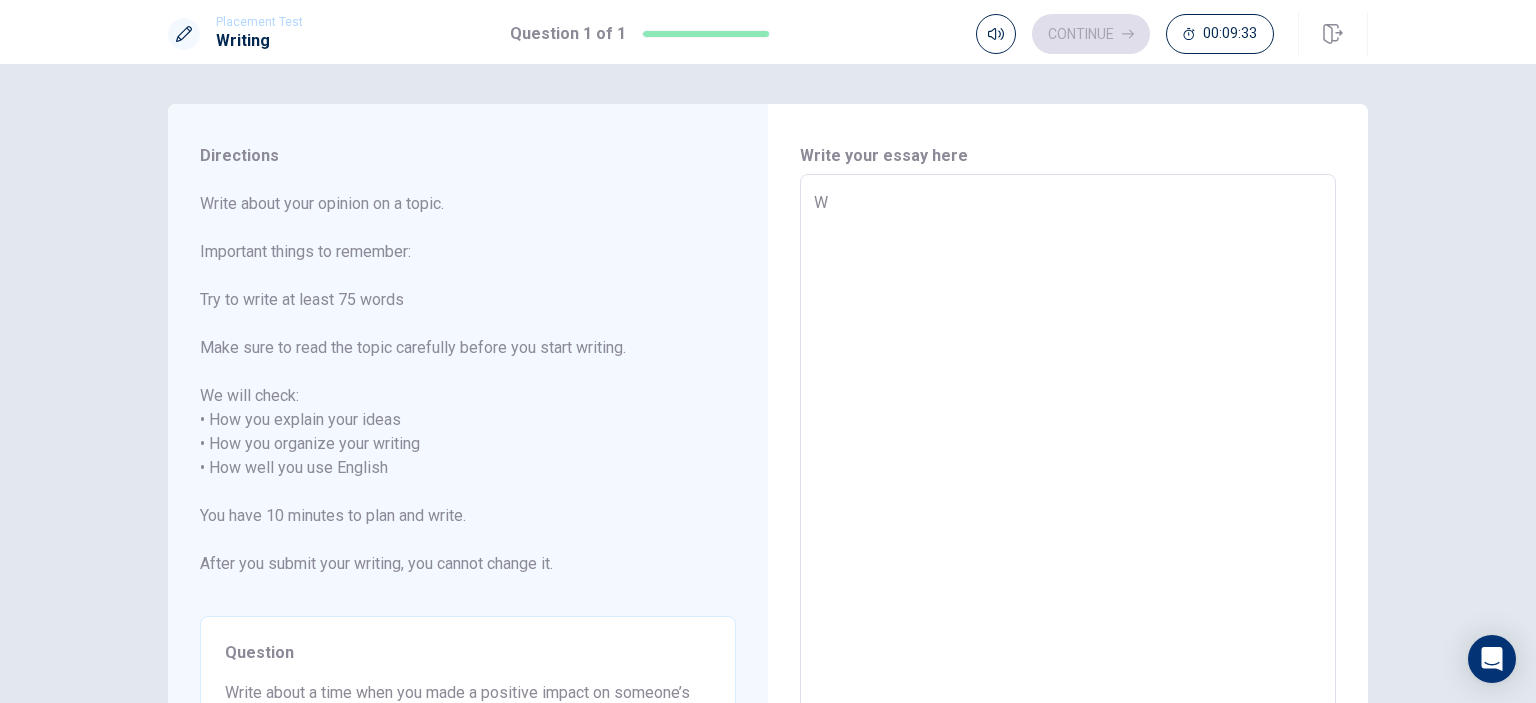 type on "x" 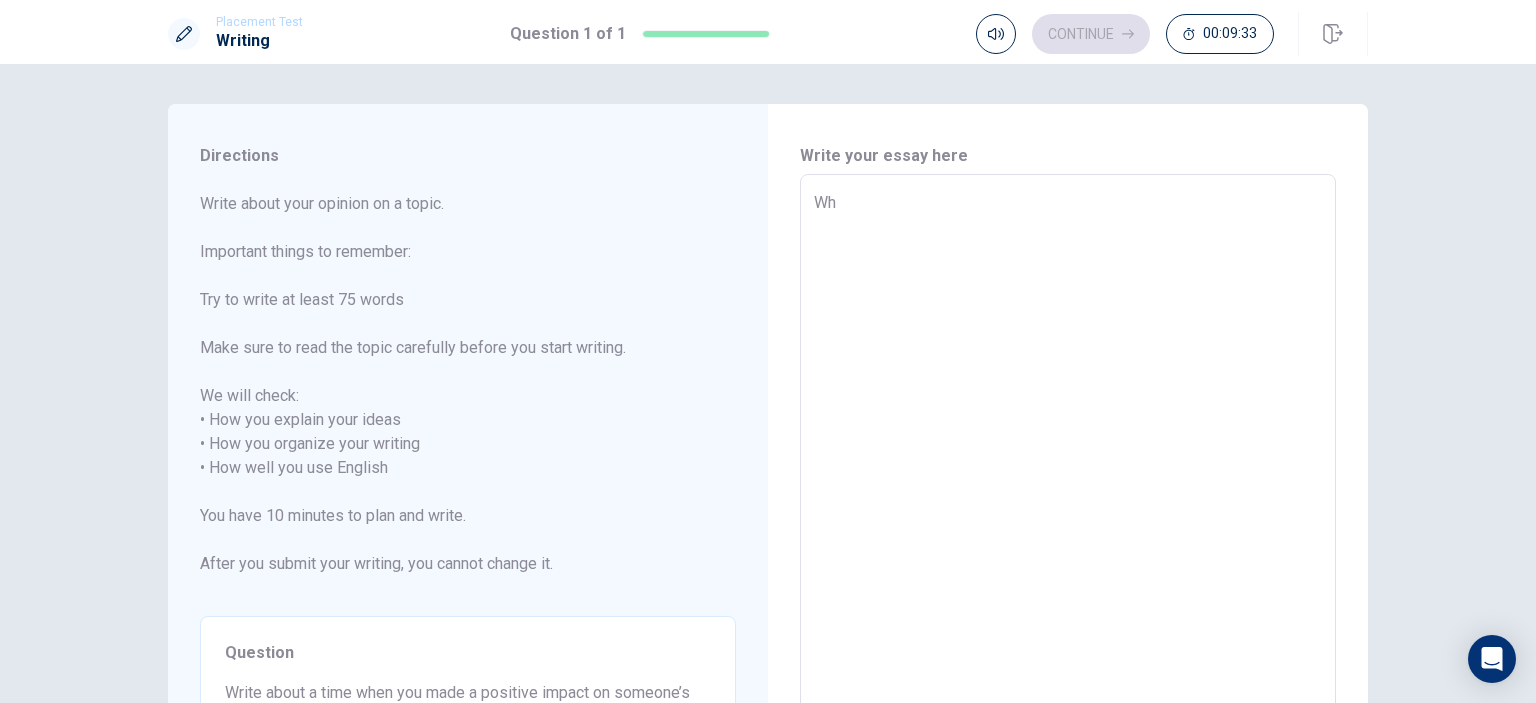 type on "x" 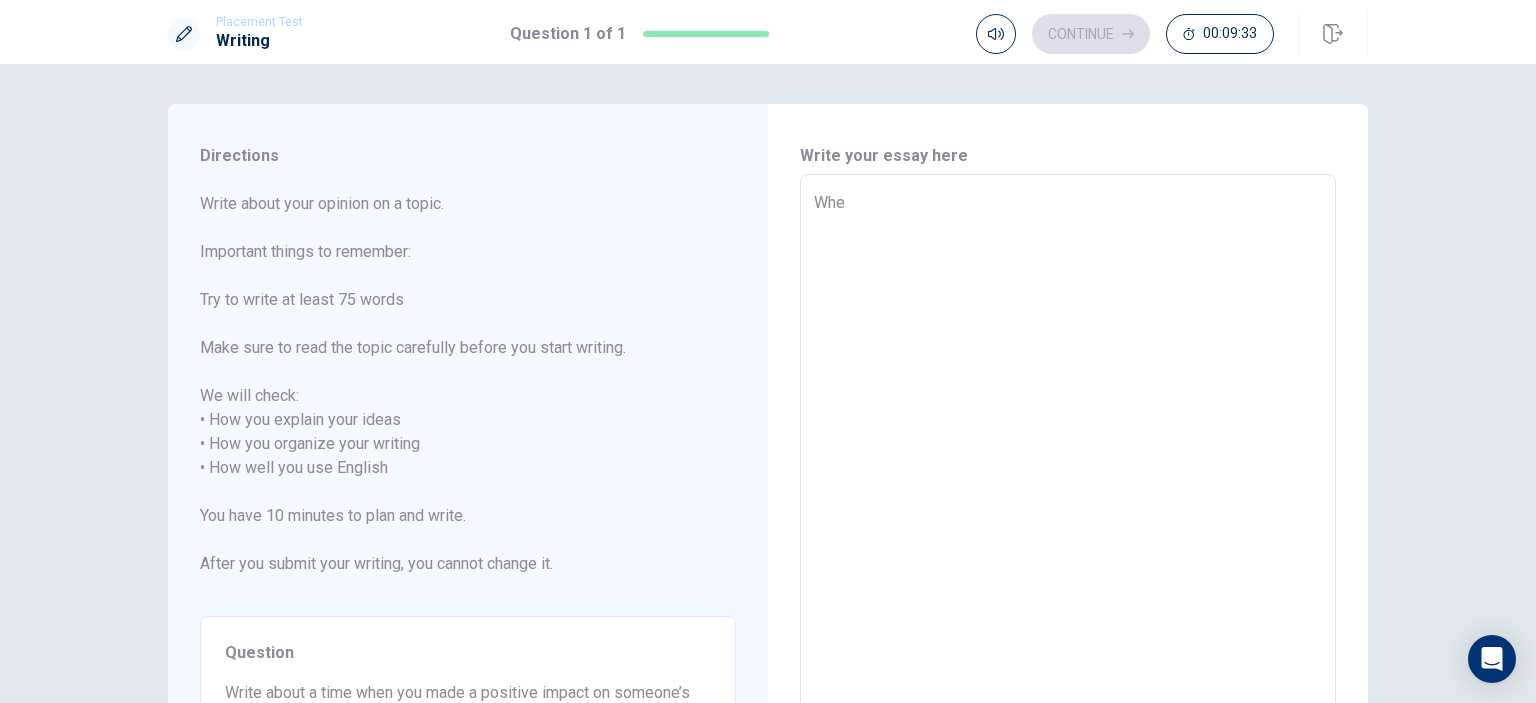 type on "x" 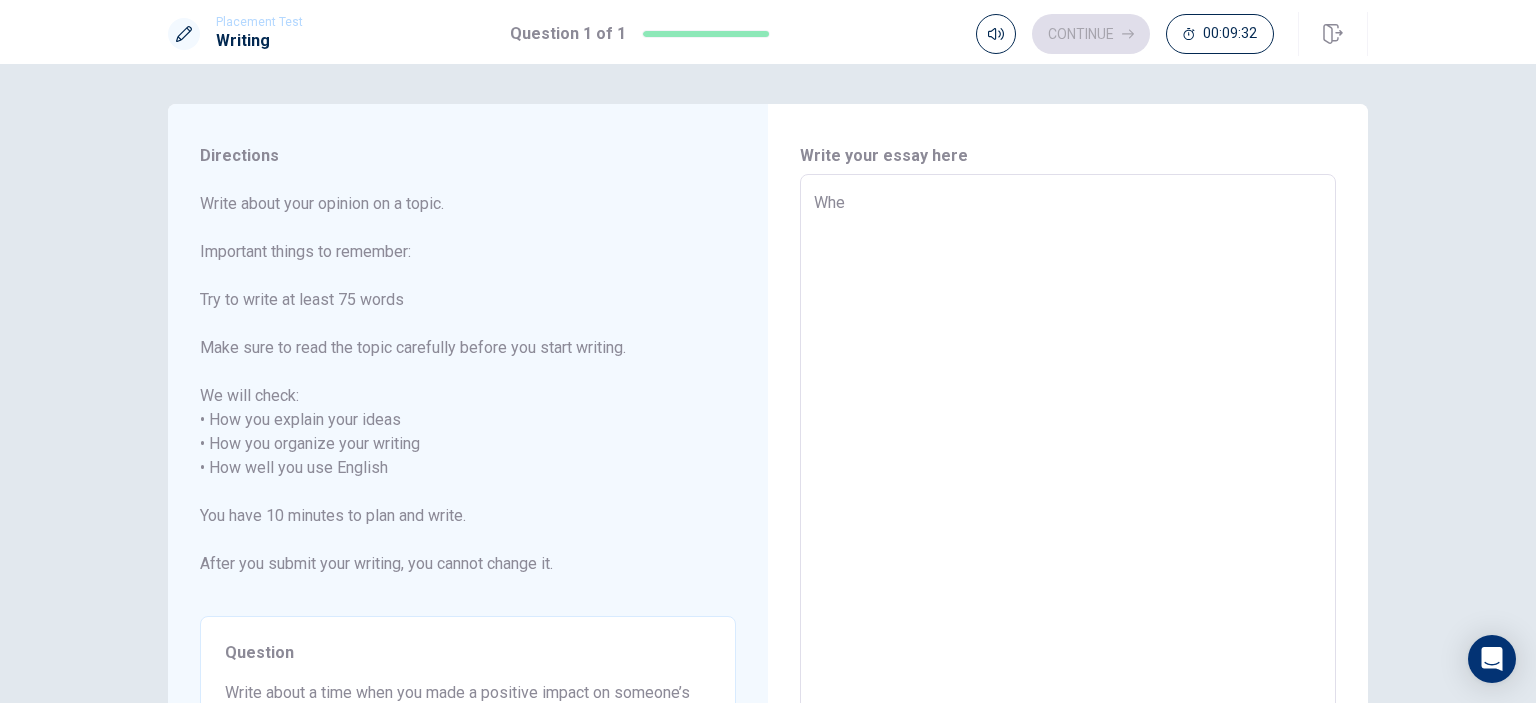 type on "When" 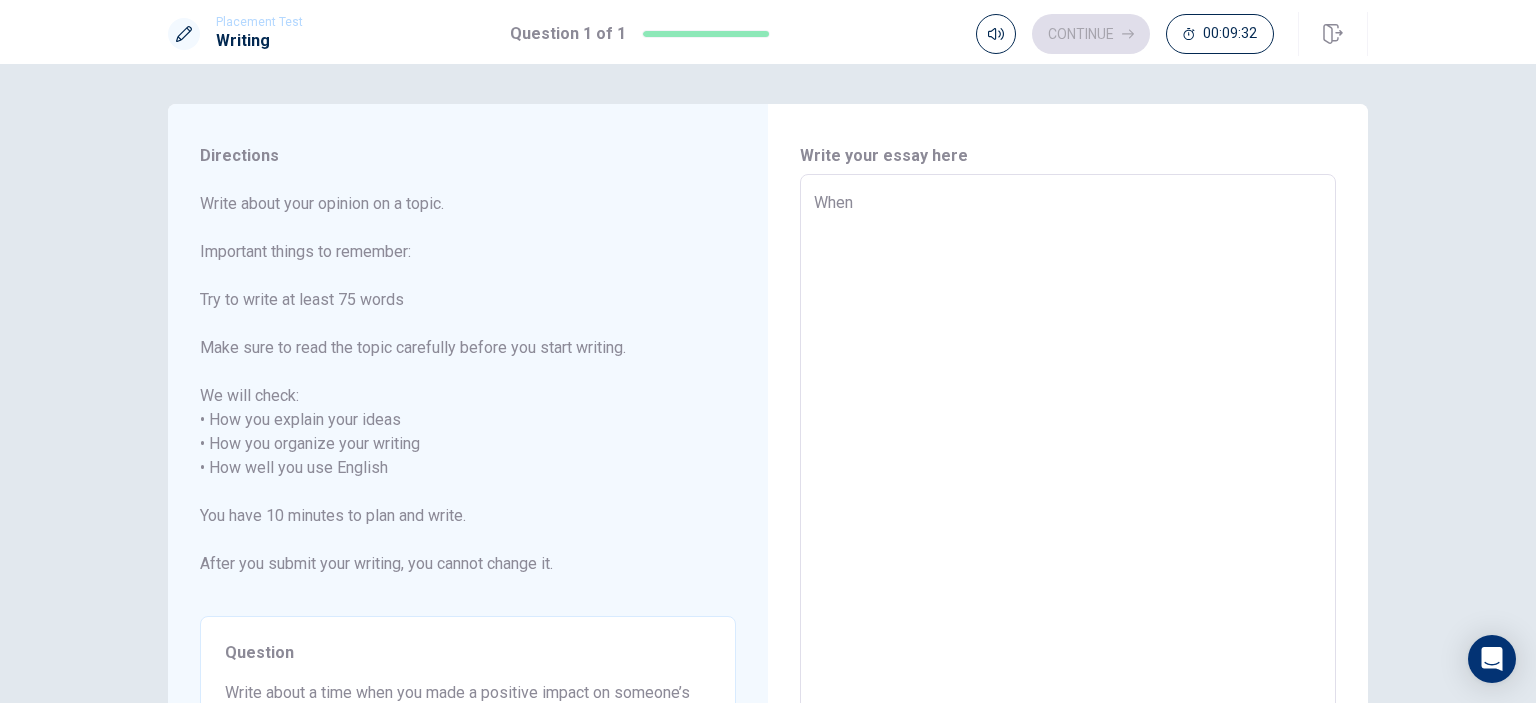 type on "x" 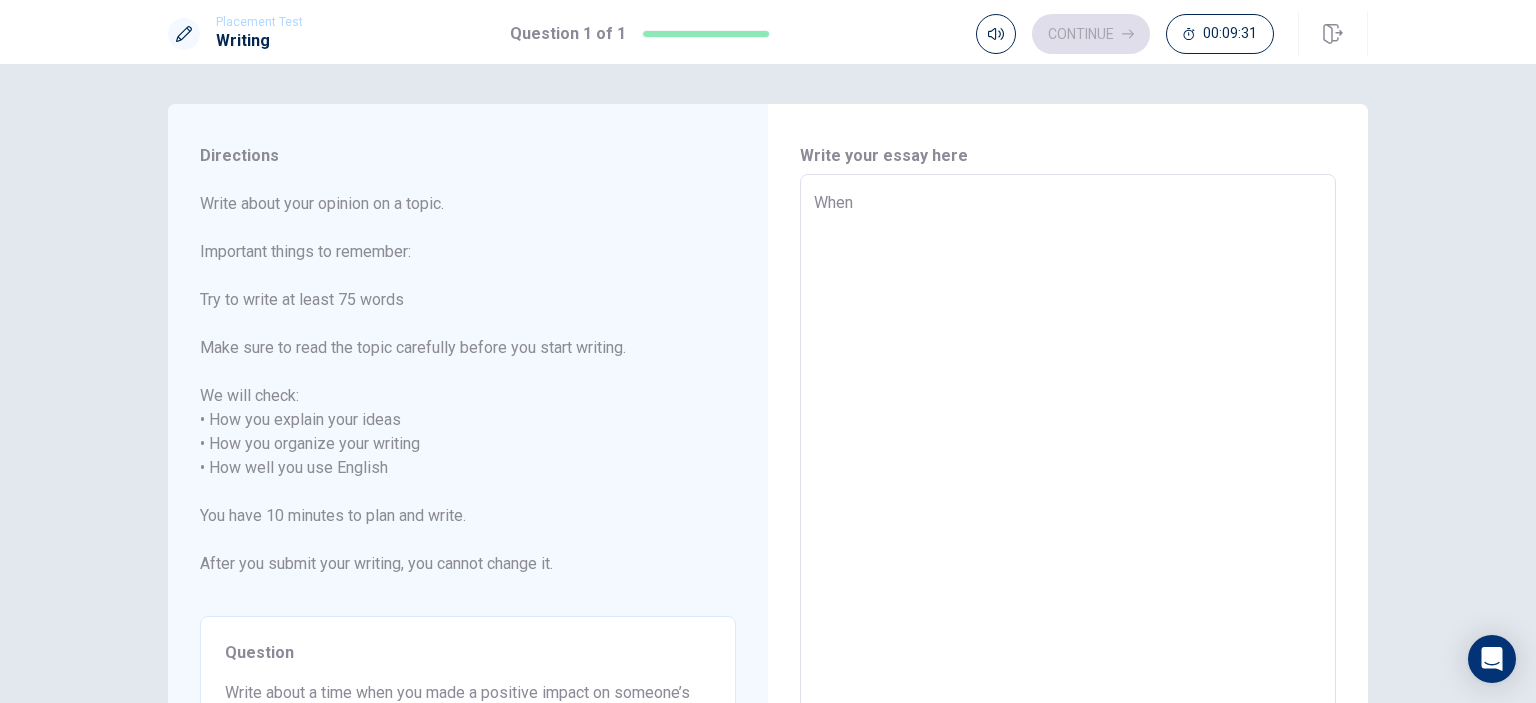 type on "x" 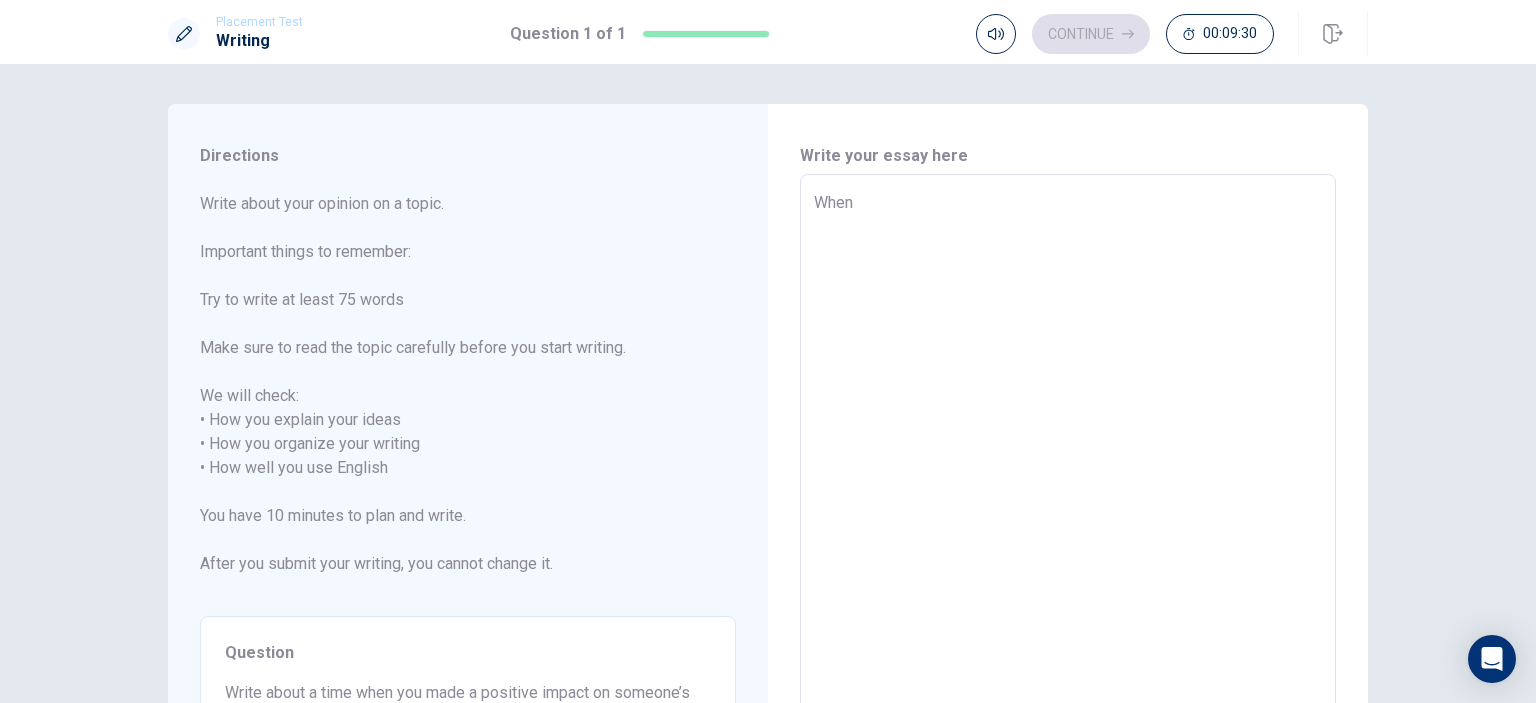 type on "When I" 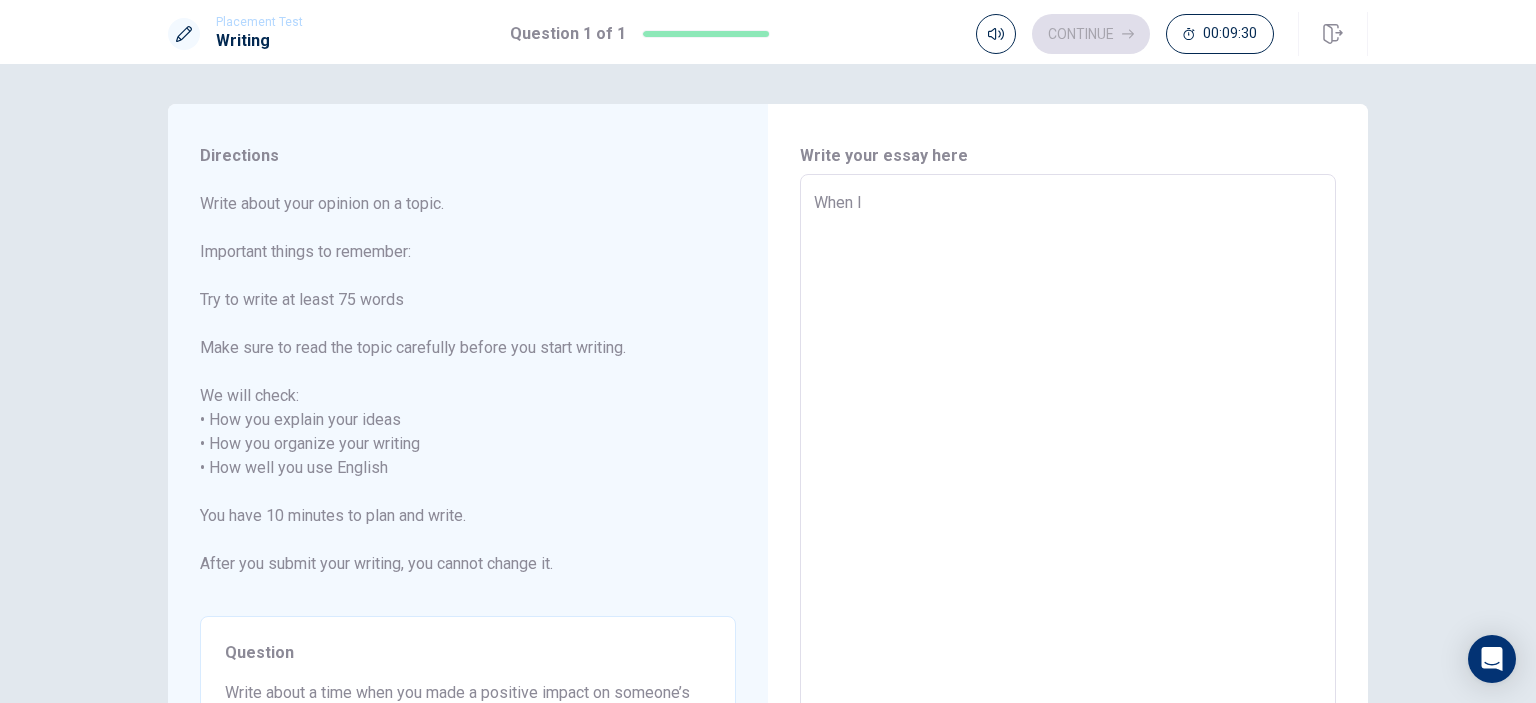 type on "x" 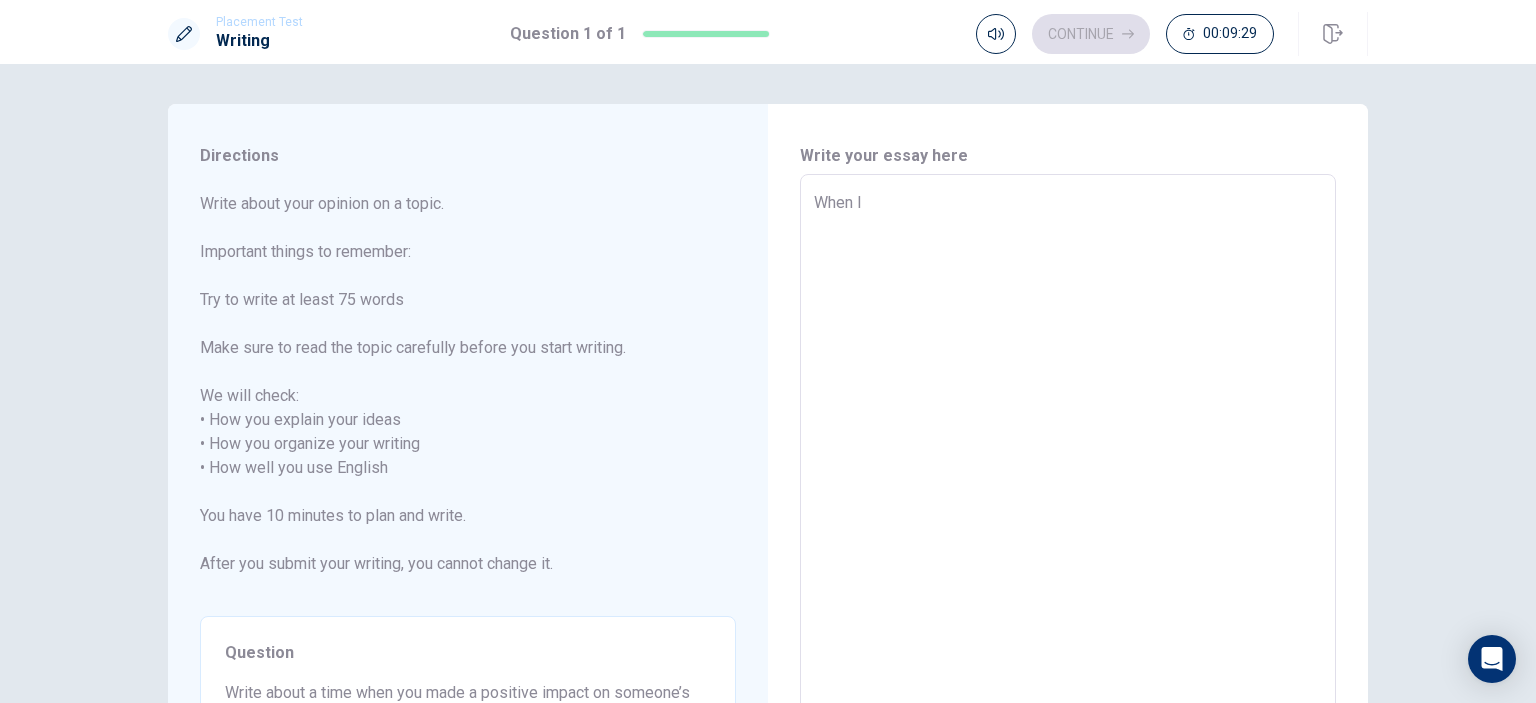 type on "When I w" 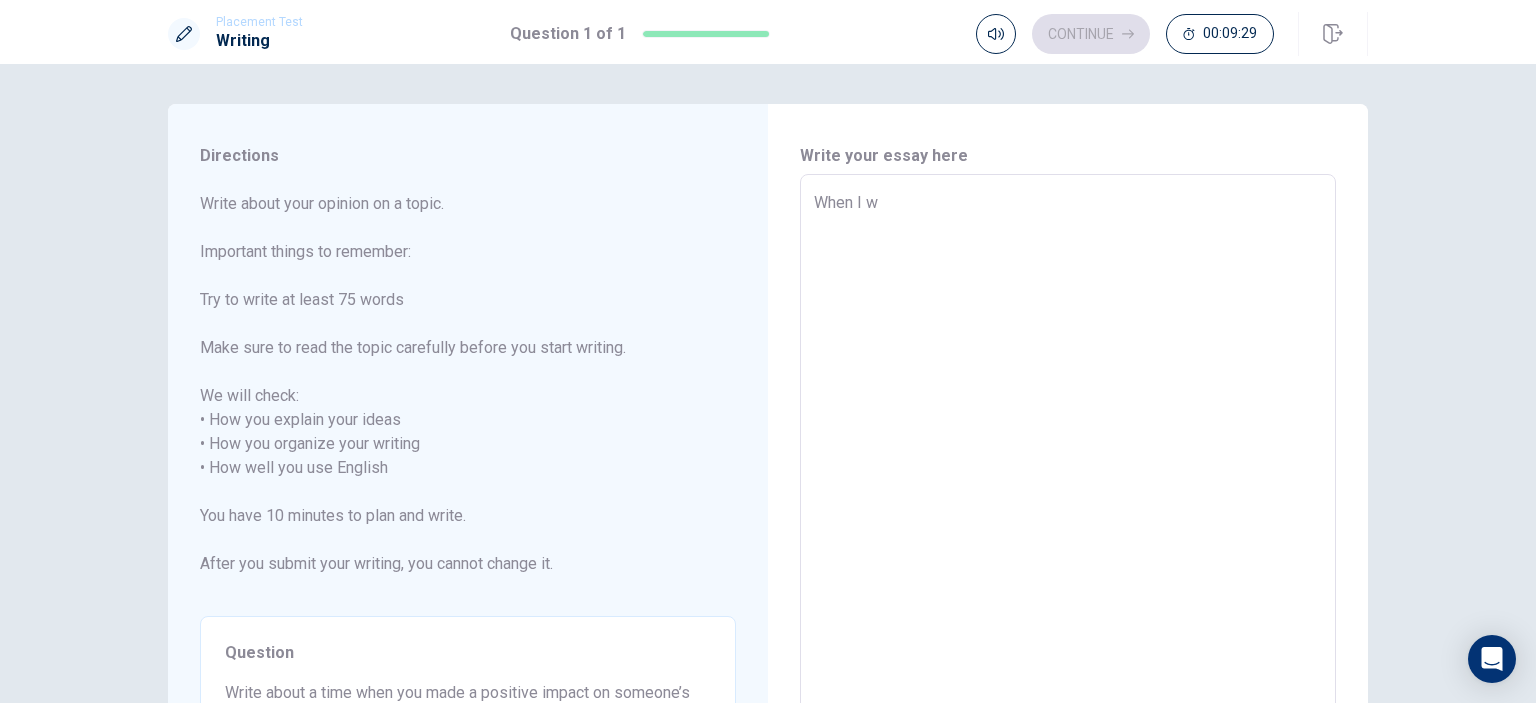 type on "x" 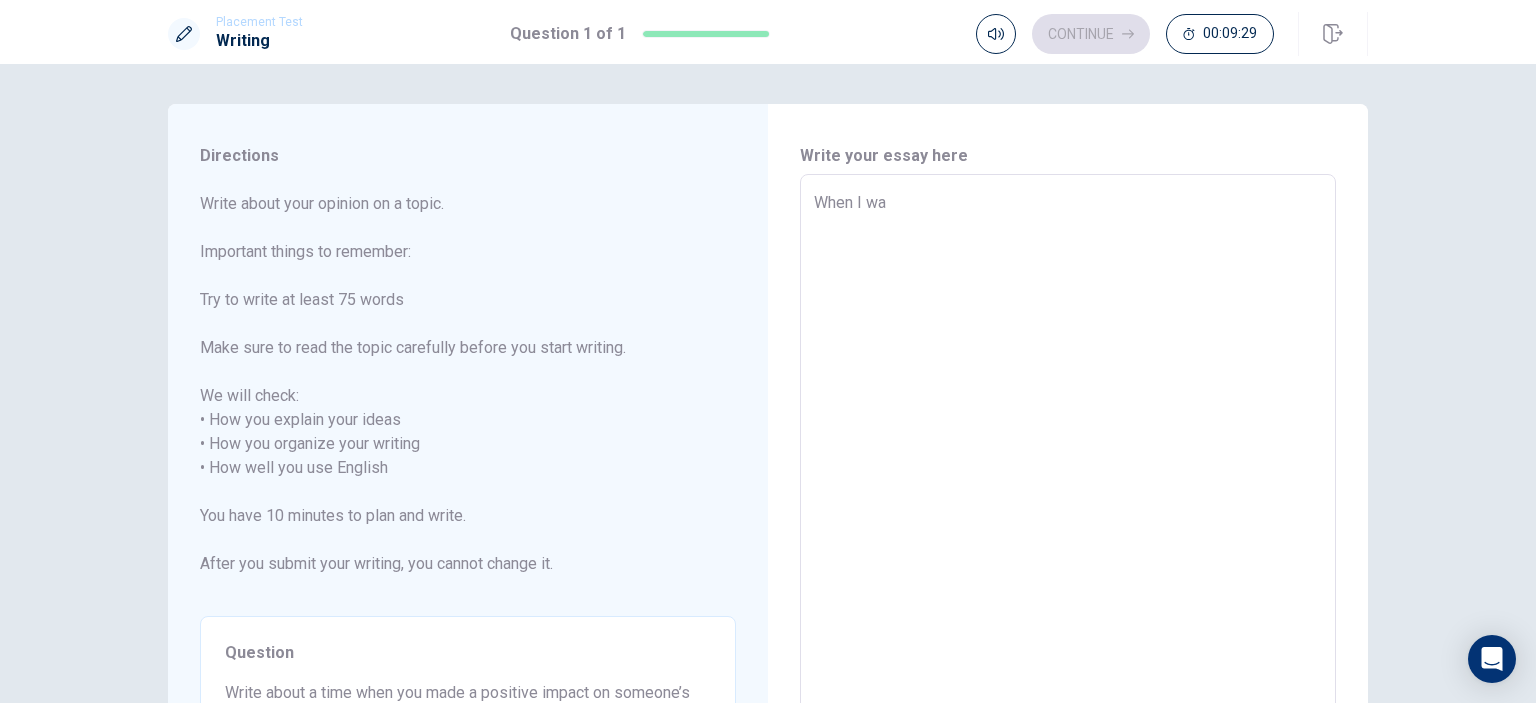type on "x" 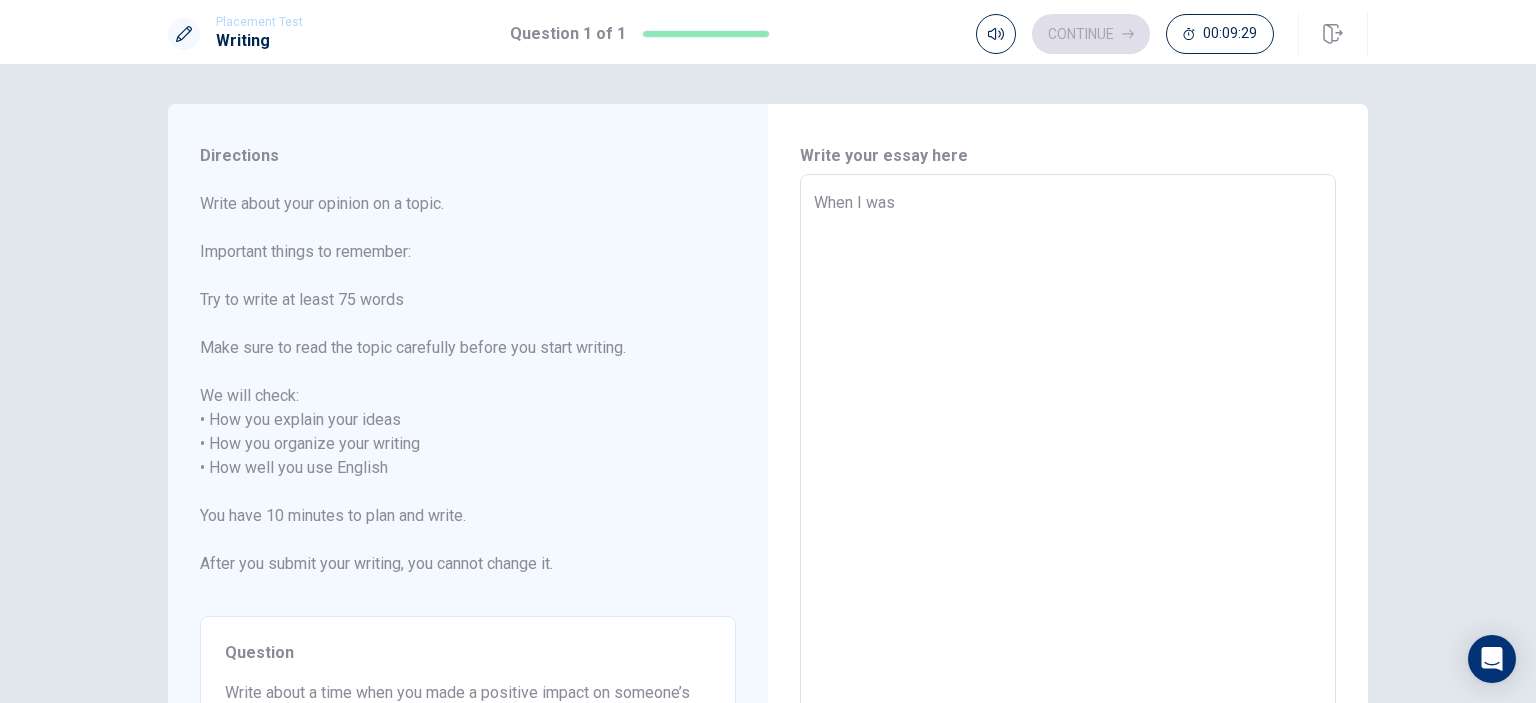 type on "x" 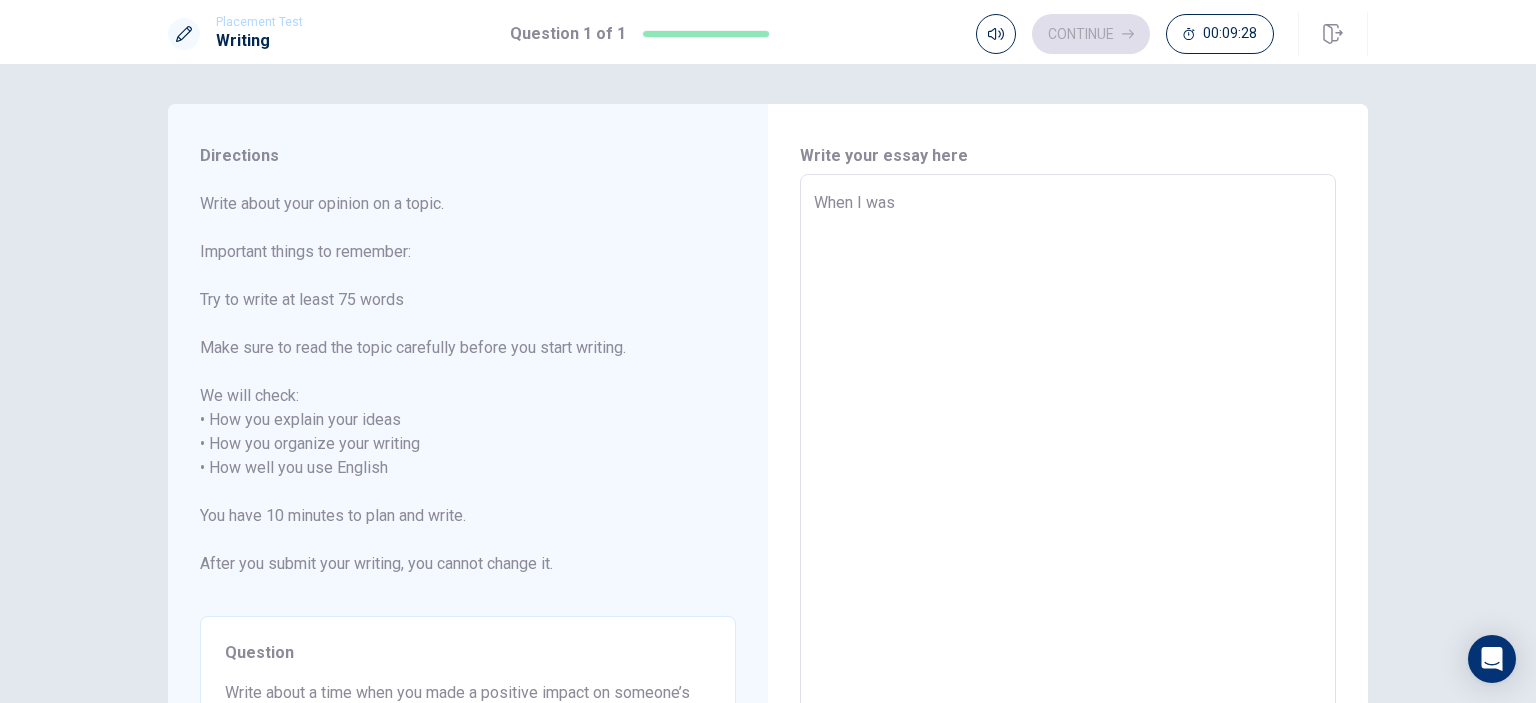 type on "When I was" 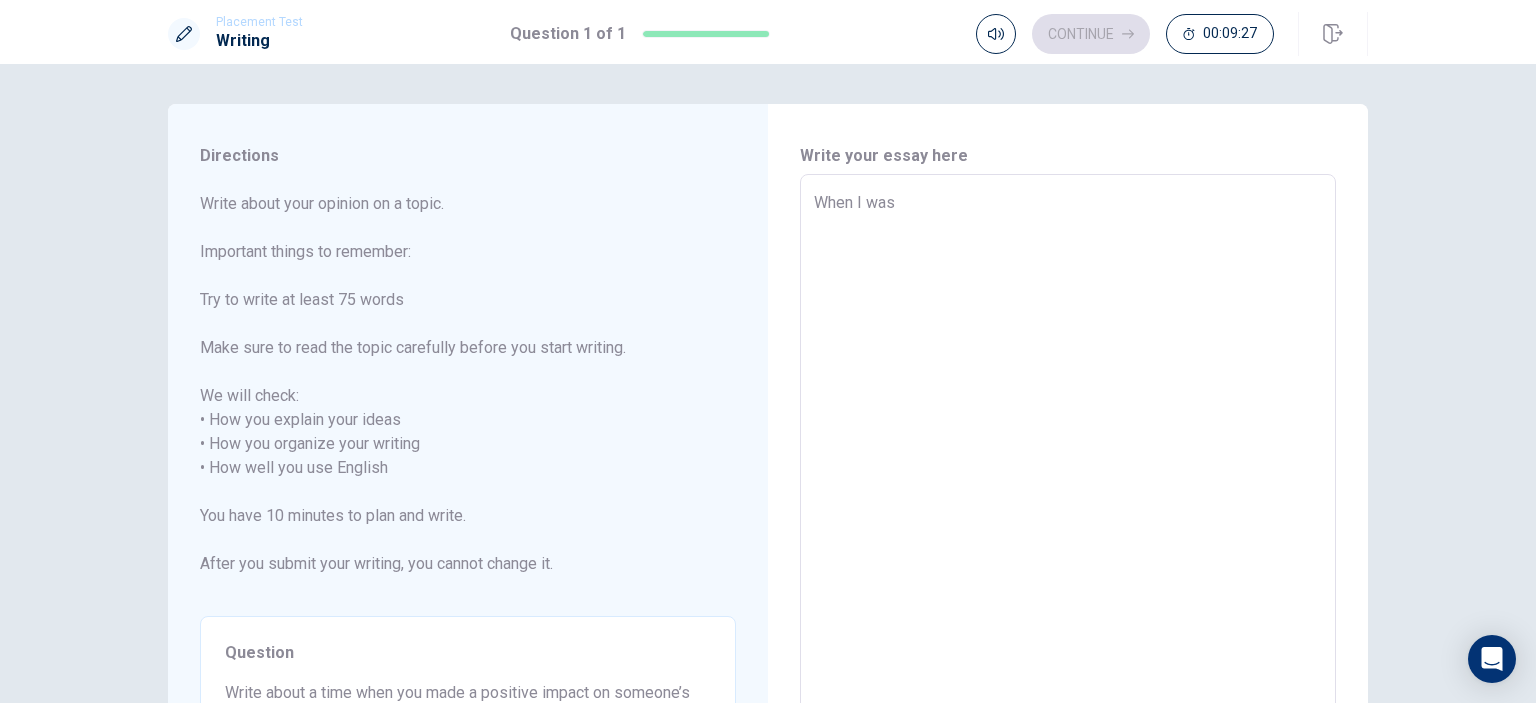 type on "x" 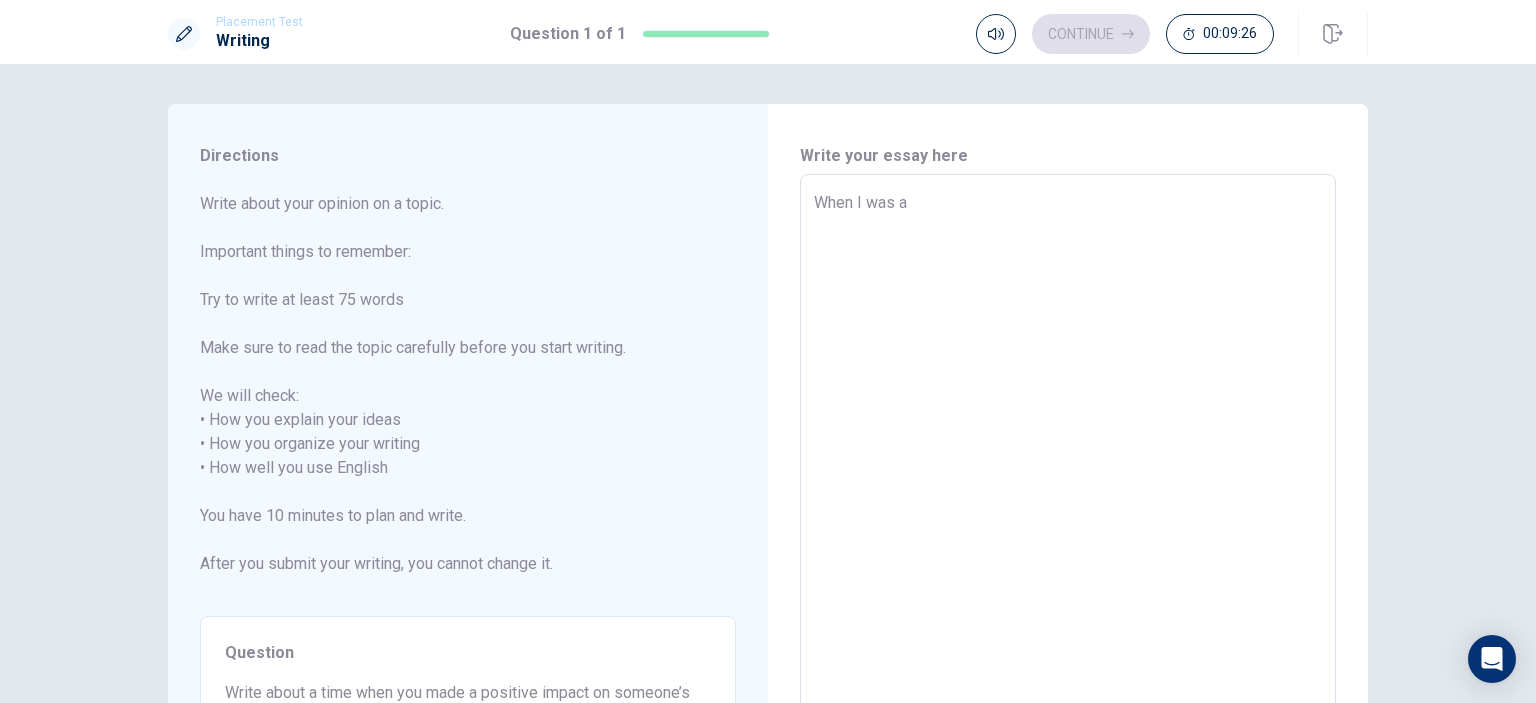 type on "x" 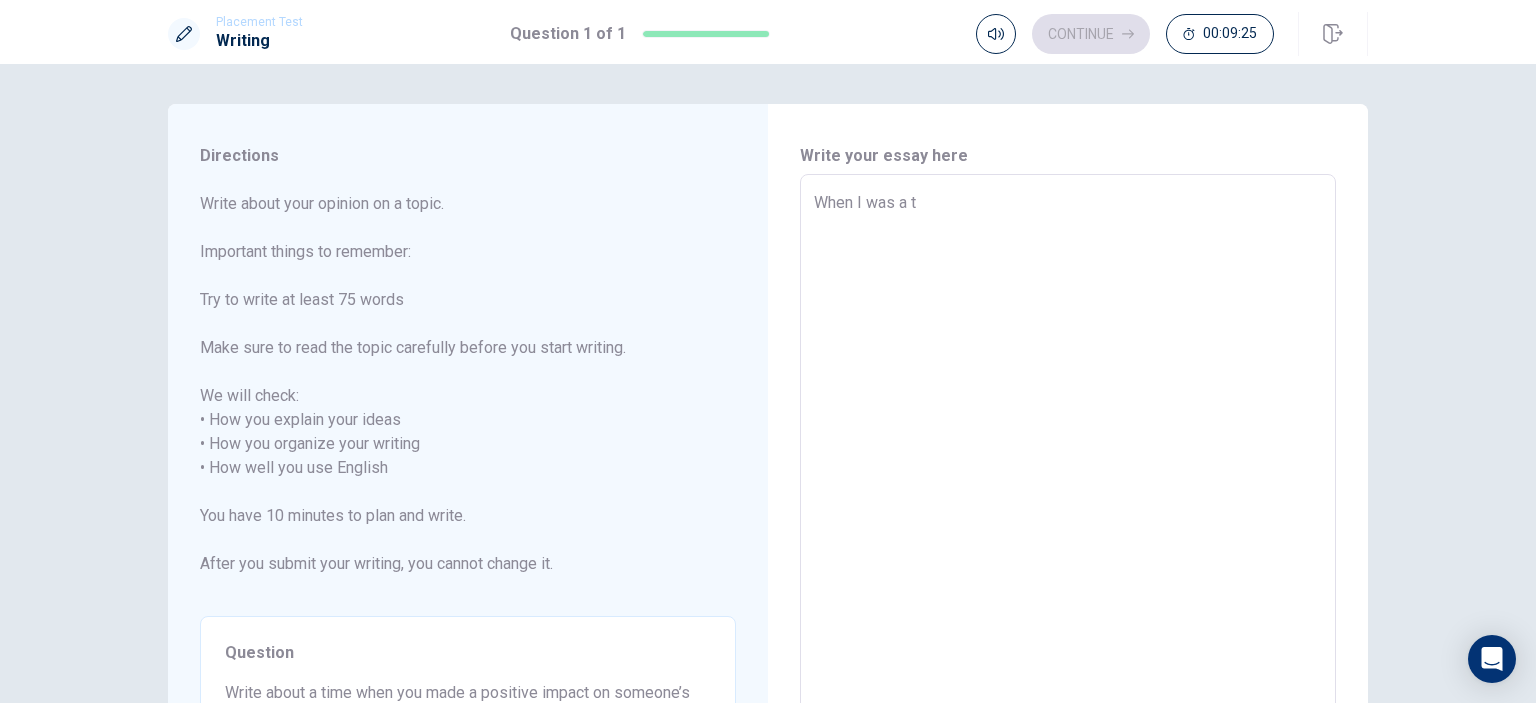type on "x" 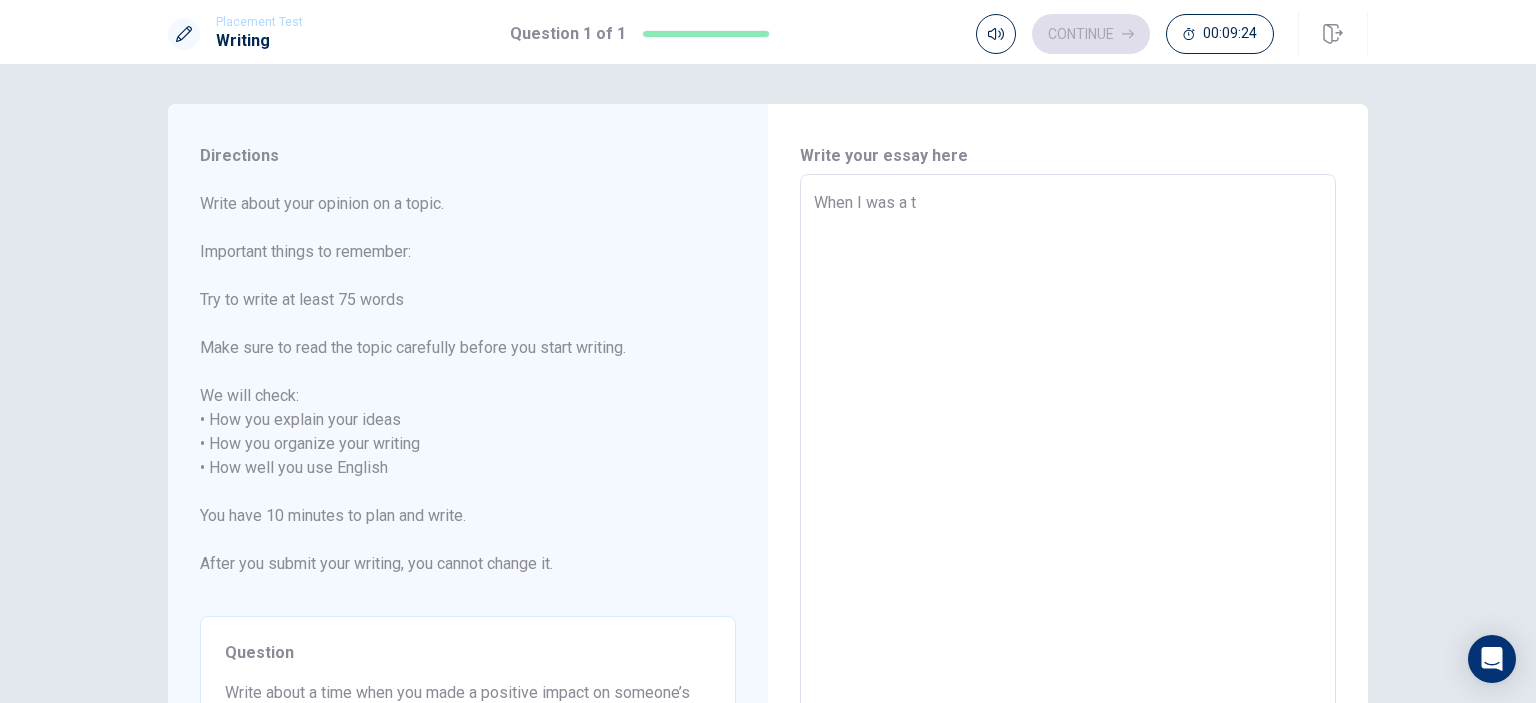 type on "When I was a te" 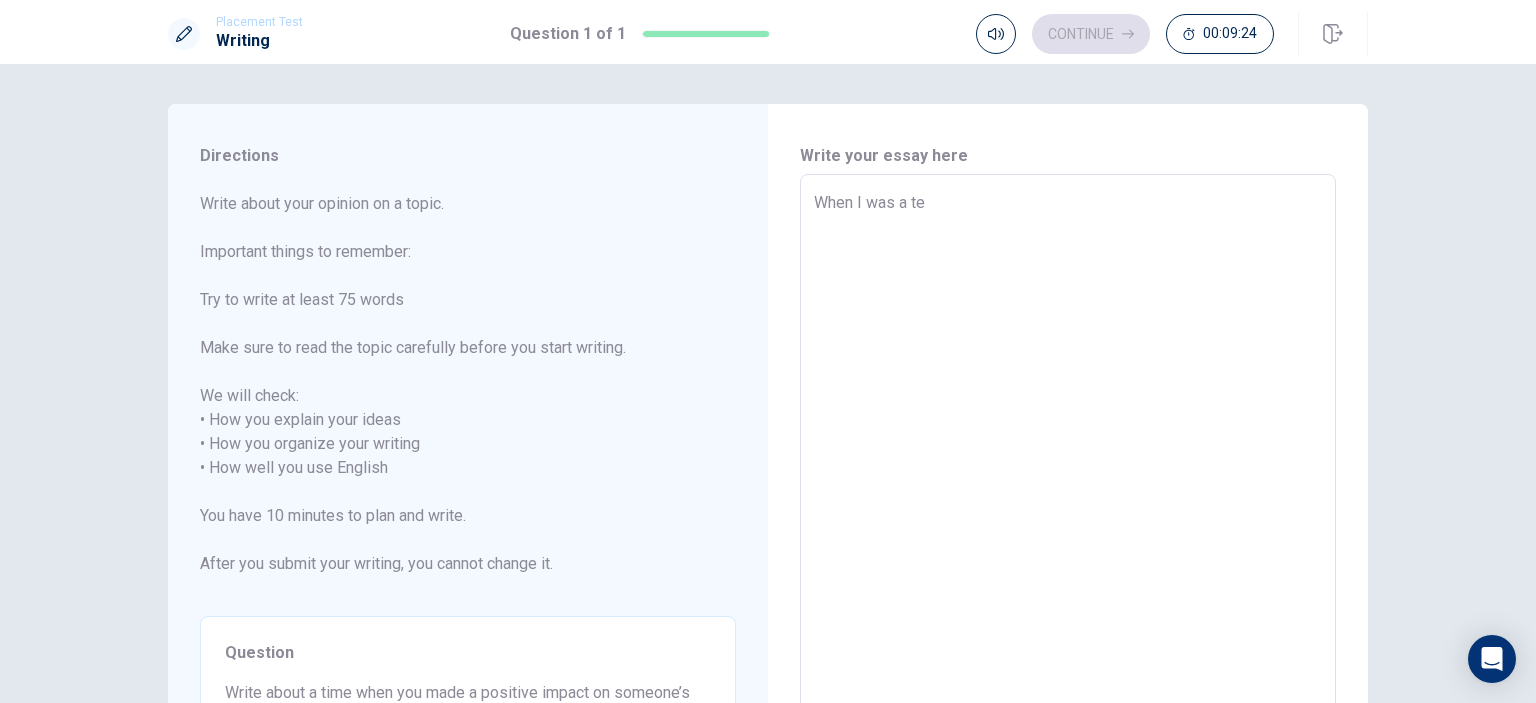type on "x" 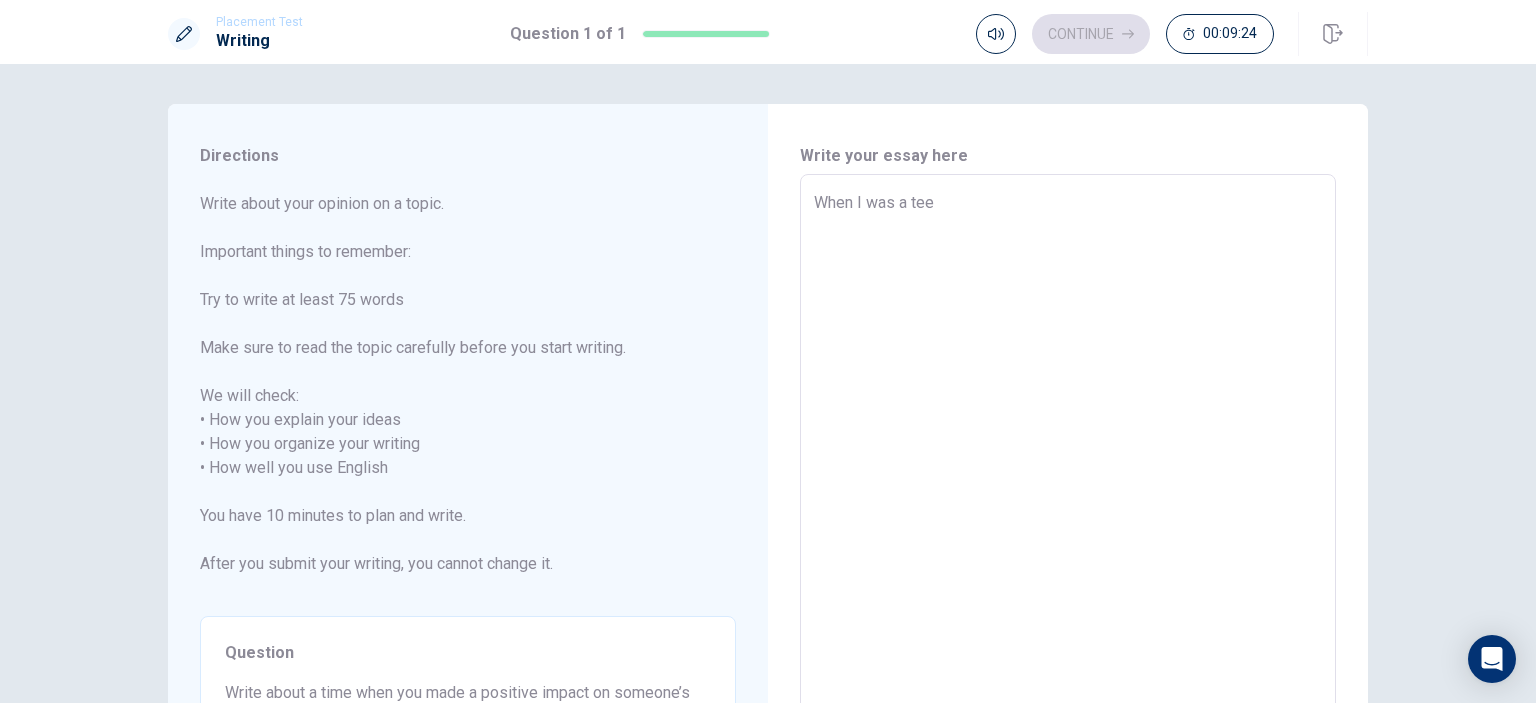 type on "x" 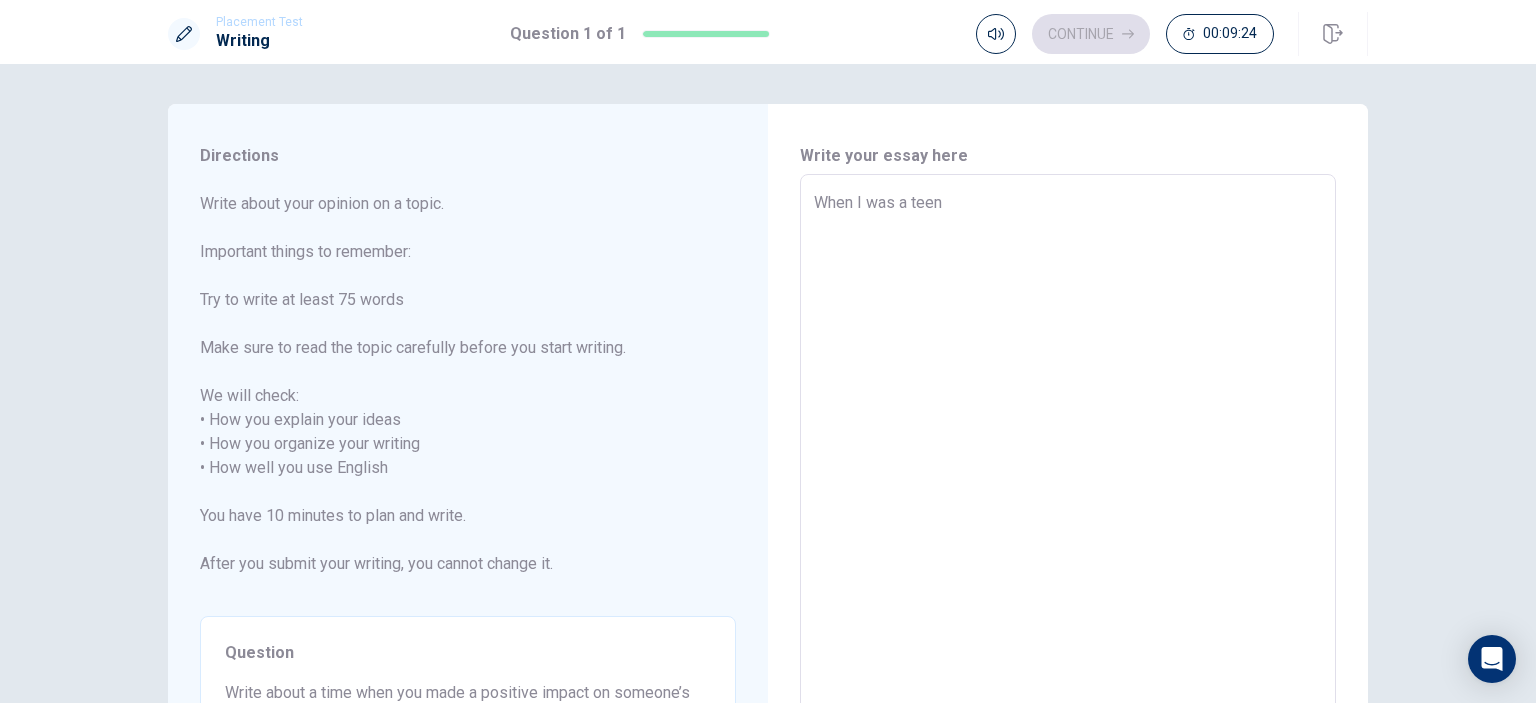 type on "x" 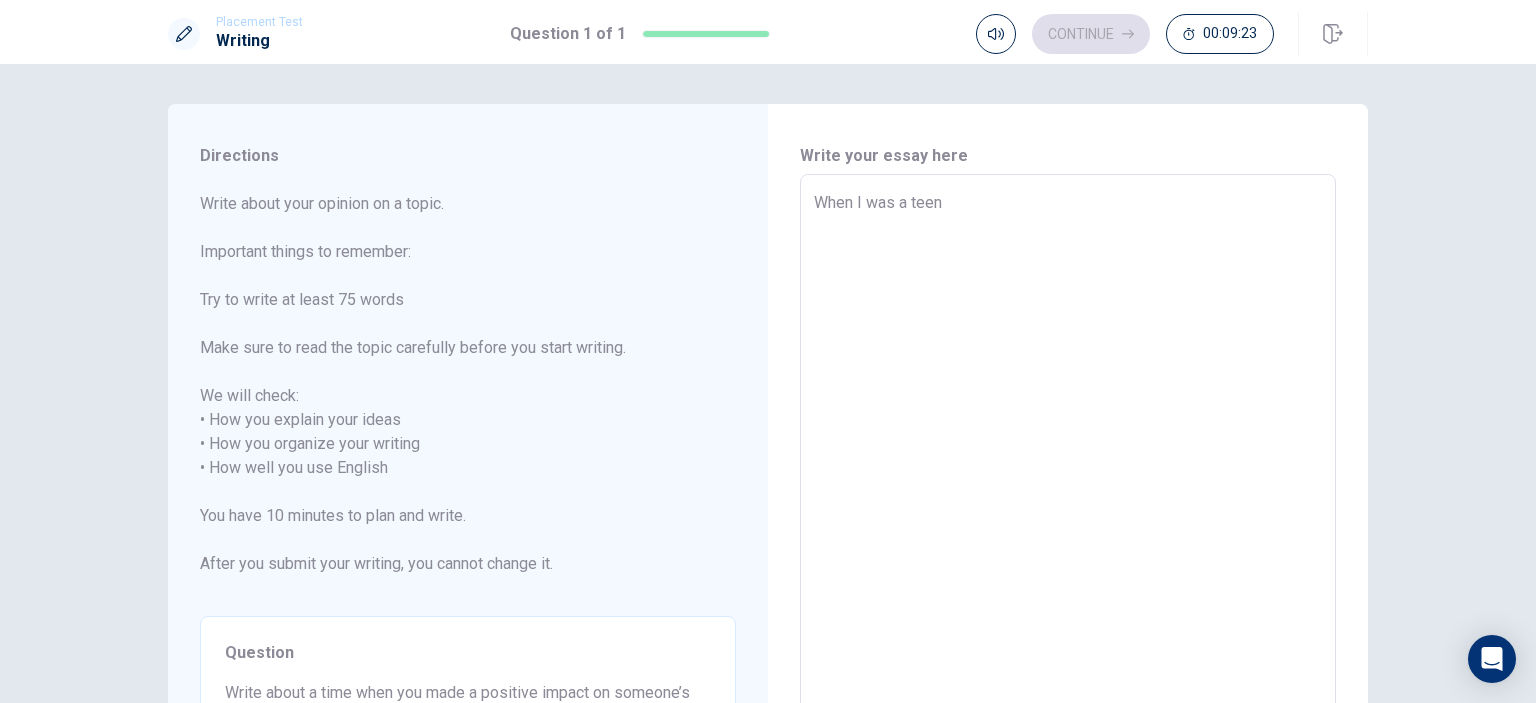 type on "When I was a [PERSON_NAME]" 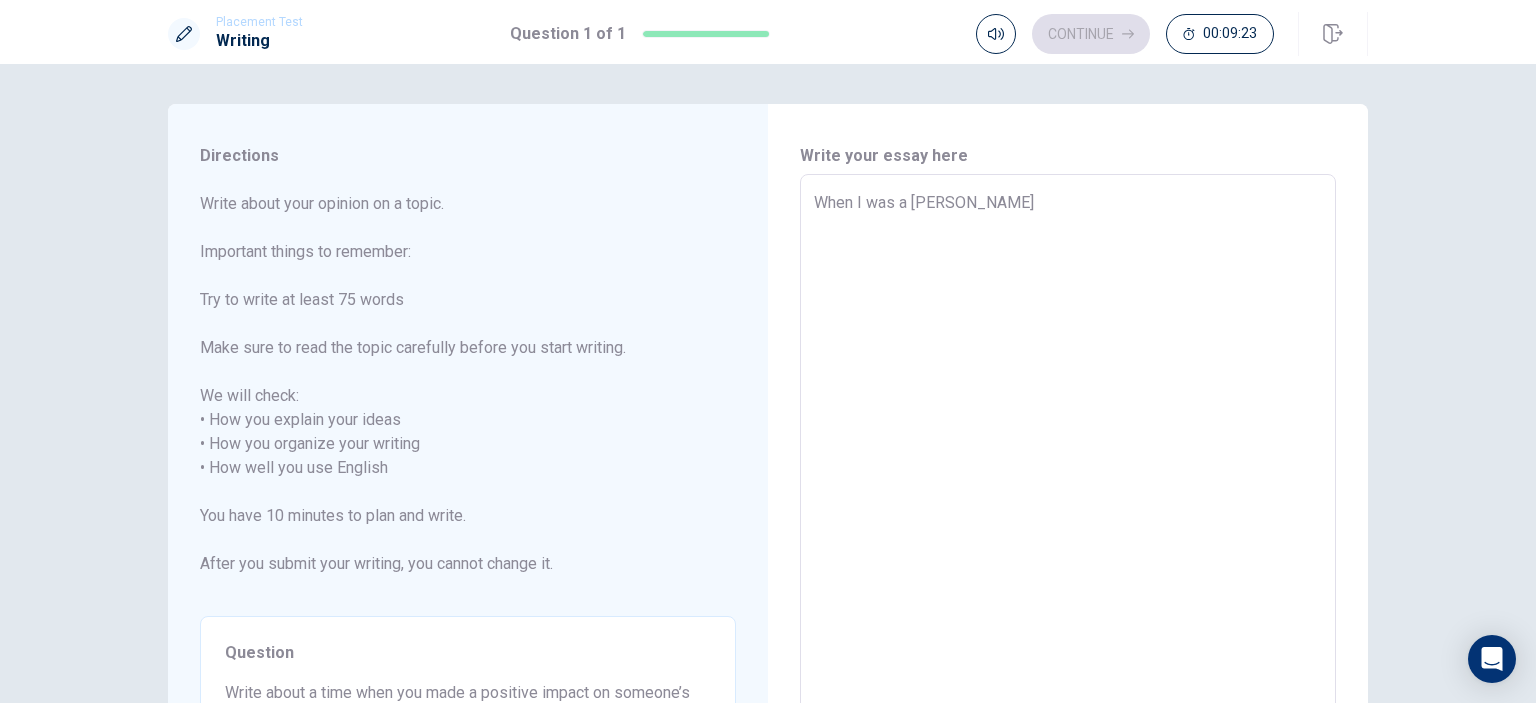 type on "x" 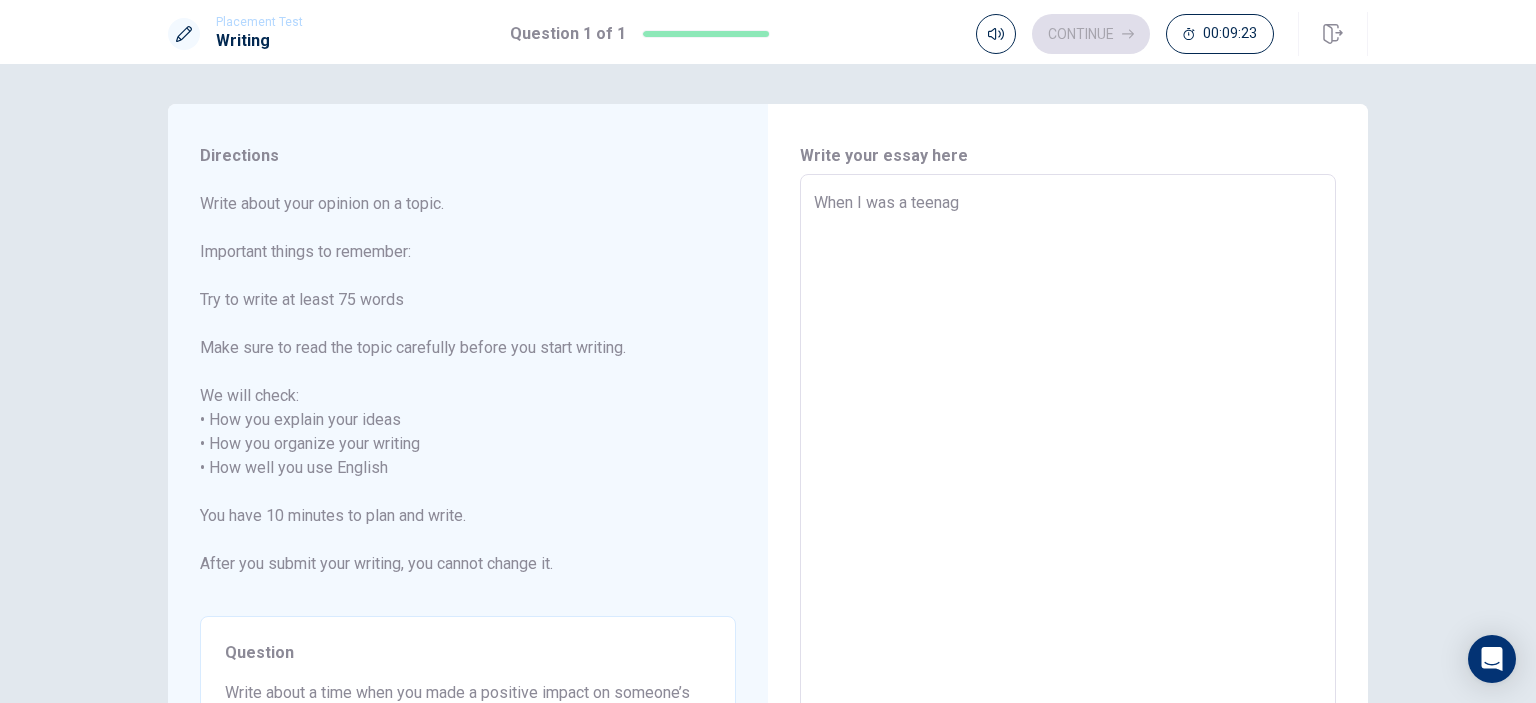 type on "x" 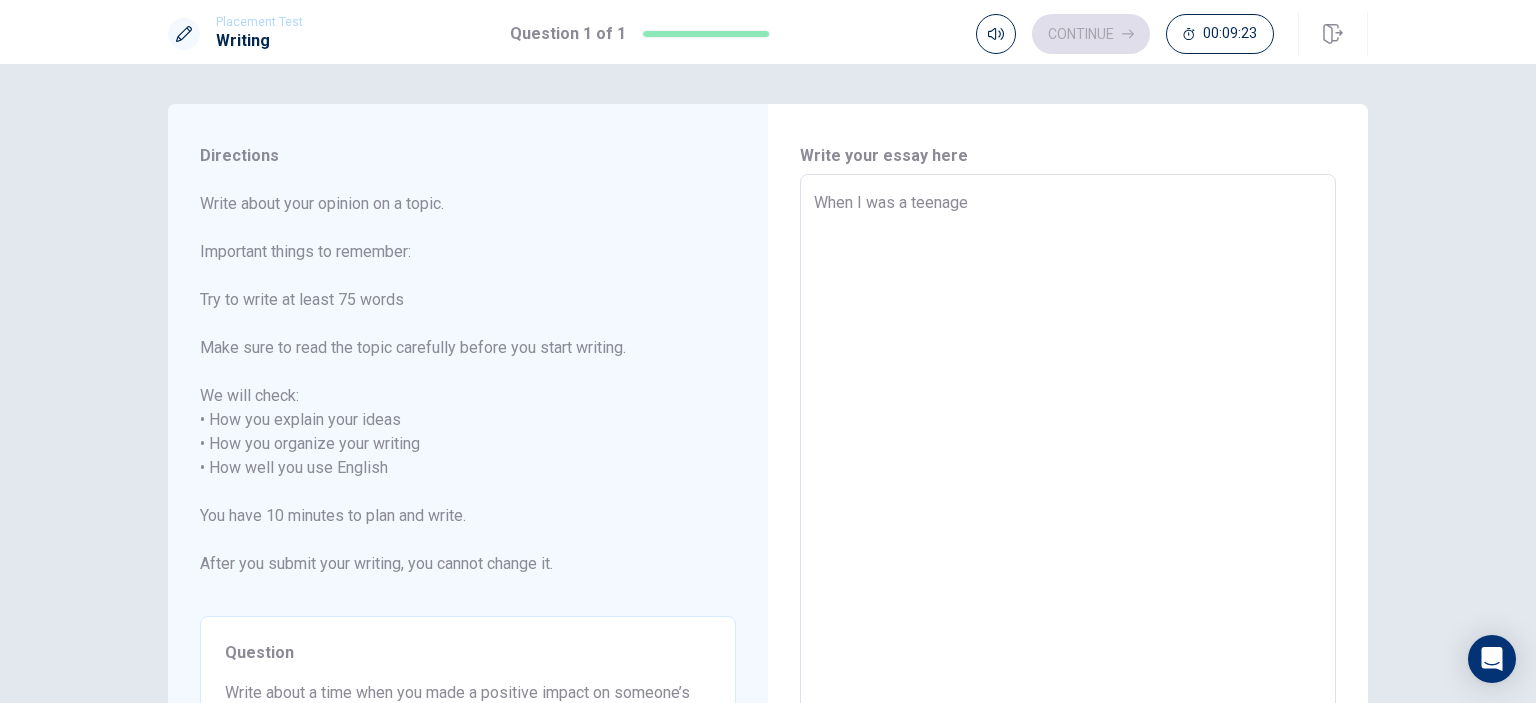 type on "x" 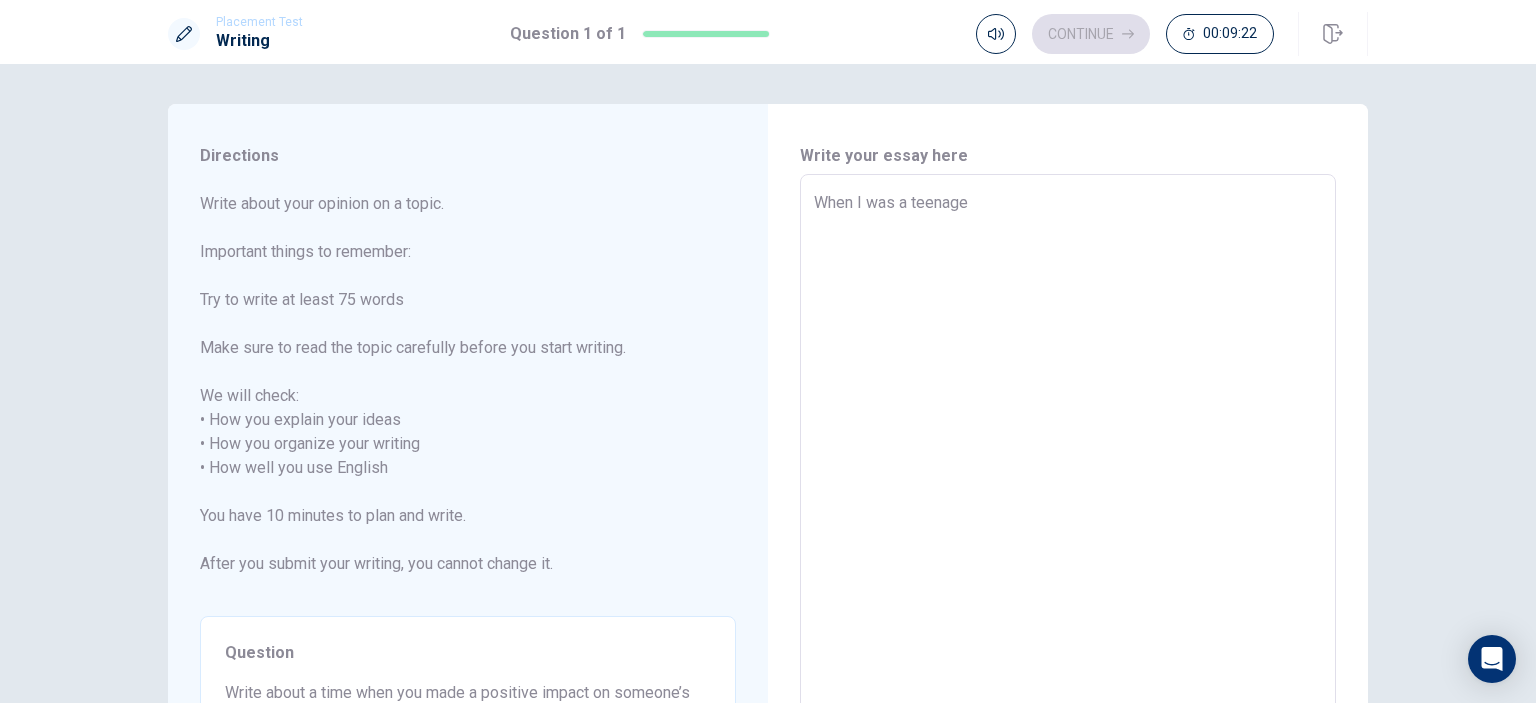 type on "When I was a teenager" 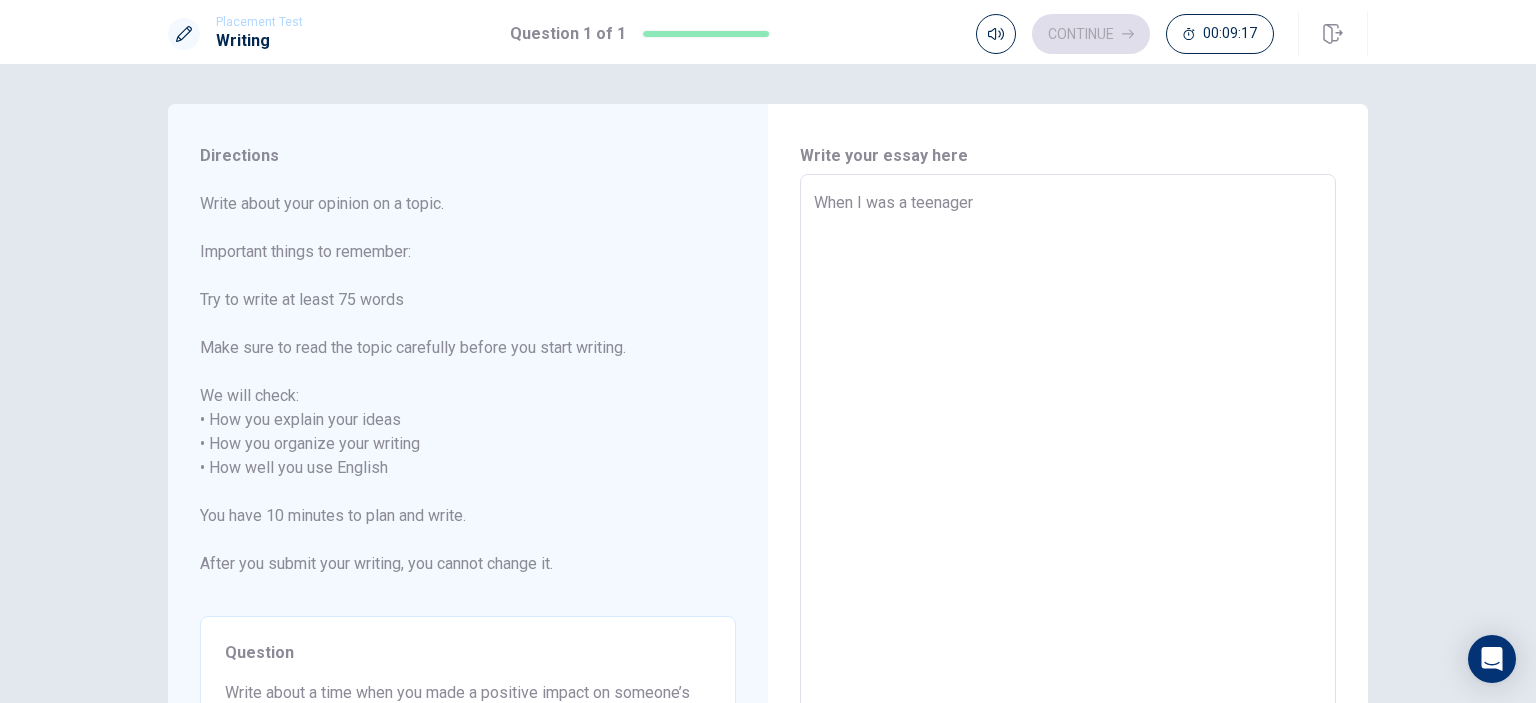 type on "x" 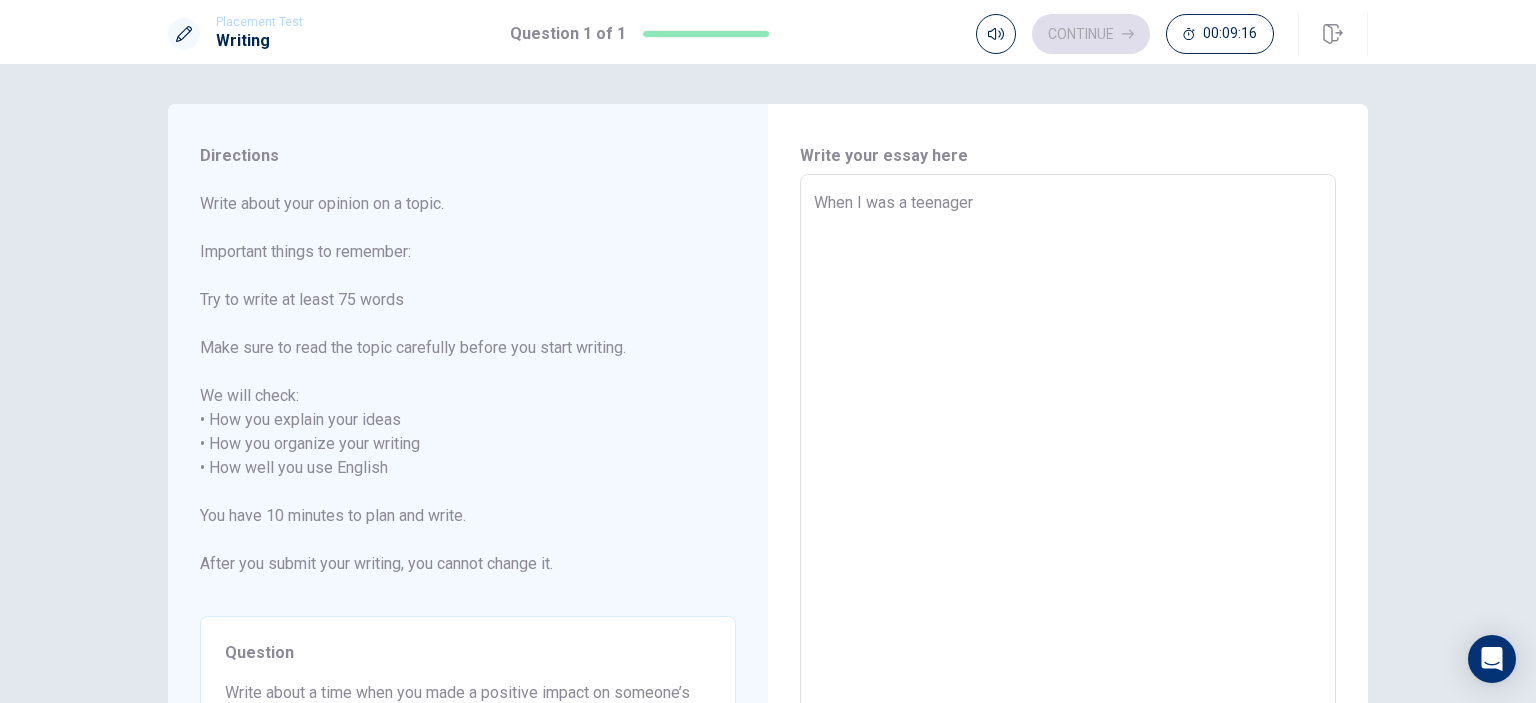 type on "When I was a teenage" 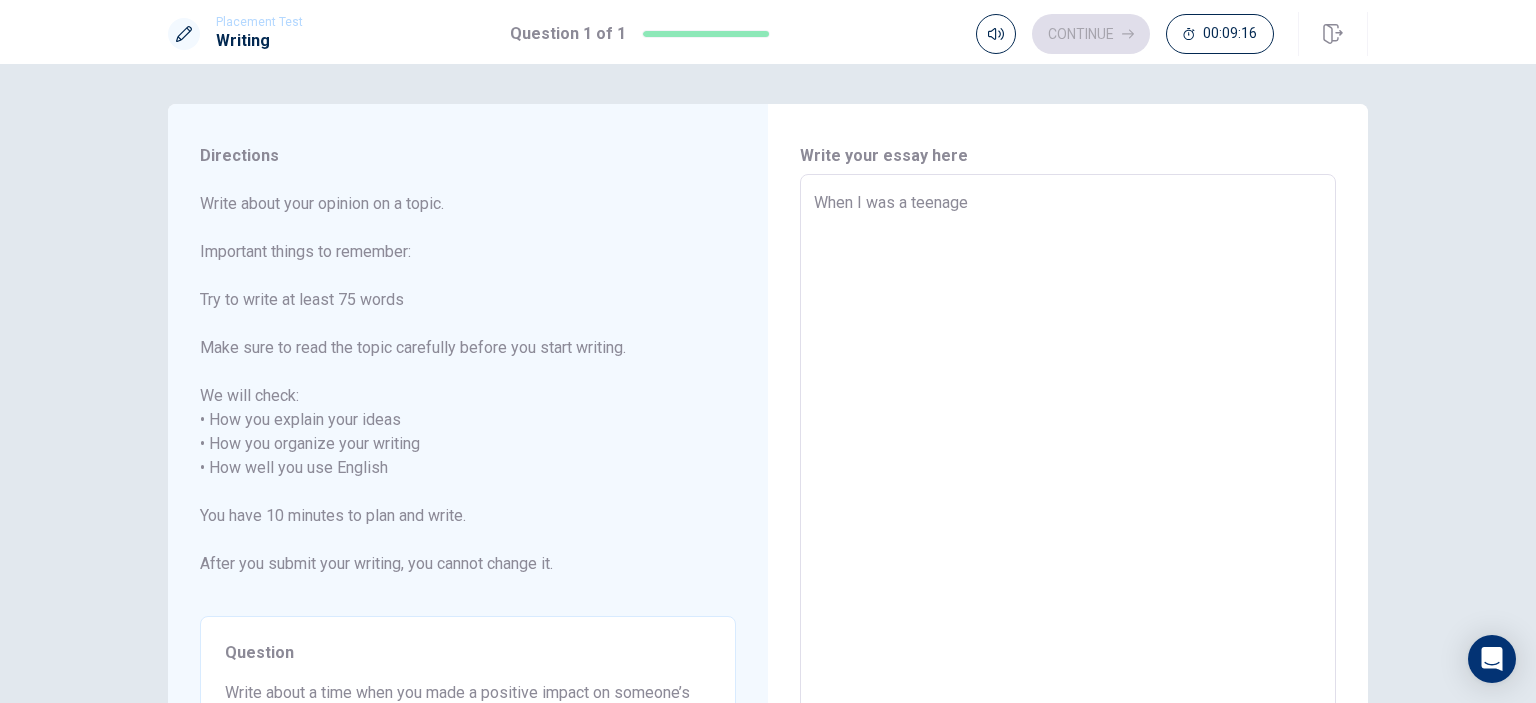 type on "x" 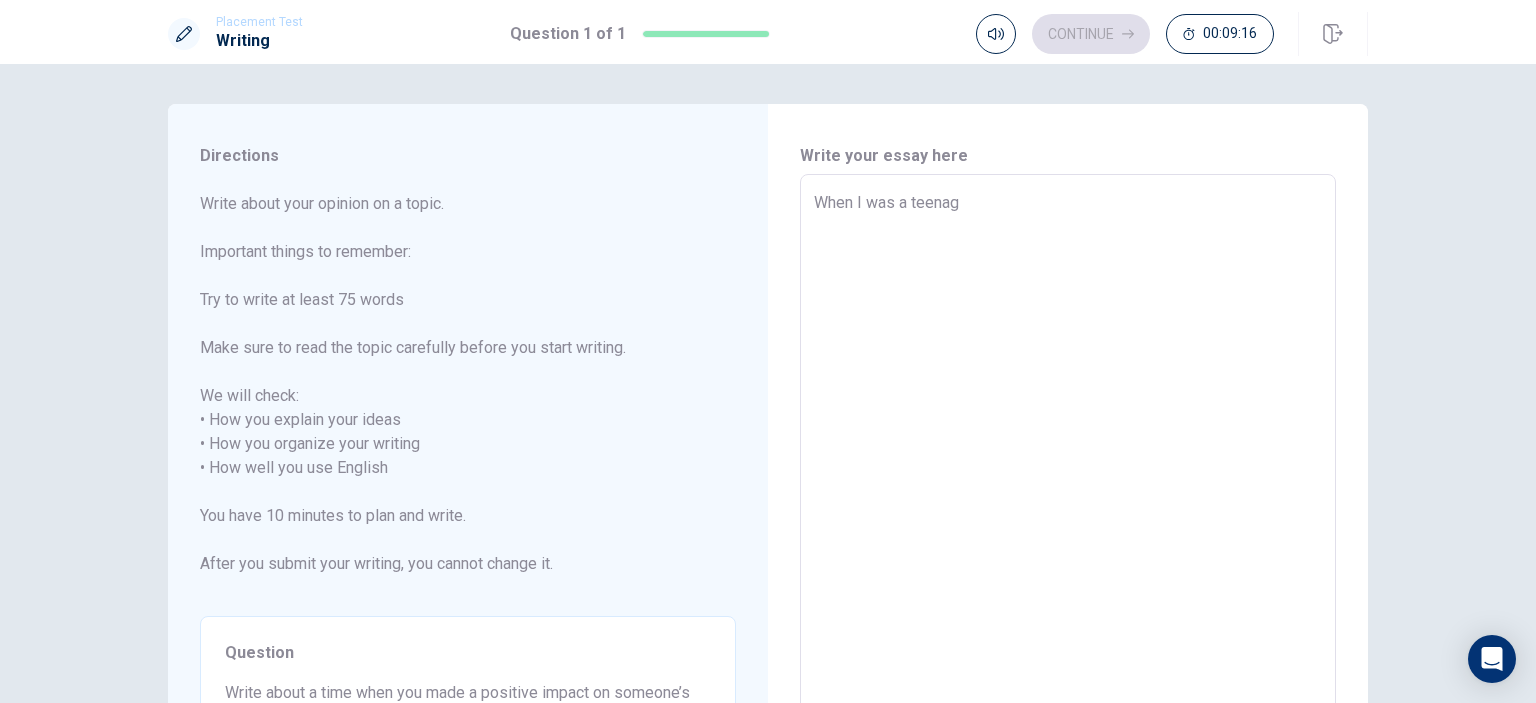 type on "x" 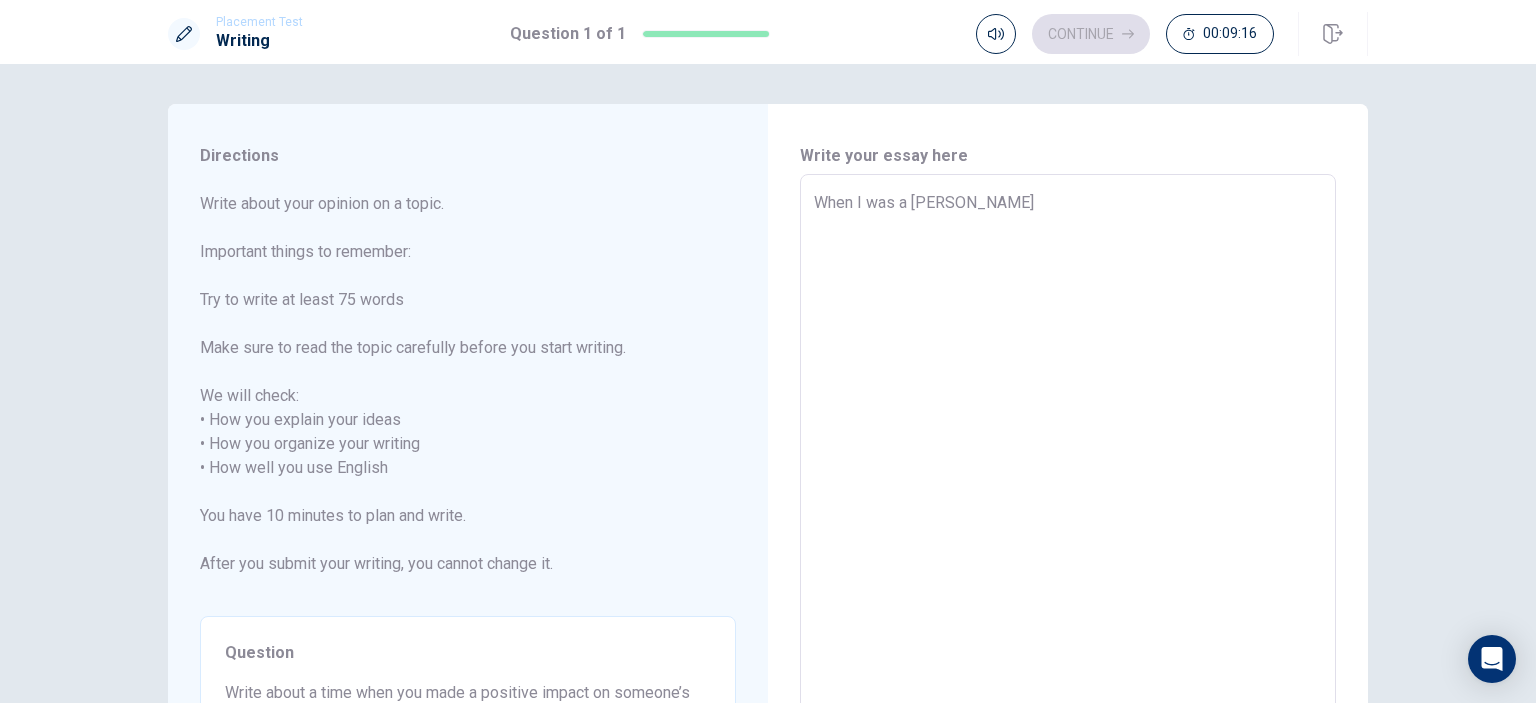 type on "x" 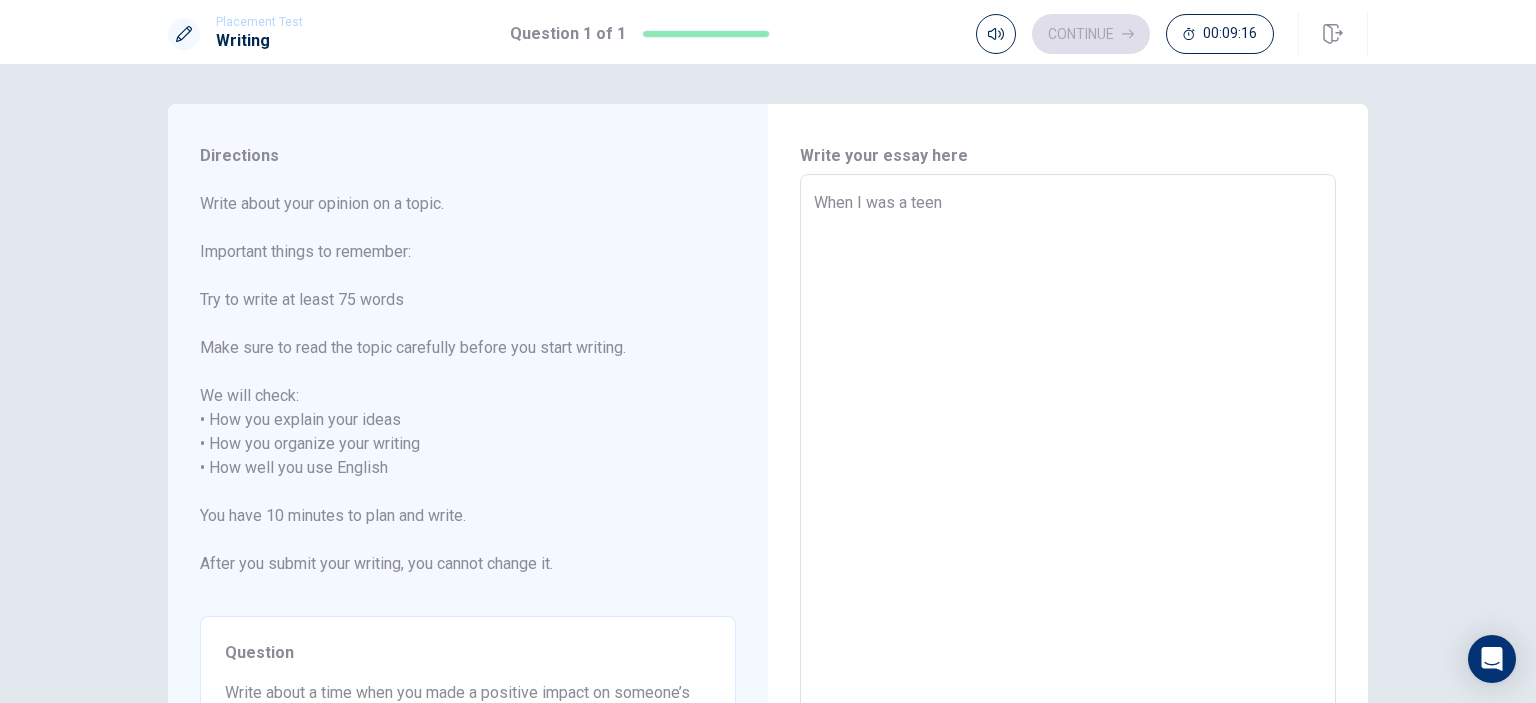 type on "x" 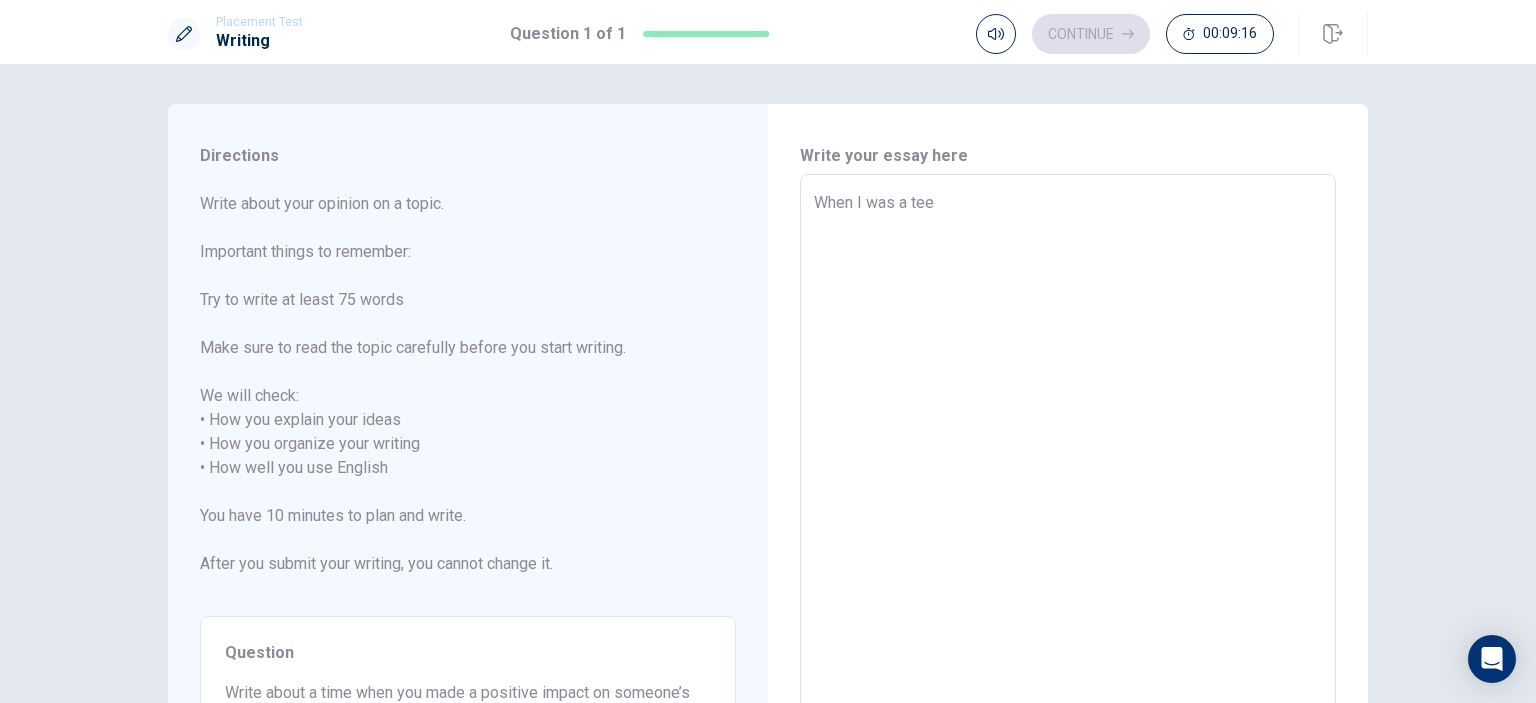 type on "x" 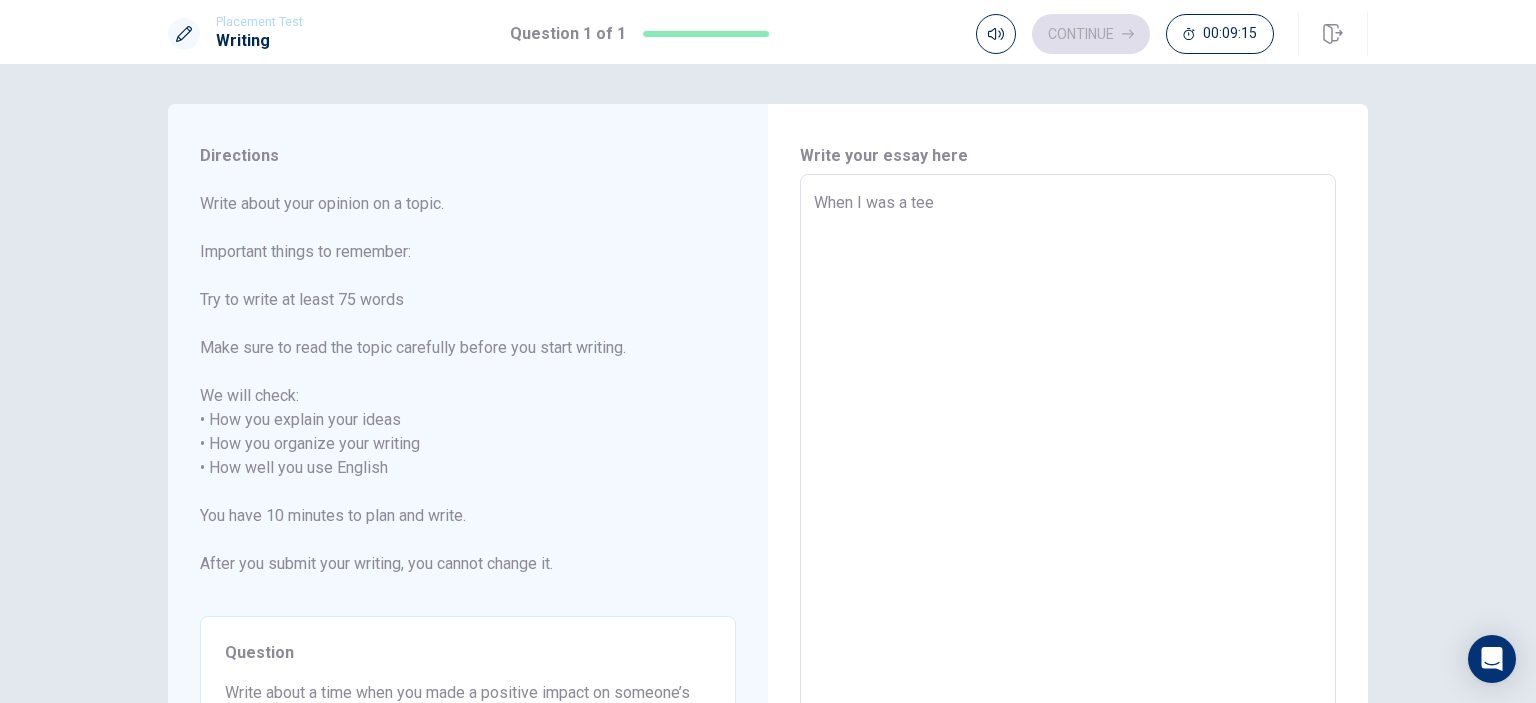 type on "When I was a te" 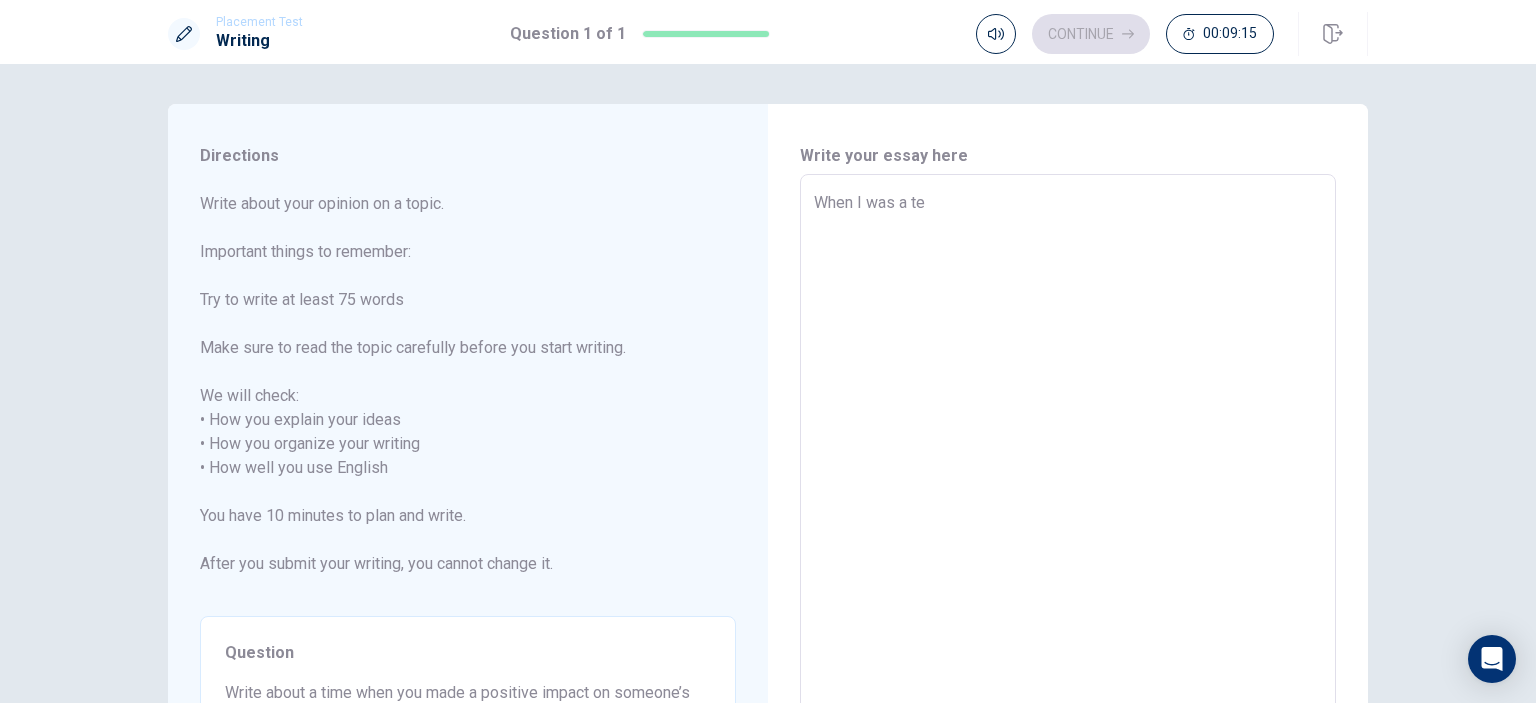 type on "x" 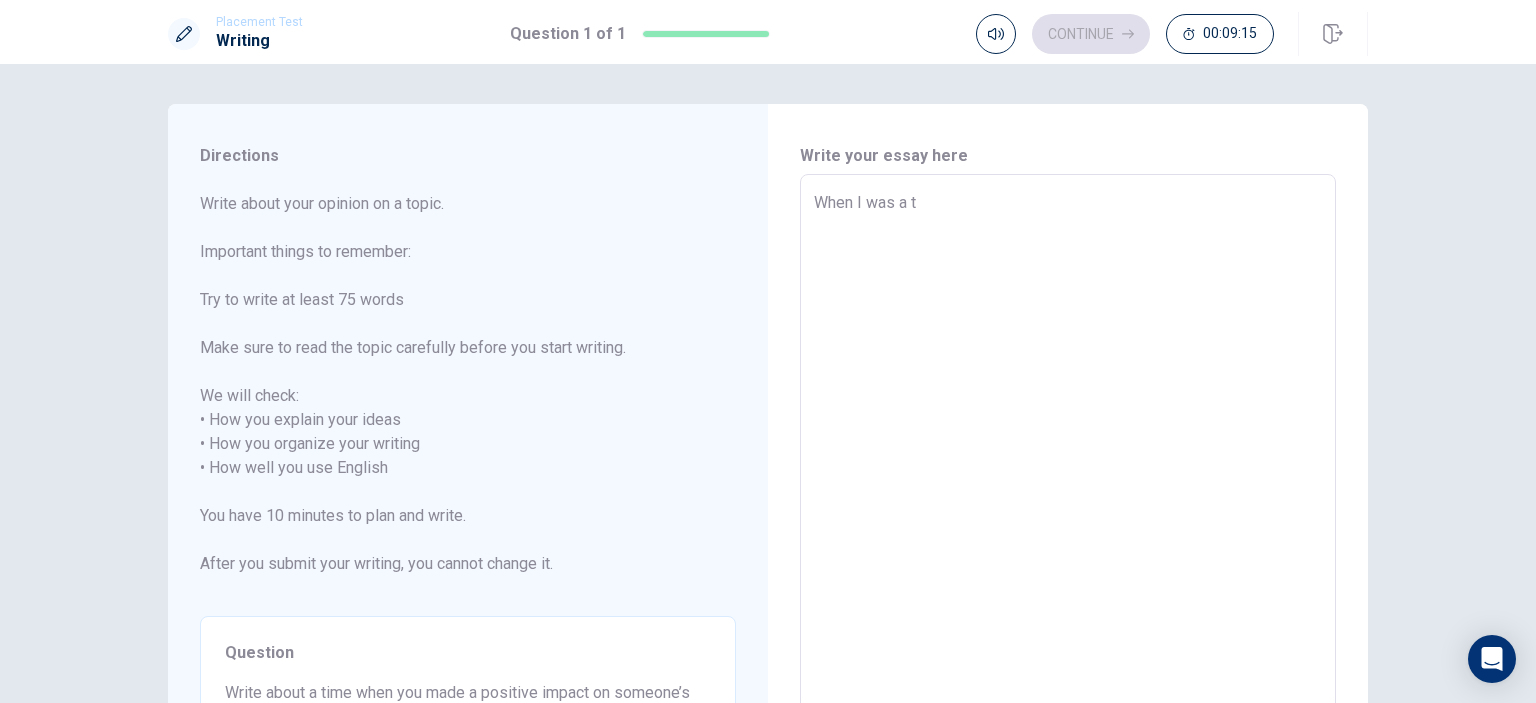 type on "x" 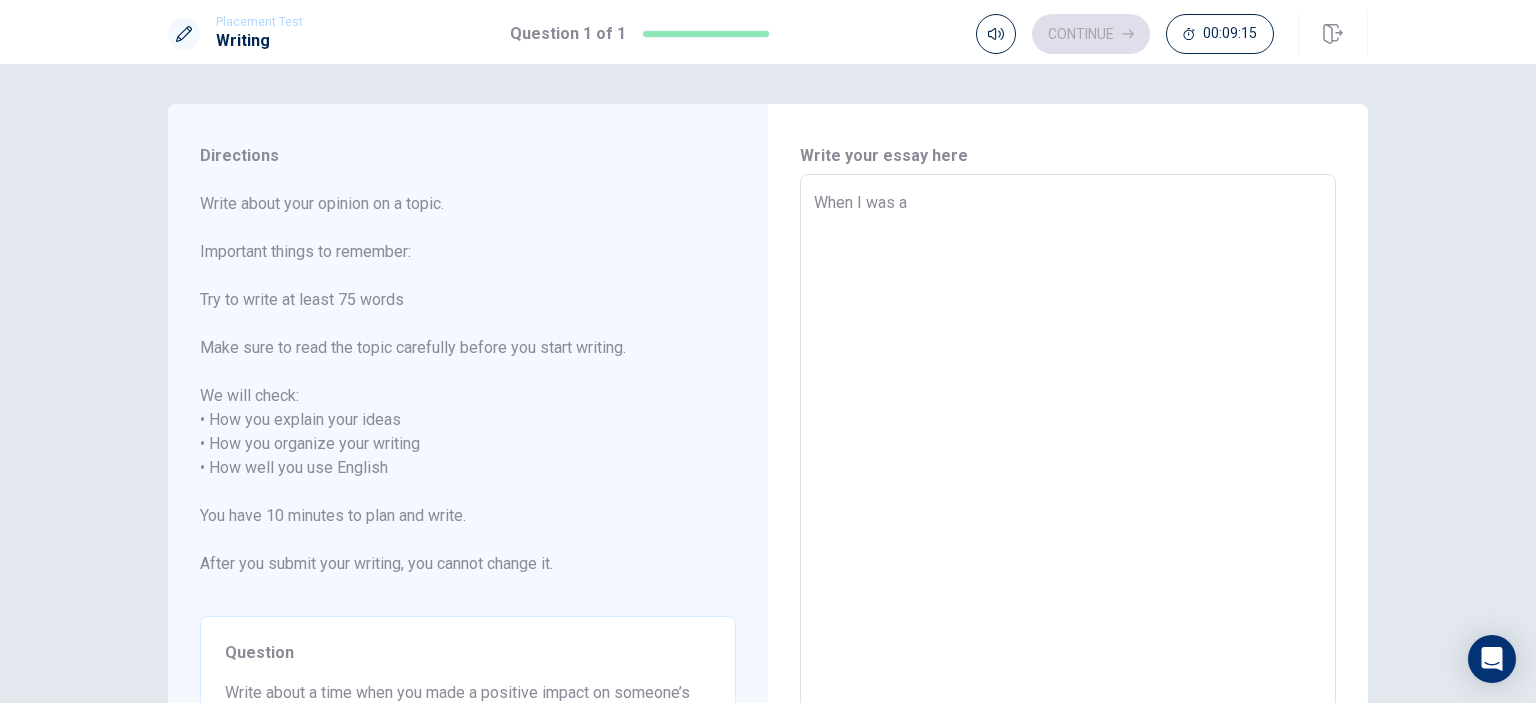 type on "x" 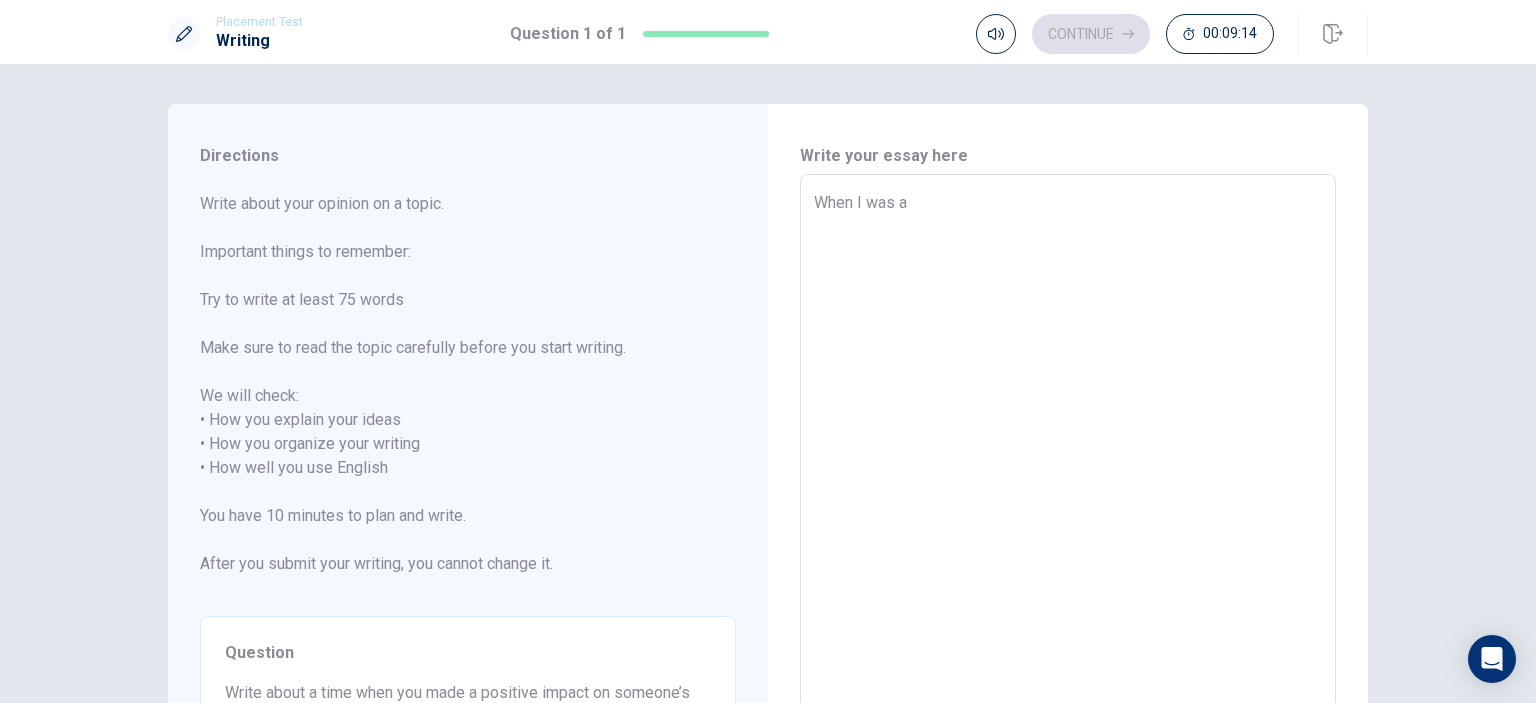 type on "When I was a s" 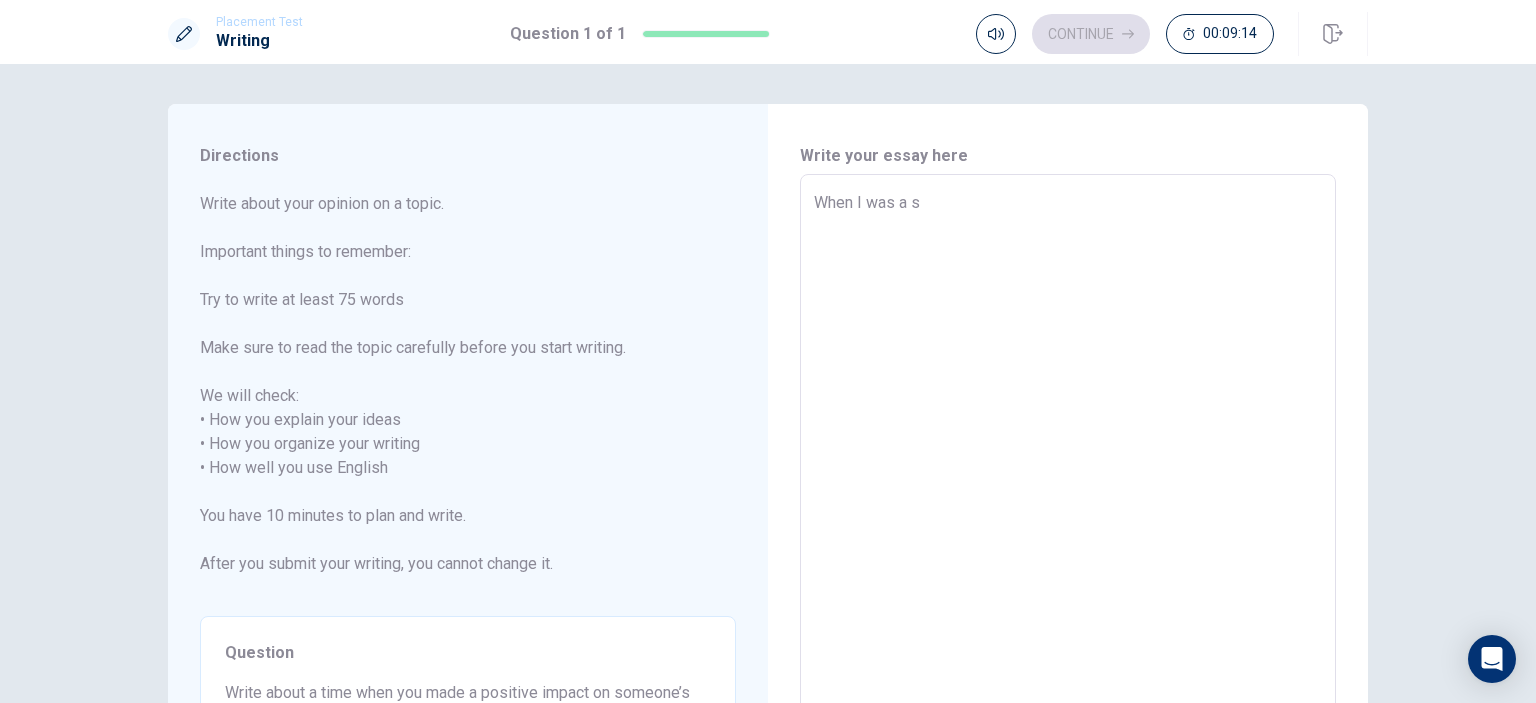 type on "x" 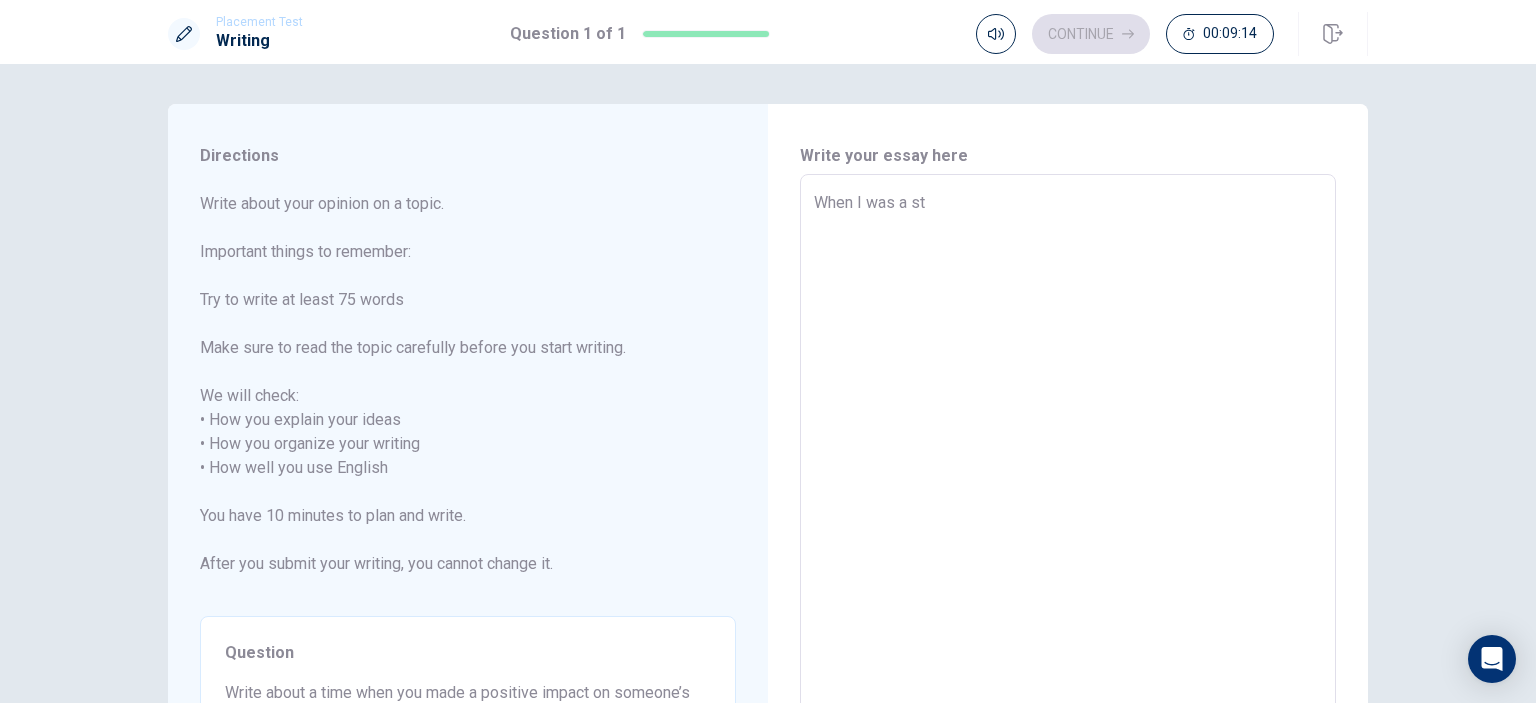 type on "x" 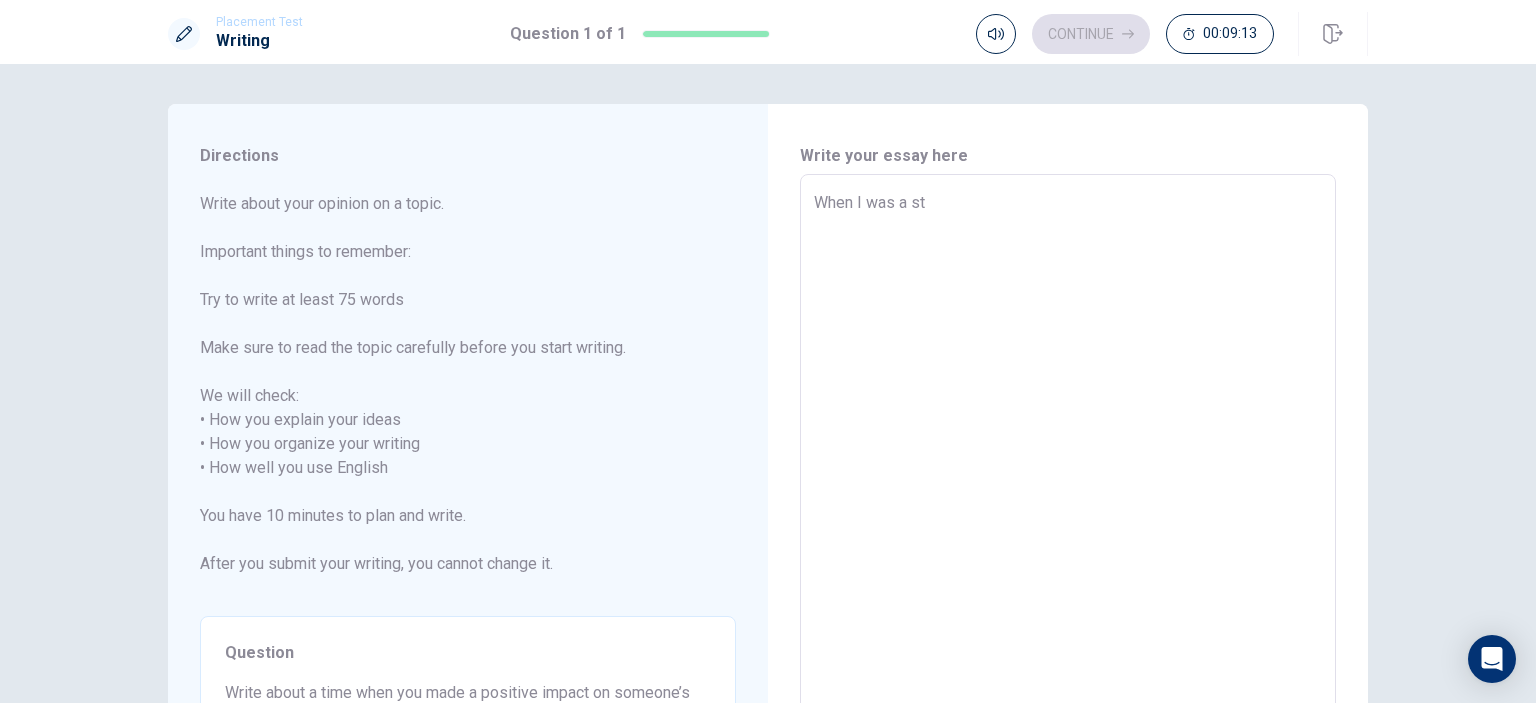 type on "When I was a stu" 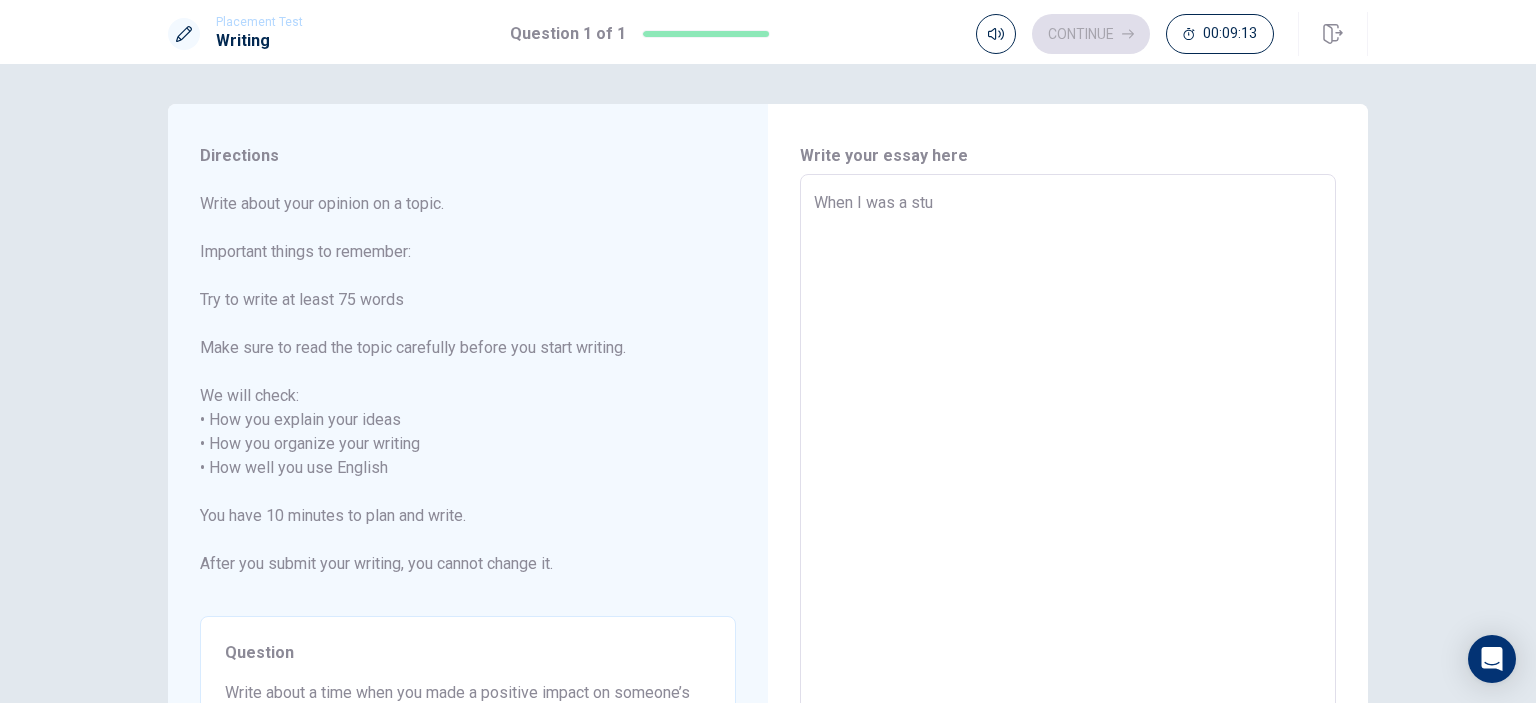 type on "x" 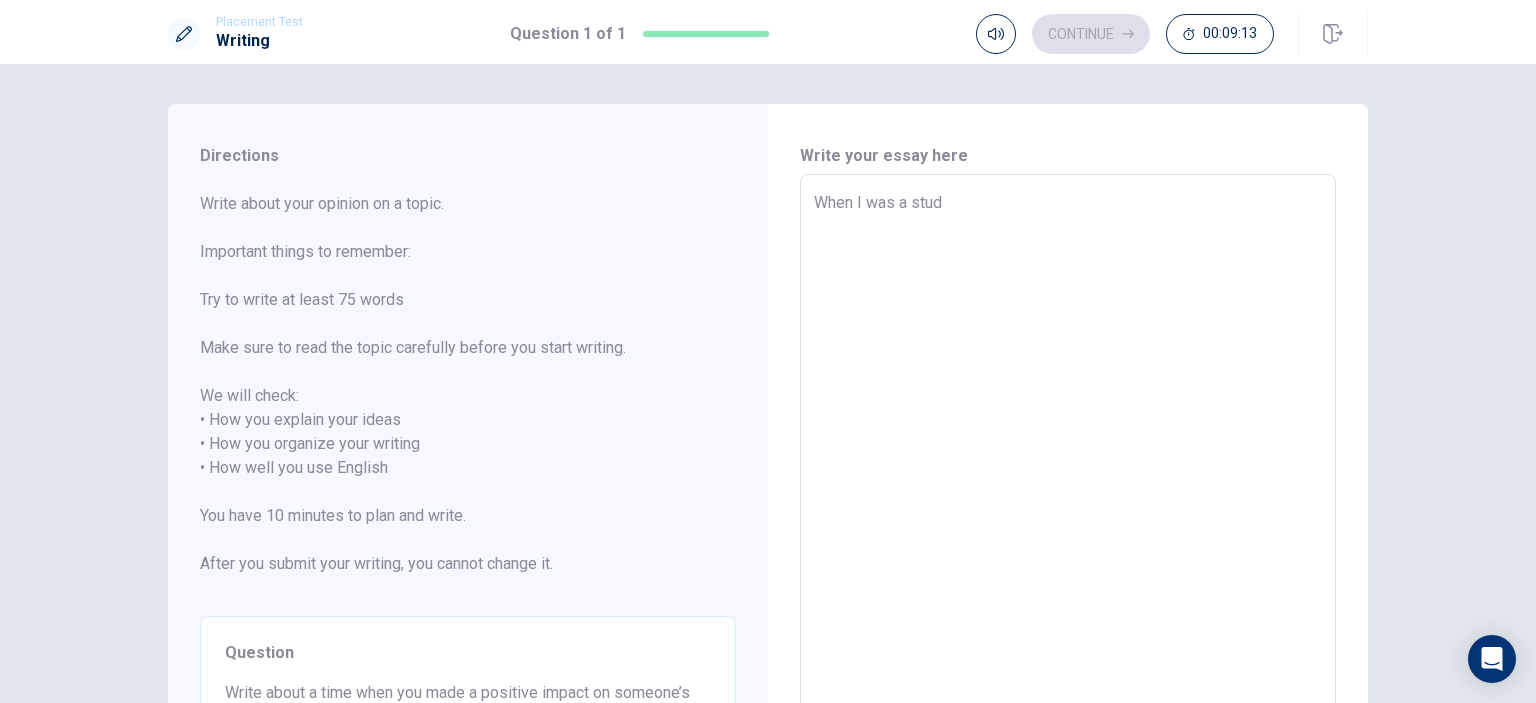 type on "x" 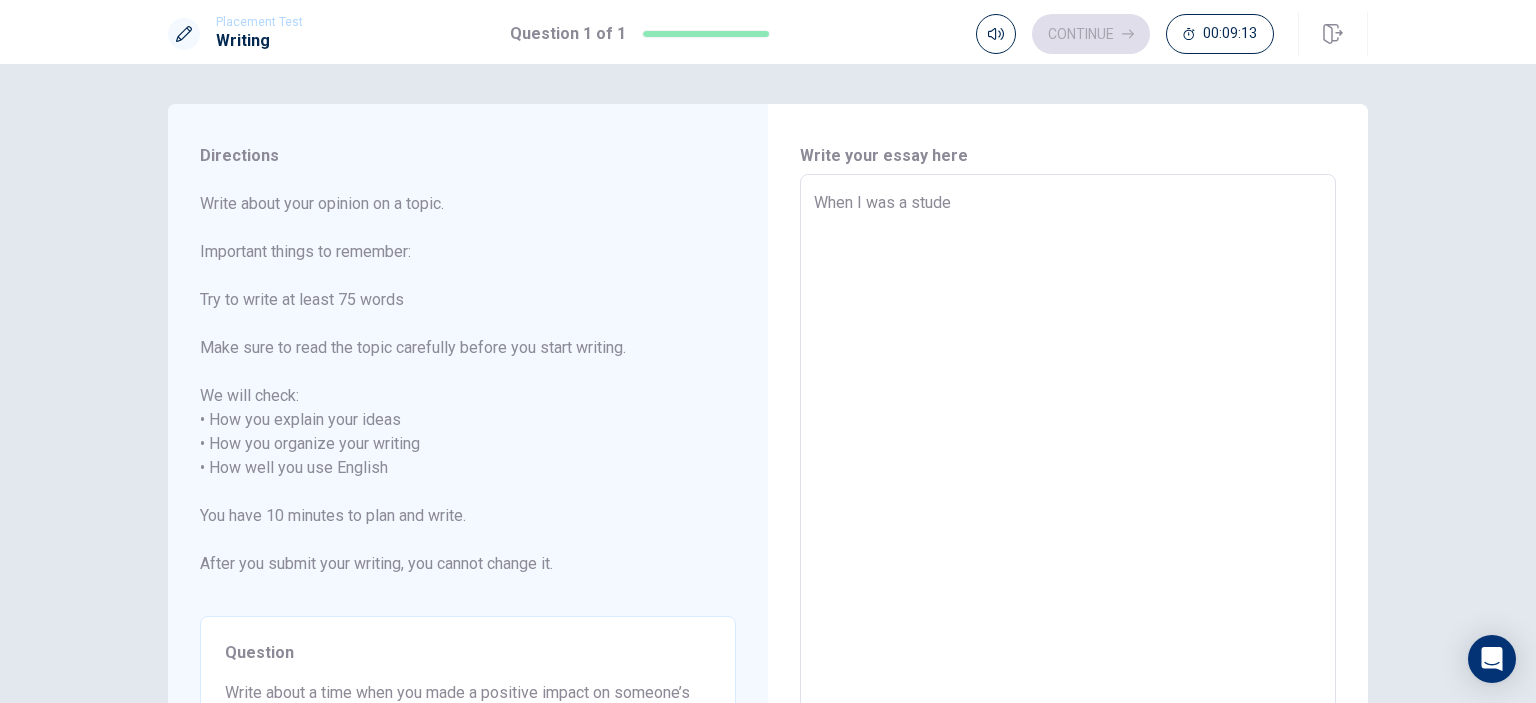 type on "x" 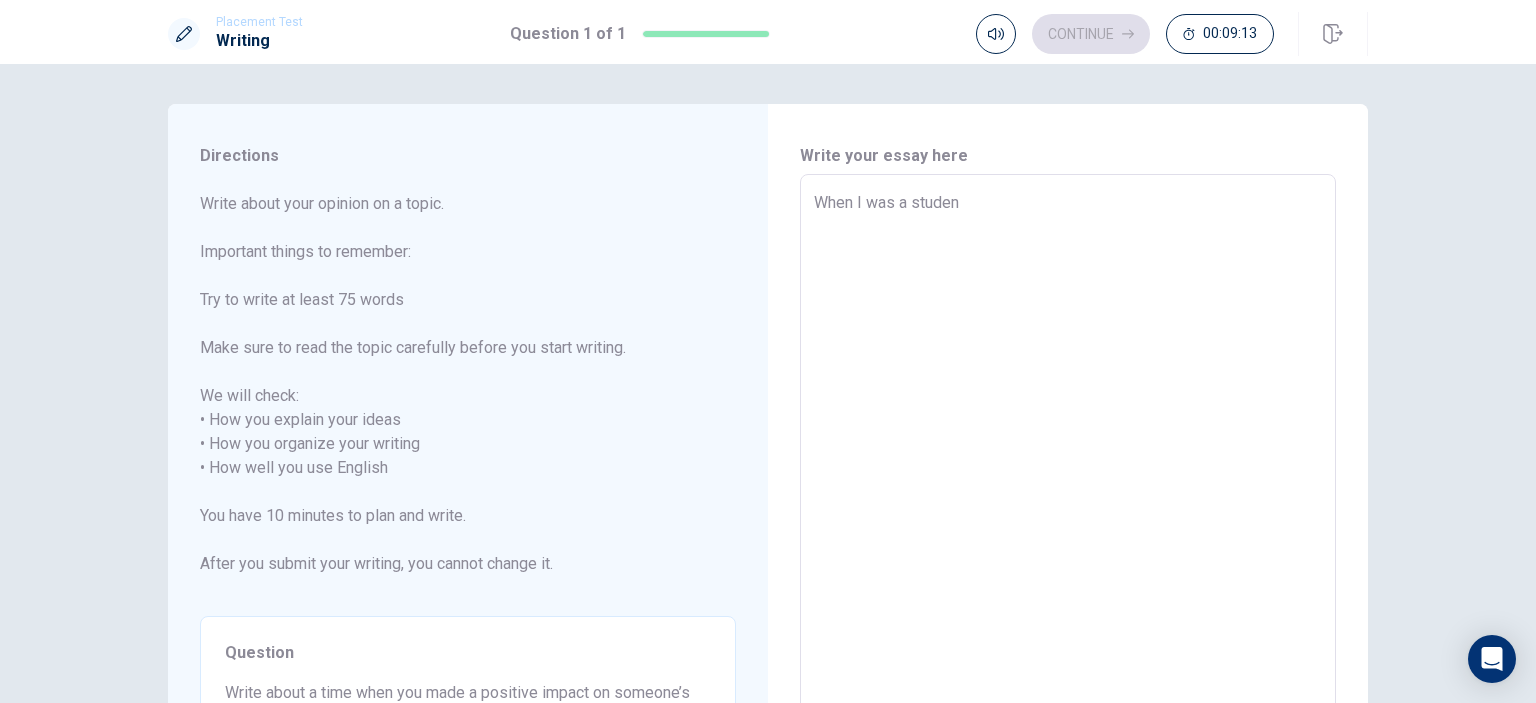 type on "x" 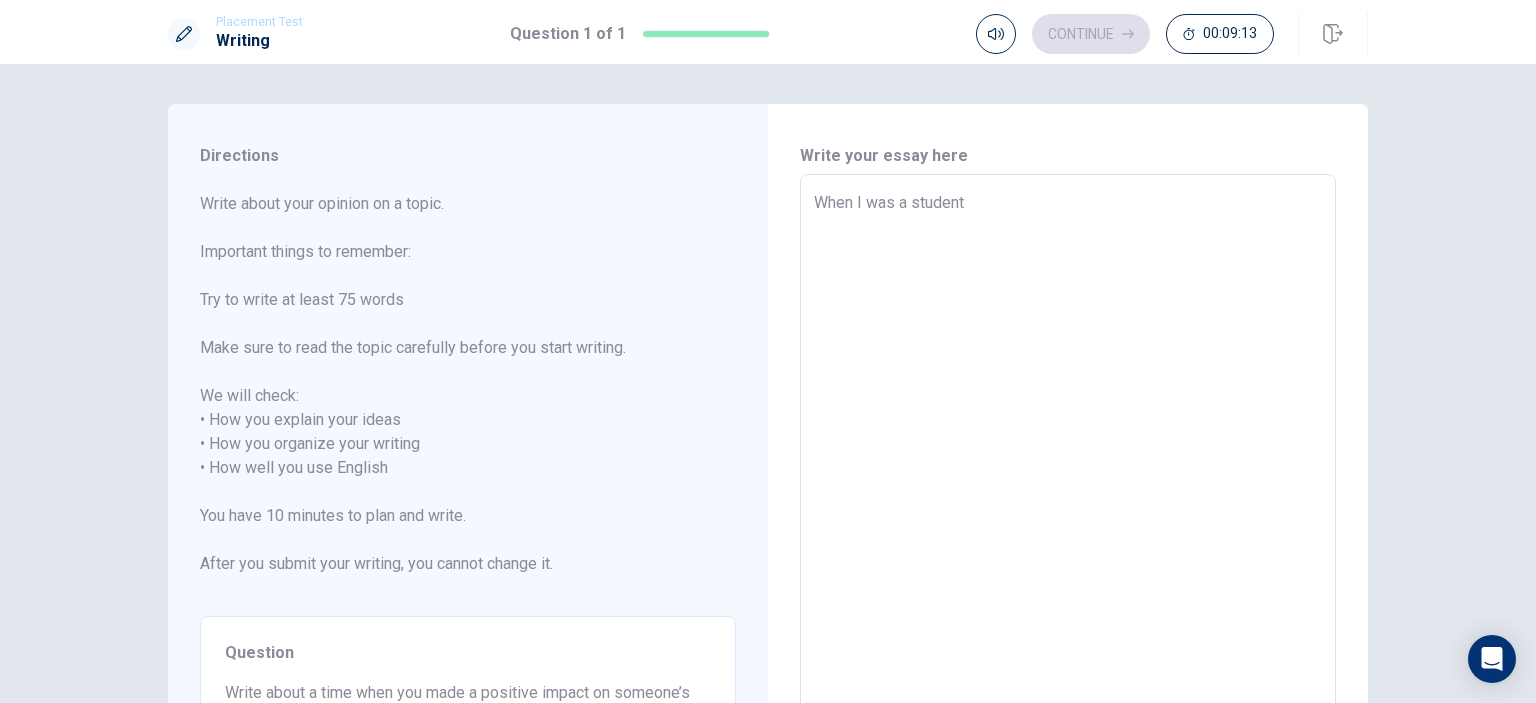 type on "x" 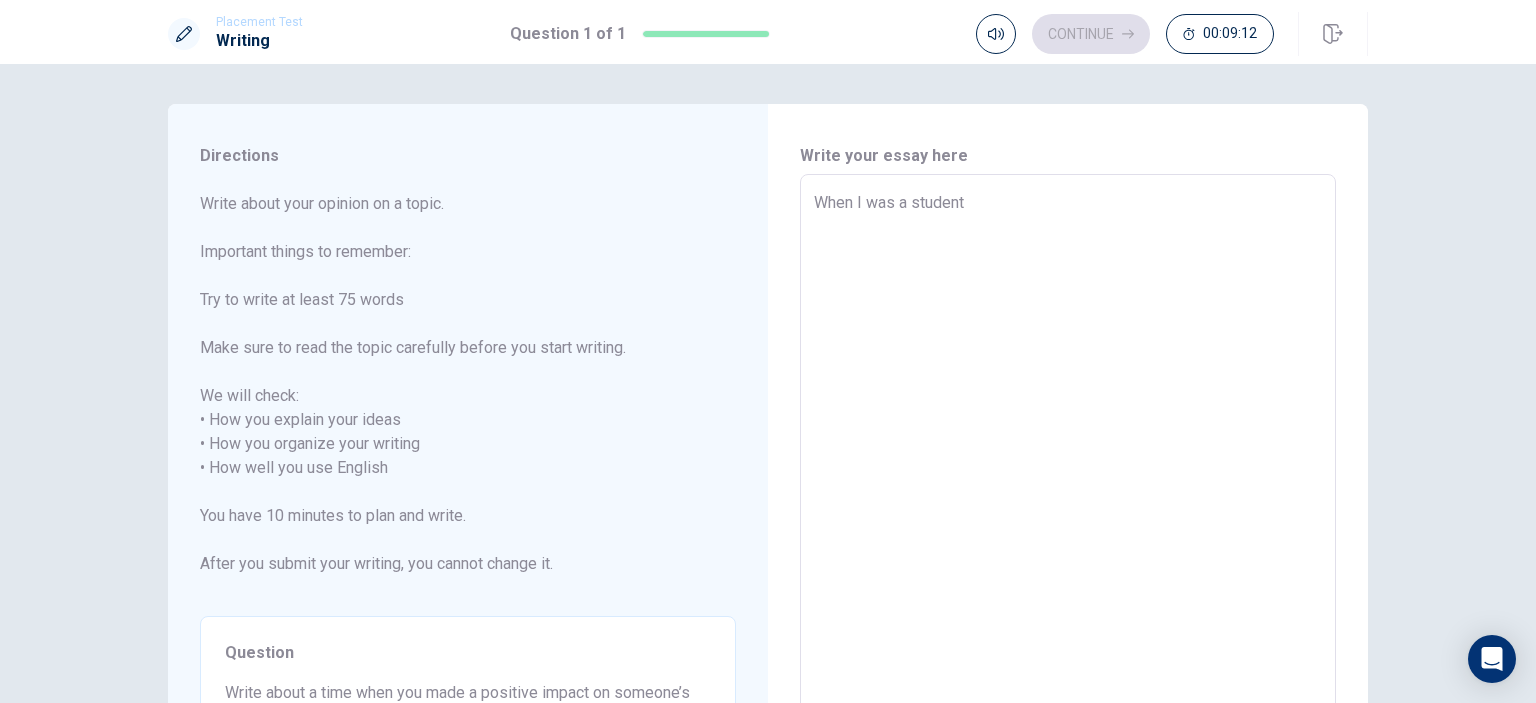 type on "When I was a student" 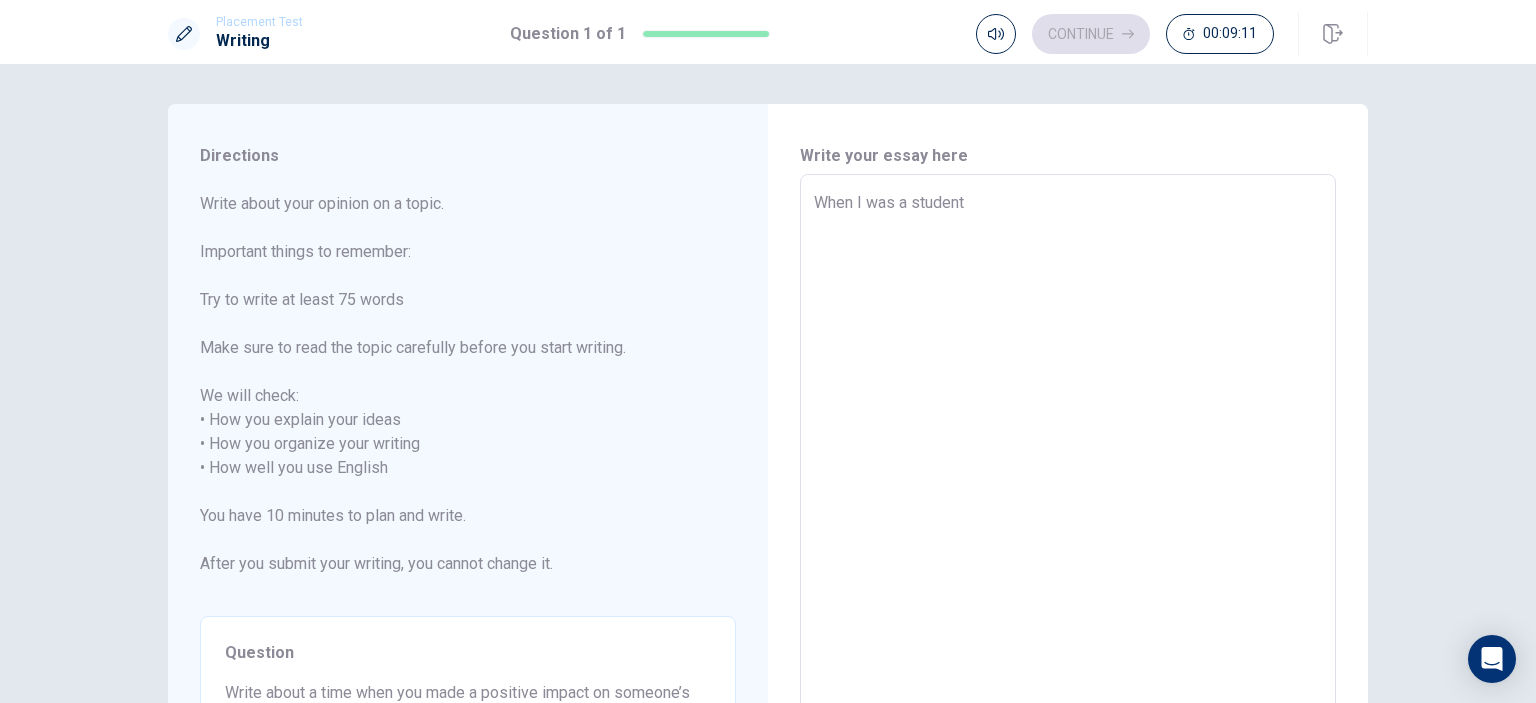 type on "When I was a student i" 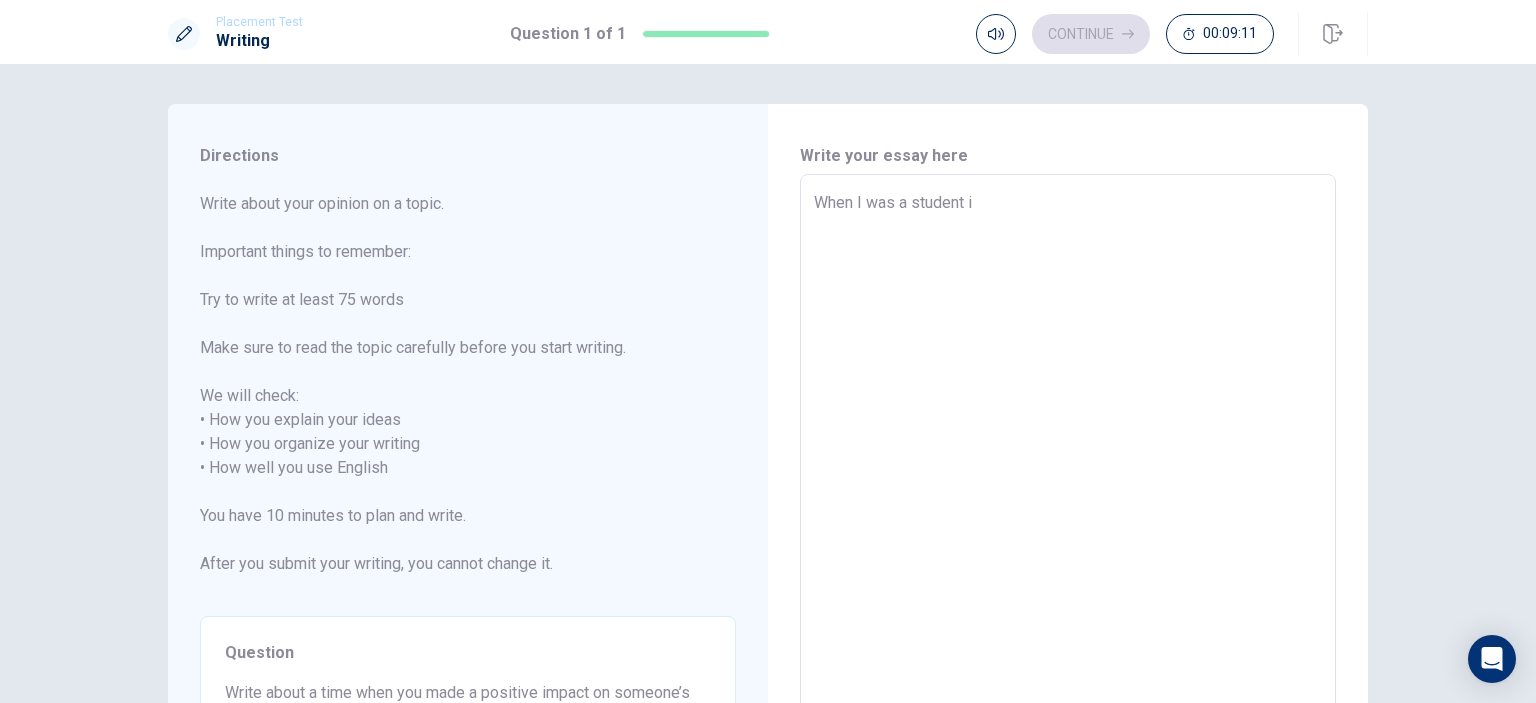 type on "x" 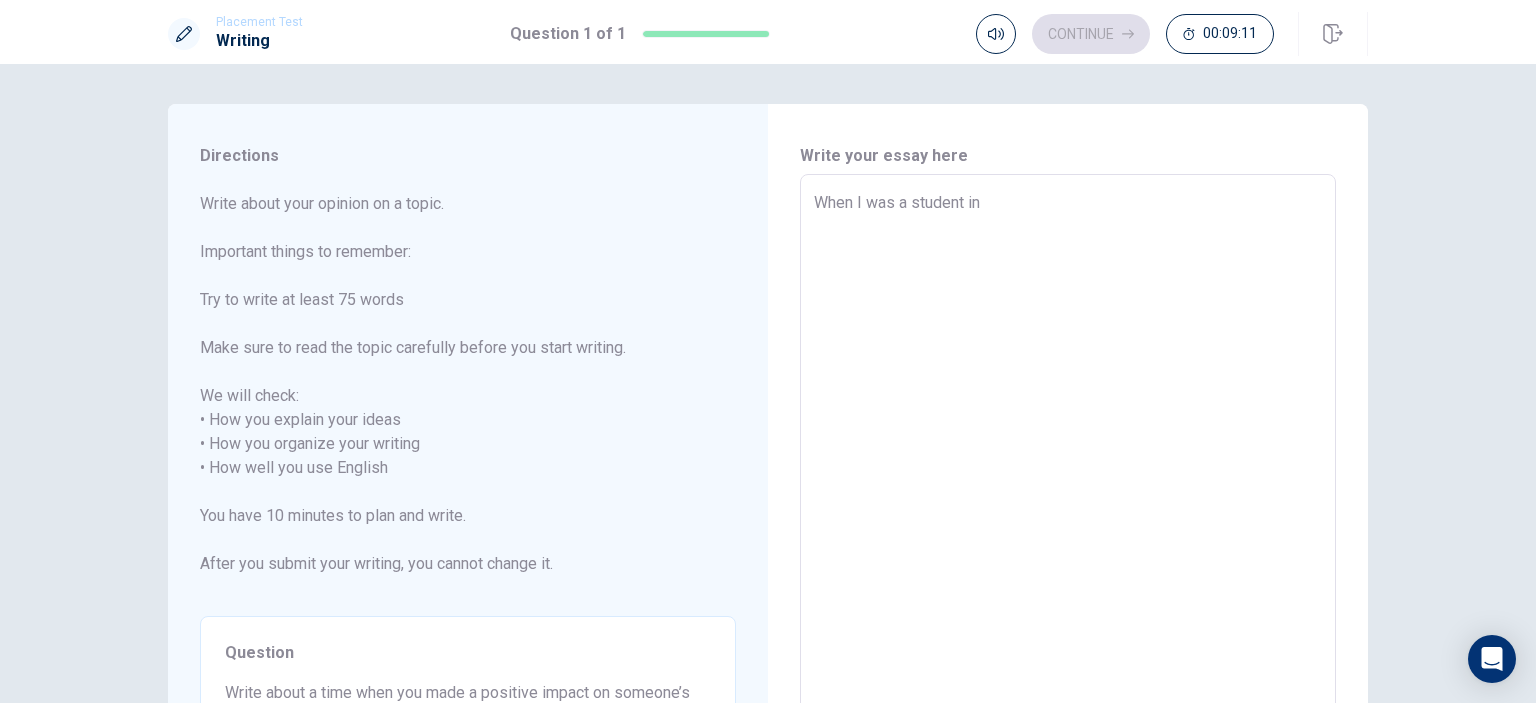 type on "When I was a student in" 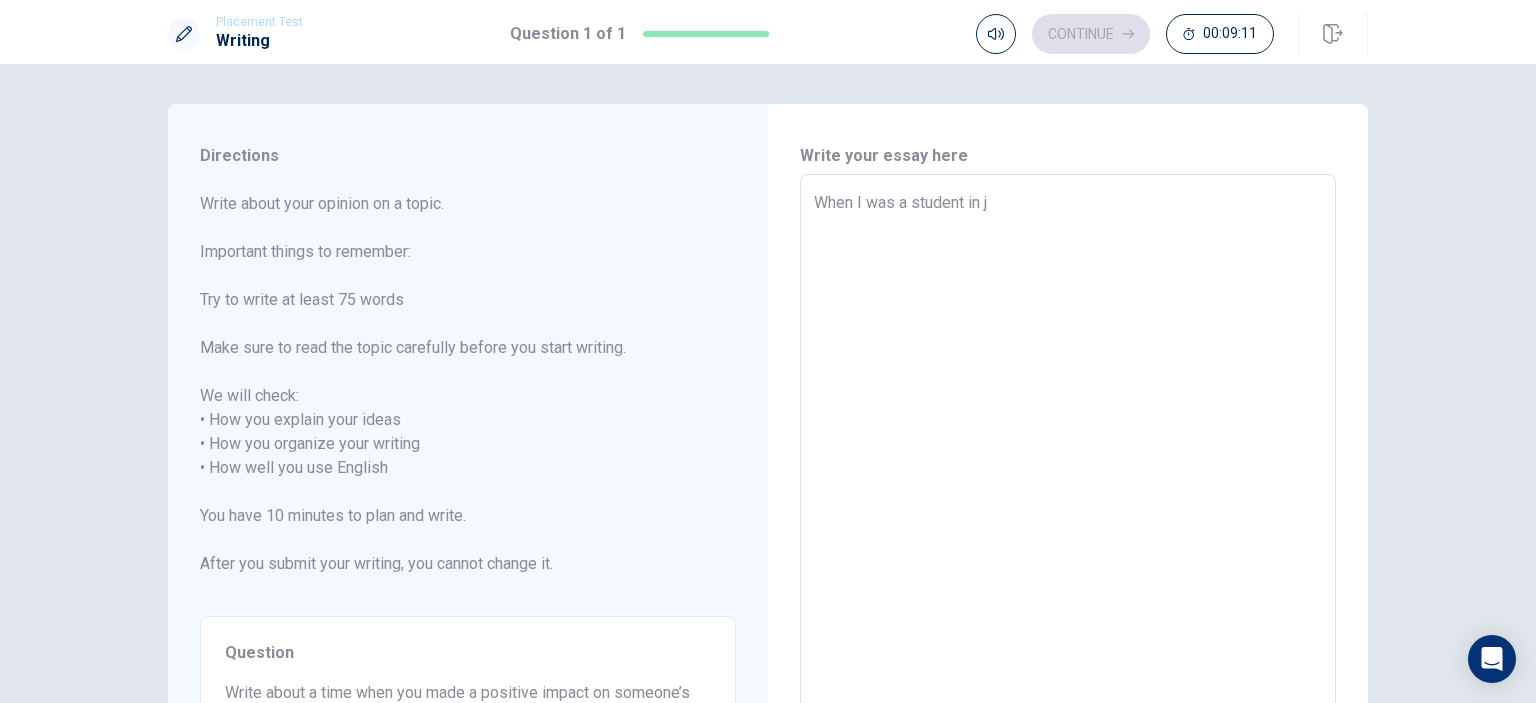 type on "x" 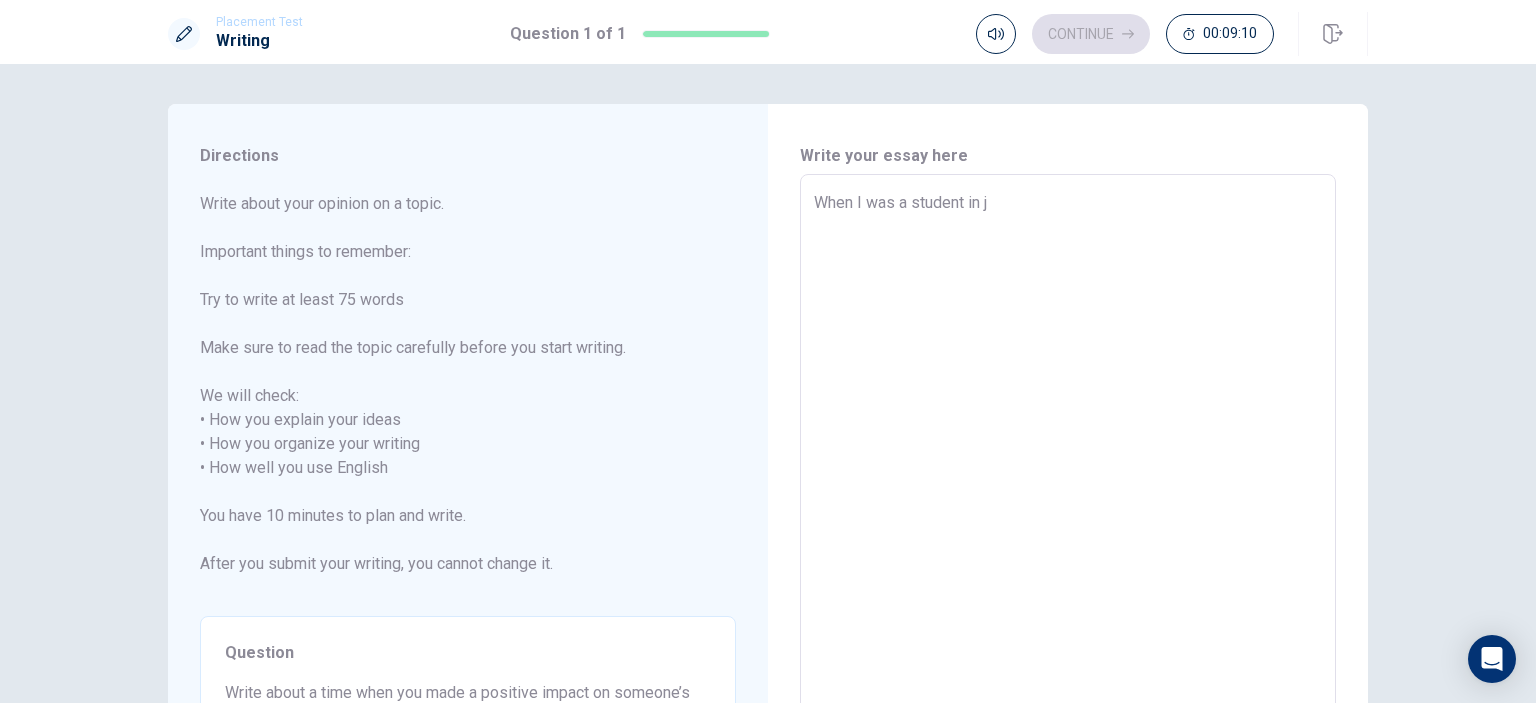 type on "When I was a student in ju" 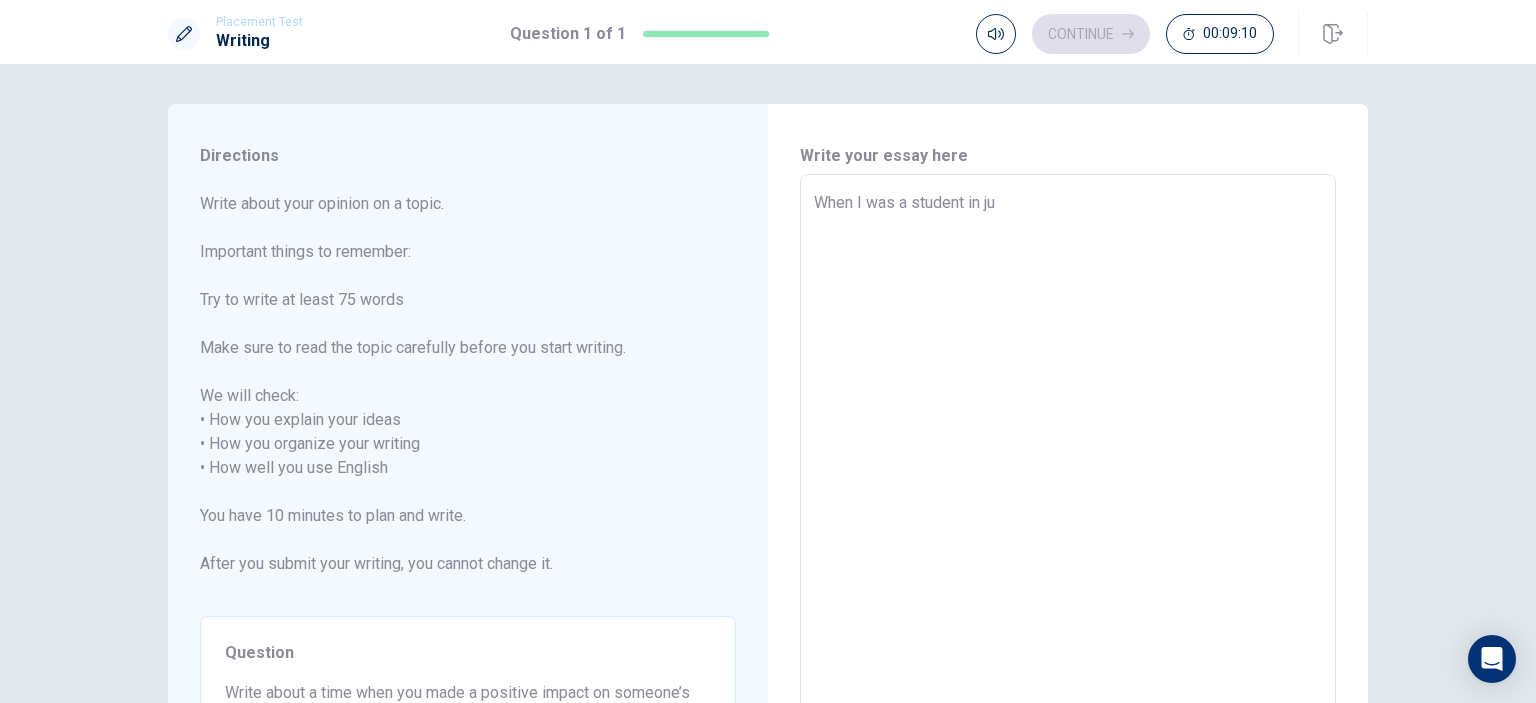 type on "x" 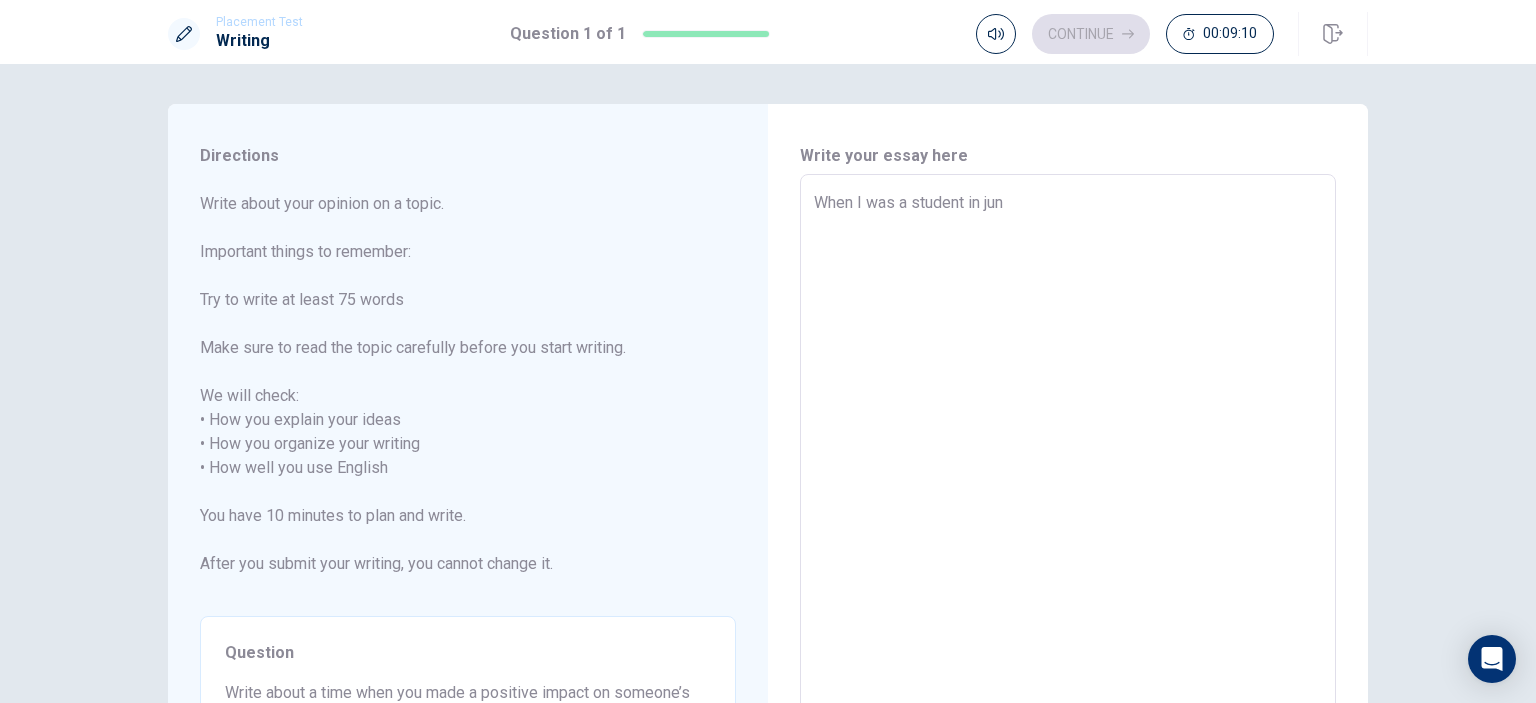 type on "x" 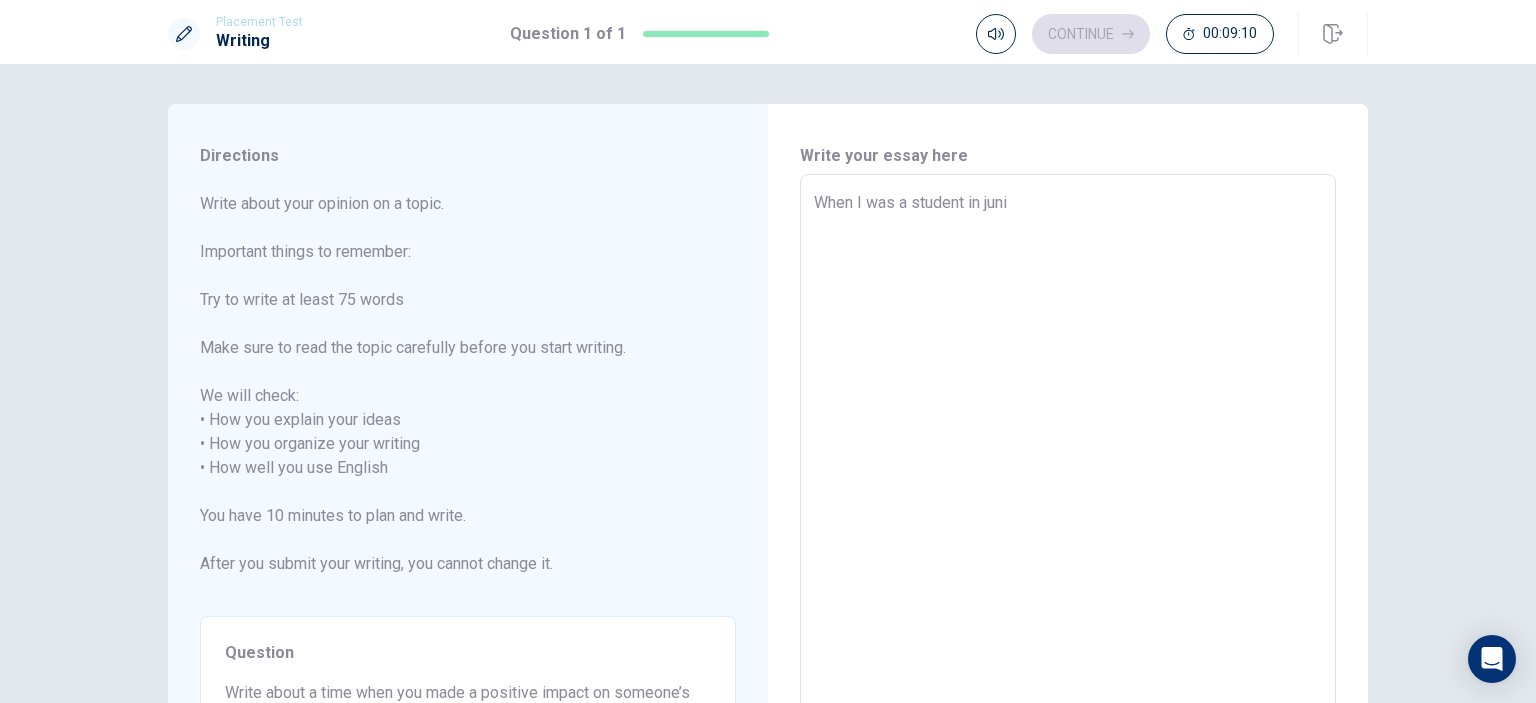 type on "When I was a student in junio" 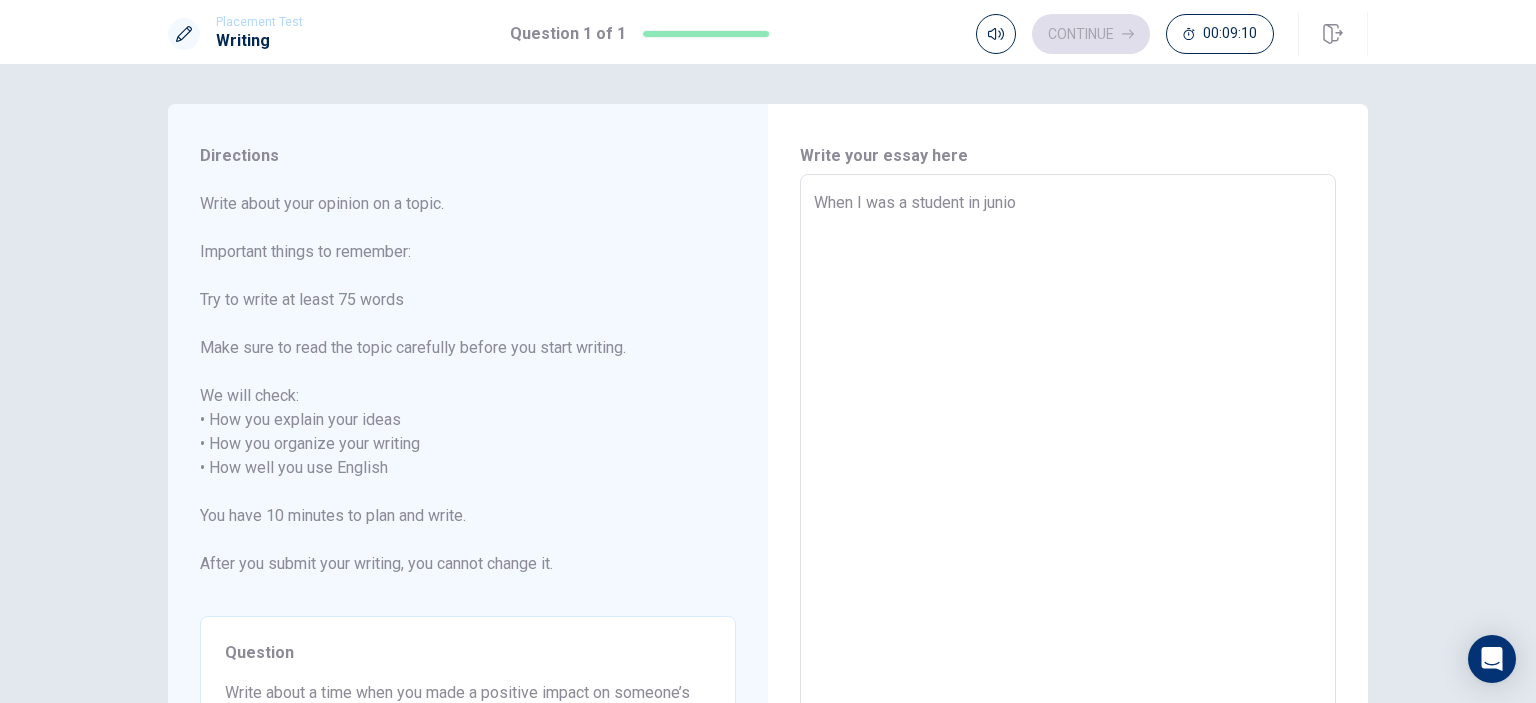 type on "x" 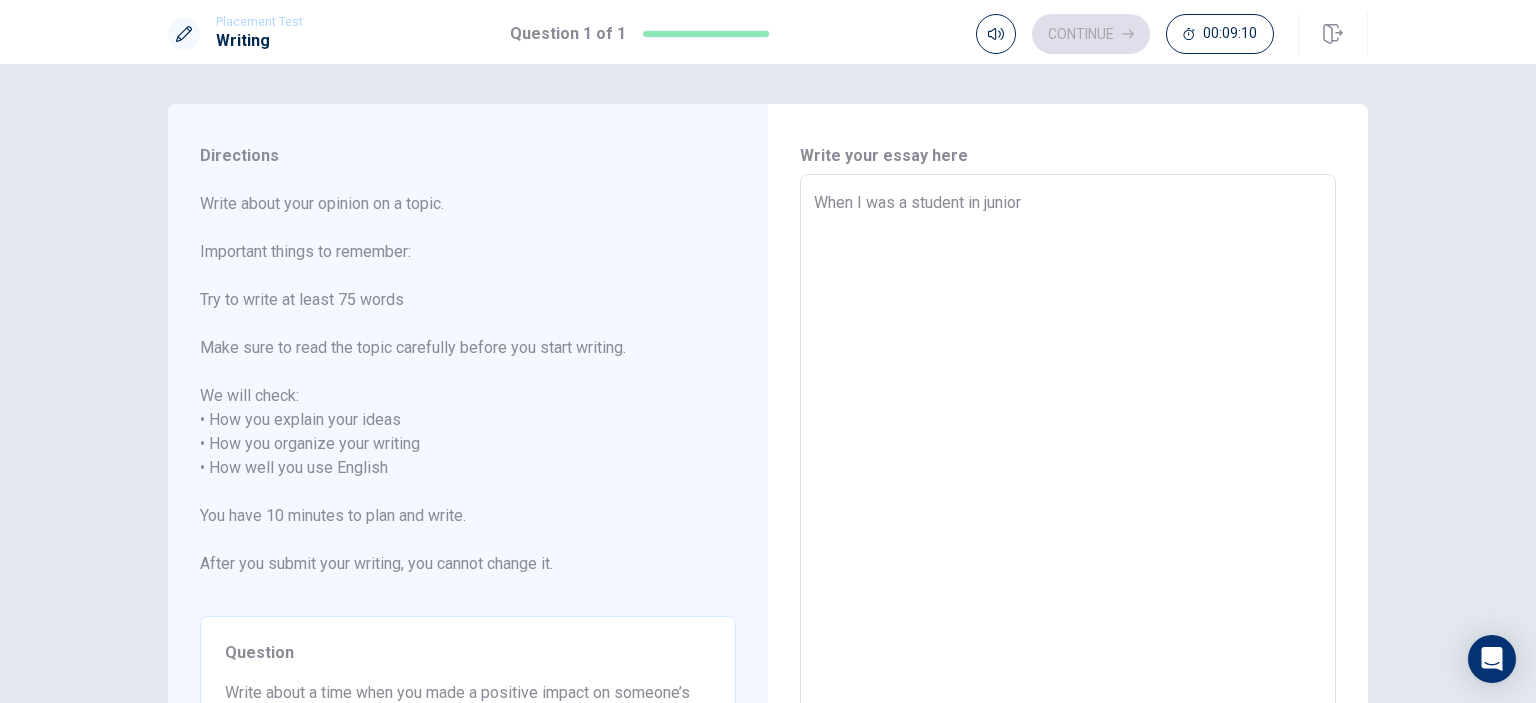 type on "x" 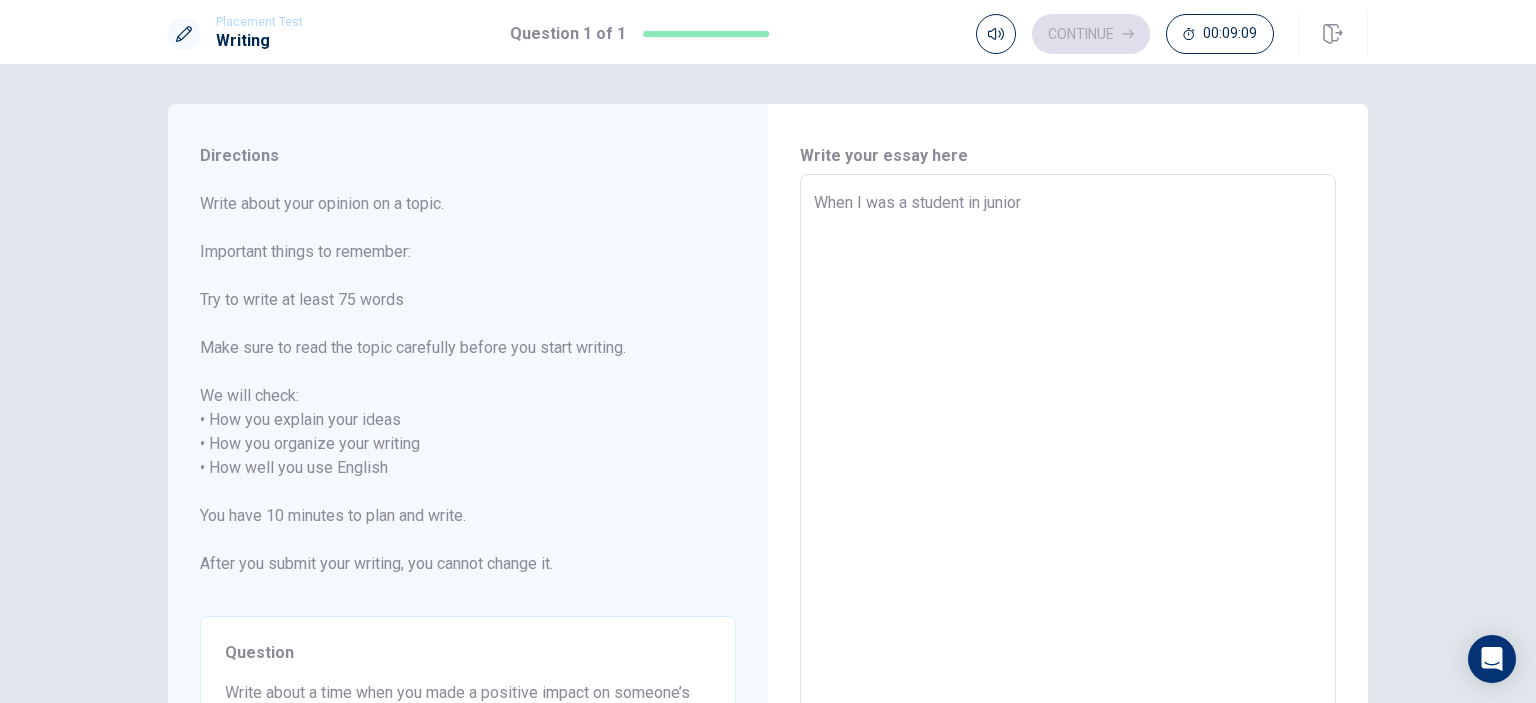 type on "When I was a student in junior" 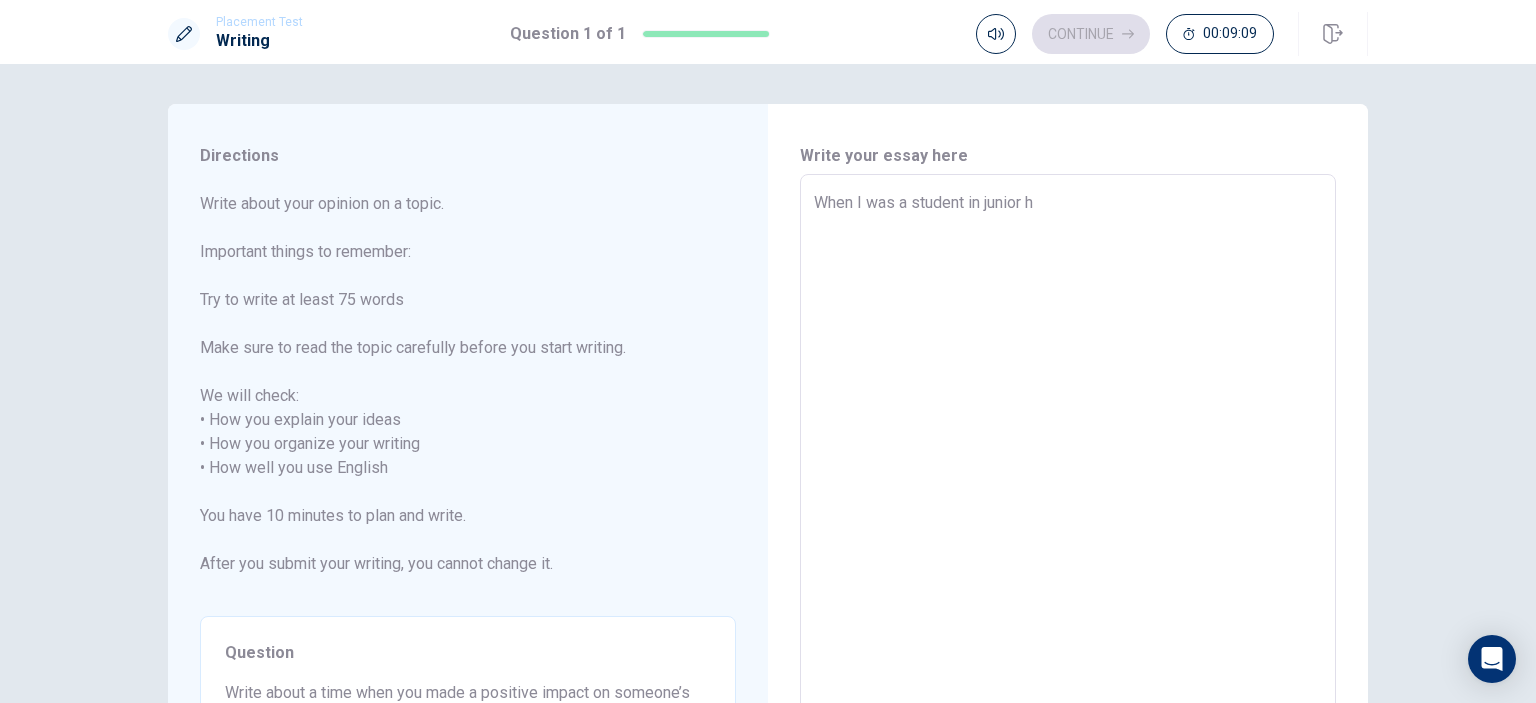 type on "x" 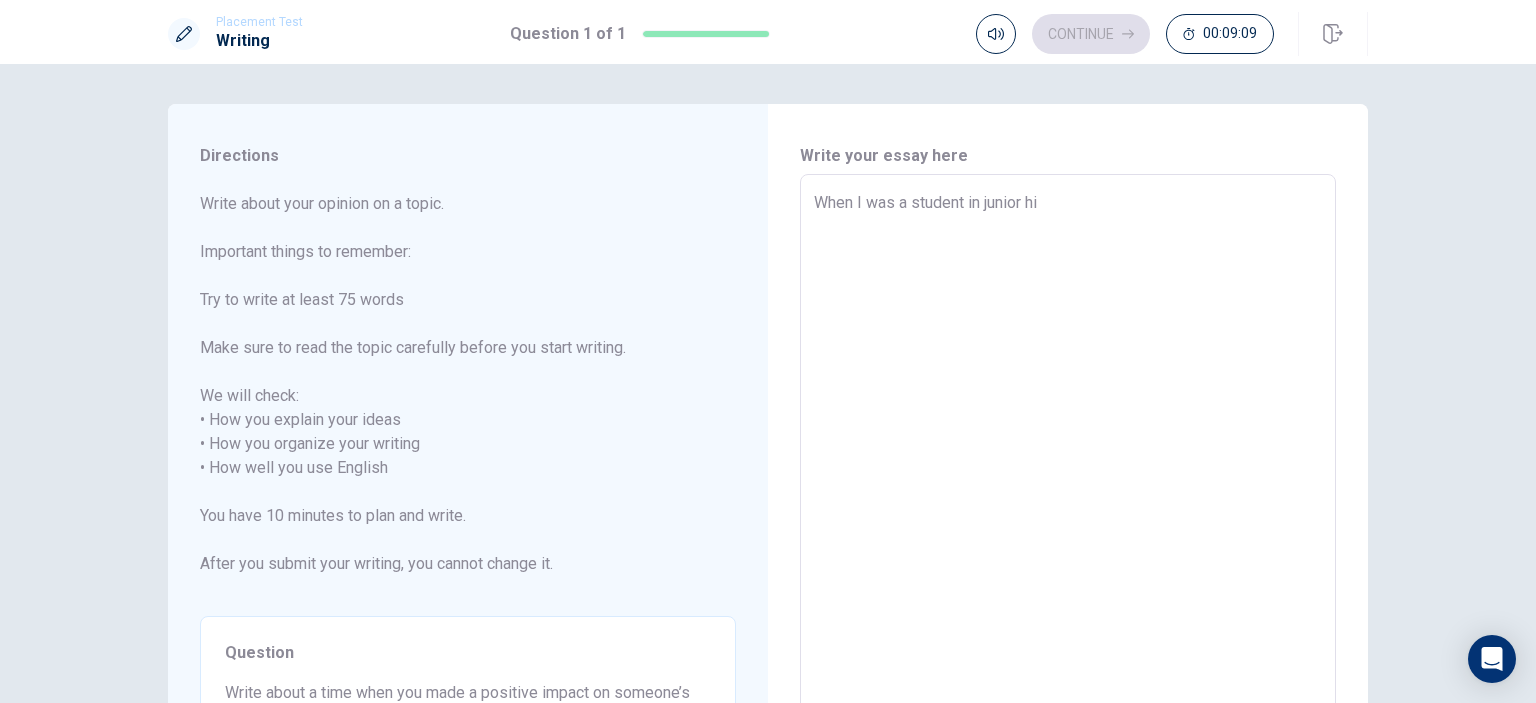 type on "When I was a student in junior hig" 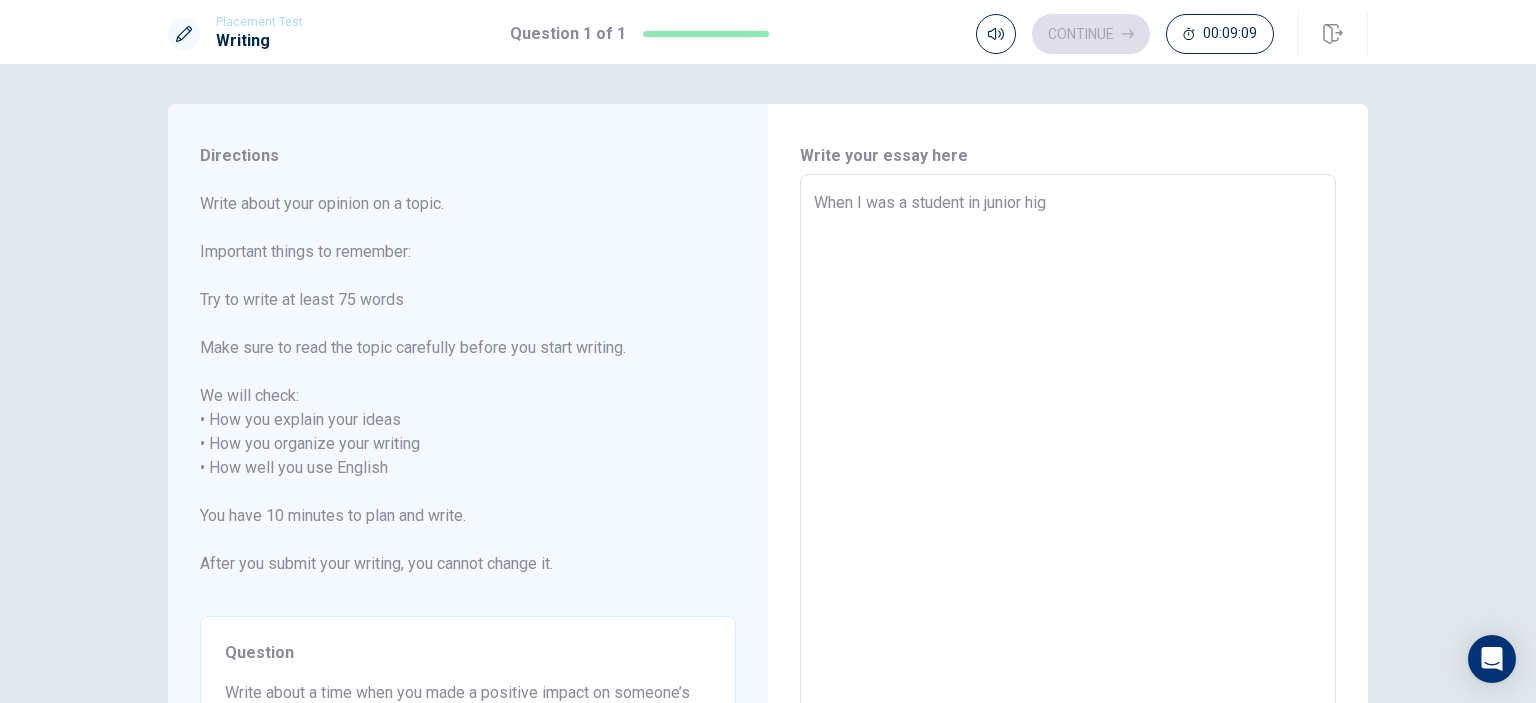 type on "x" 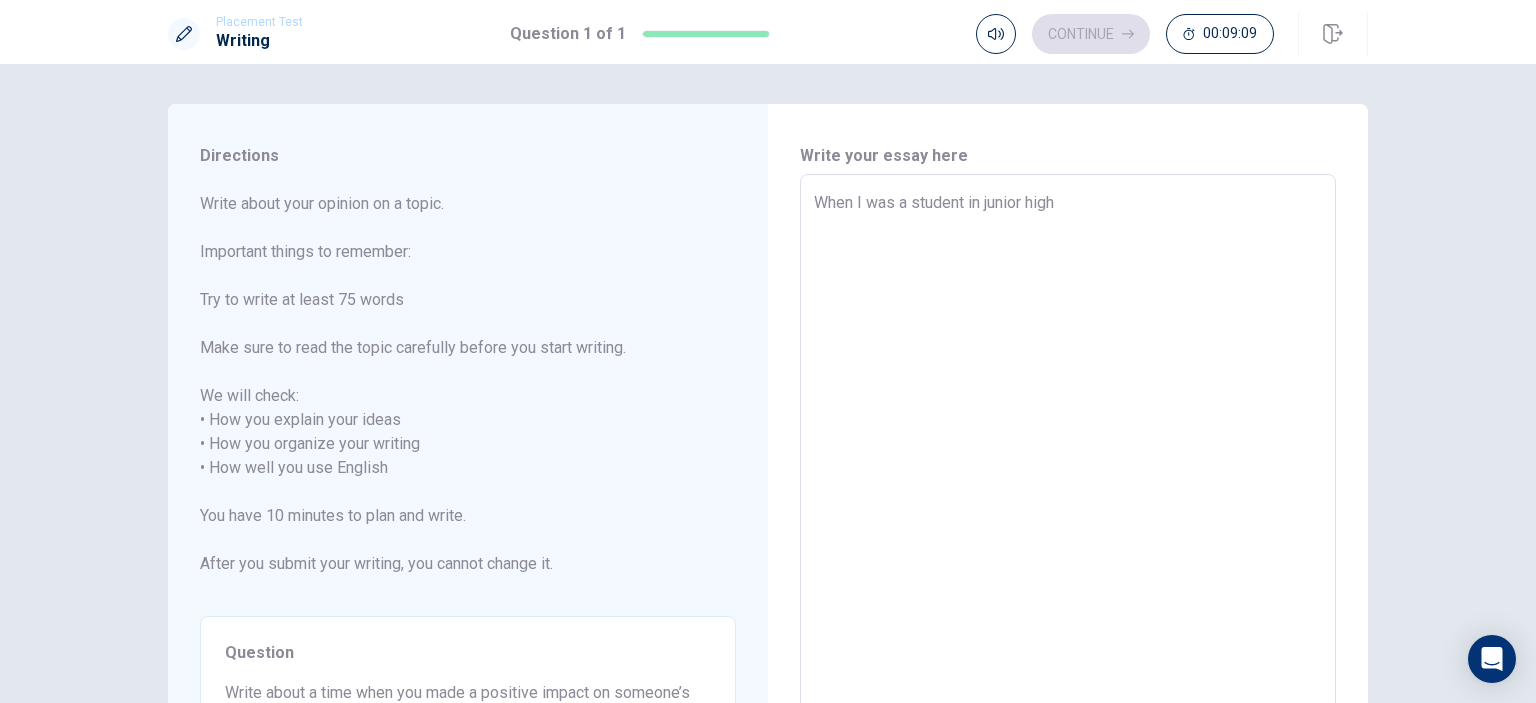 type on "x" 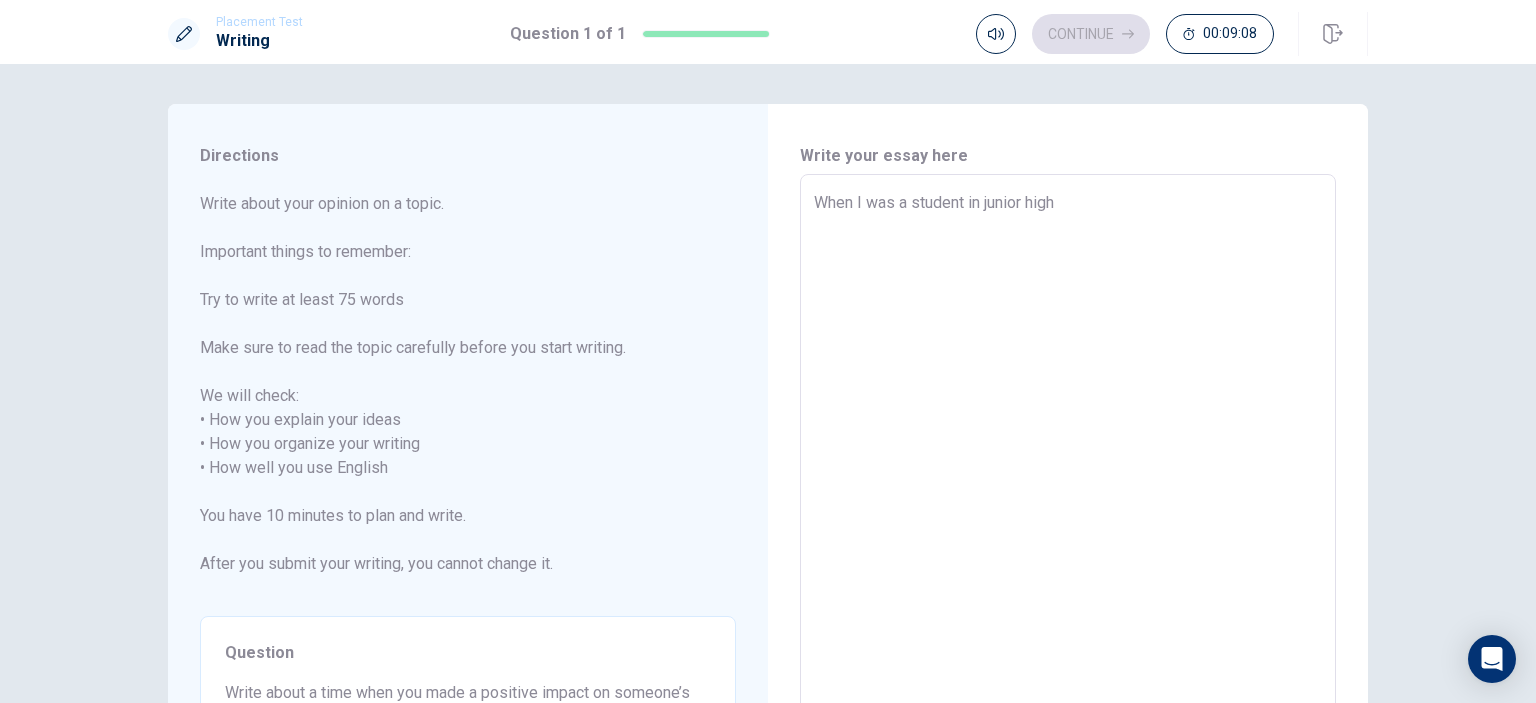 type on "When I was a student in junior high s" 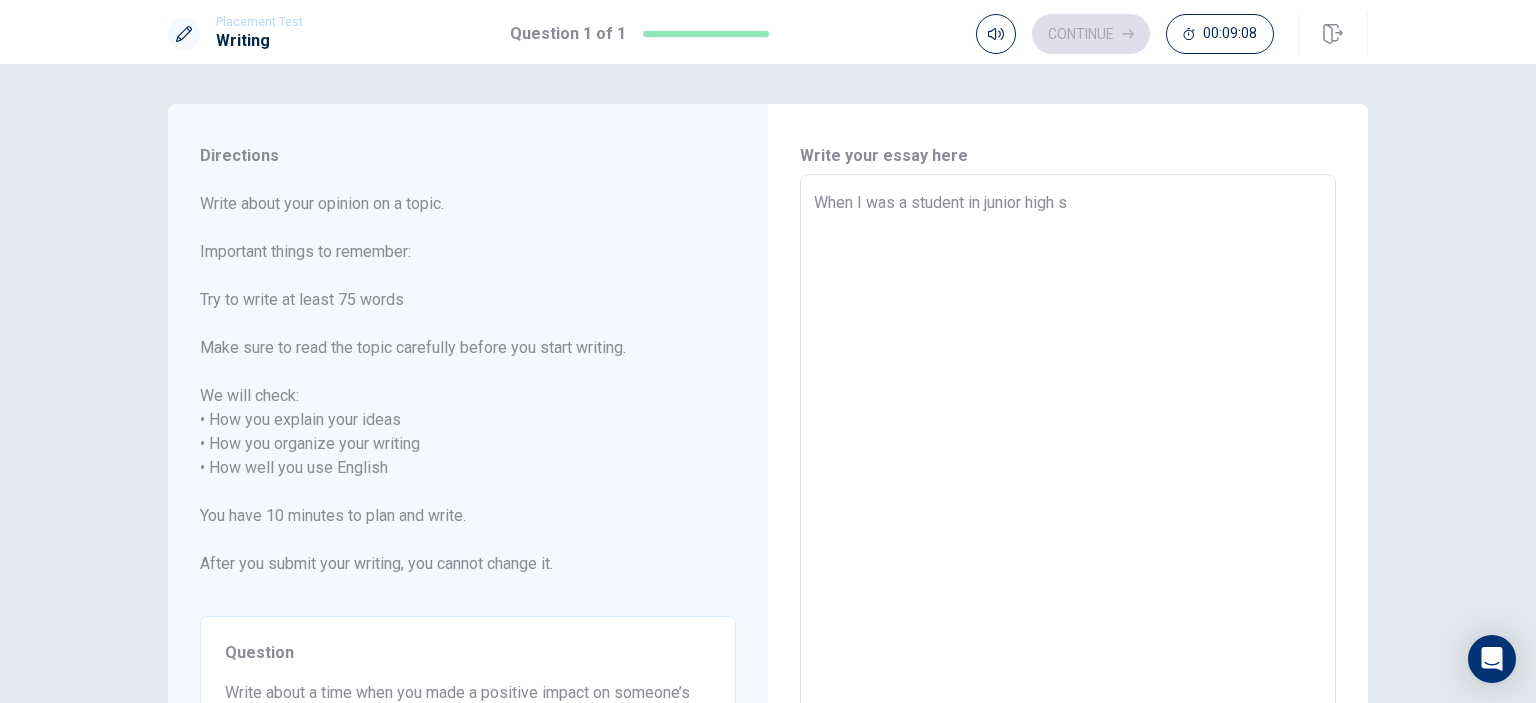type on "x" 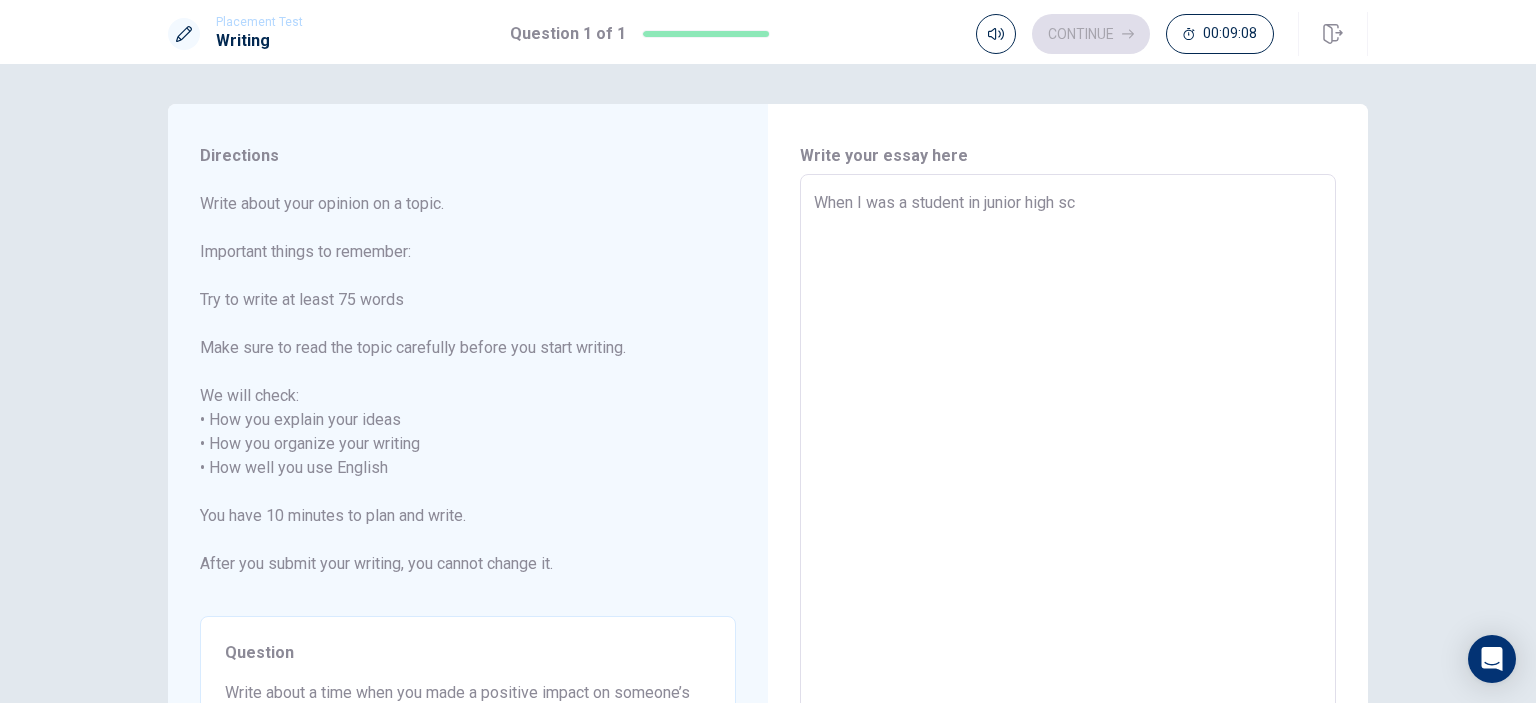 type on "x" 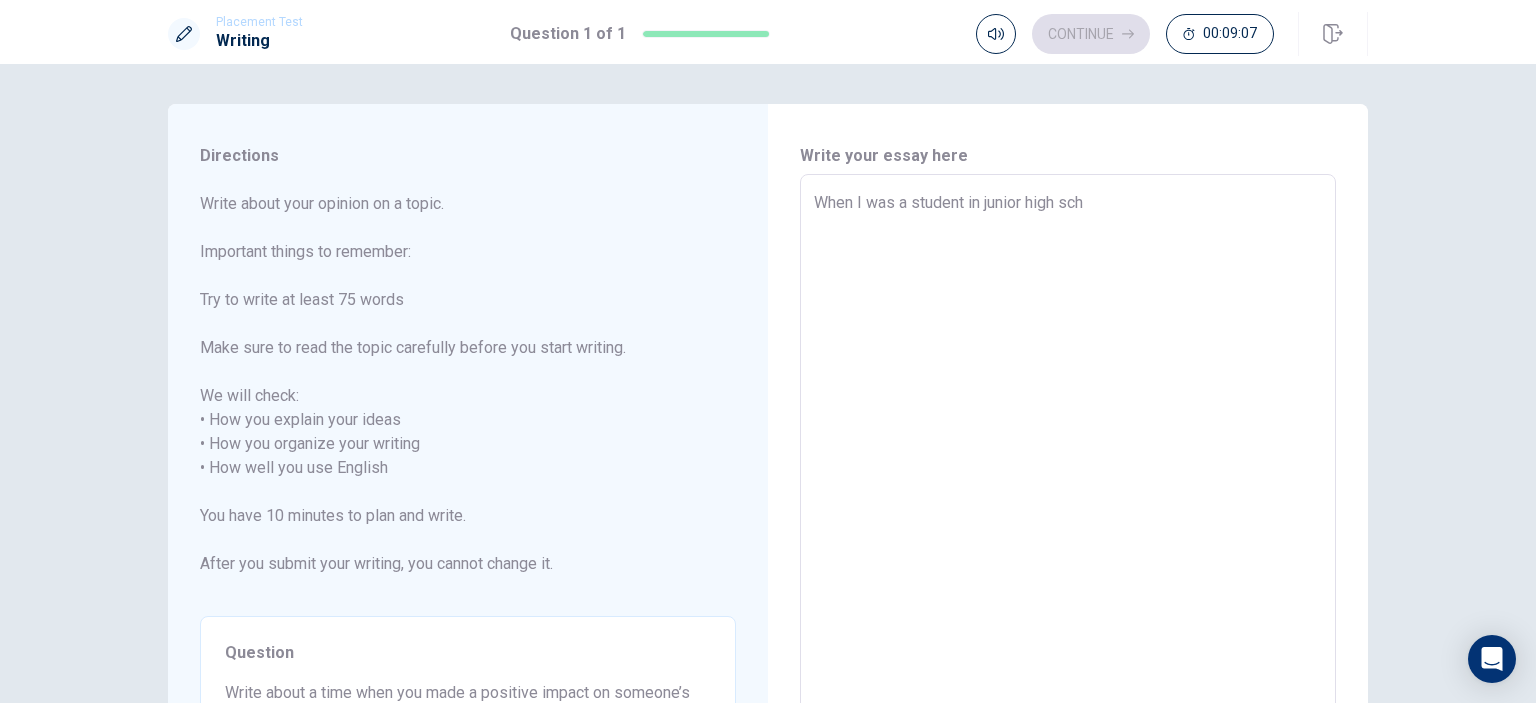type on "When I was a student in junior high scho" 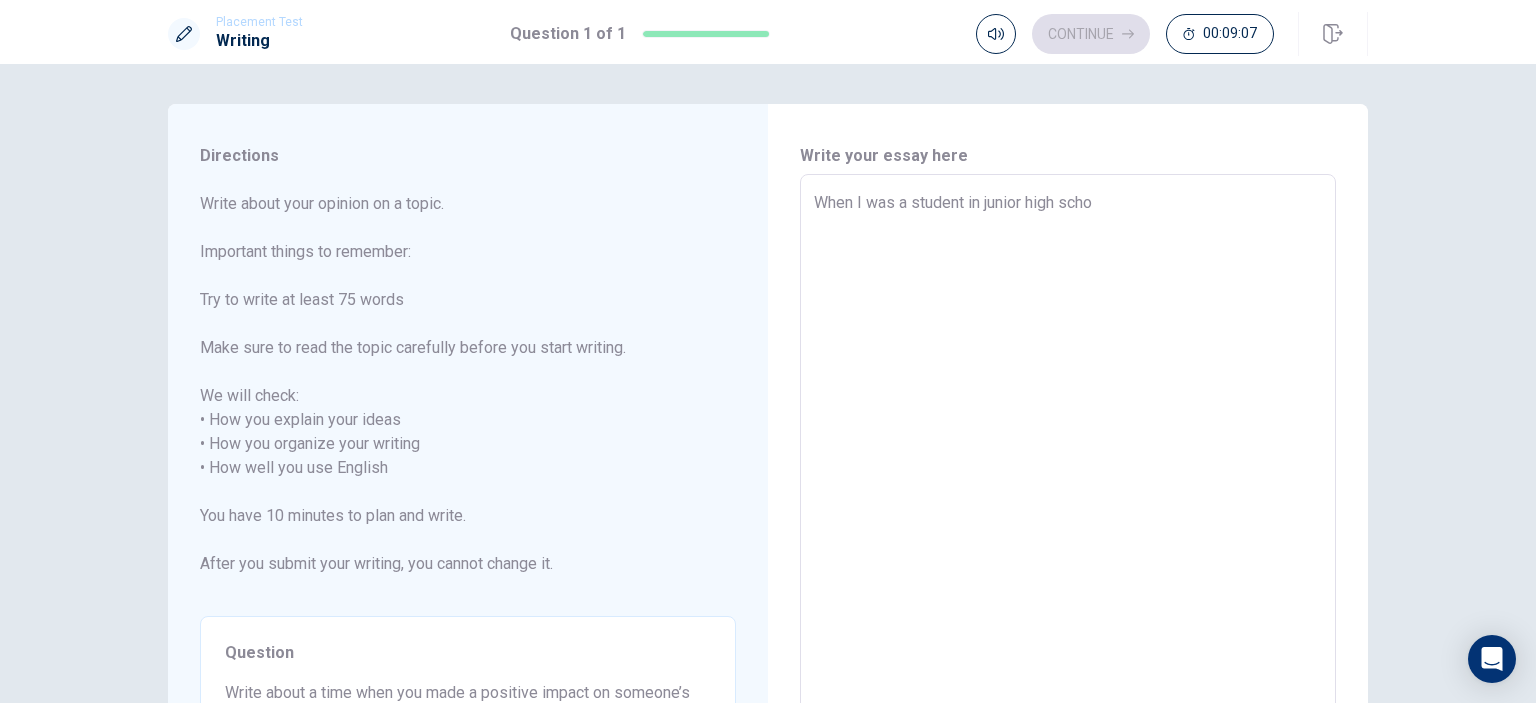 type on "x" 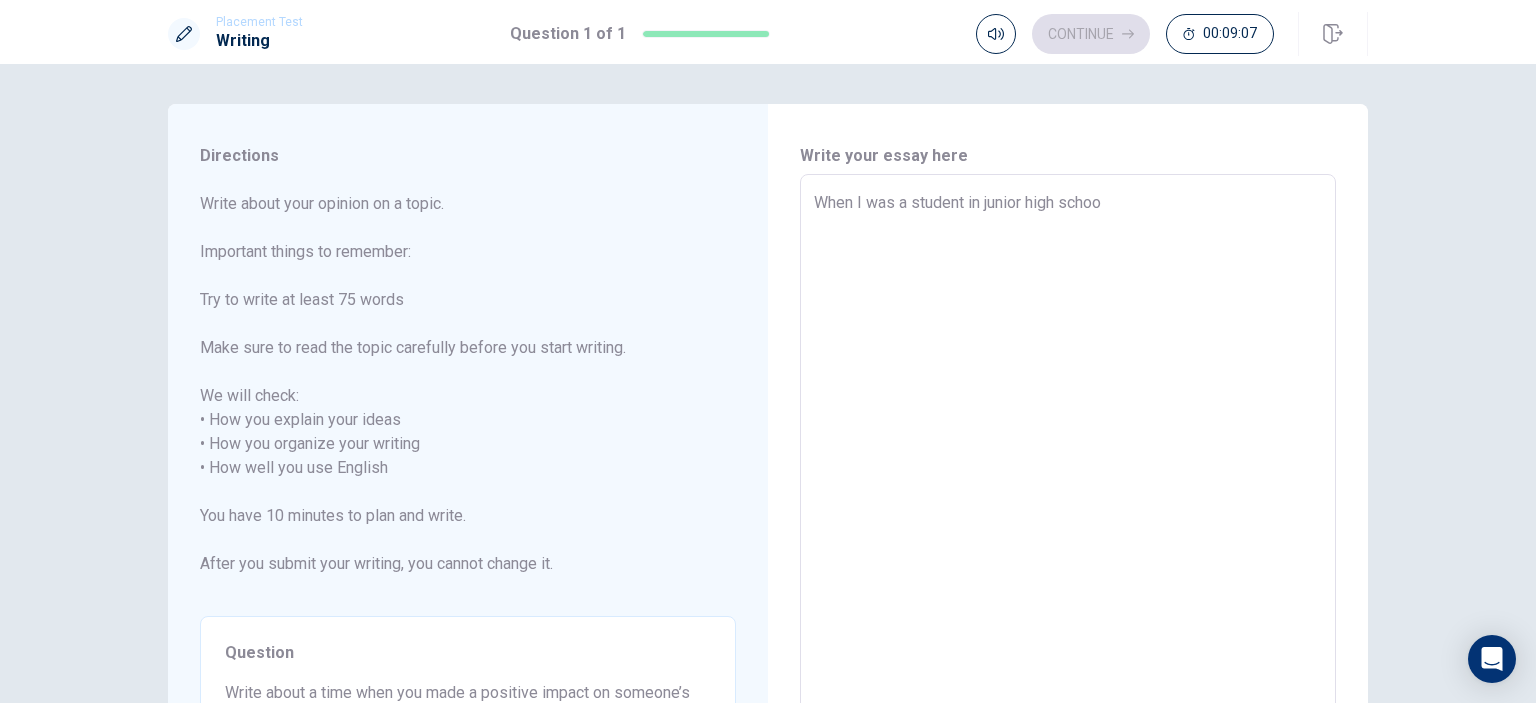 type on "x" 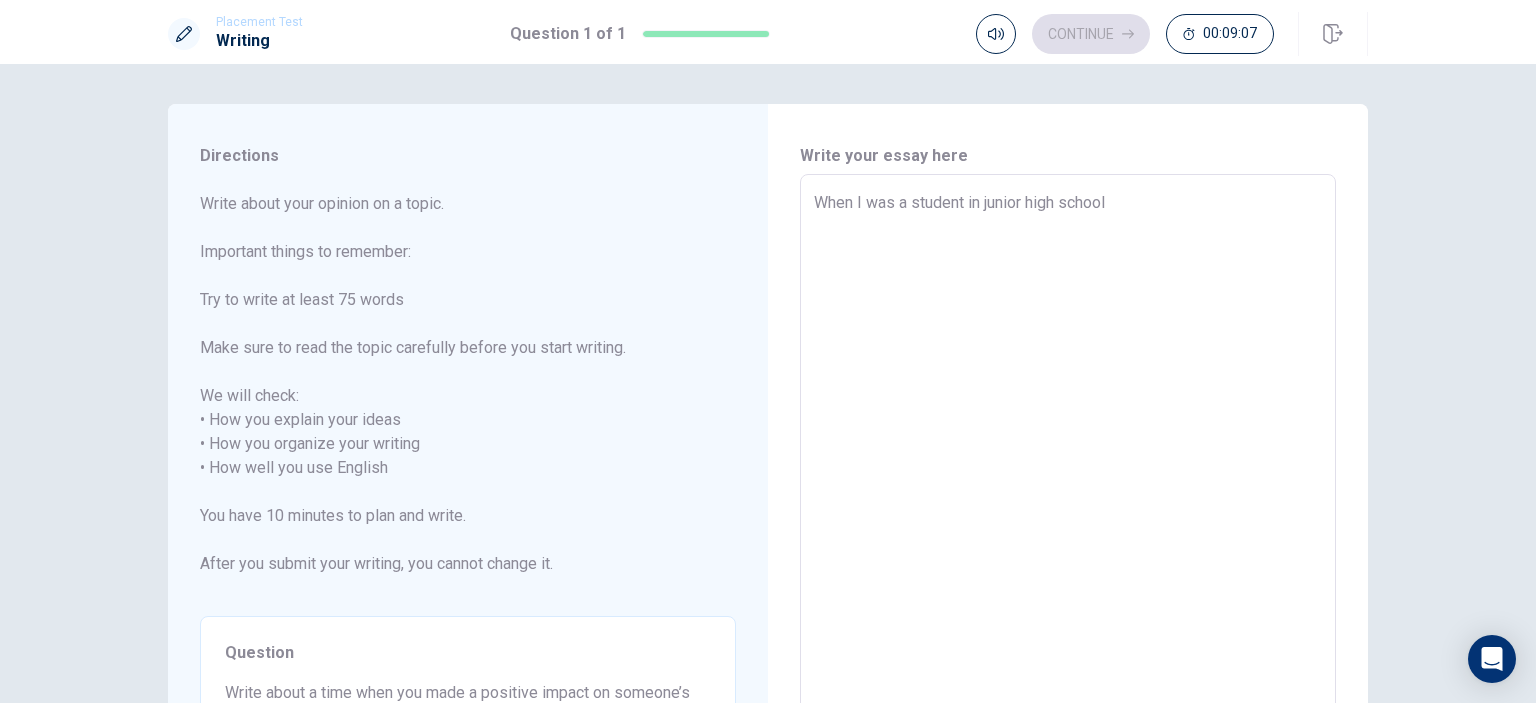 type on "x" 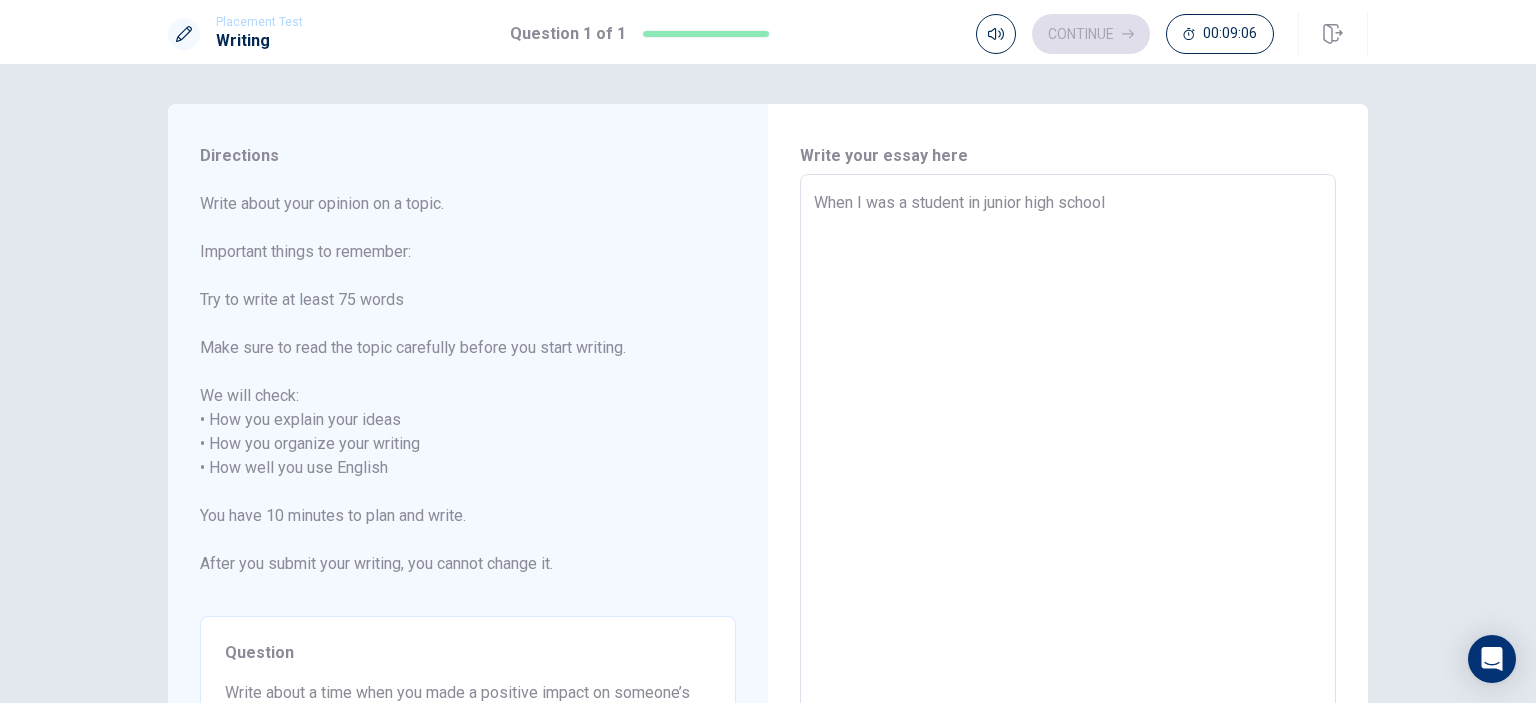 type on "When I was a student in junior high school," 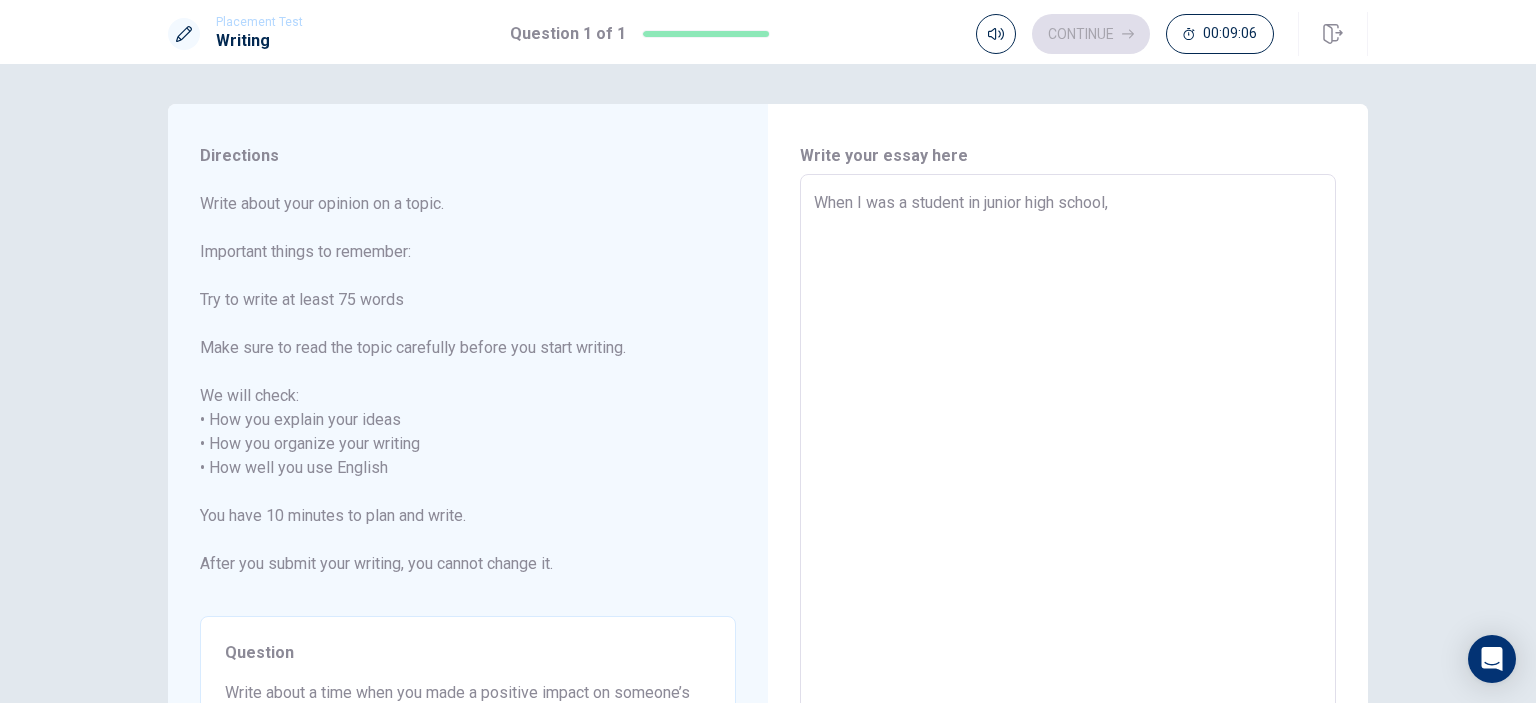 type on "x" 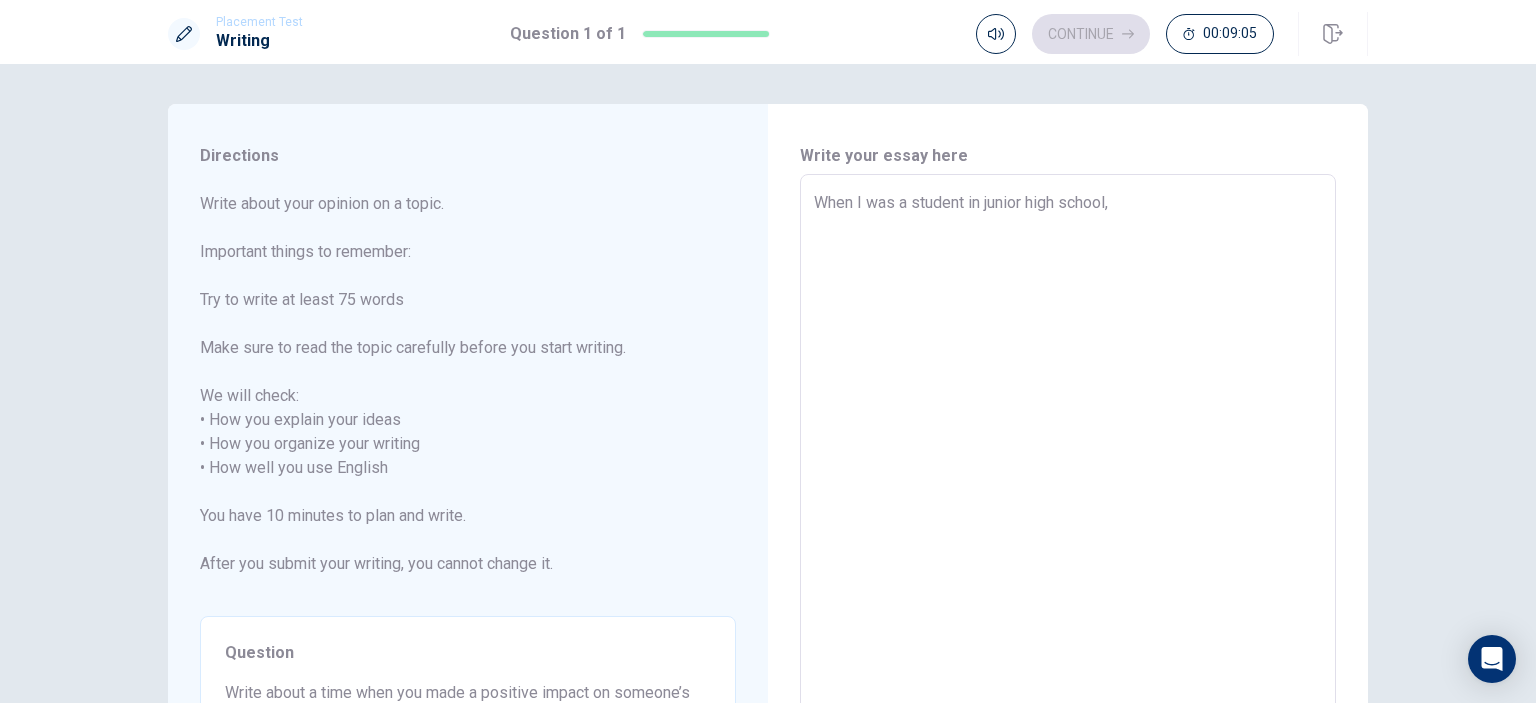 type on "When I was a student in junior high school, I" 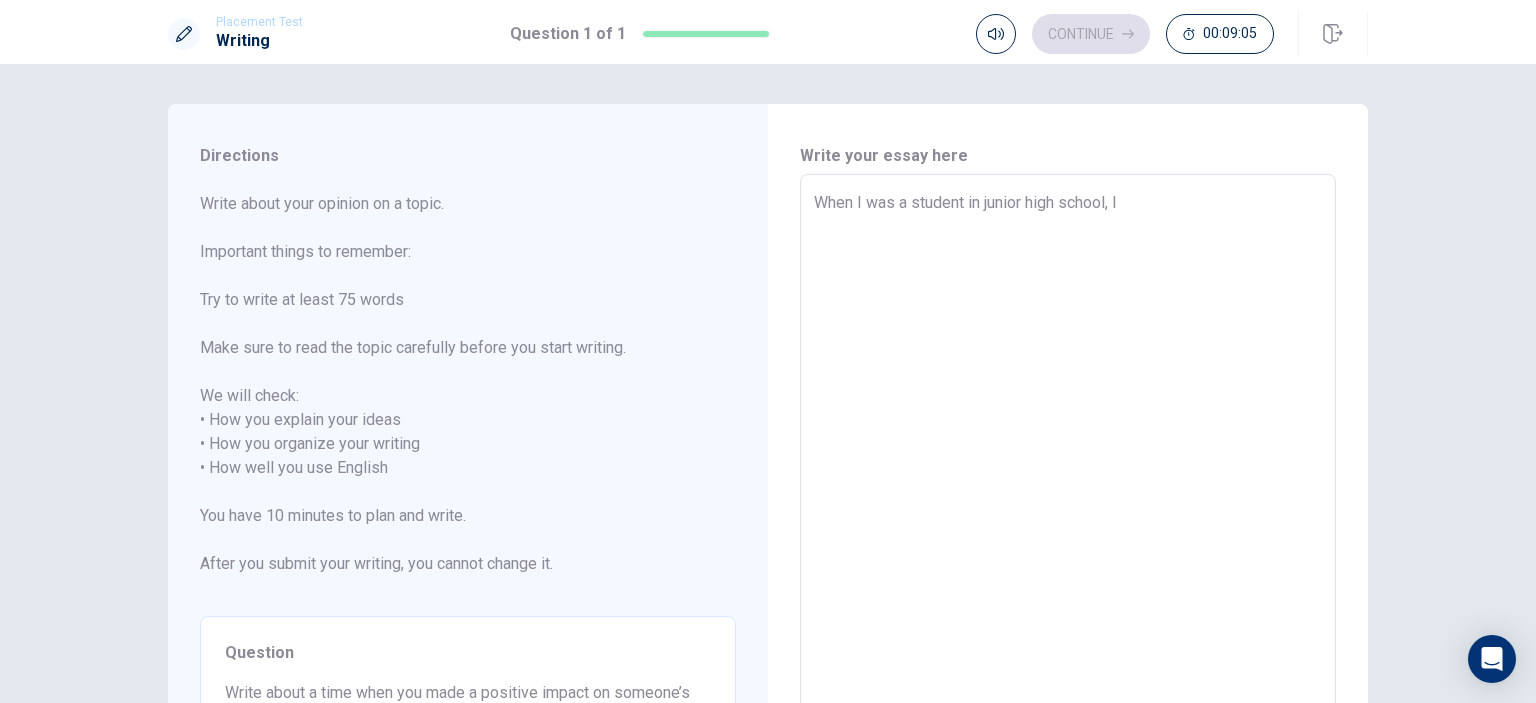 type on "x" 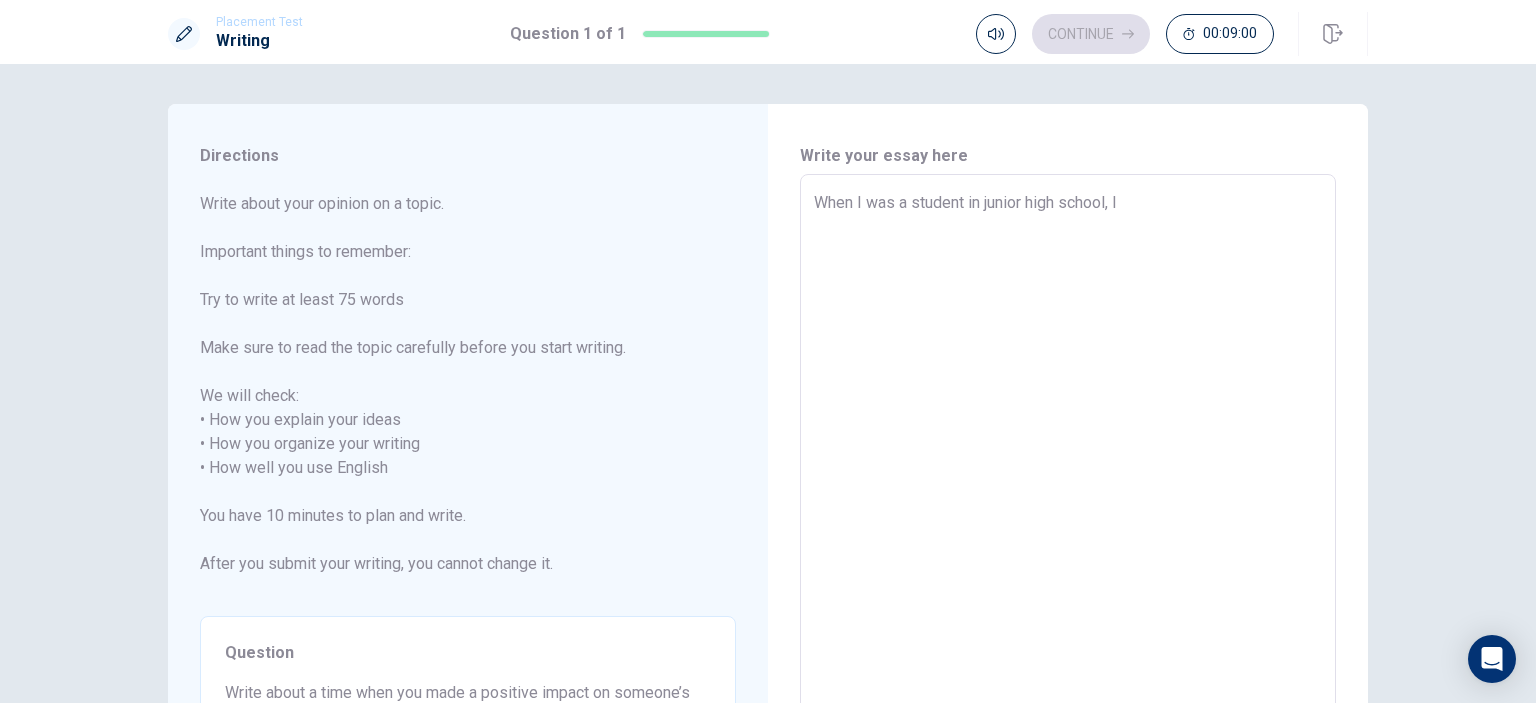 type on "x" 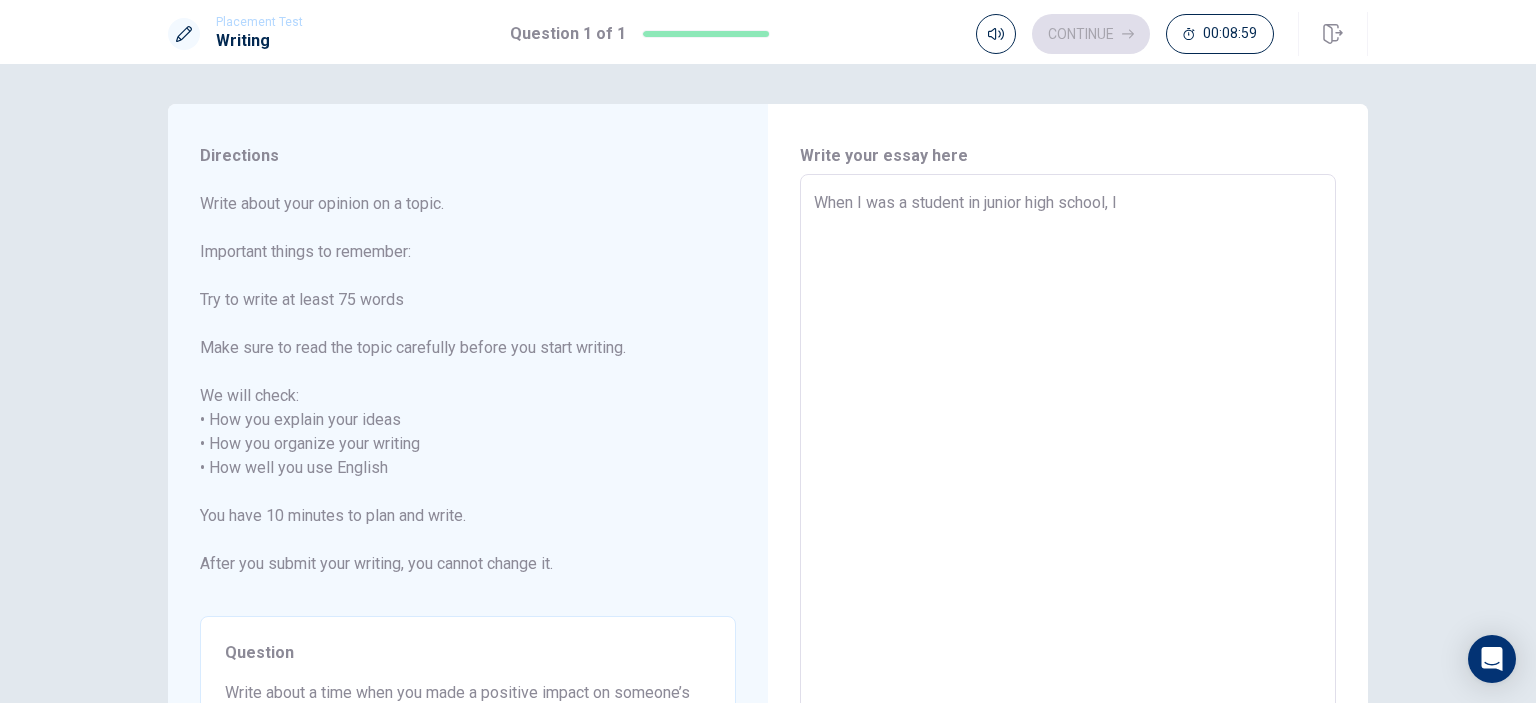 type on "When I was a student in junior high school, I t" 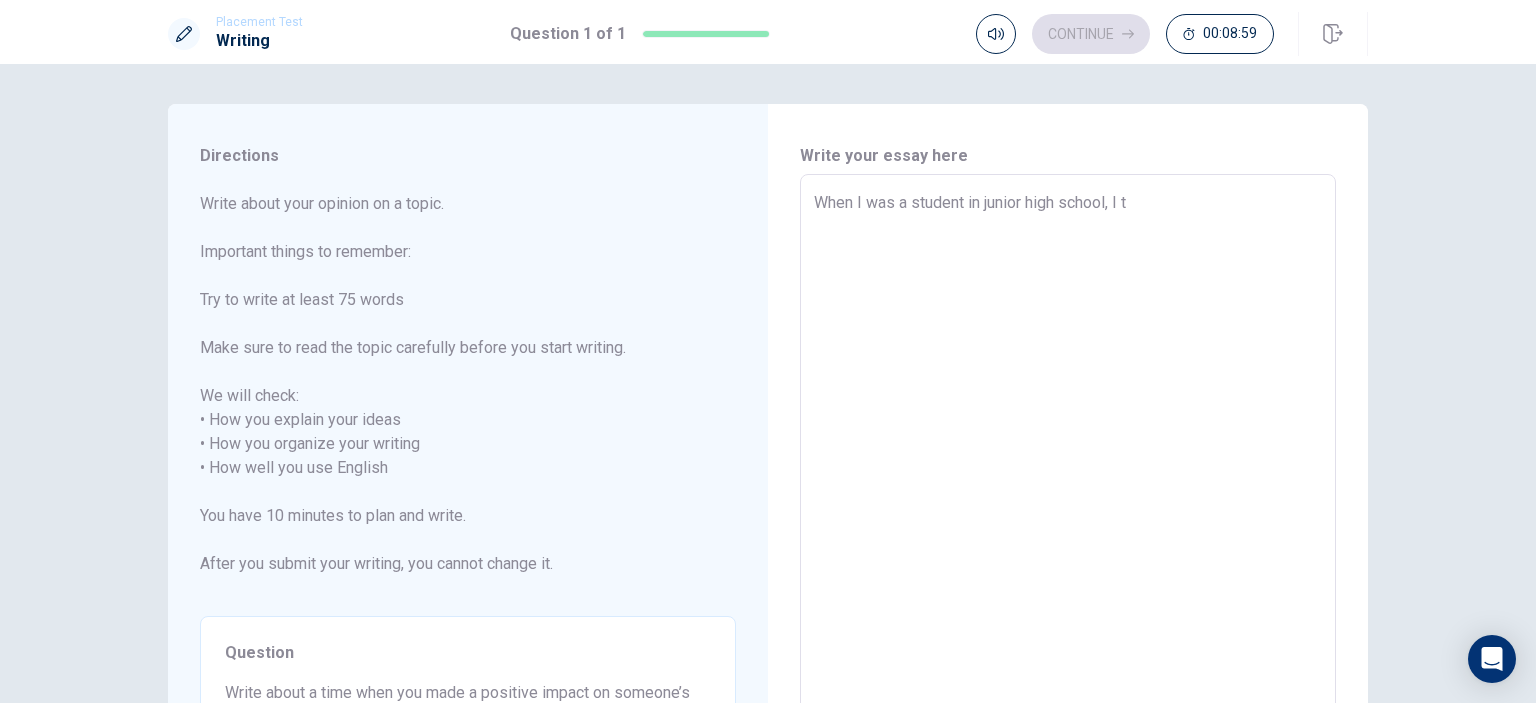 type on "x" 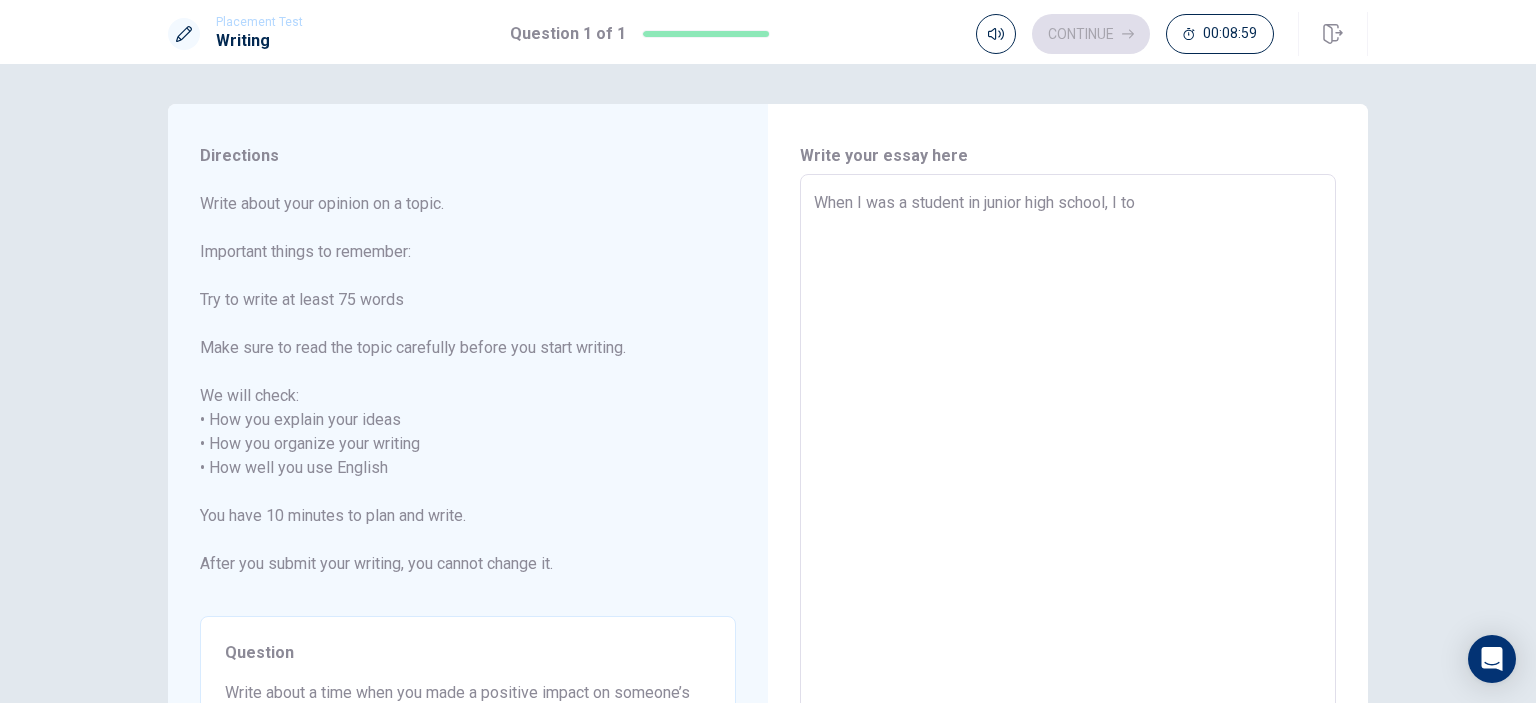 type on "x" 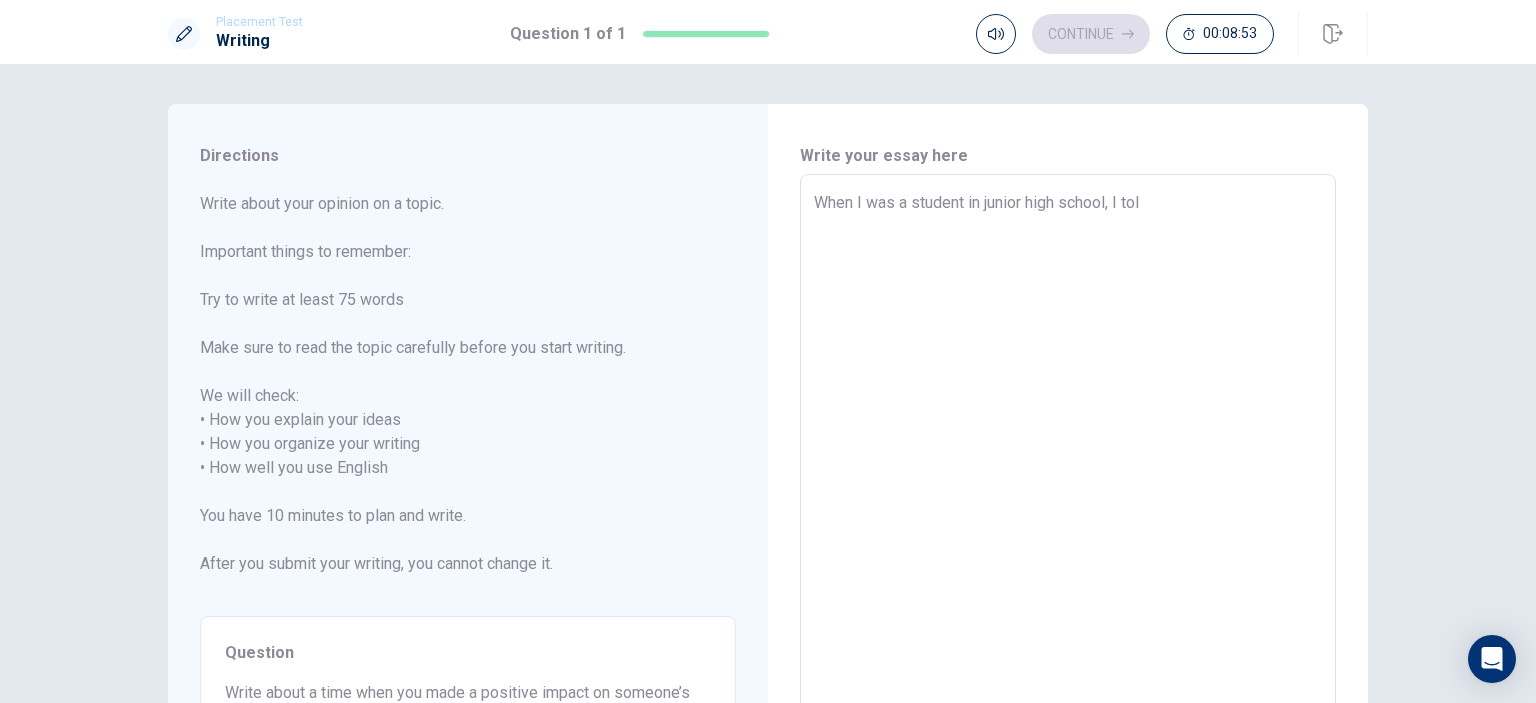 type on "x" 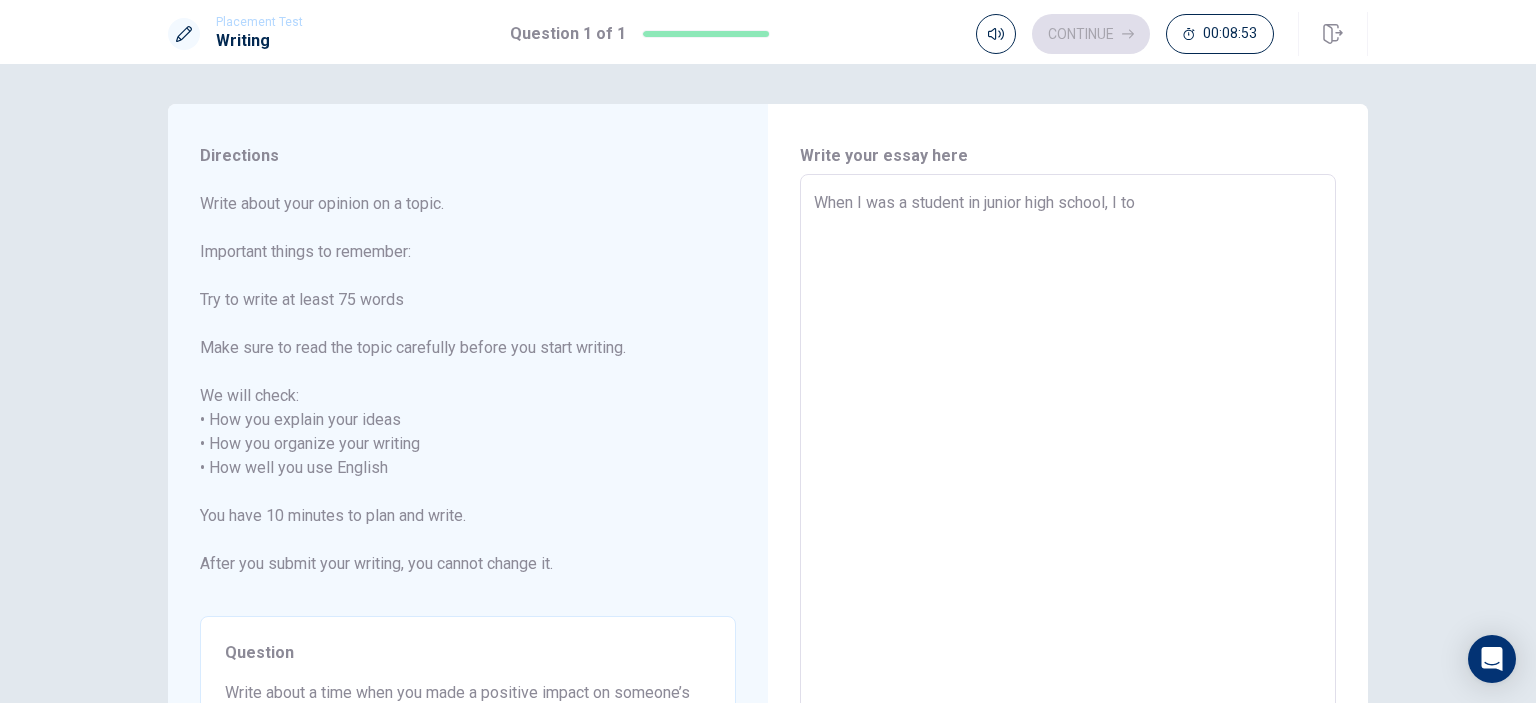 type on "x" 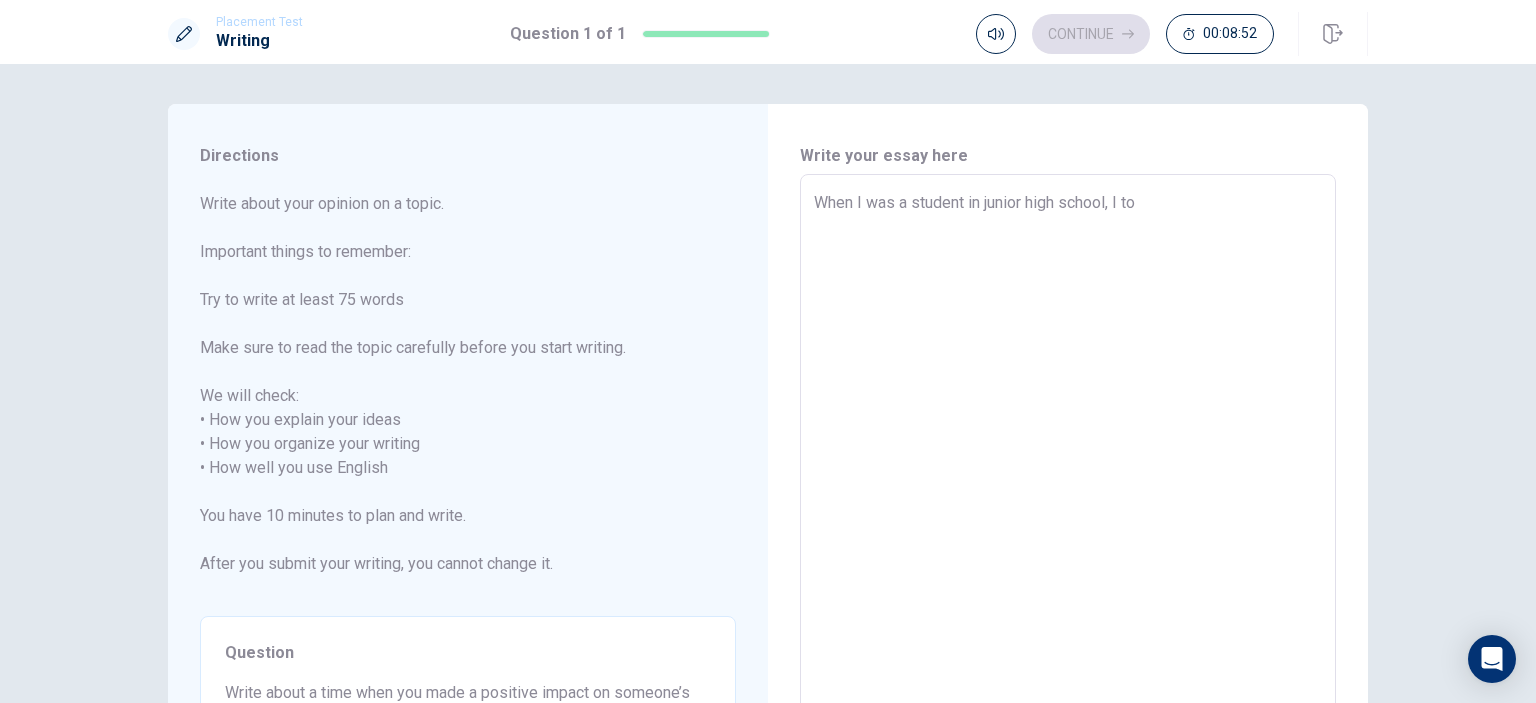 type on "When I was a student in junior high school, I t" 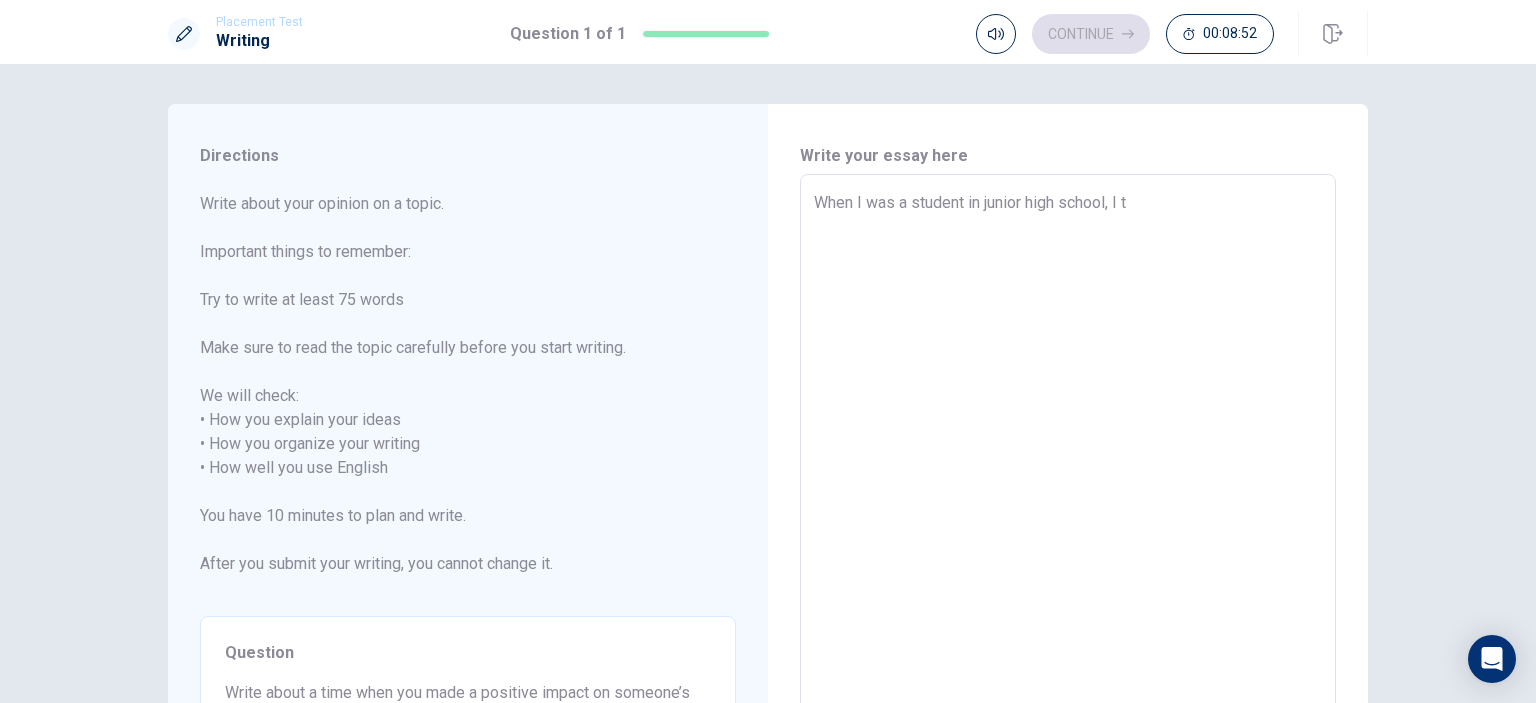 type on "x" 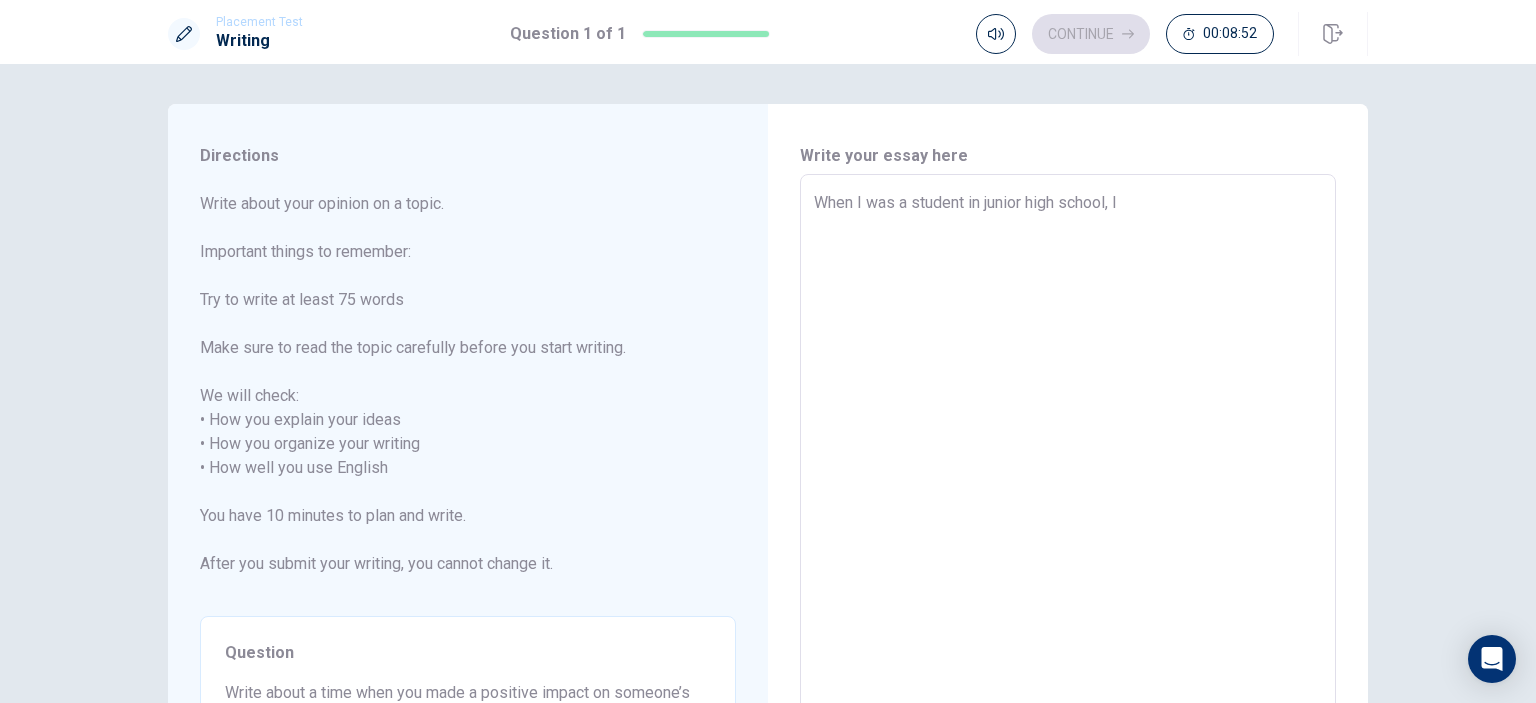 type on "x" 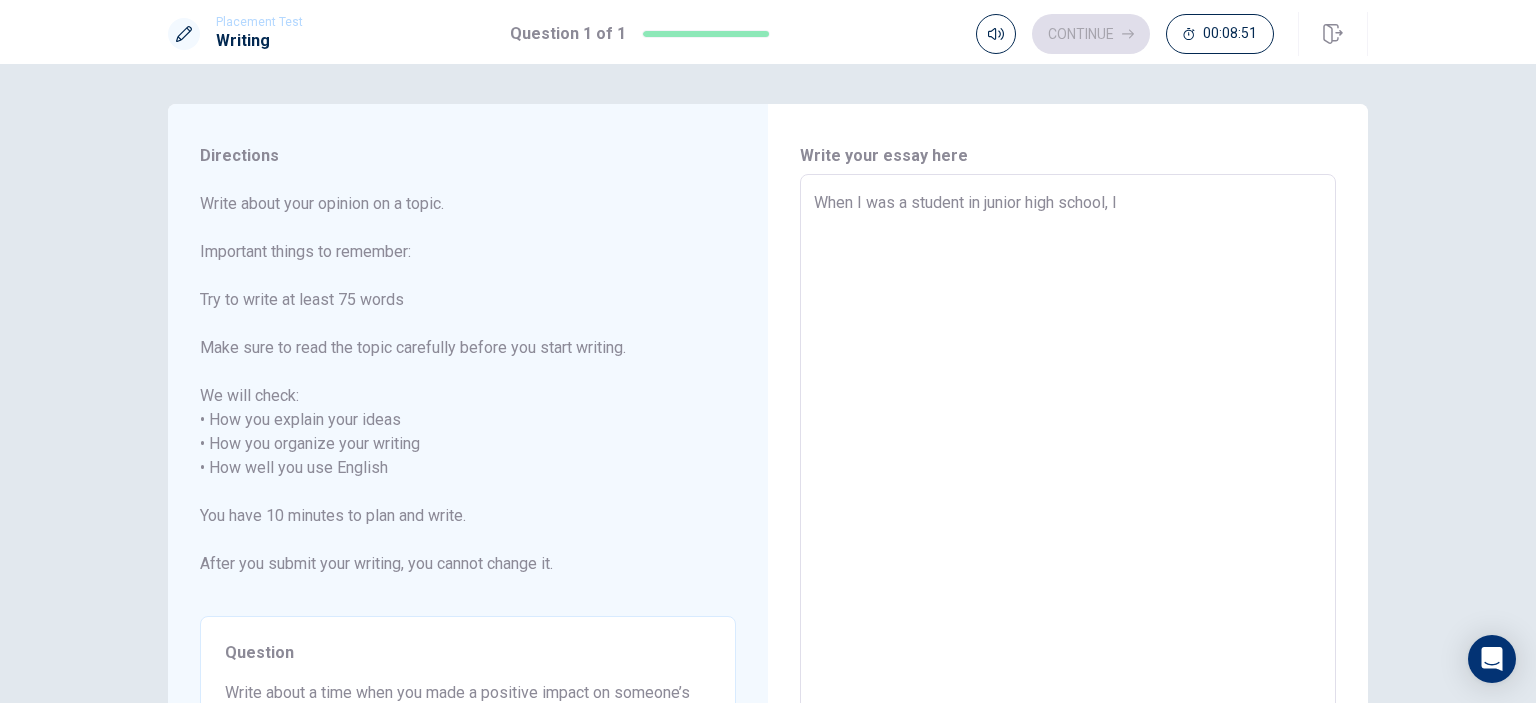 type on "When I was a student in junior high school, I e" 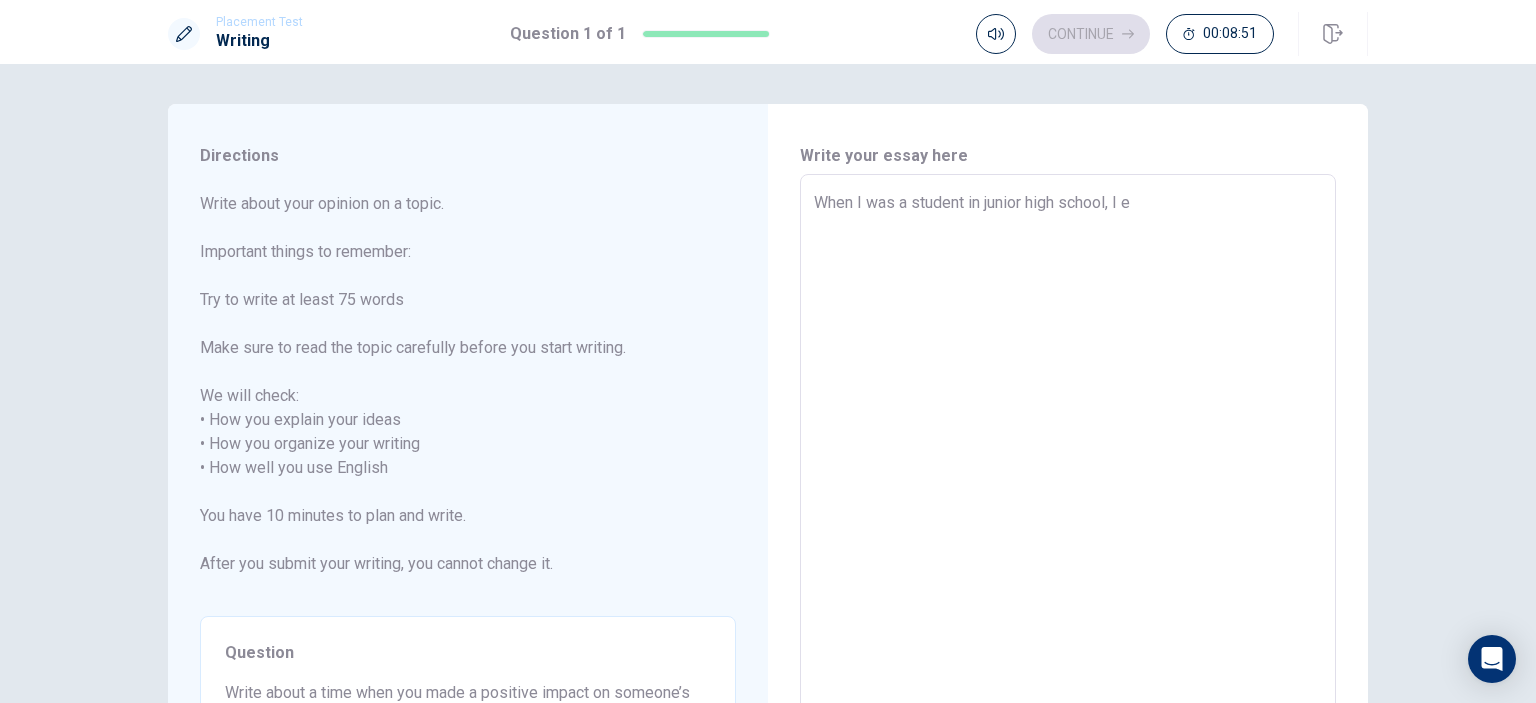 type on "x" 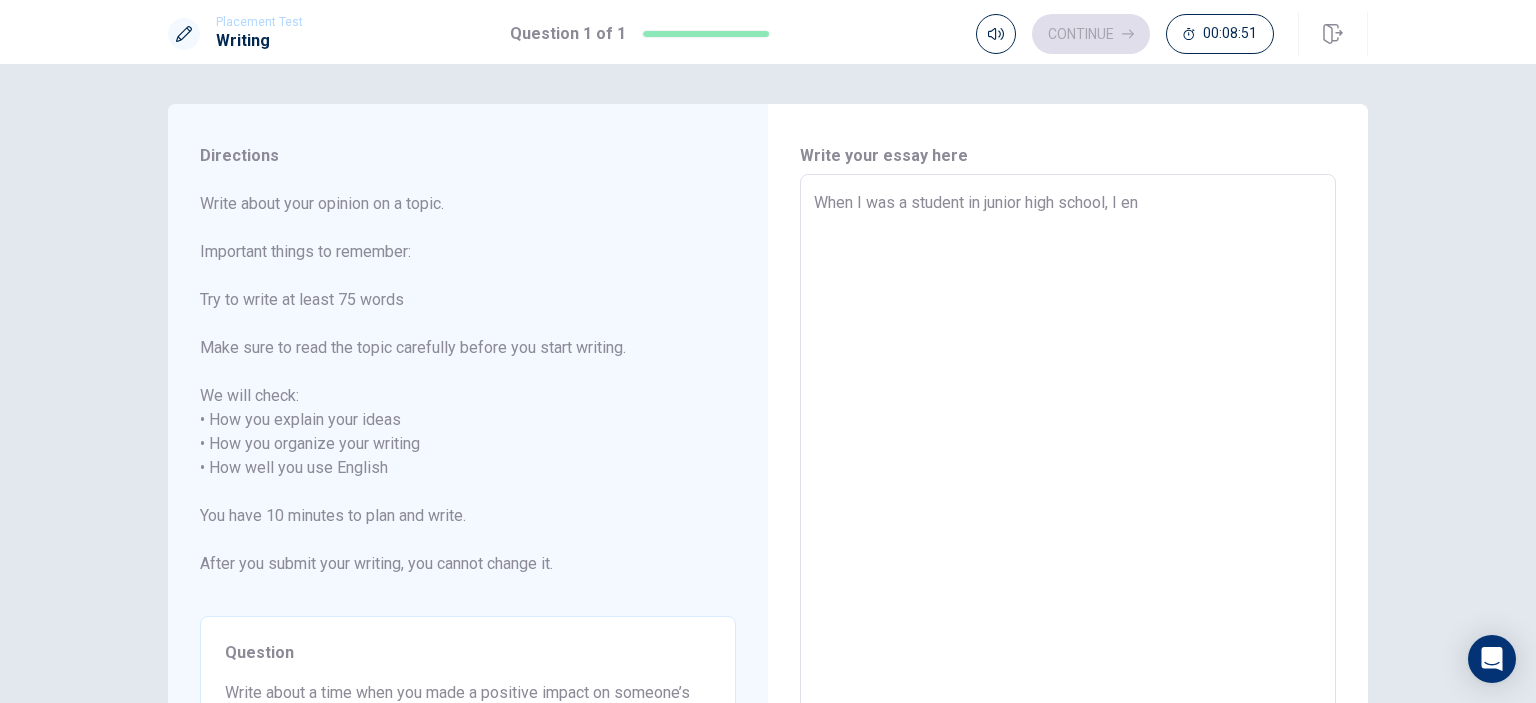 type on "x" 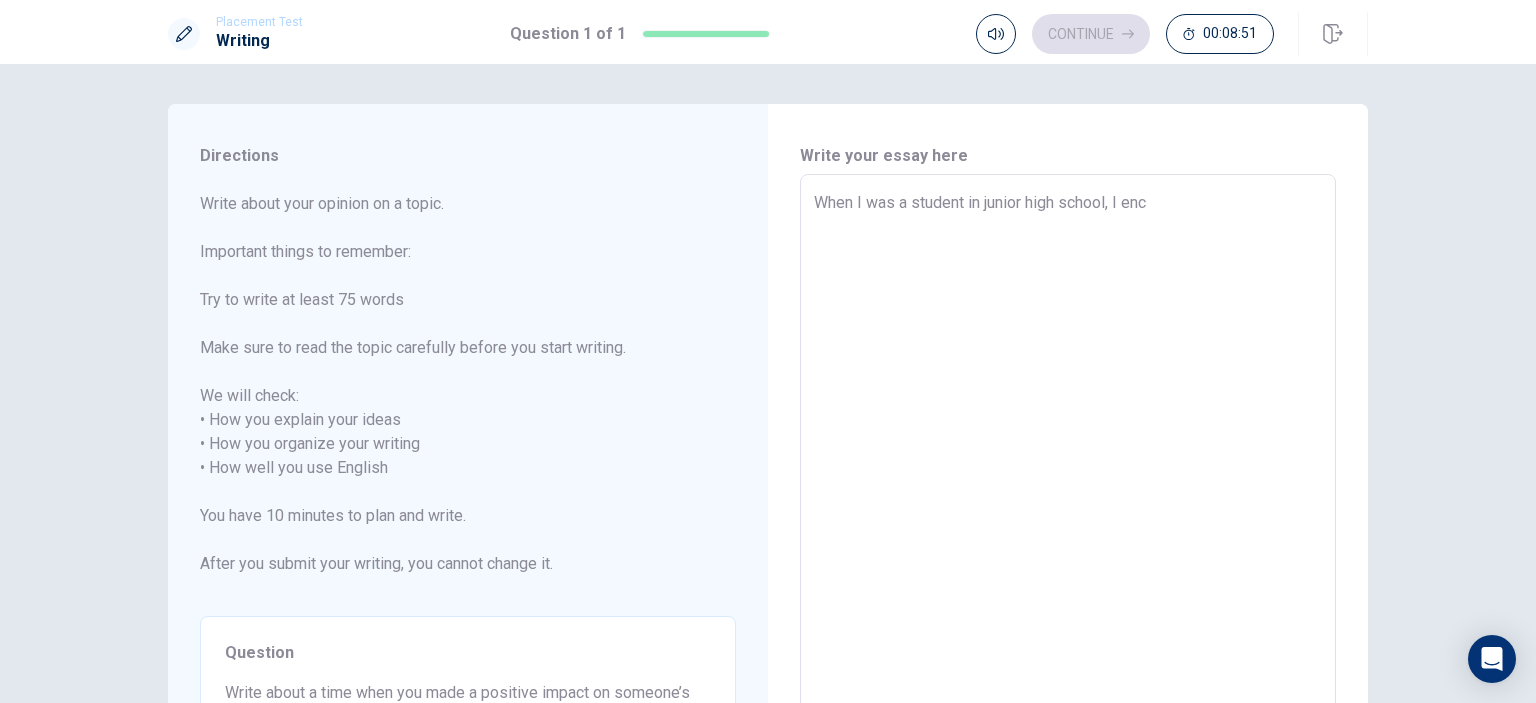 type on "x" 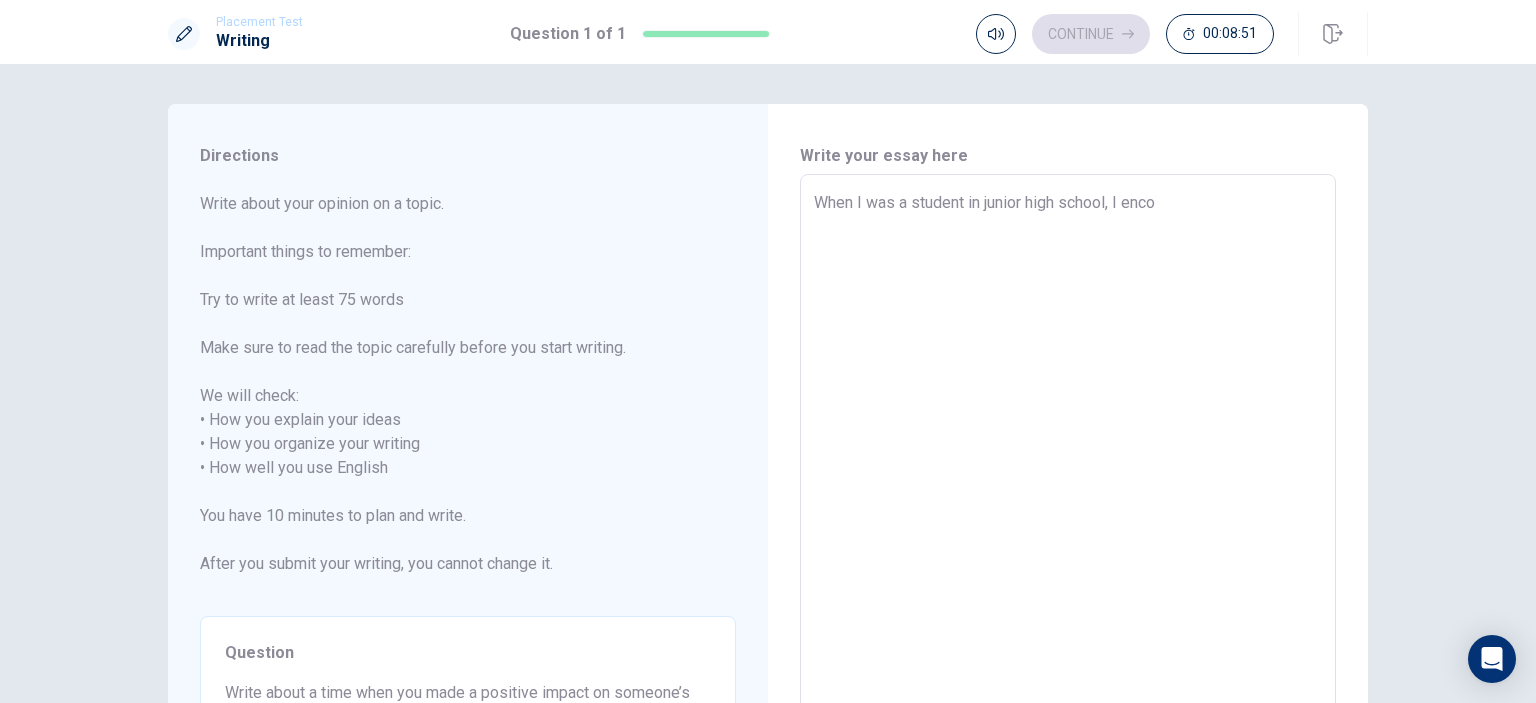 type on "x" 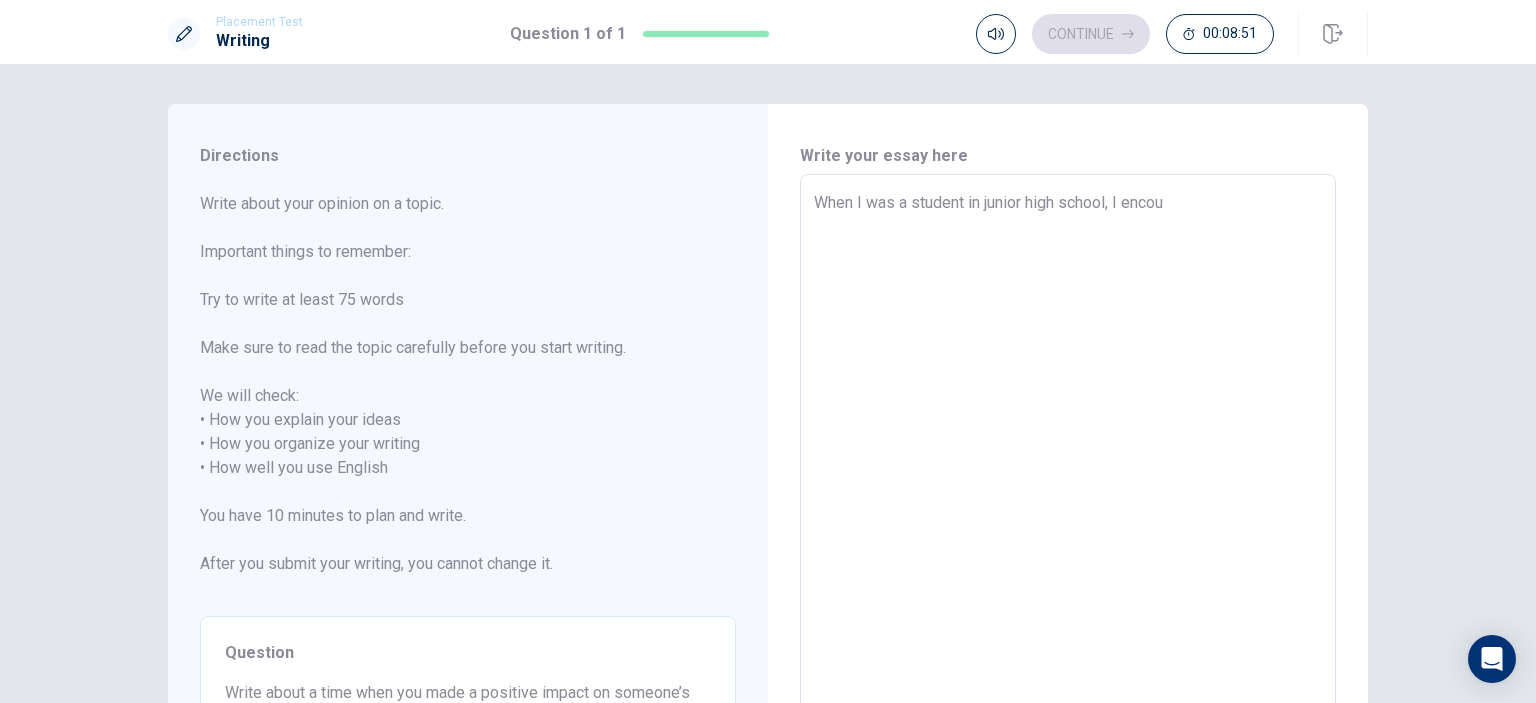type on "x" 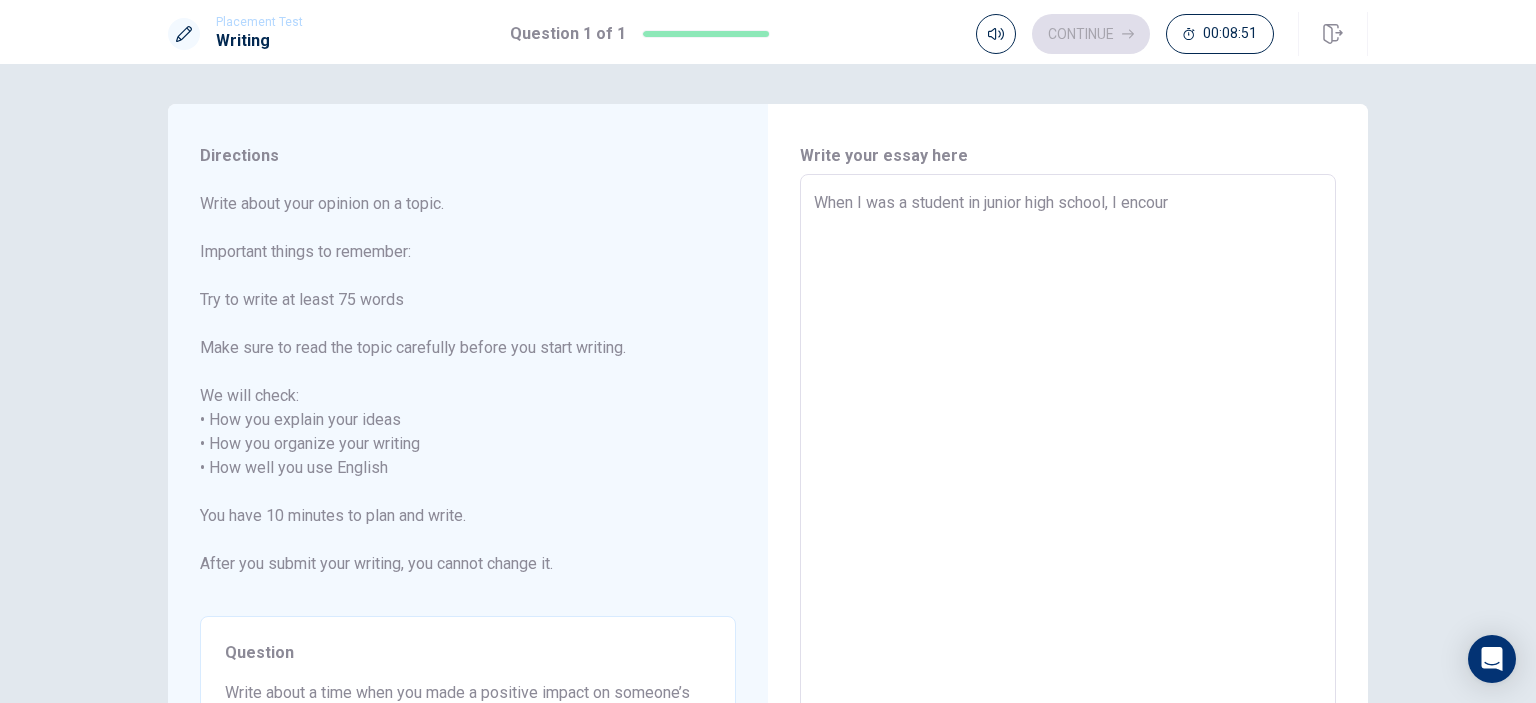 type on "x" 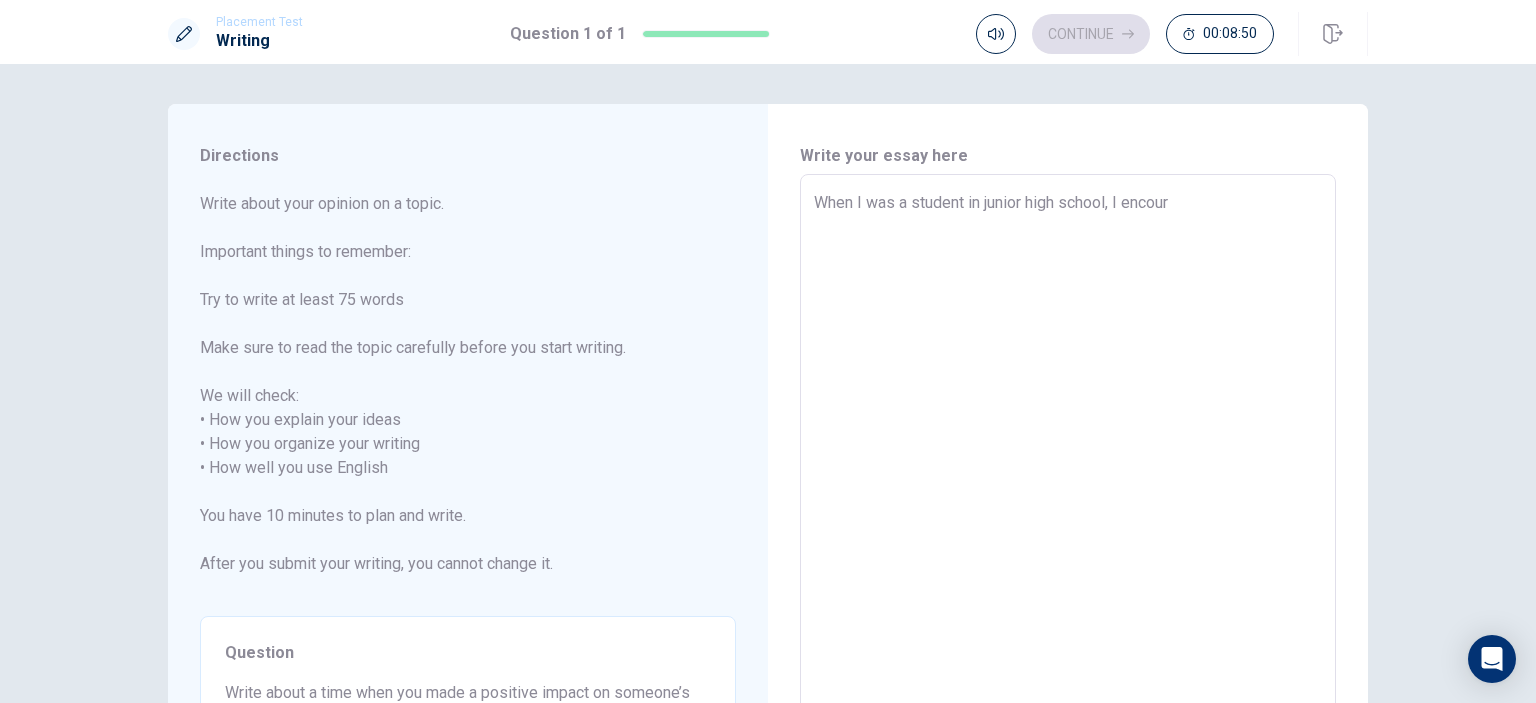 type on "When I was a student in junior high school, I encoura" 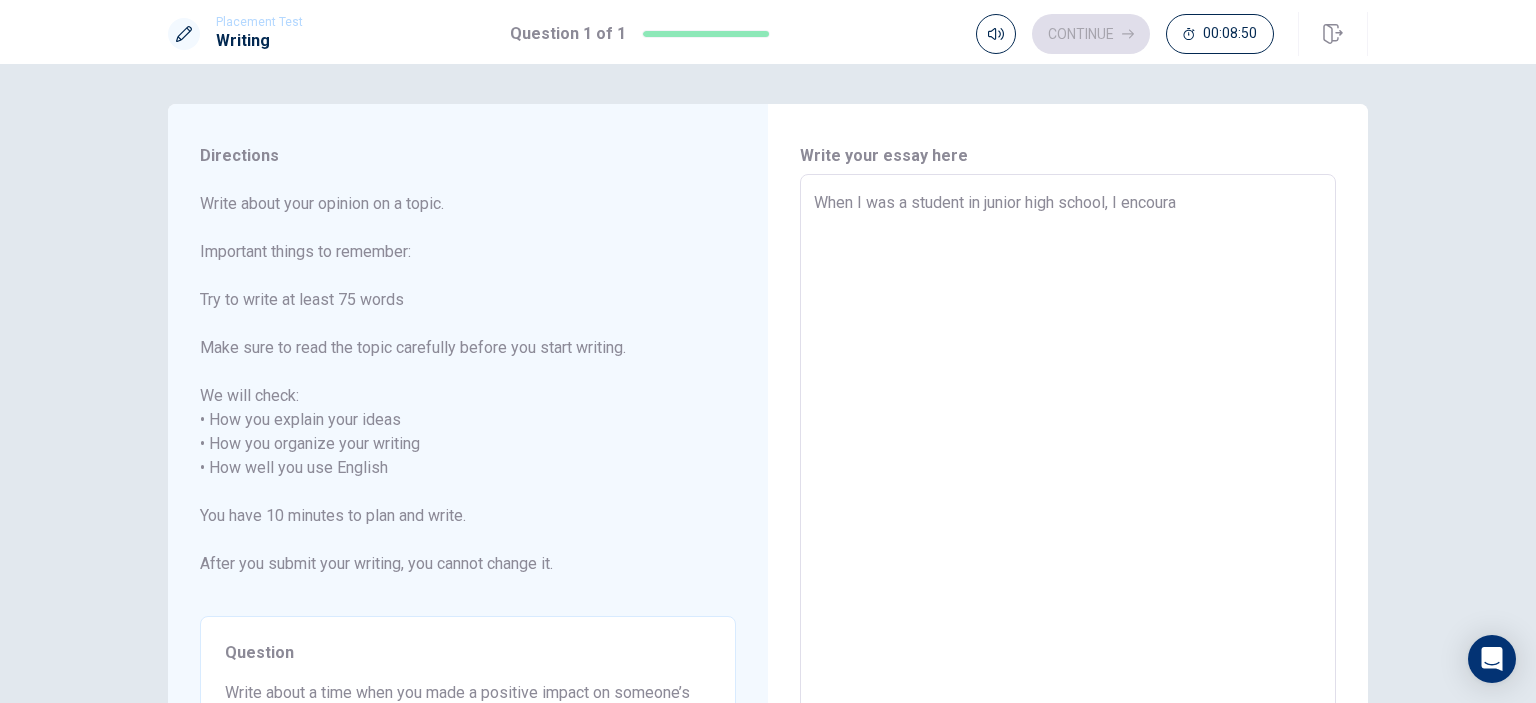 type on "x" 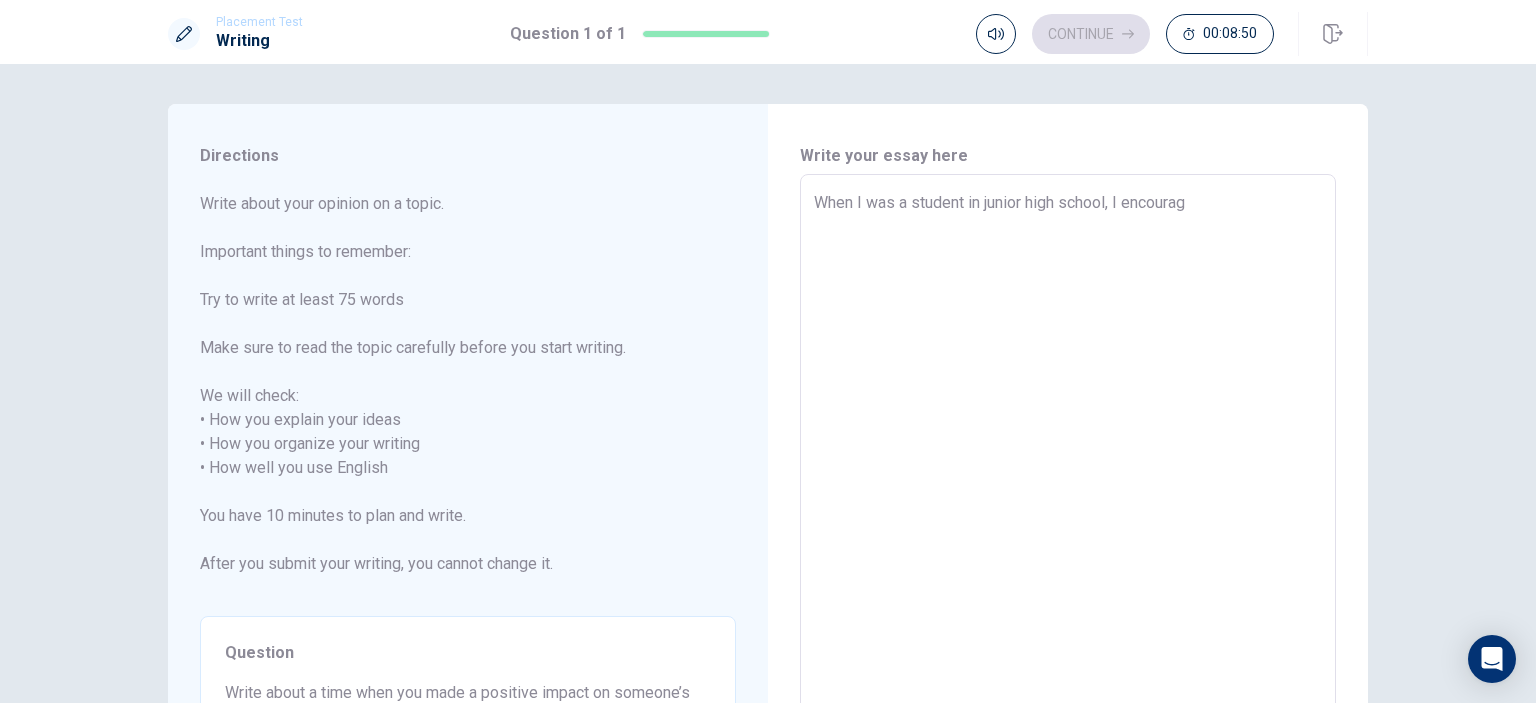 type on "x" 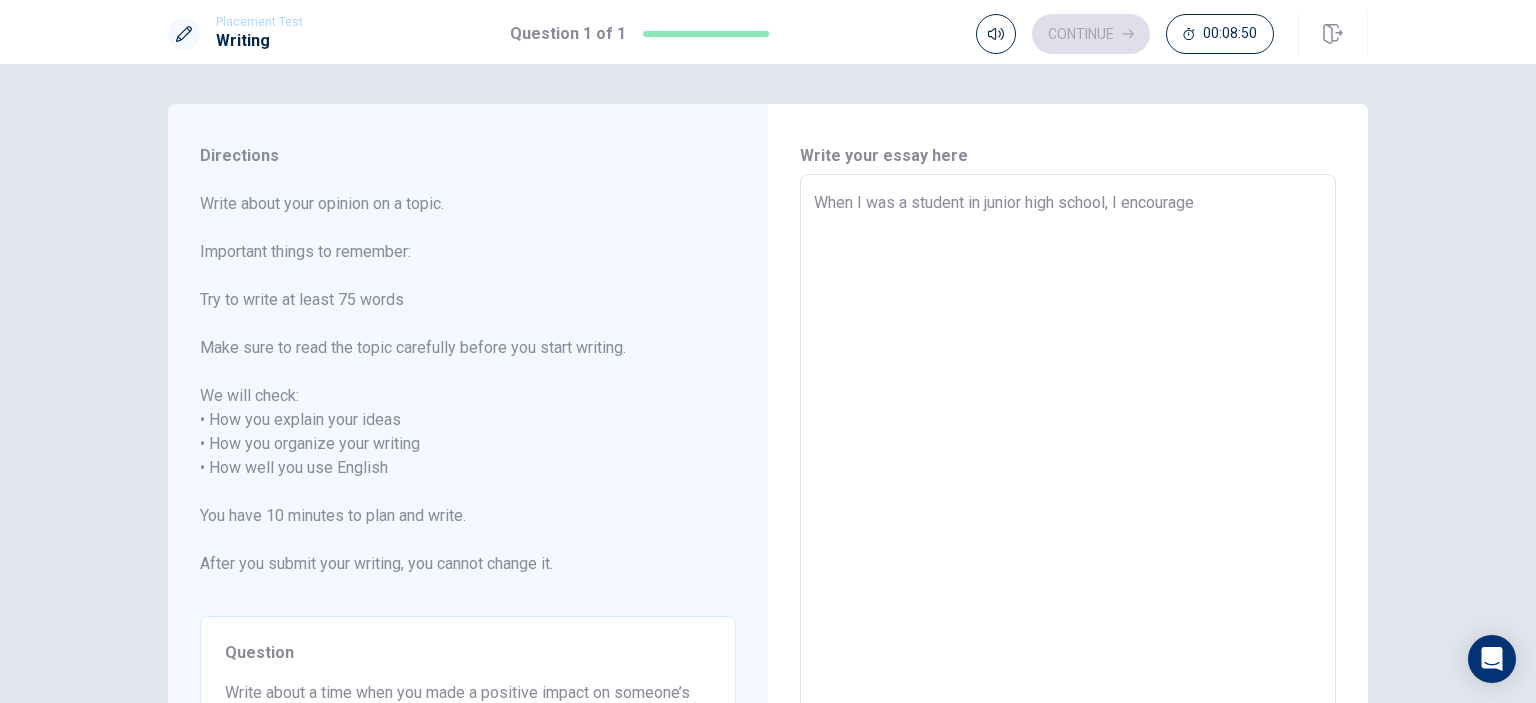 type on "x" 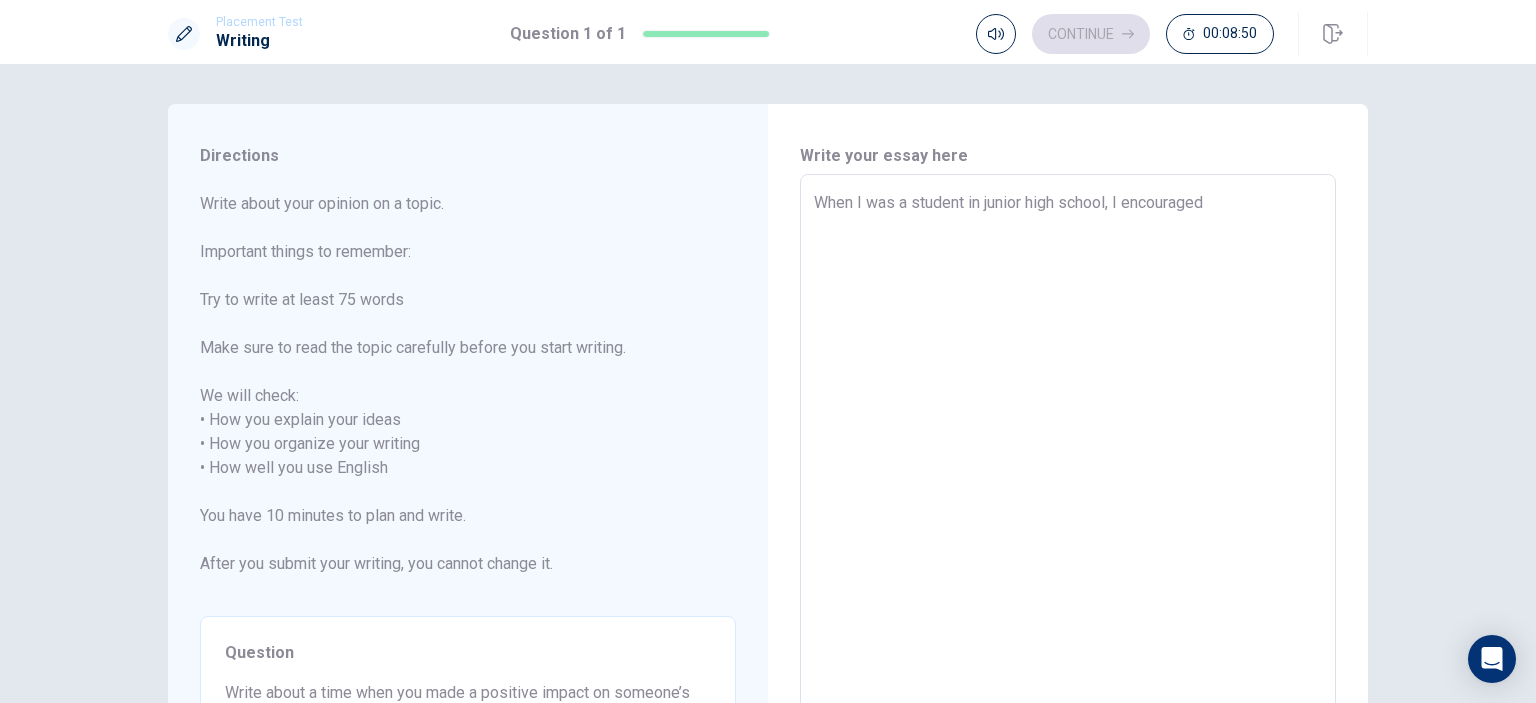 type on "x" 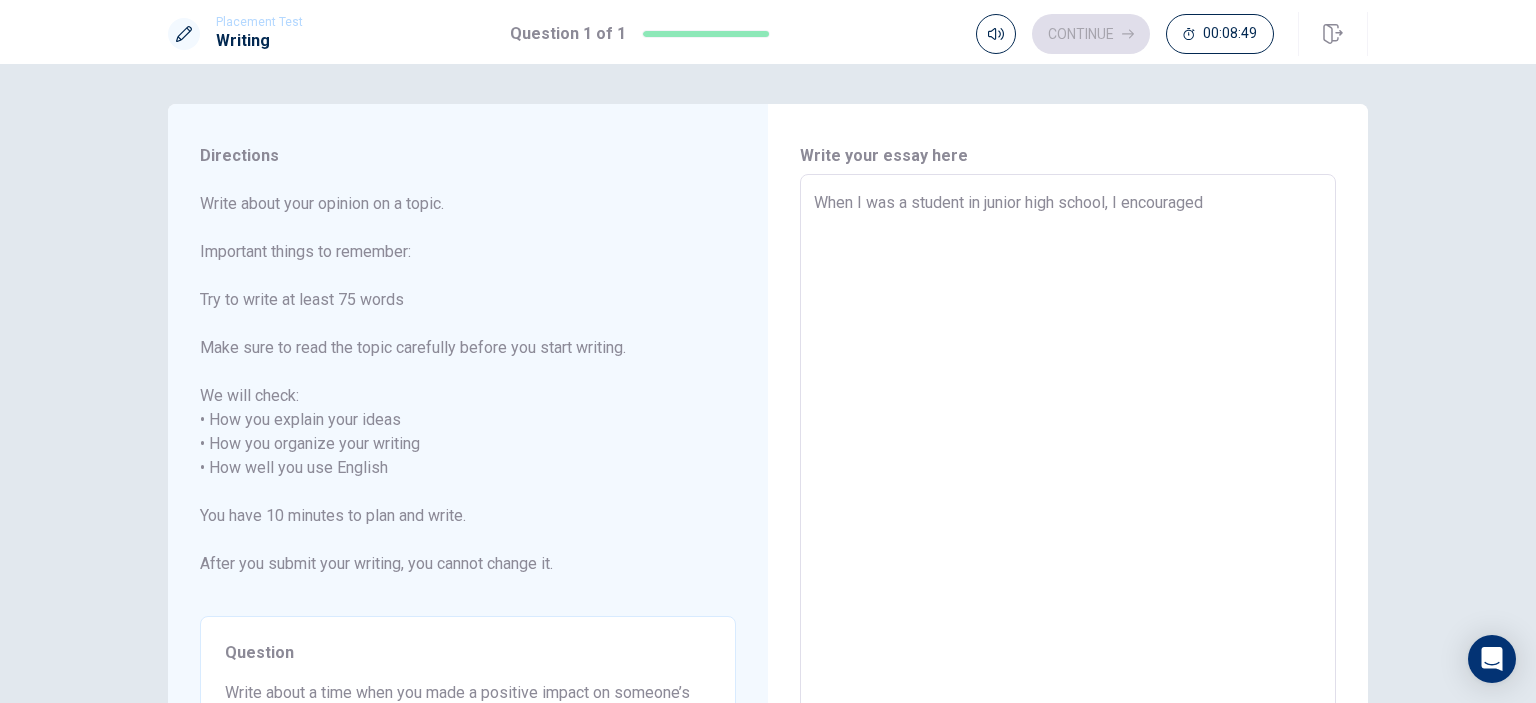 type on "When I was a student in junior high school, I encouraged" 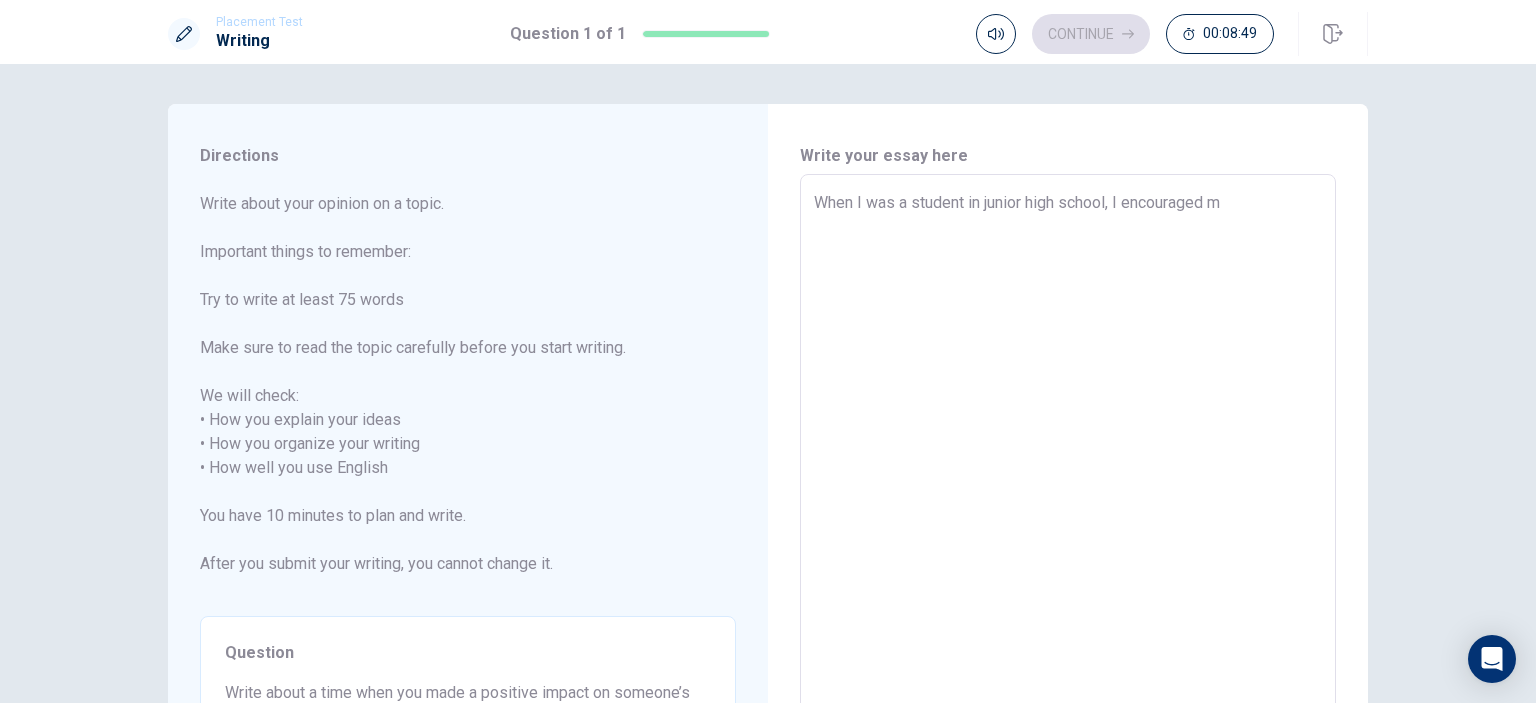 type on "x" 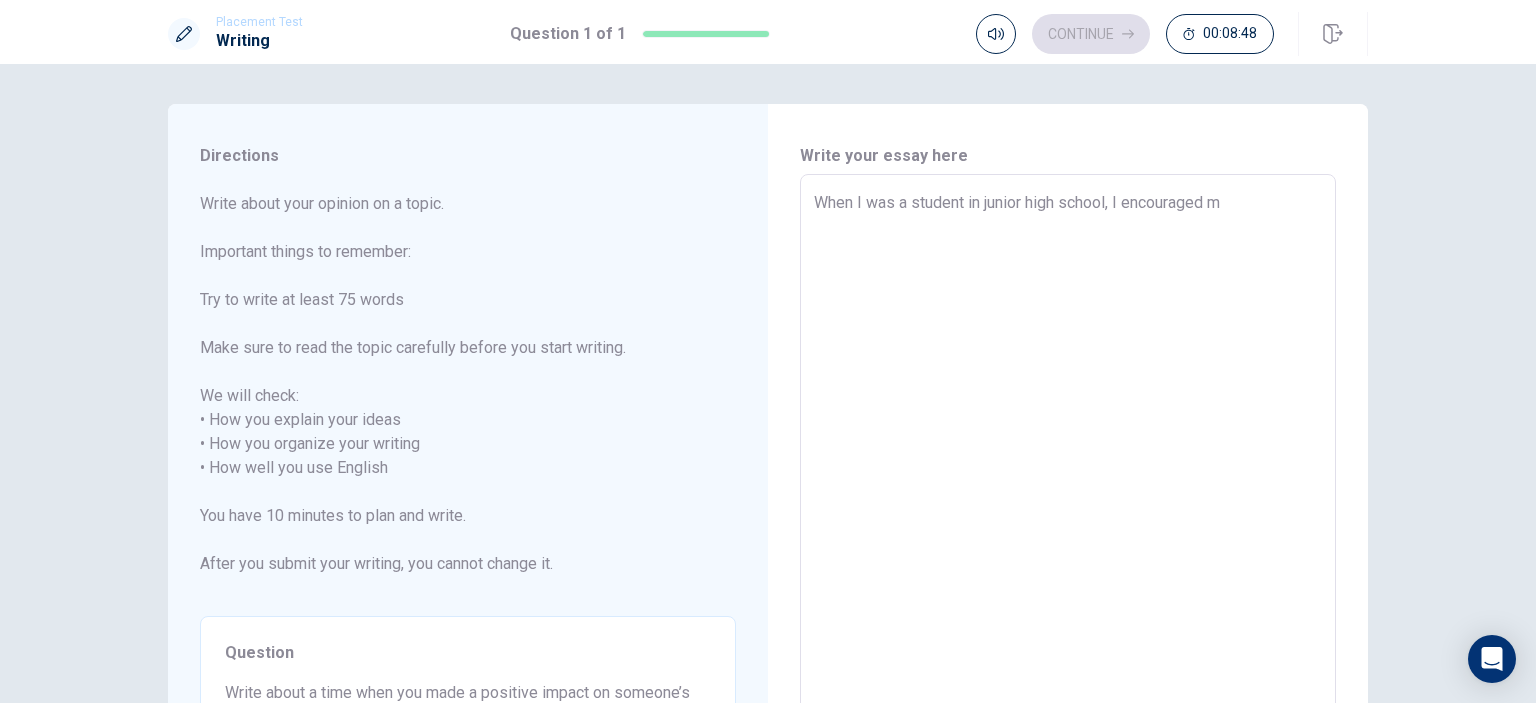 type on "When I was a student in junior high school, I encouraged my" 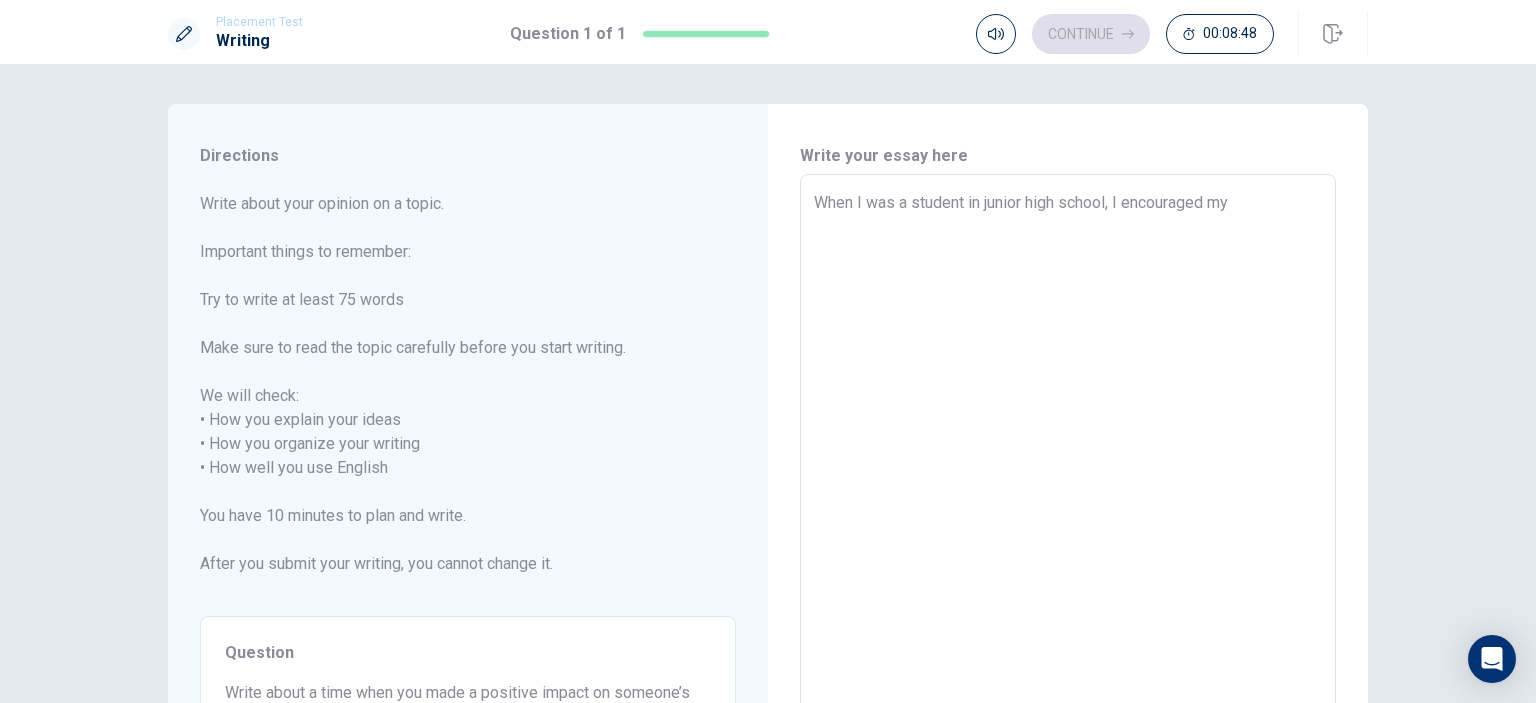 type on "x" 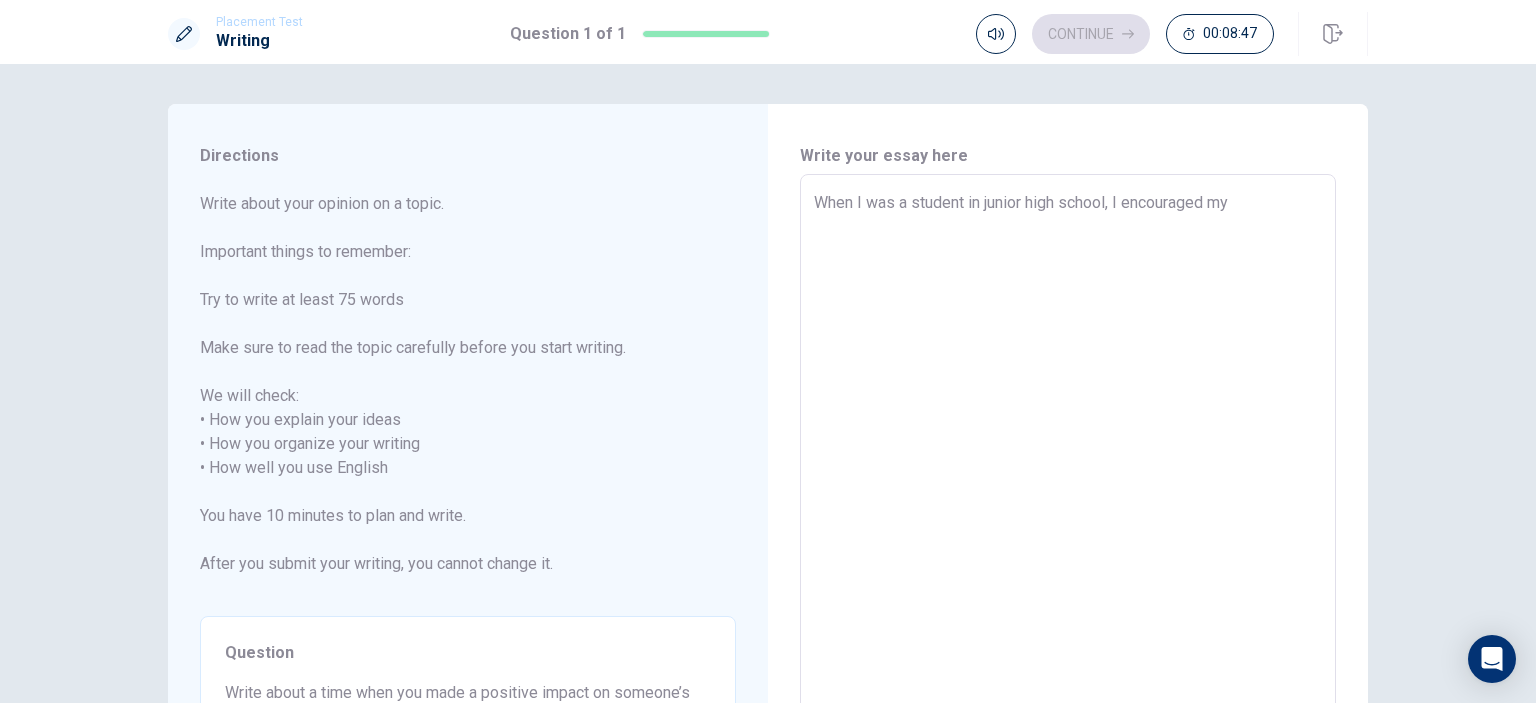 type on "When I was a student in junior high school, I encouraged my D" 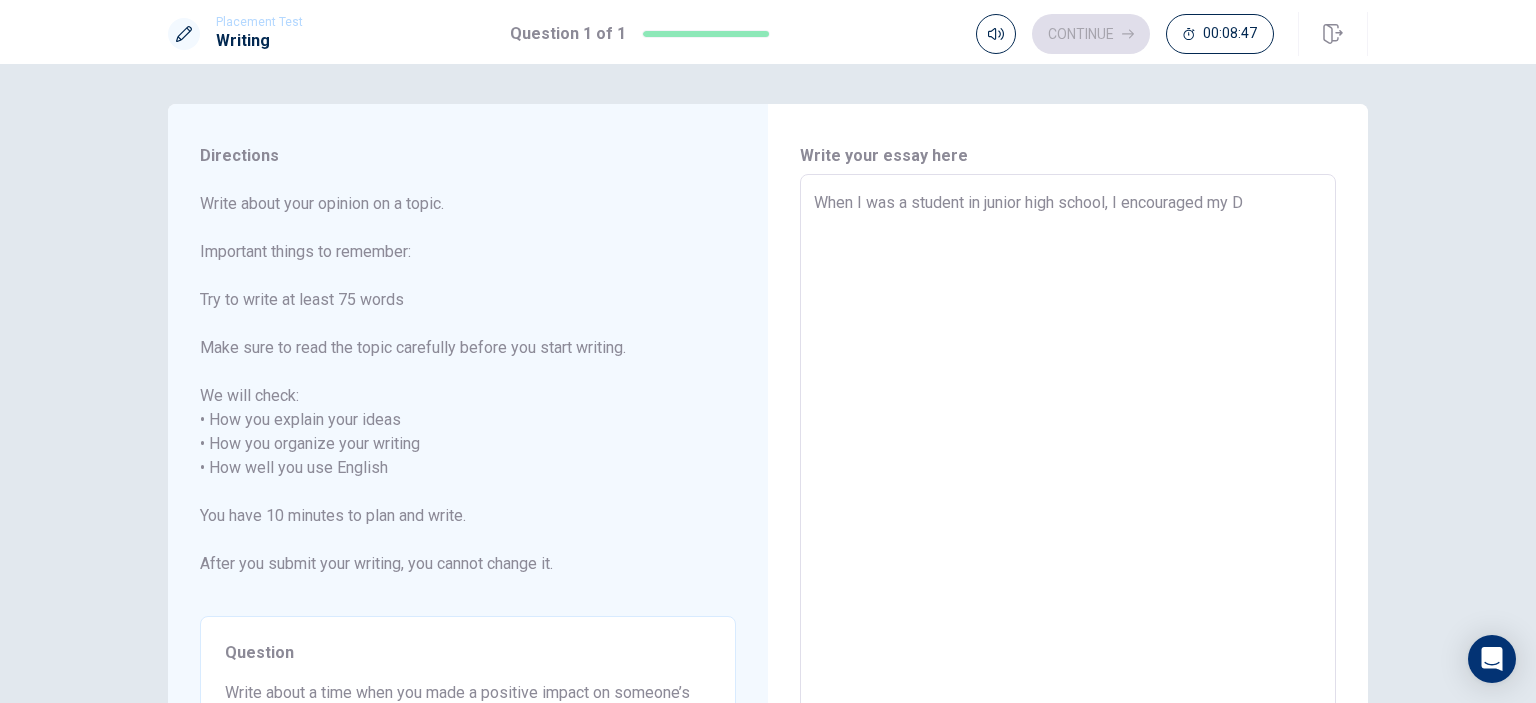 type on "x" 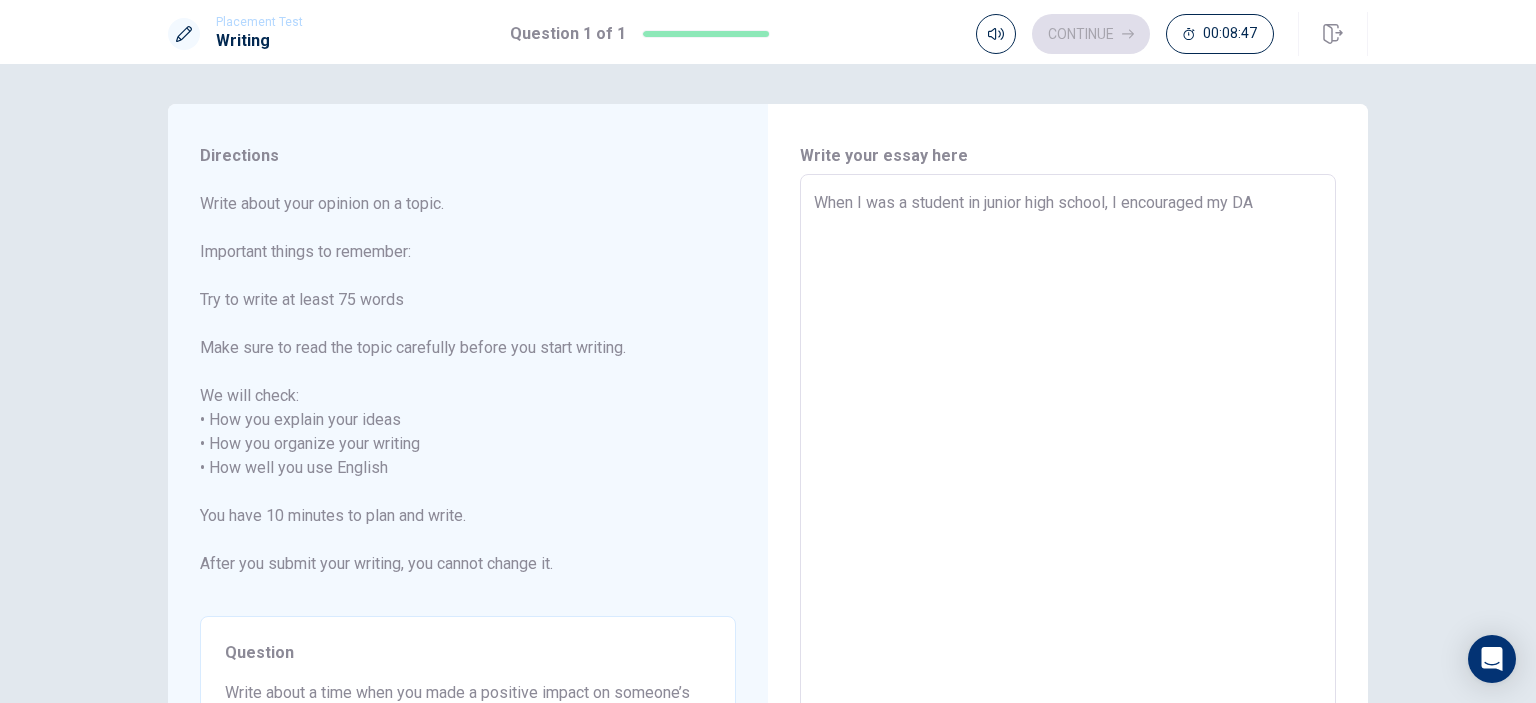 type on "x" 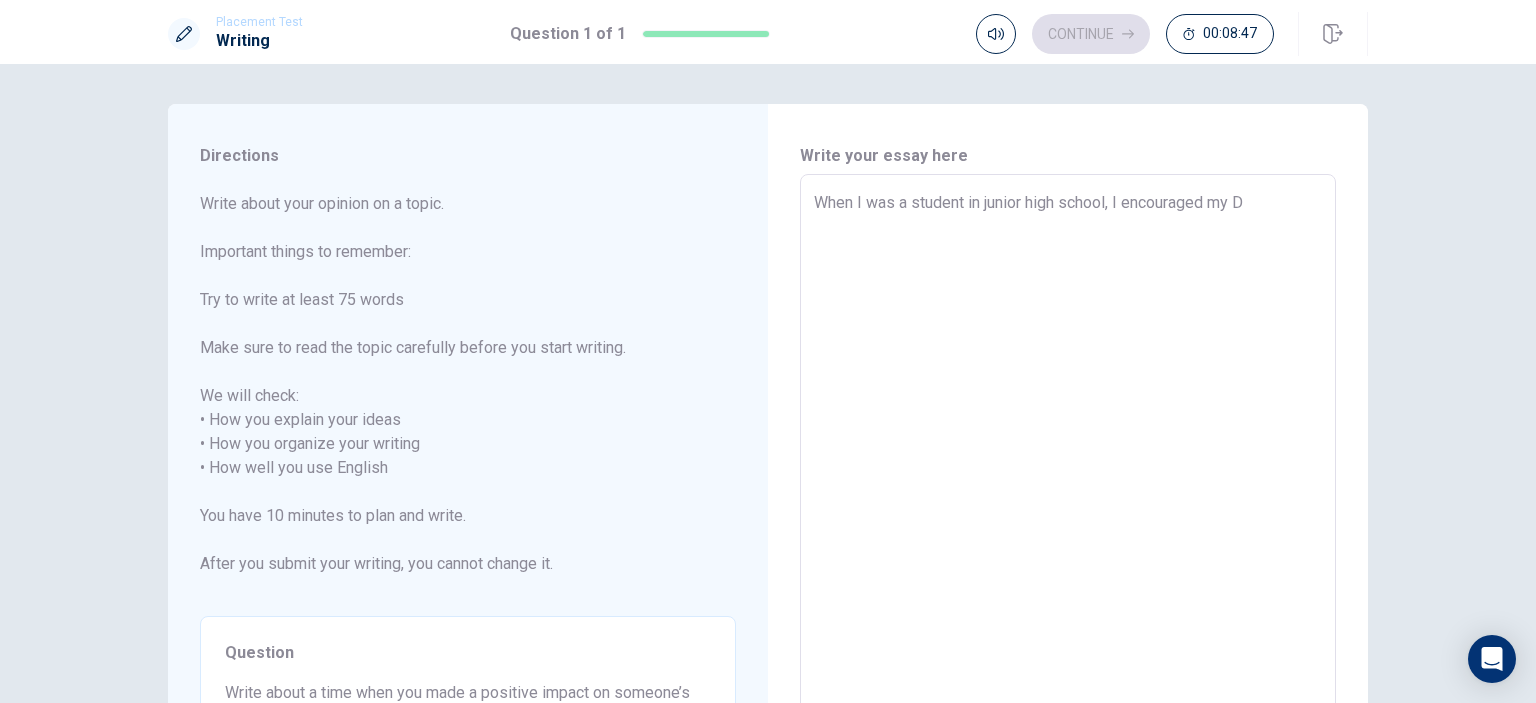 type on "x" 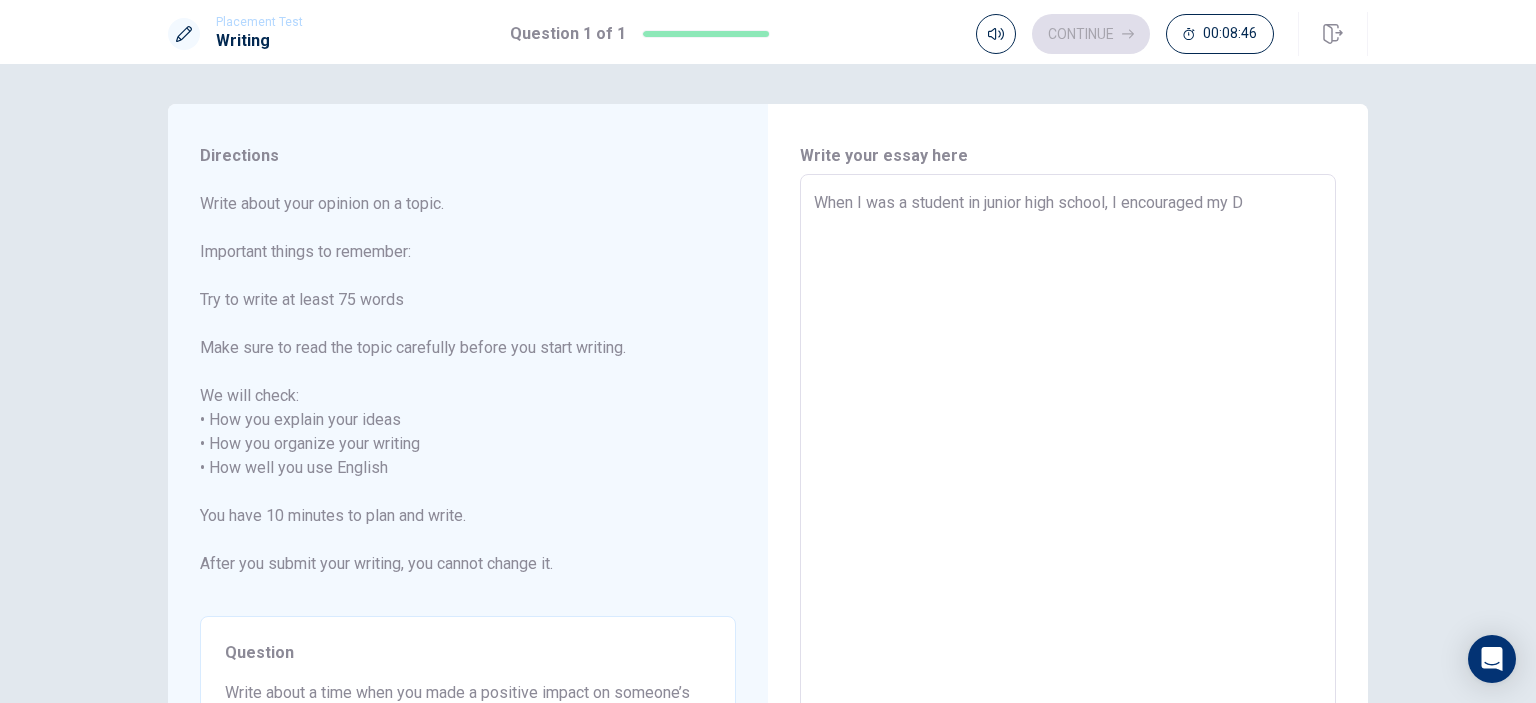 type on "When I was a student in junior high school, I encouraged my Da" 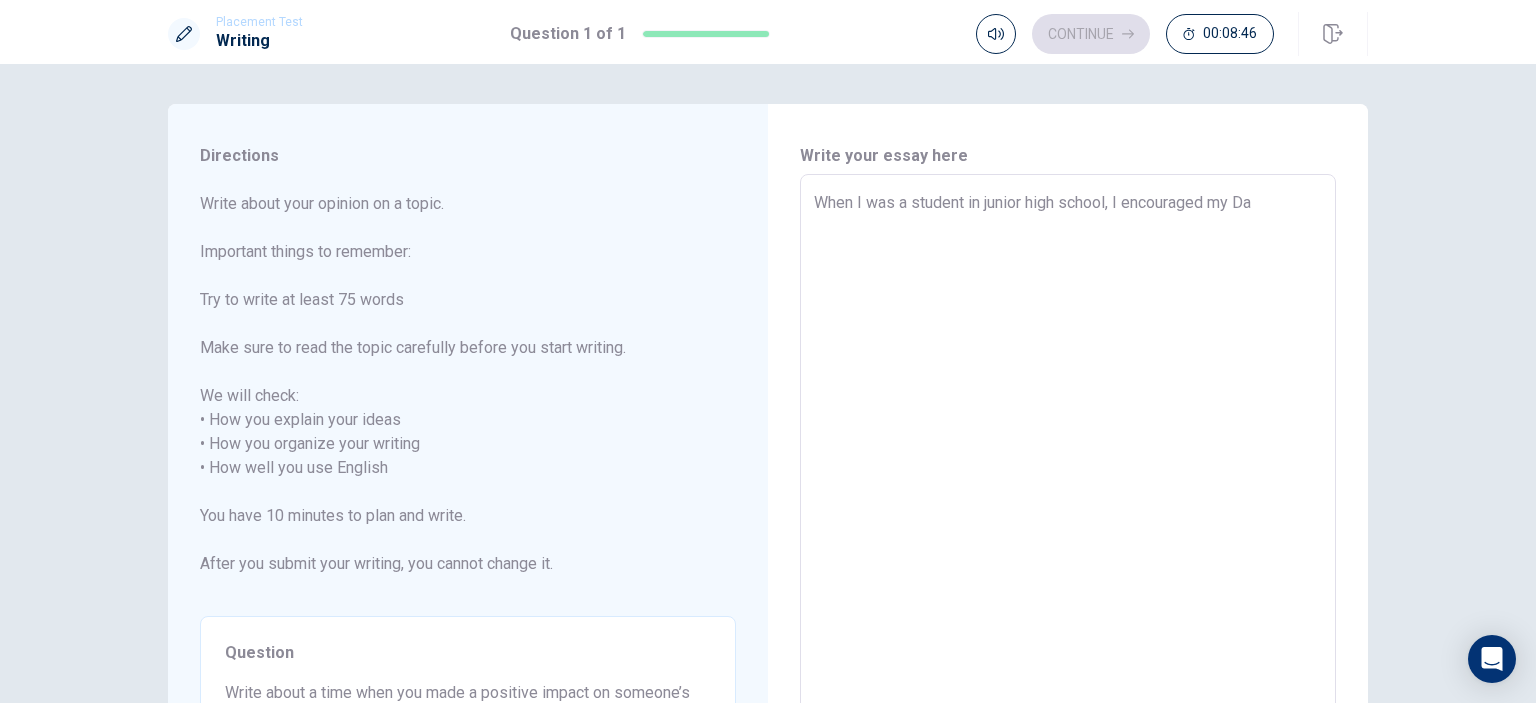 type on "x" 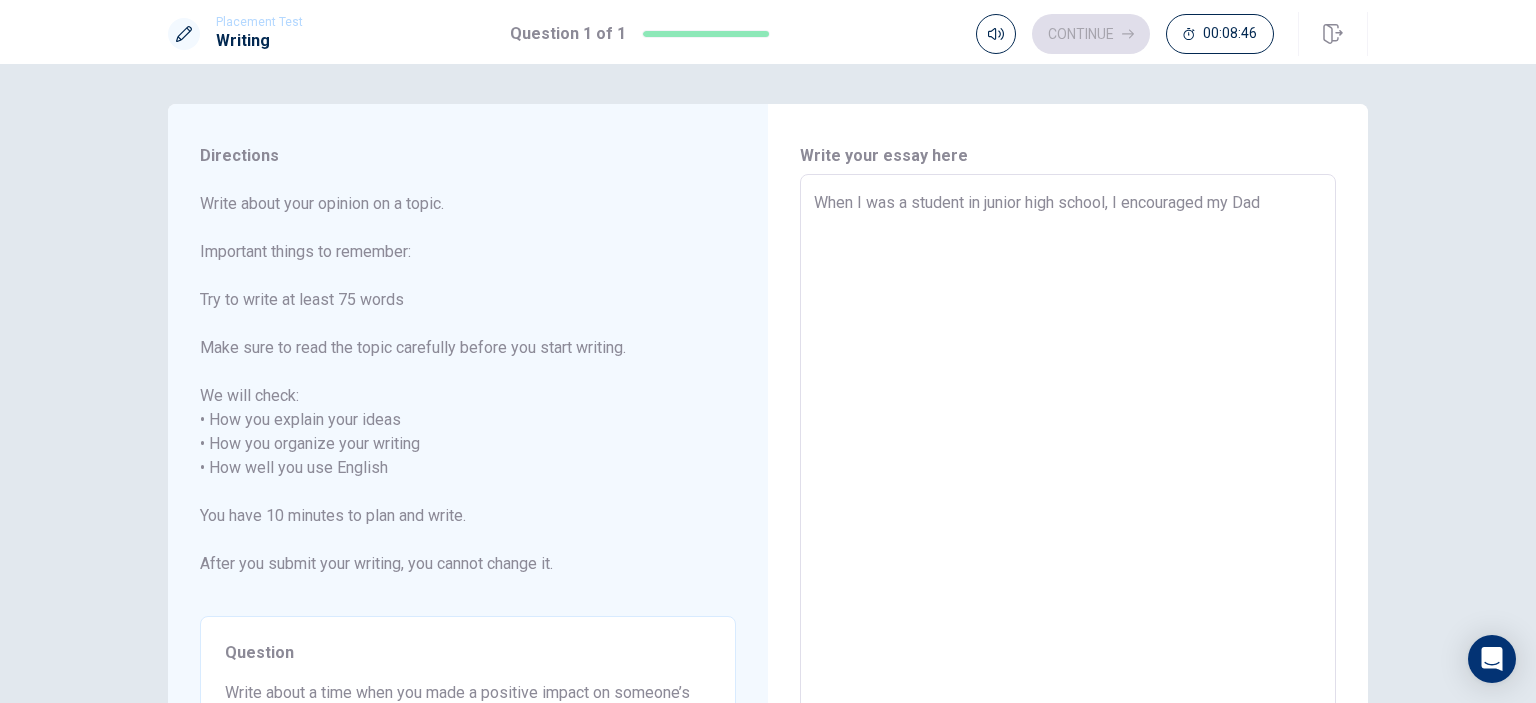 type on "x" 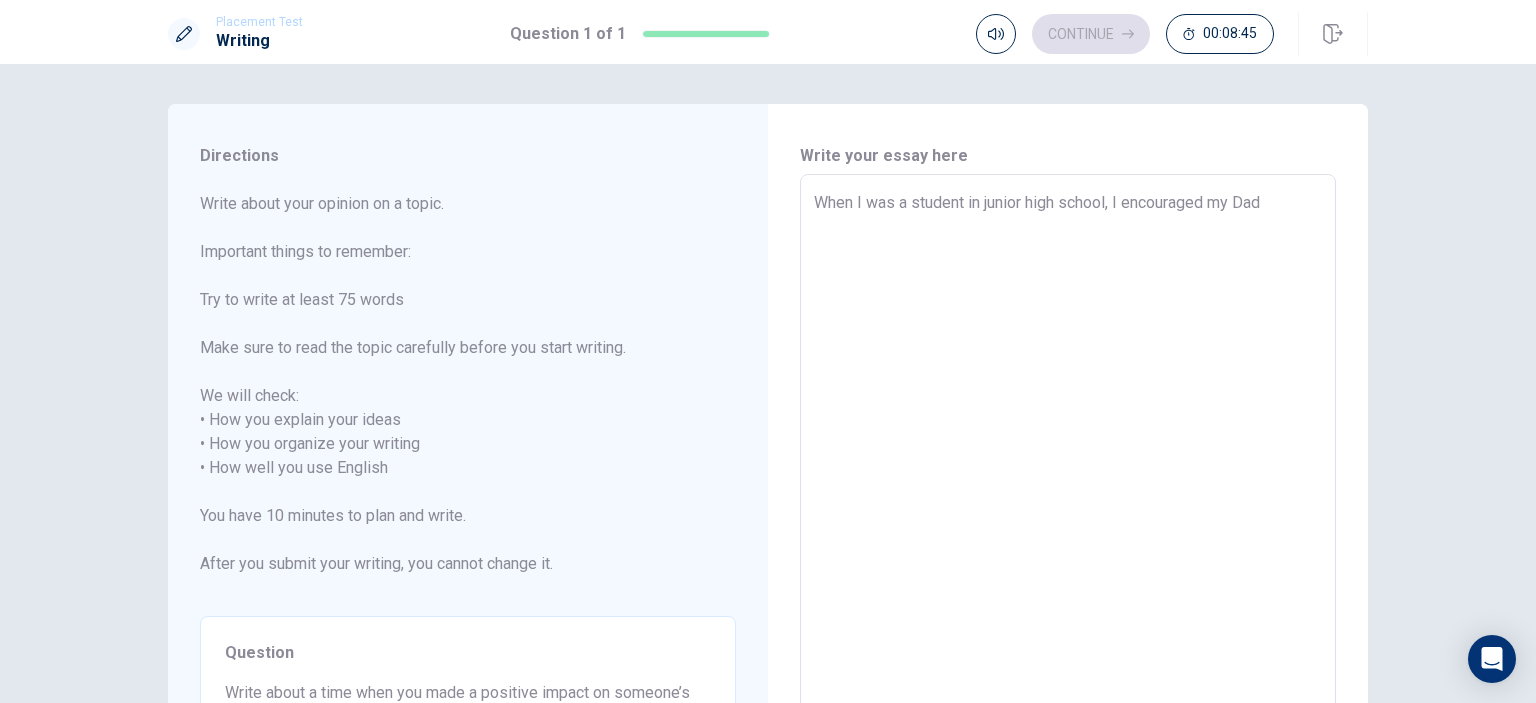 type on "When I was a student in junior high school, I encouraged my Dad" 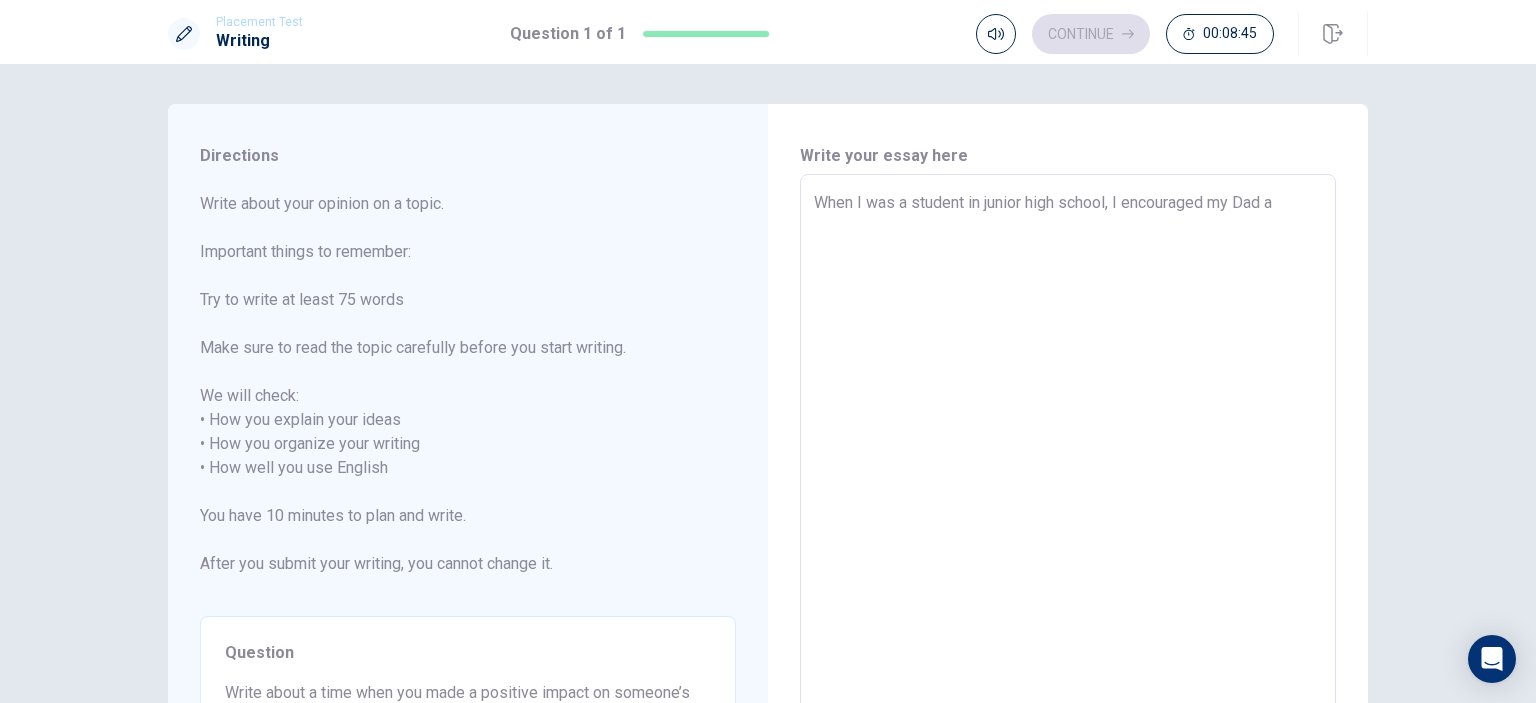 type on "x" 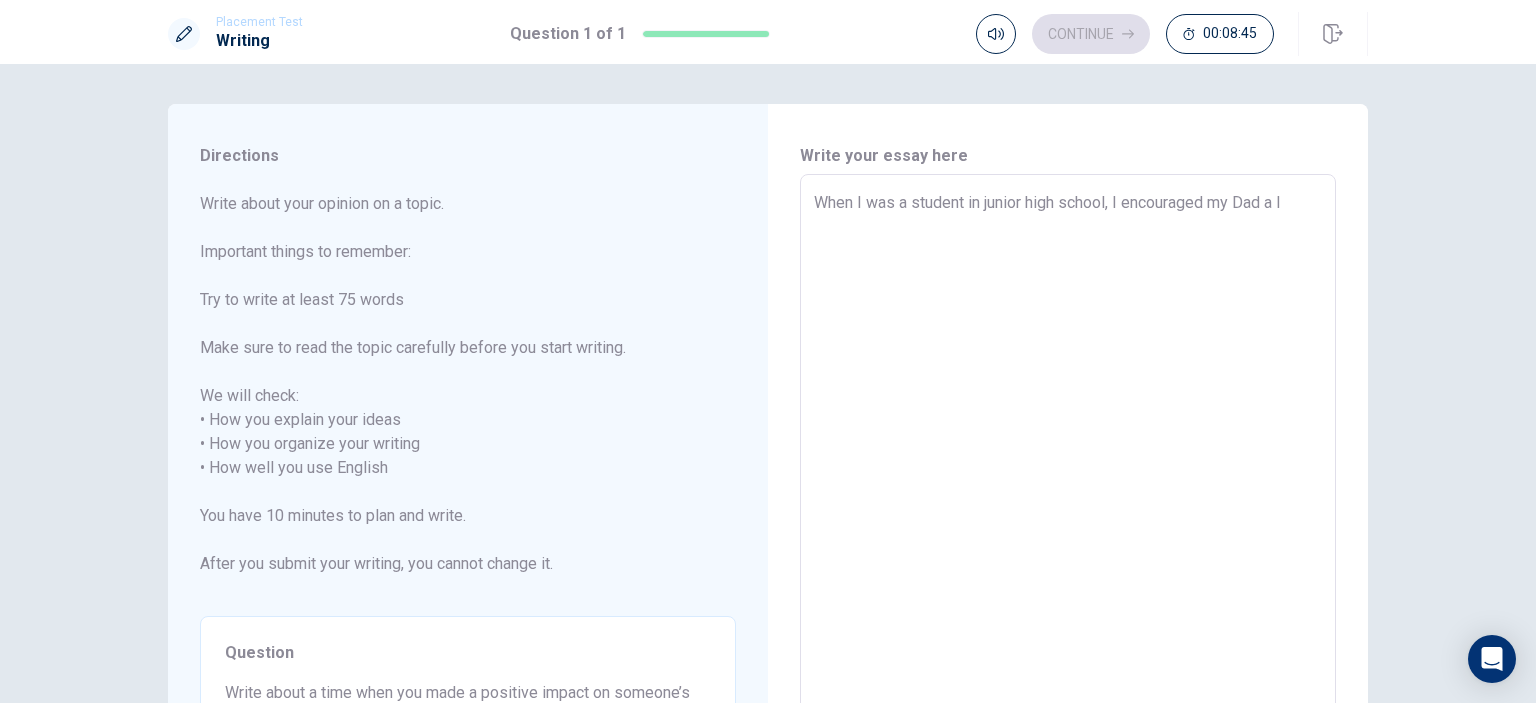 type on "x" 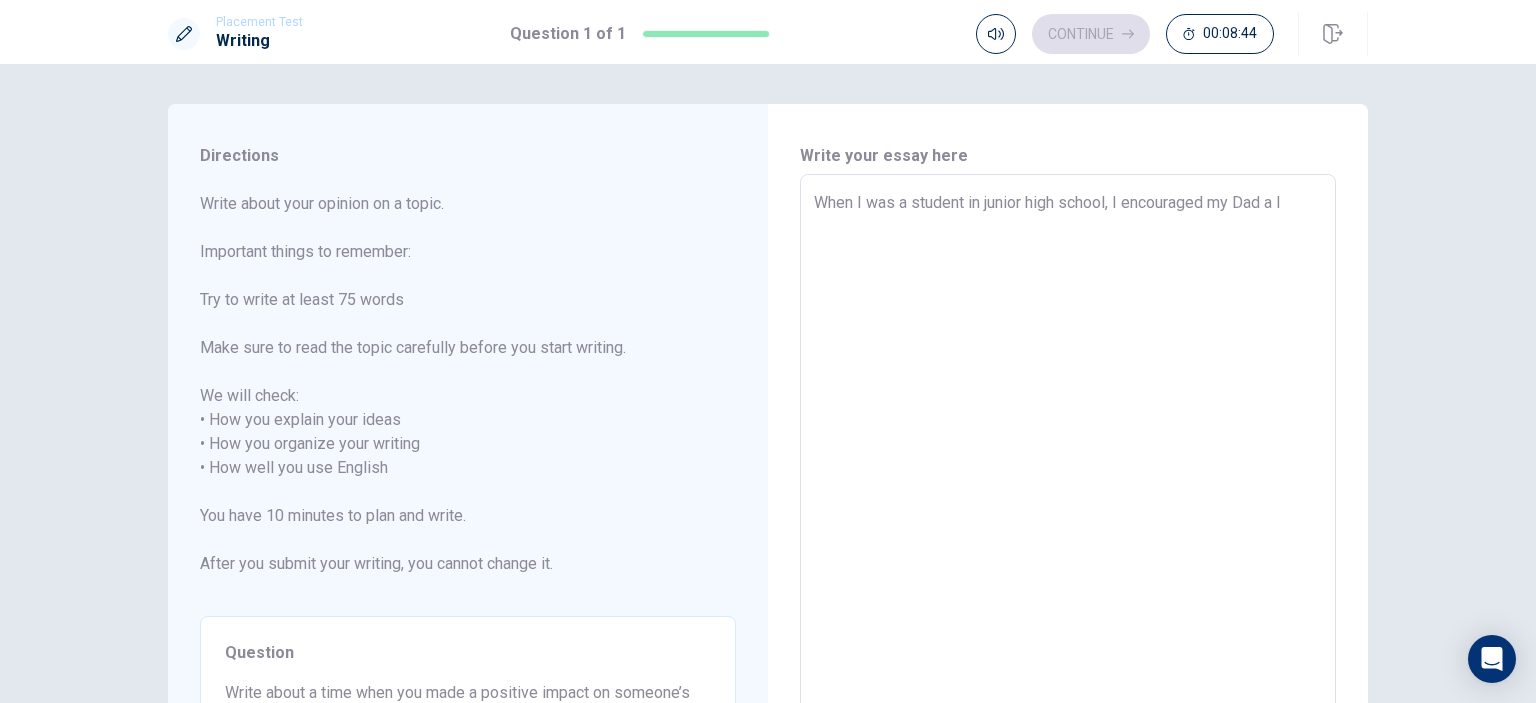type on "When I was a student in junior high school, I encouraged my Dad a lo" 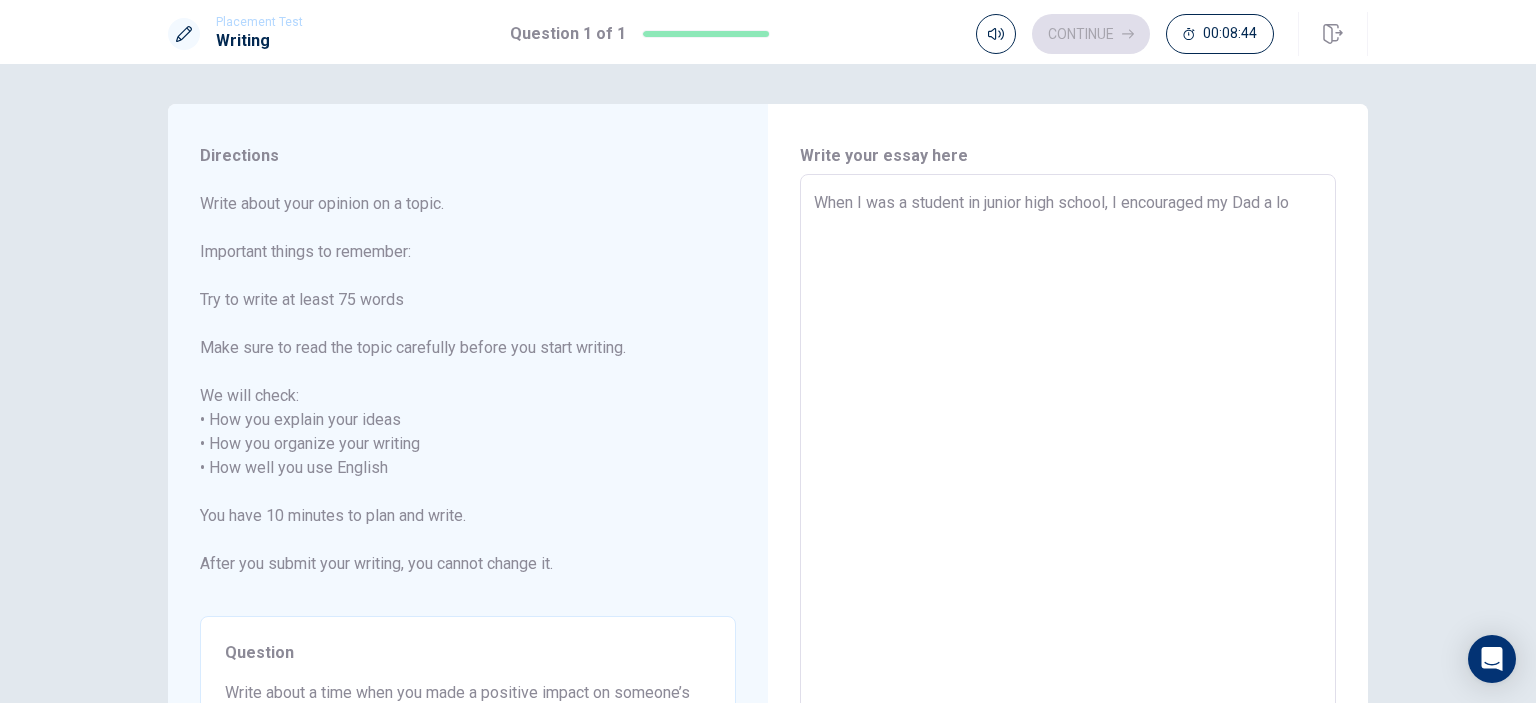 type on "x" 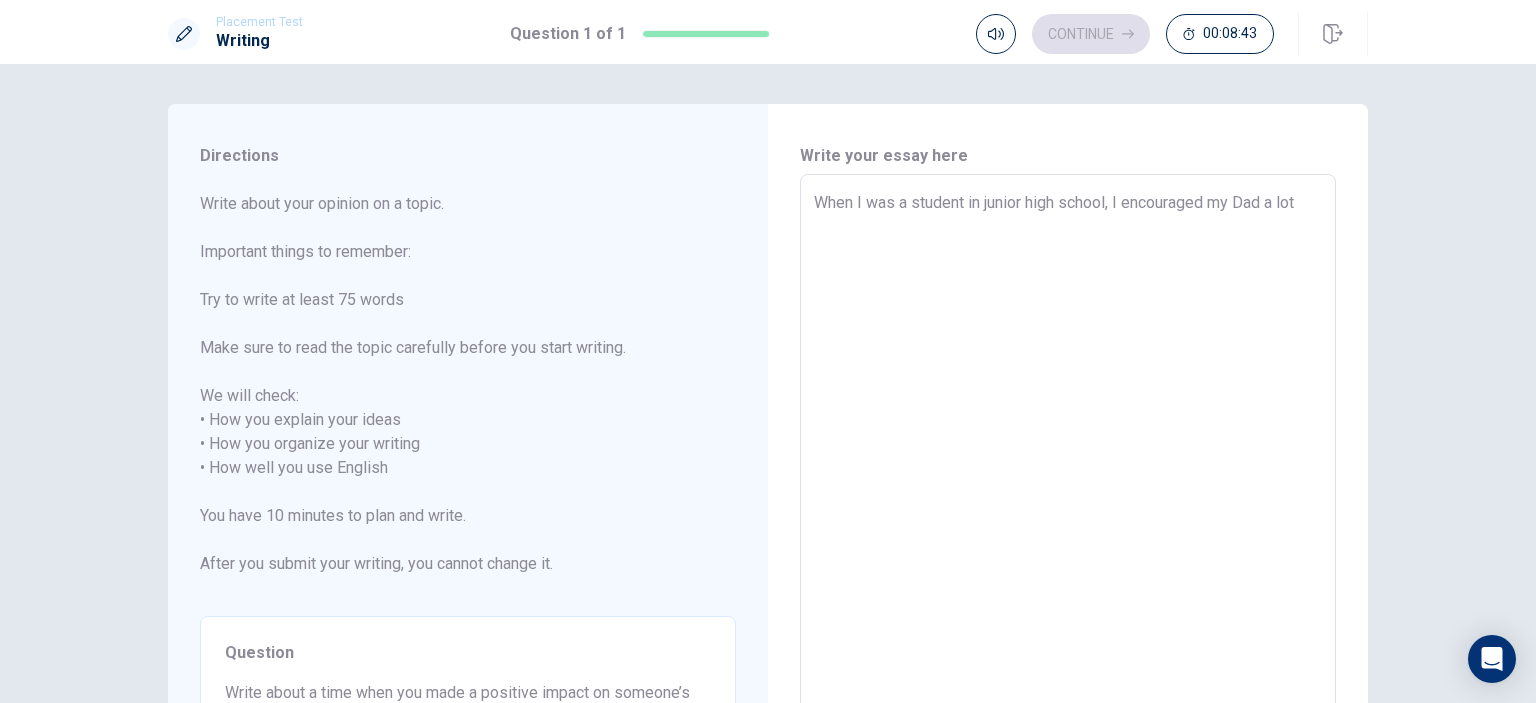 type on "x" 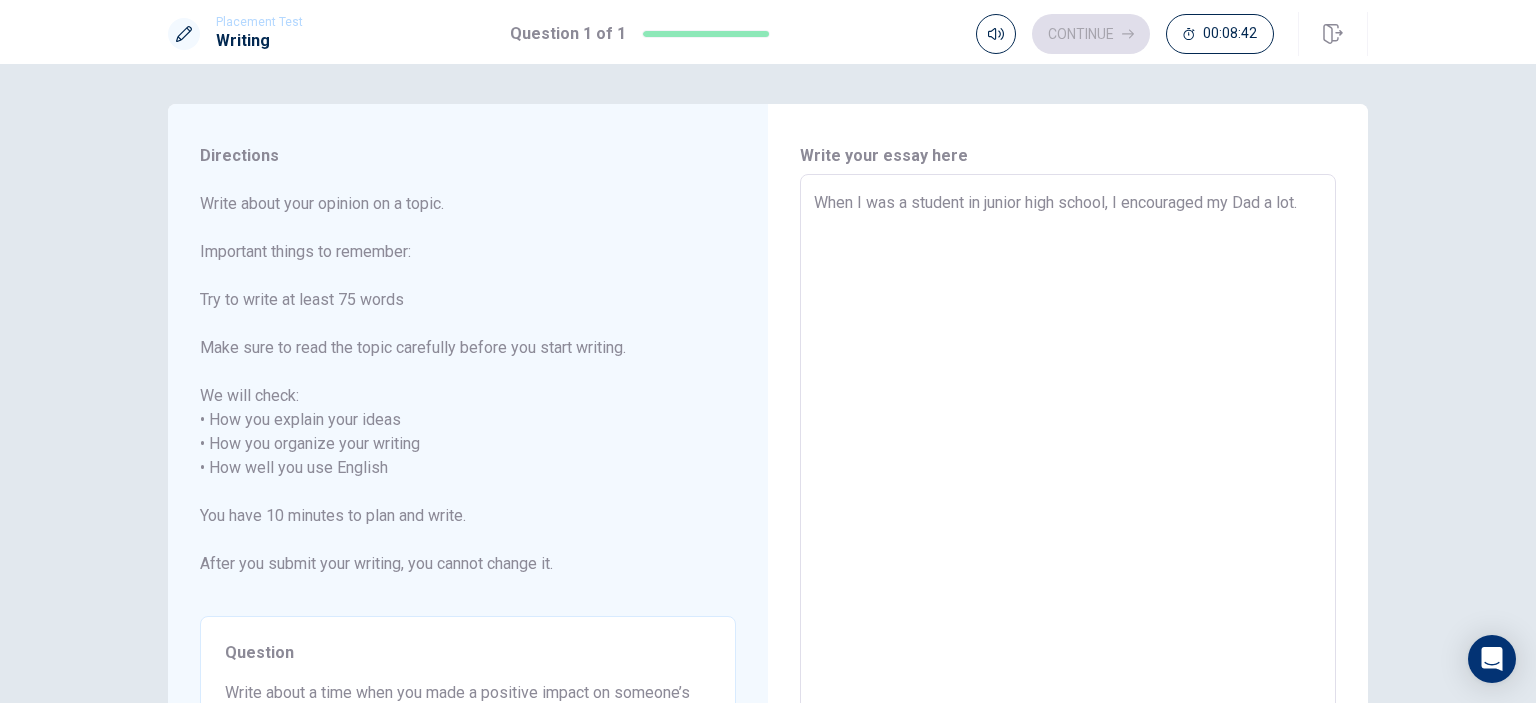 type on "x" 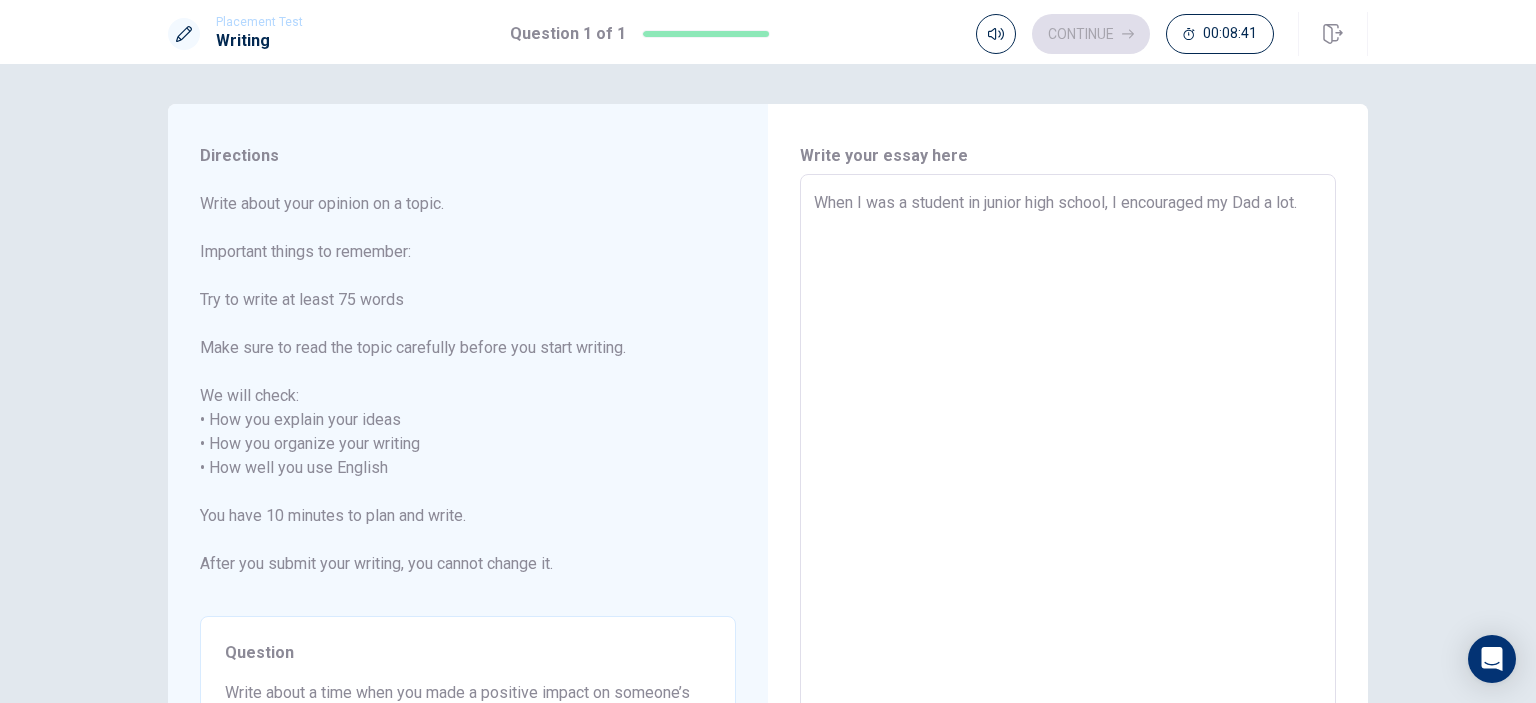 type on "When I was a student in junior high school, I encouraged my Dad a lot. B" 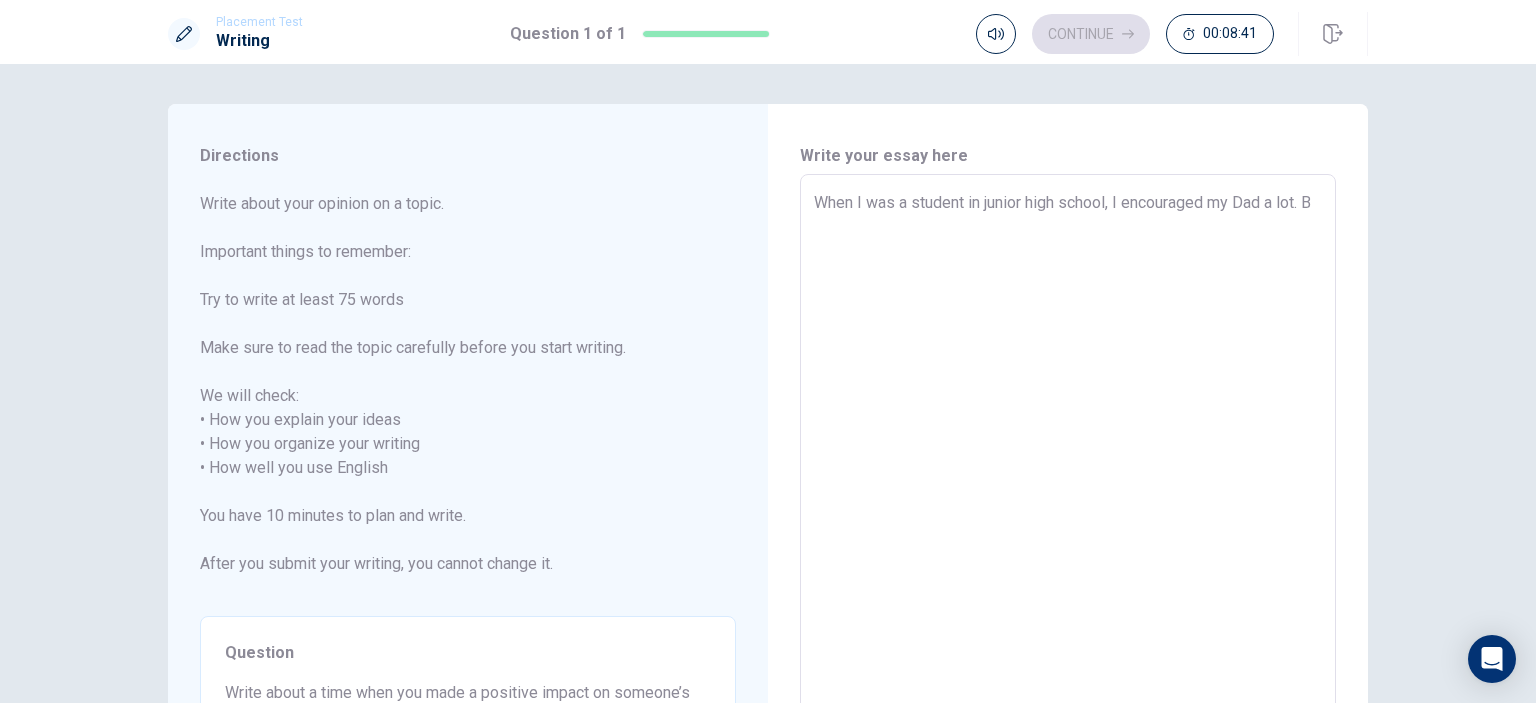 type on "x" 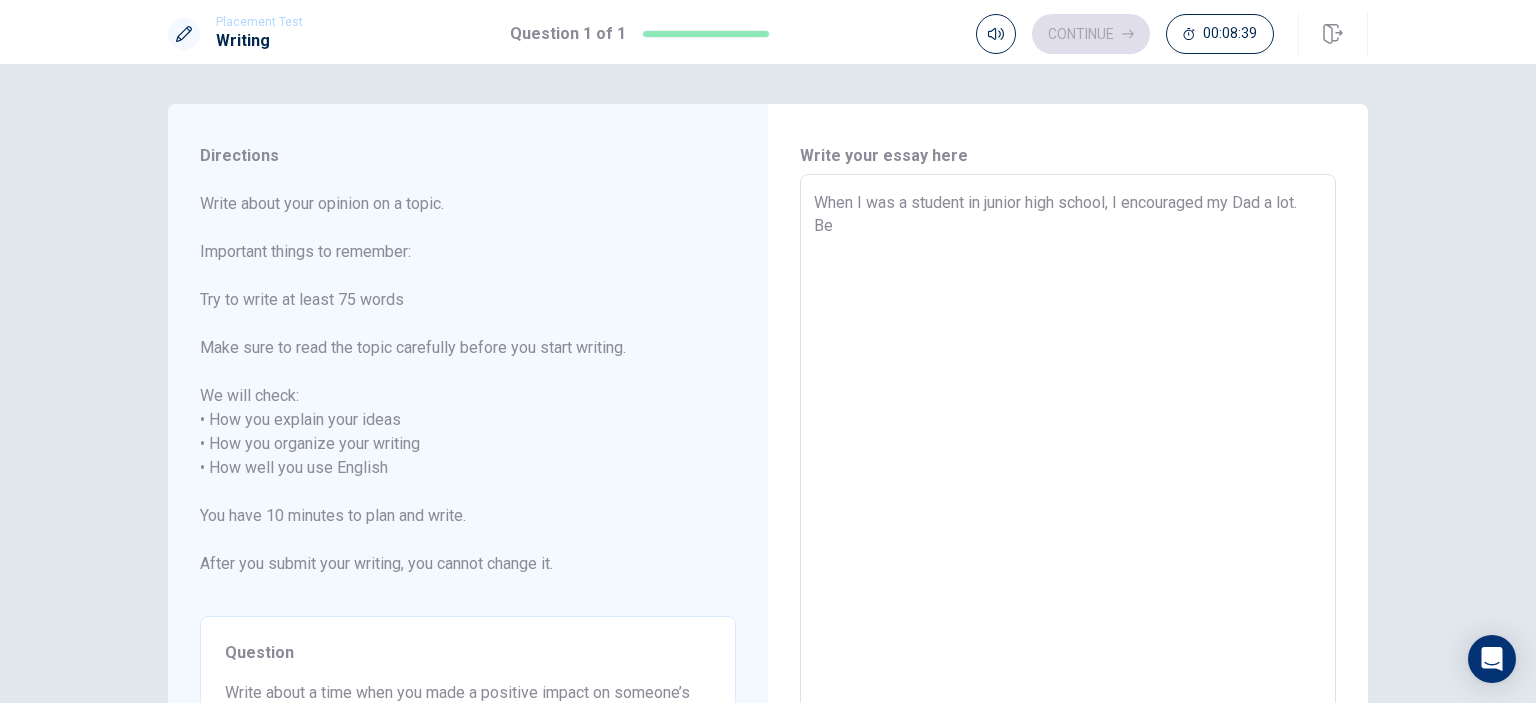 type on "x" 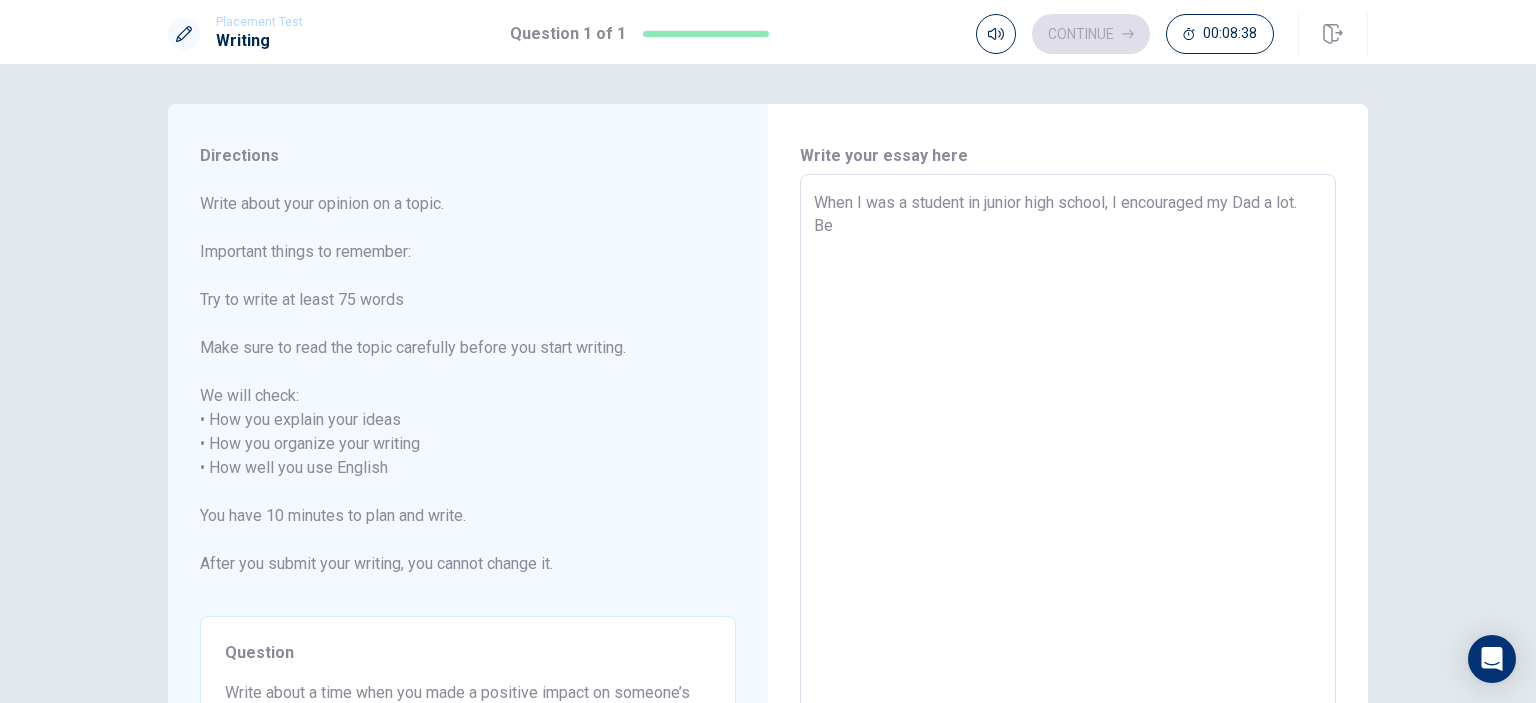 type on "When I was a student in junior high school, I encouraged my Dad a lot. Bec" 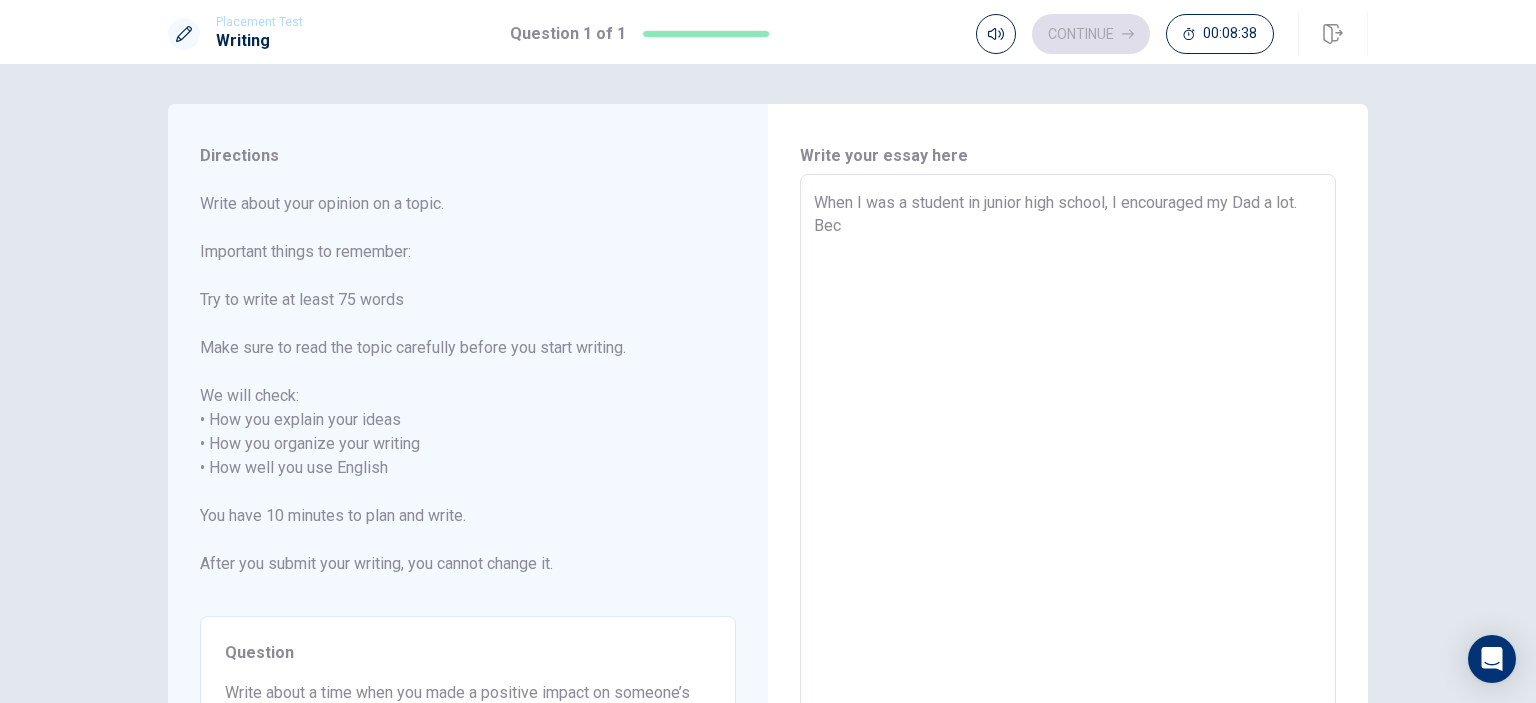 type on "x" 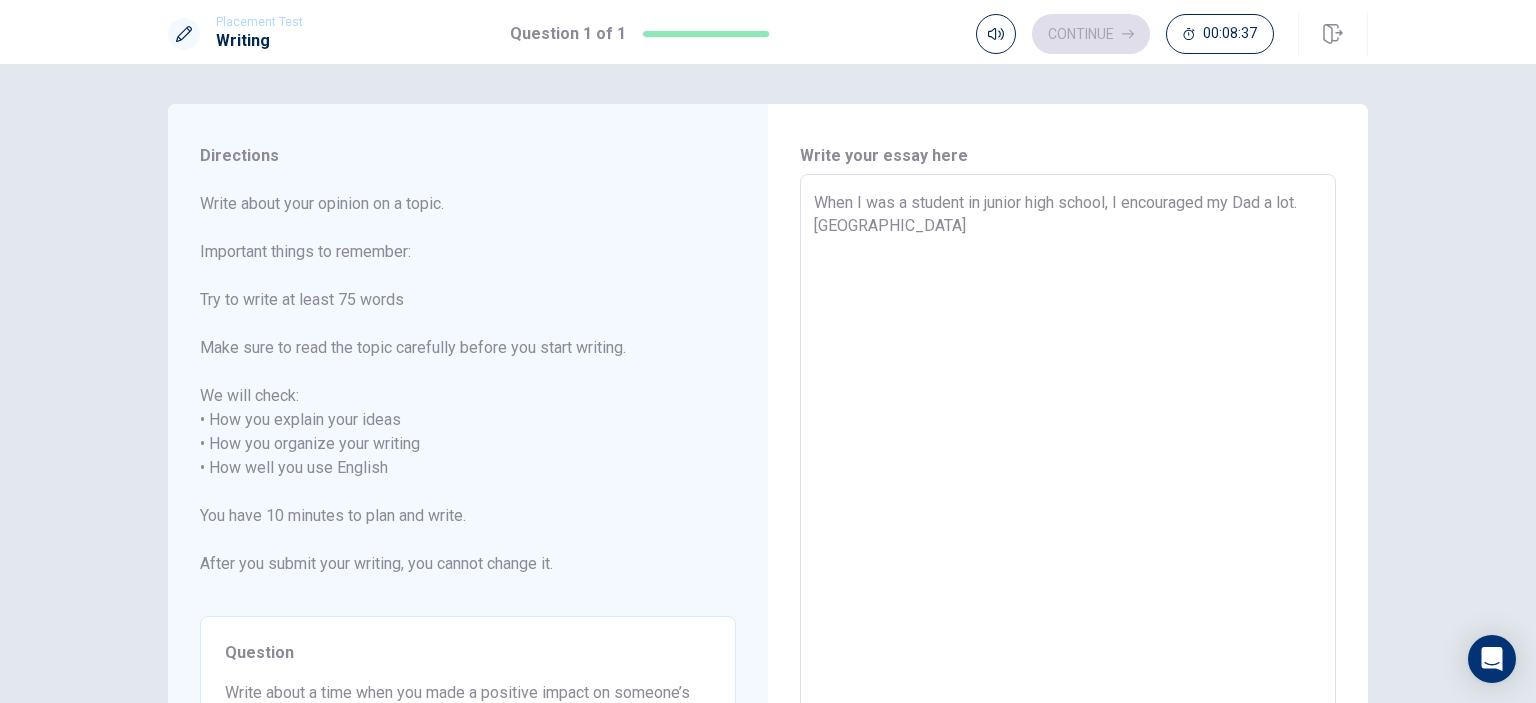 type 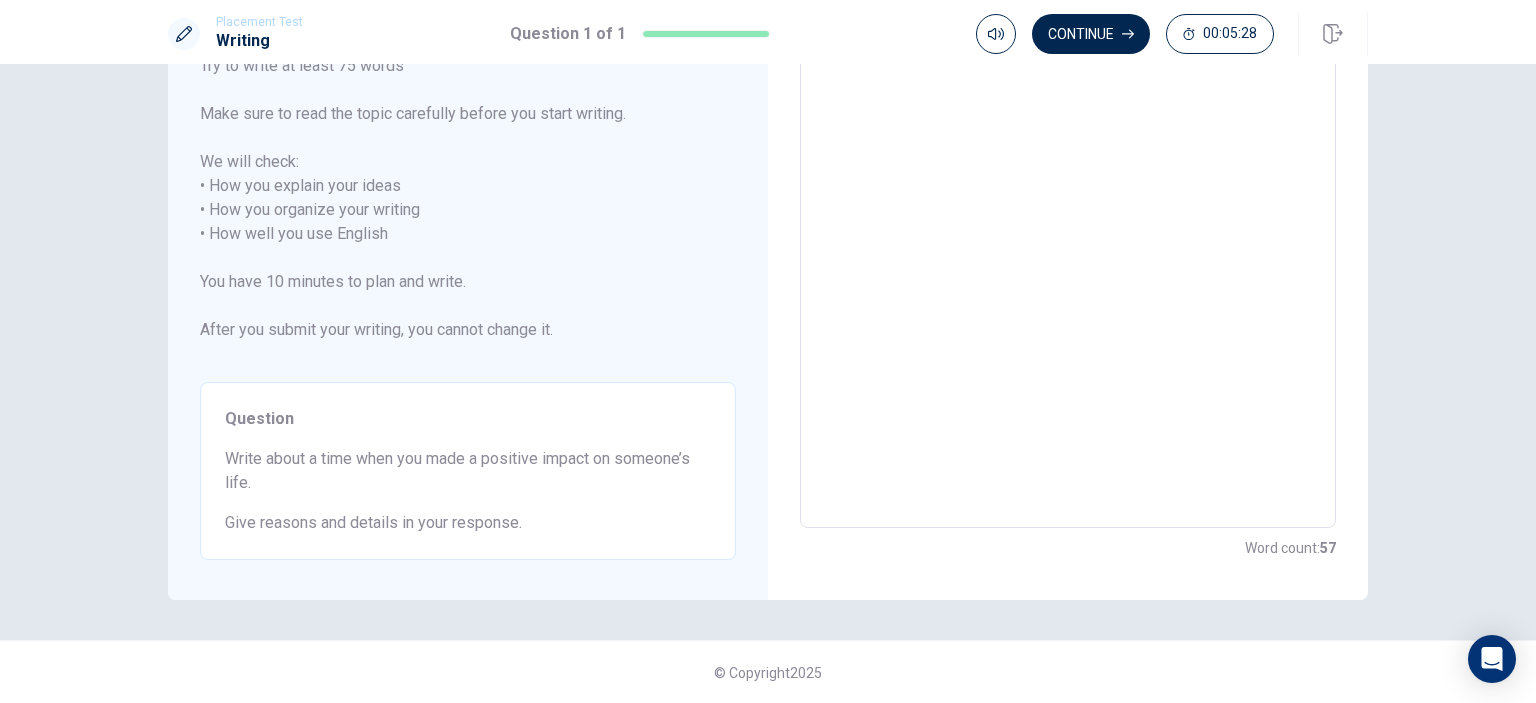 scroll, scrollTop: 34, scrollLeft: 0, axis: vertical 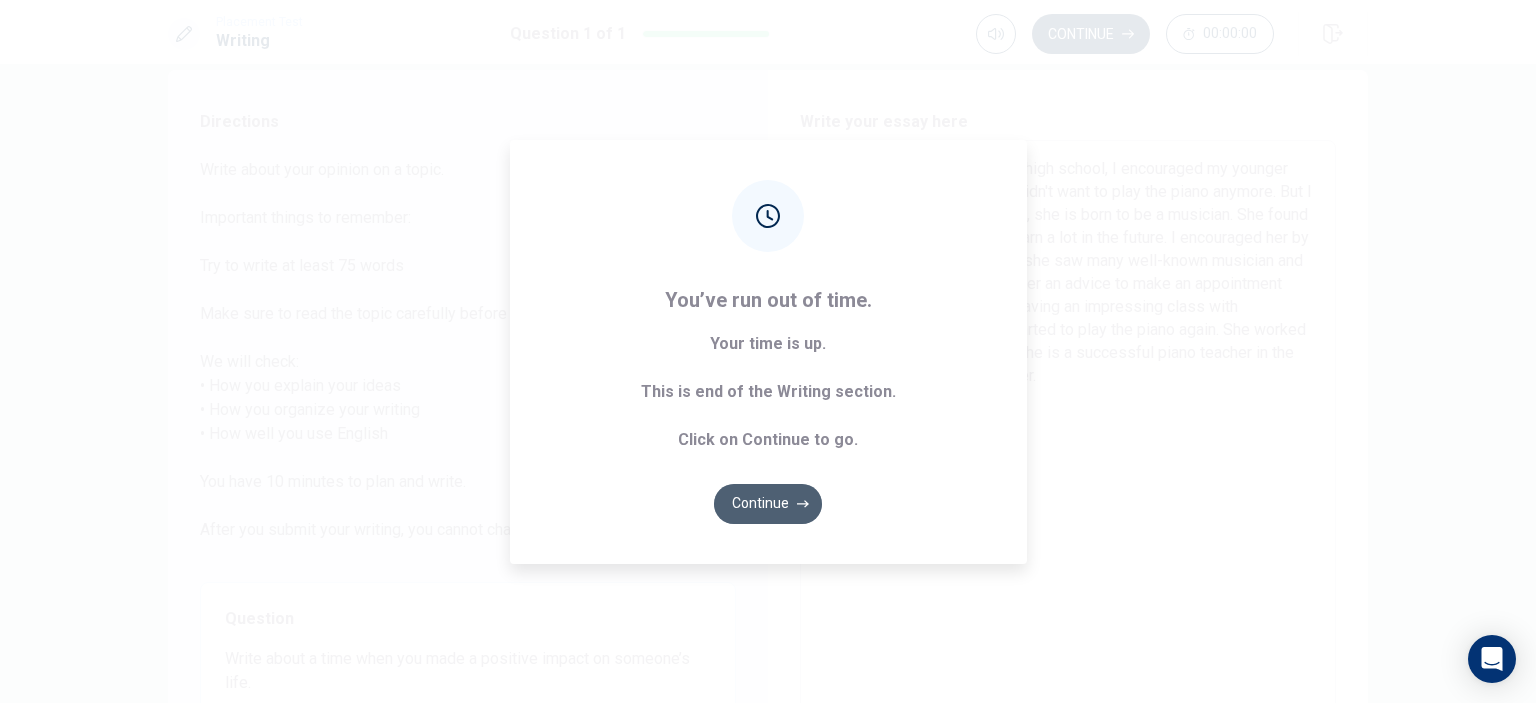 click on "Continue" at bounding box center [768, 504] 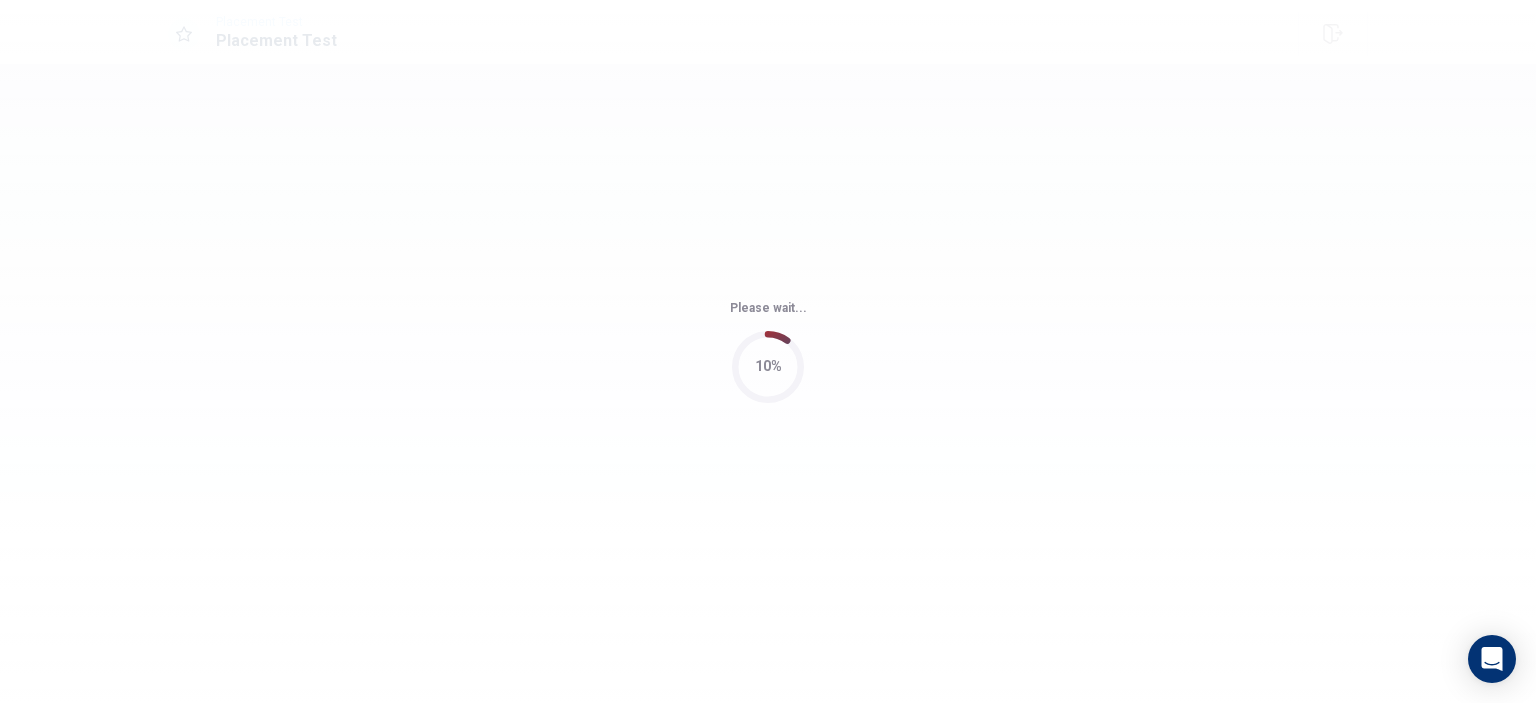 scroll, scrollTop: 0, scrollLeft: 0, axis: both 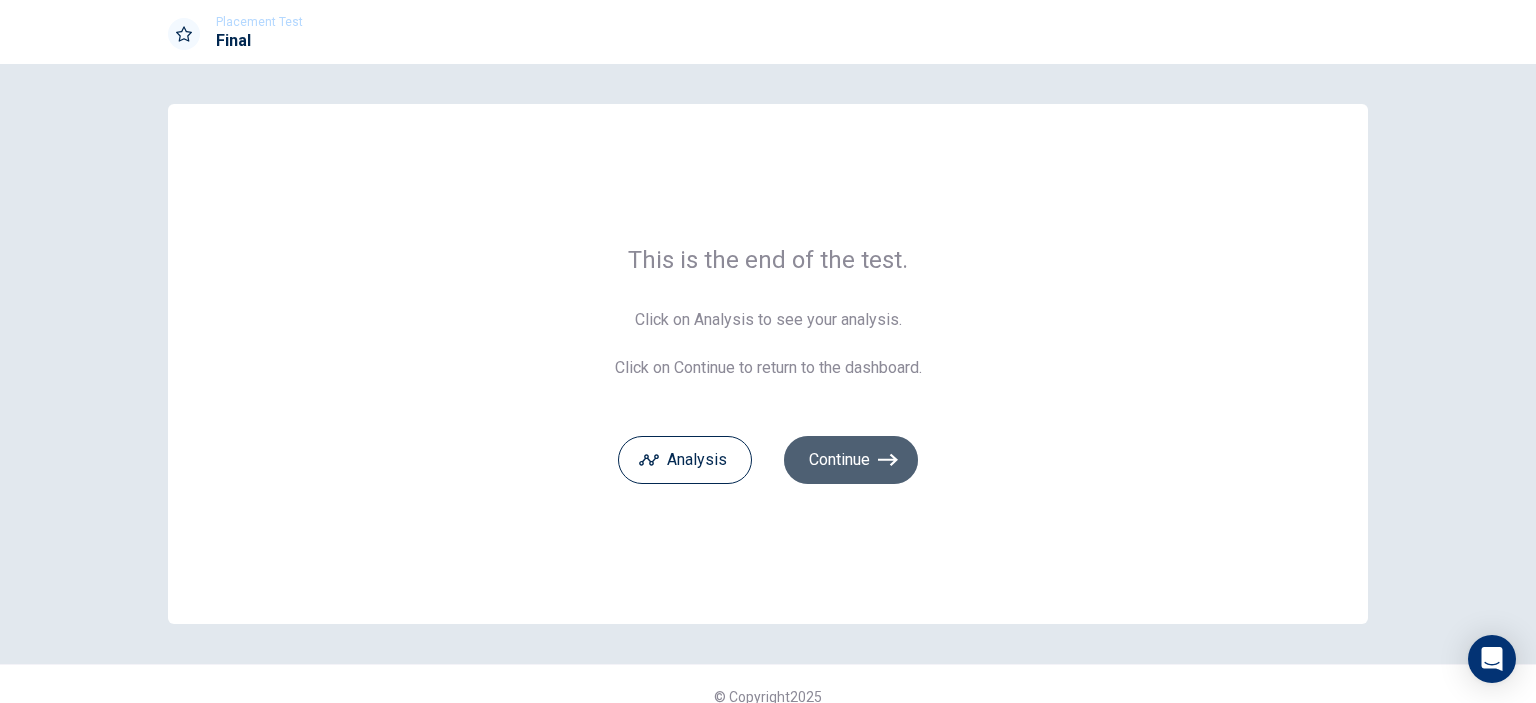 click on "Continue" at bounding box center (851, 460) 